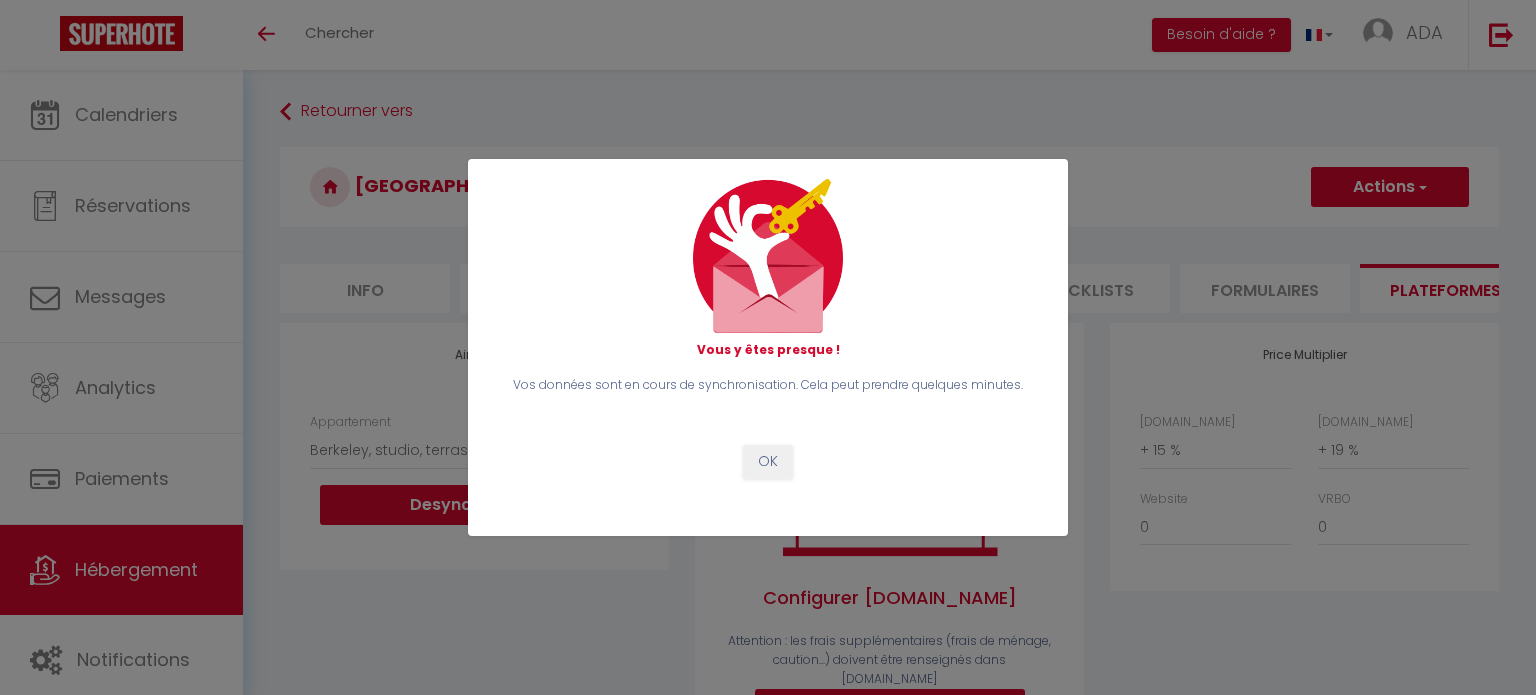 select on "3021-1300063871406819672" 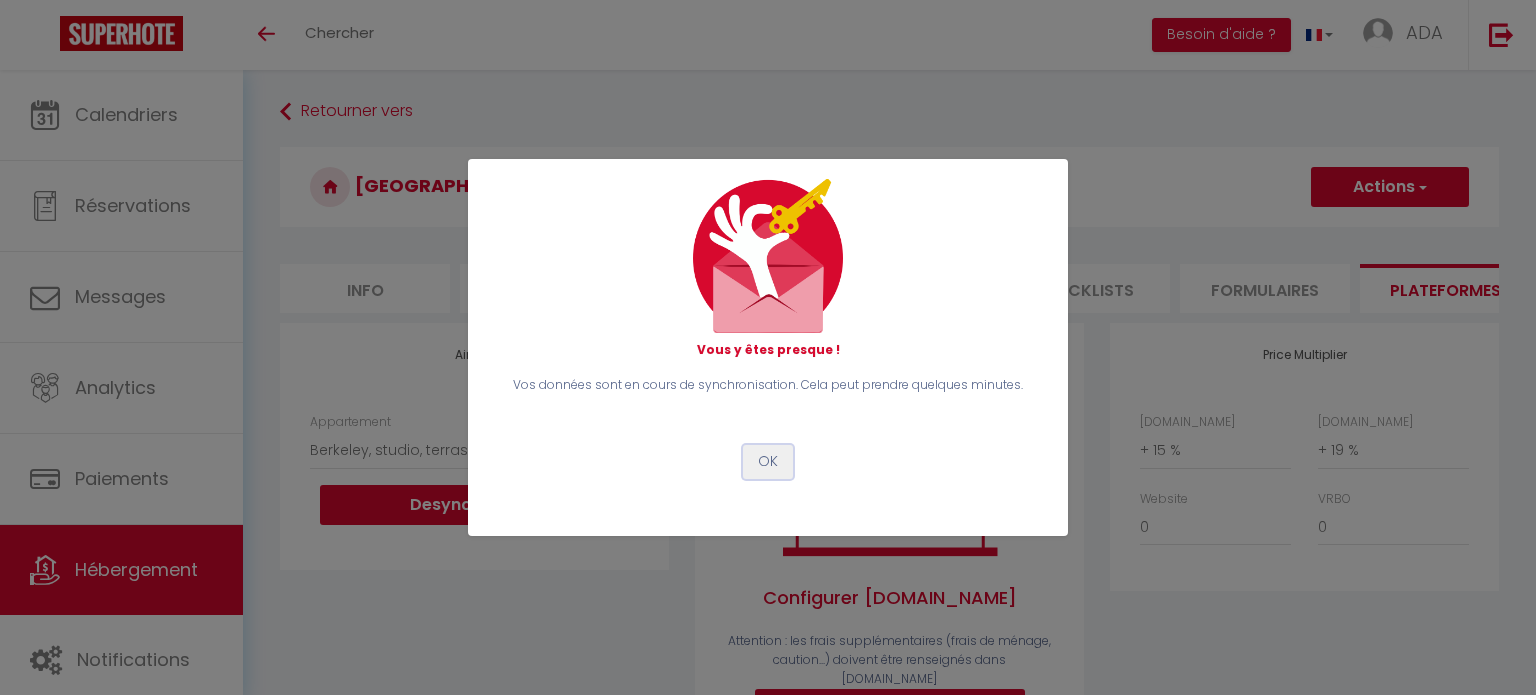 click on "OK" at bounding box center (768, 462) 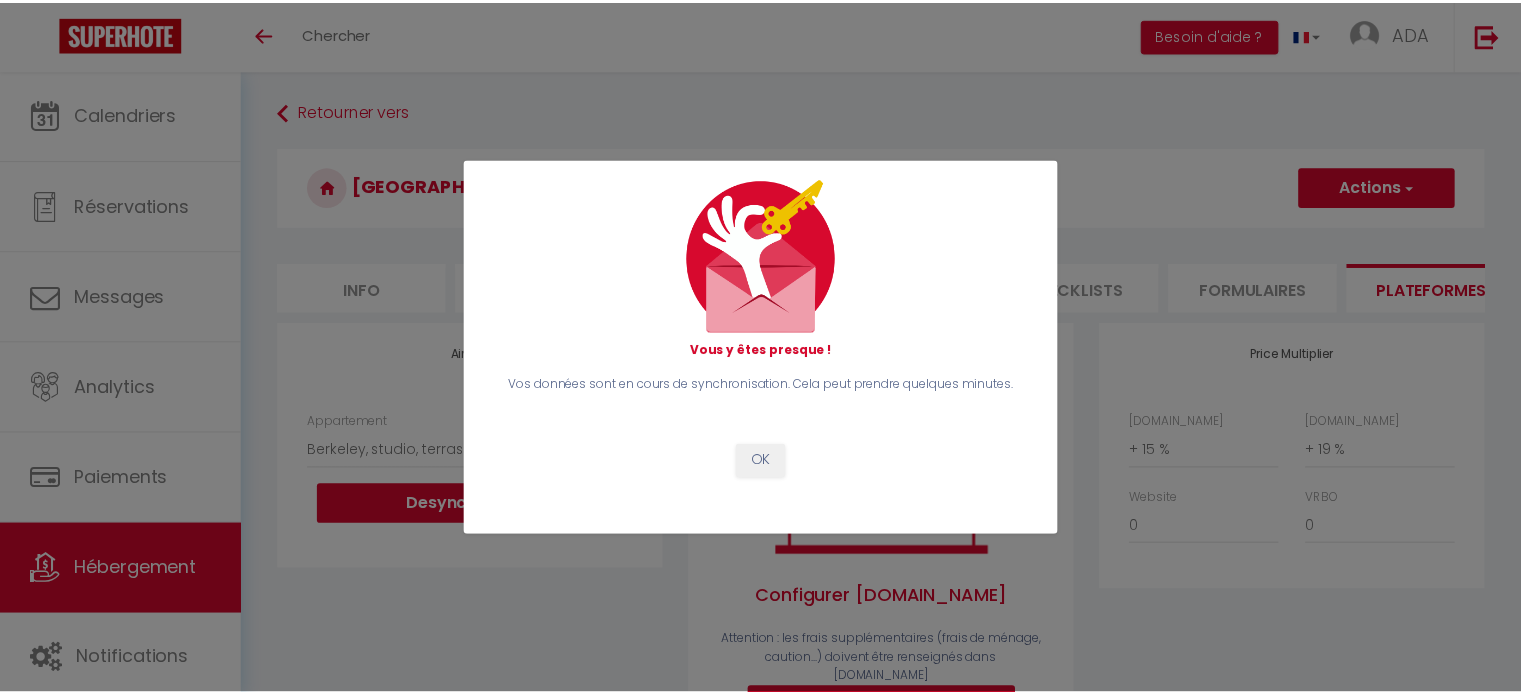 scroll, scrollTop: 203, scrollLeft: 0, axis: vertical 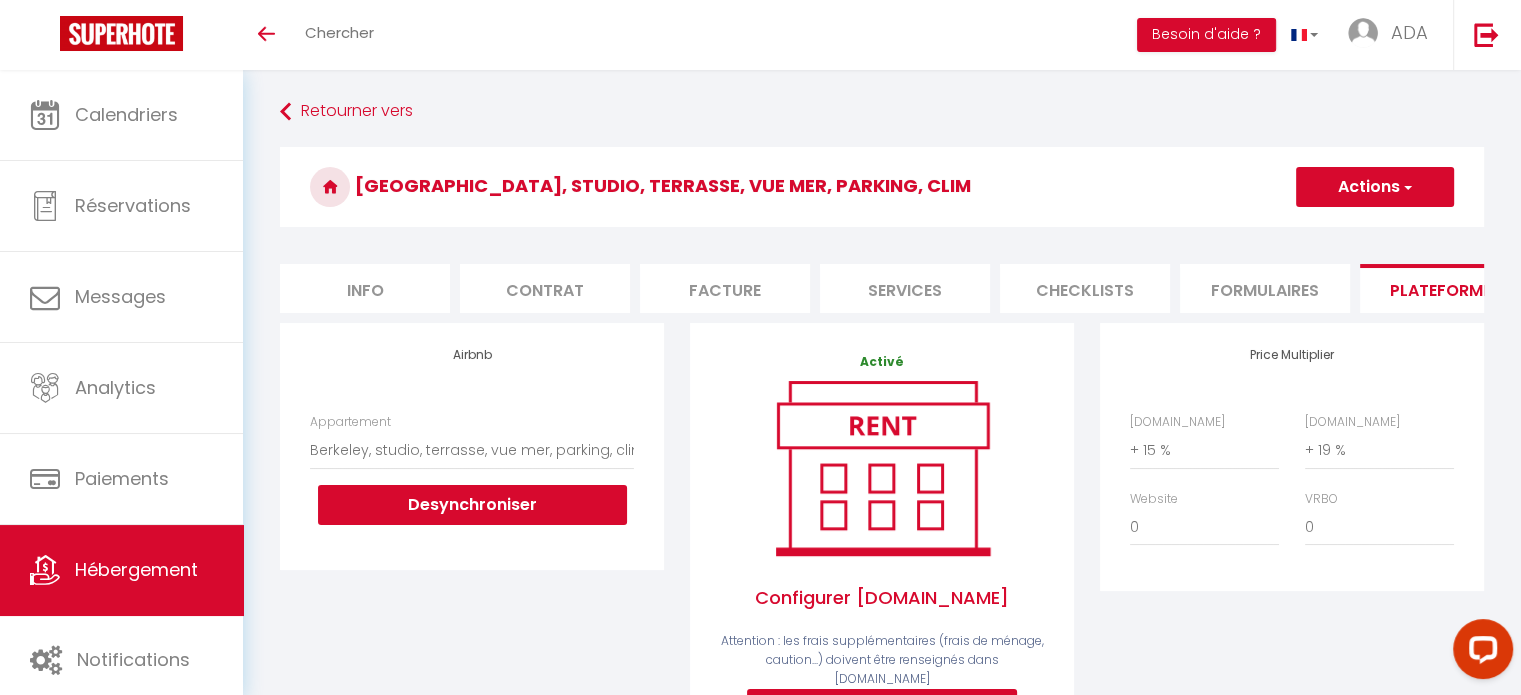 click on "Actions" at bounding box center [1375, 187] 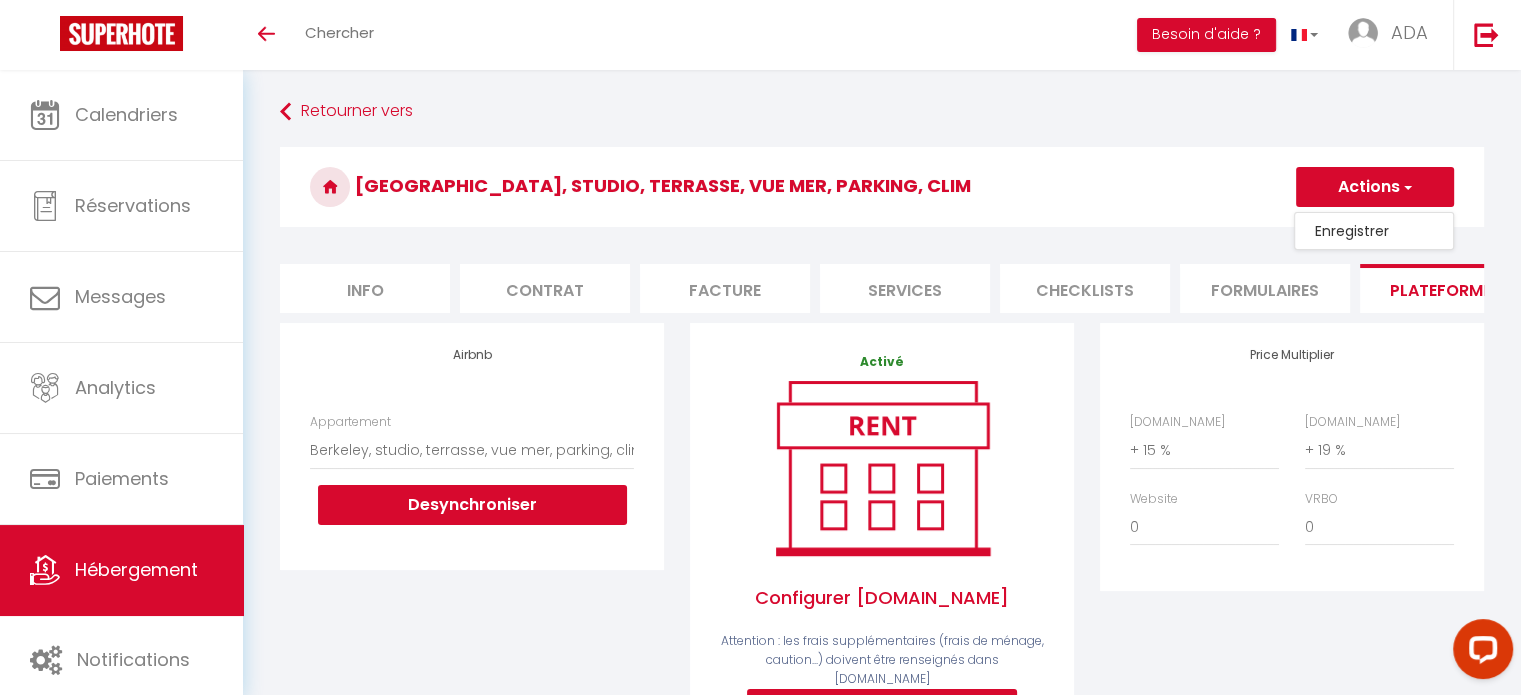 click on "Enregistrer" at bounding box center (1374, 231) 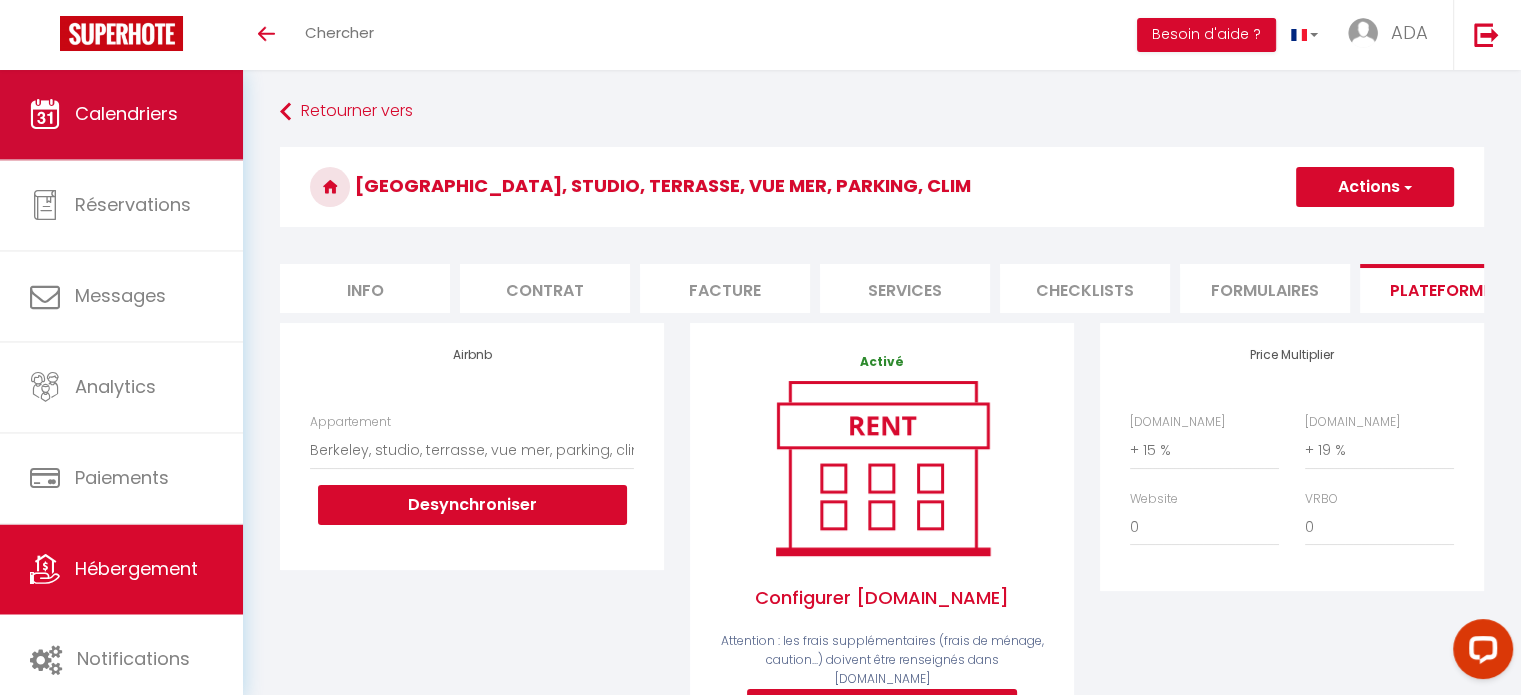 click on "Calendriers" at bounding box center (121, 114) 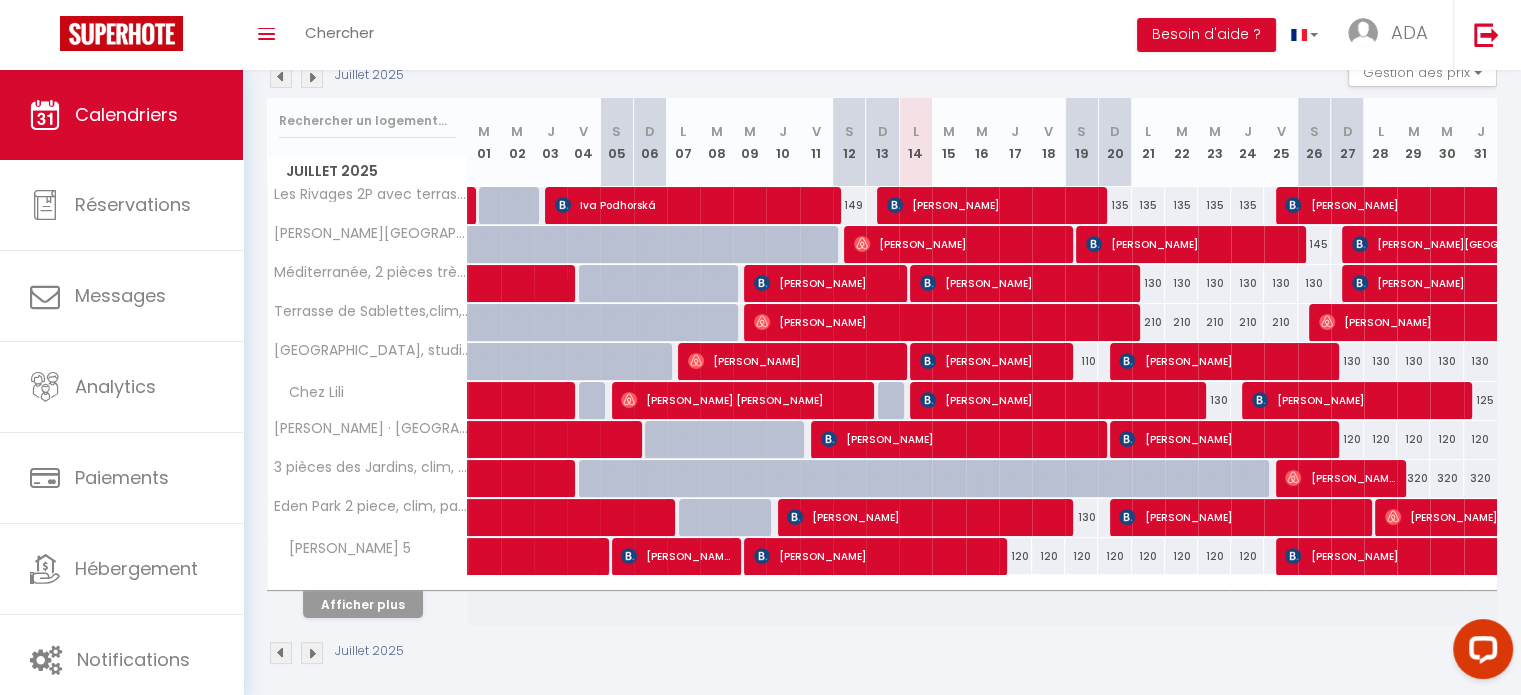 scroll, scrollTop: 232, scrollLeft: 0, axis: vertical 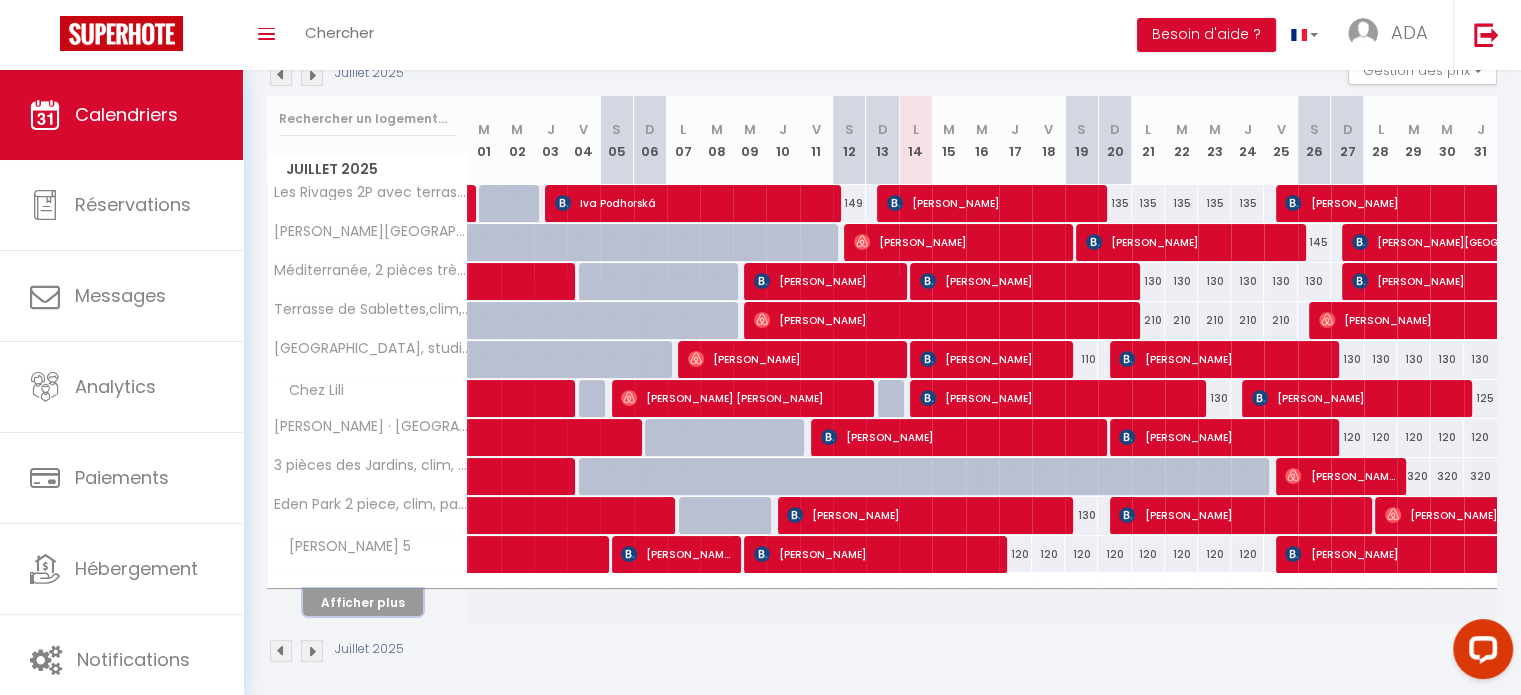 click on "Afficher plus" at bounding box center [363, 602] 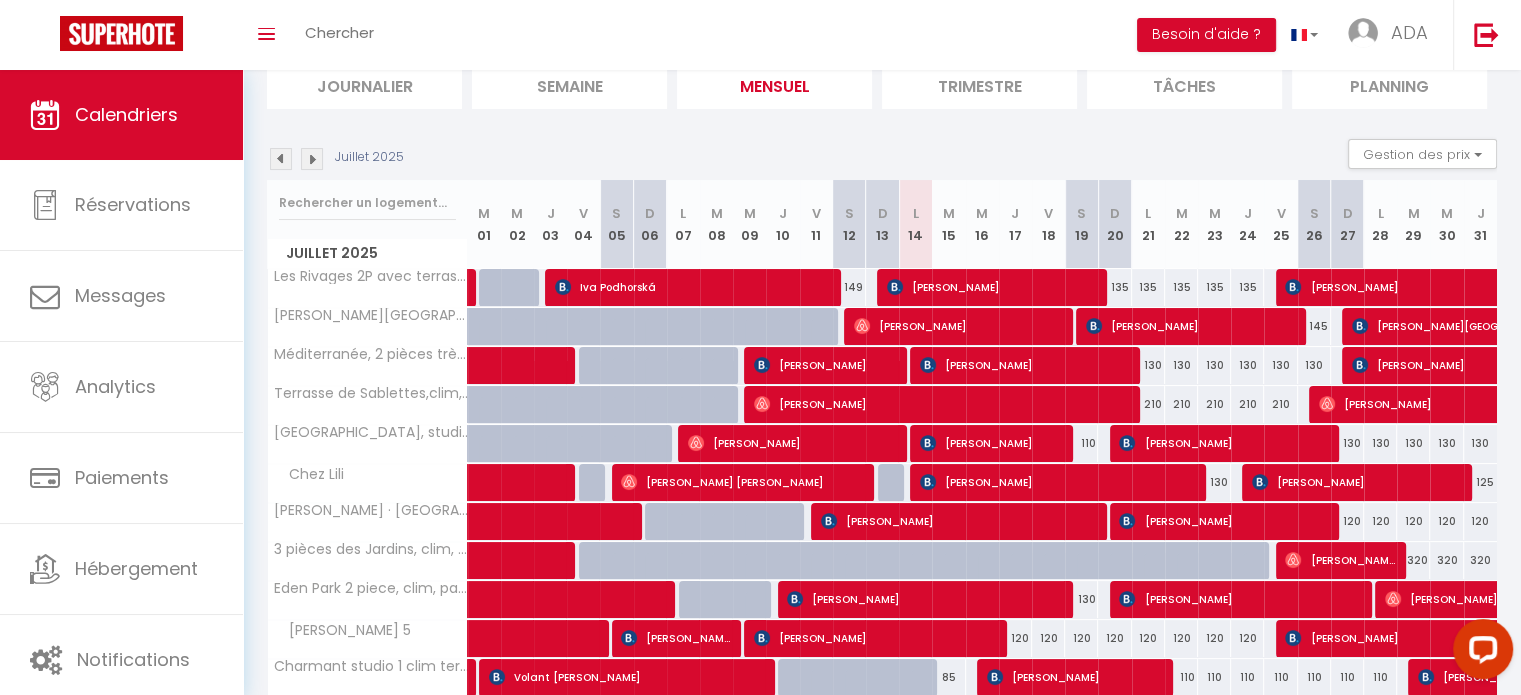 scroll, scrollTop: 148, scrollLeft: 0, axis: vertical 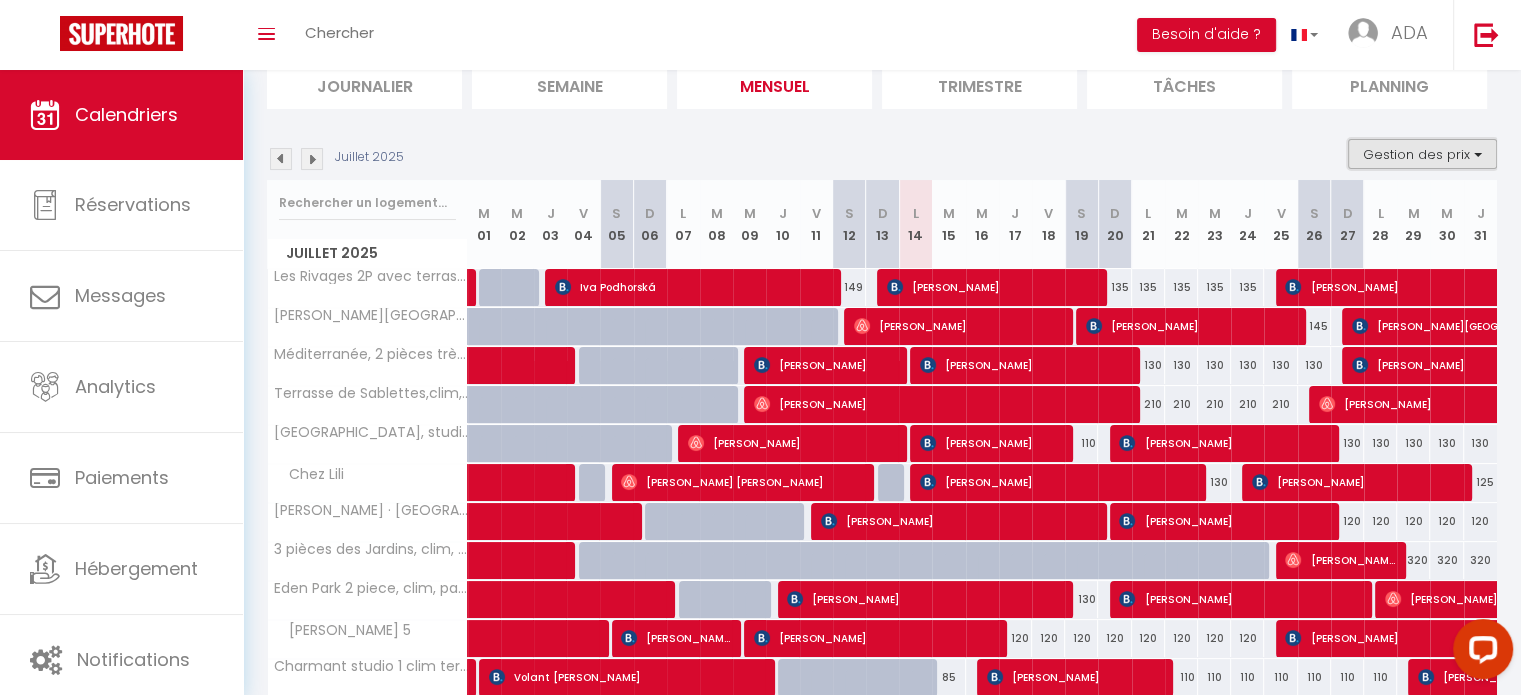 click on "Gestion des prix" at bounding box center (1422, 154) 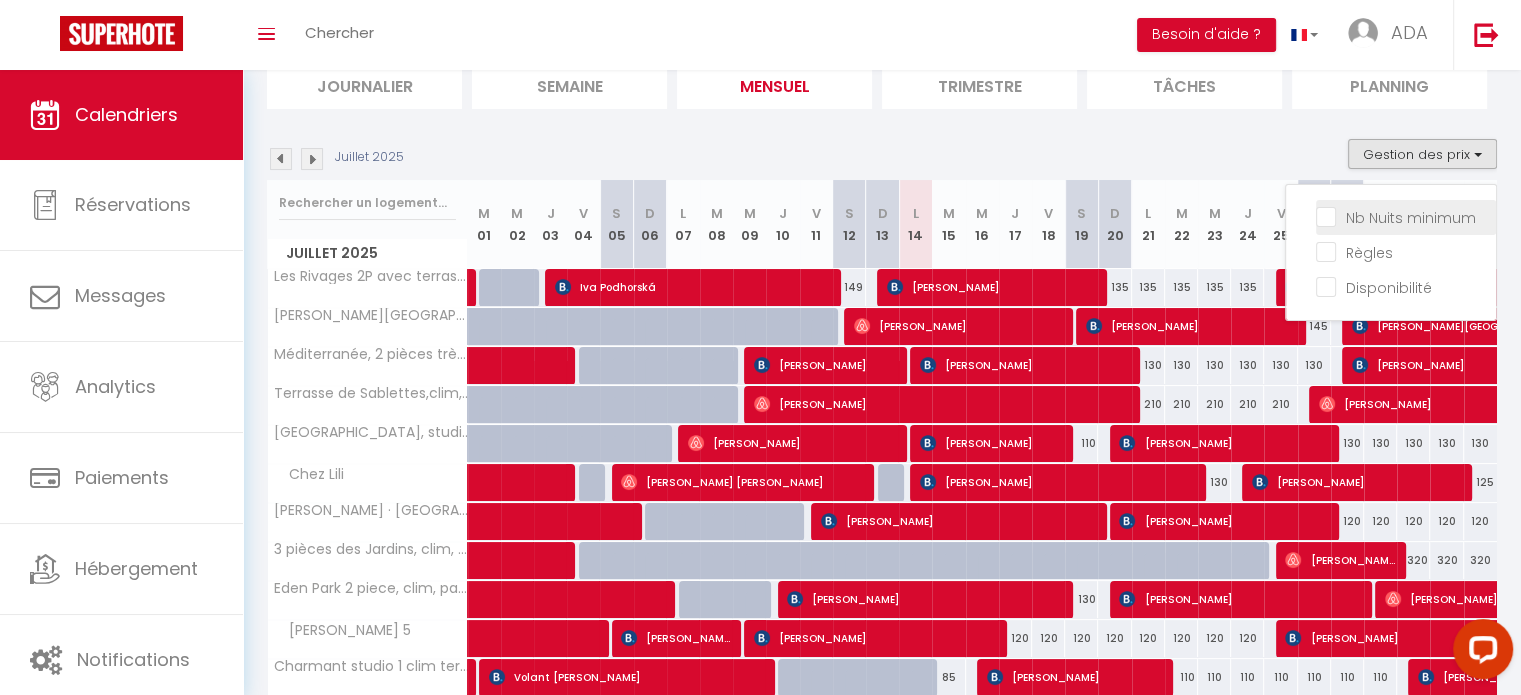 click on "Nb Nuits minimum" at bounding box center [1406, 216] 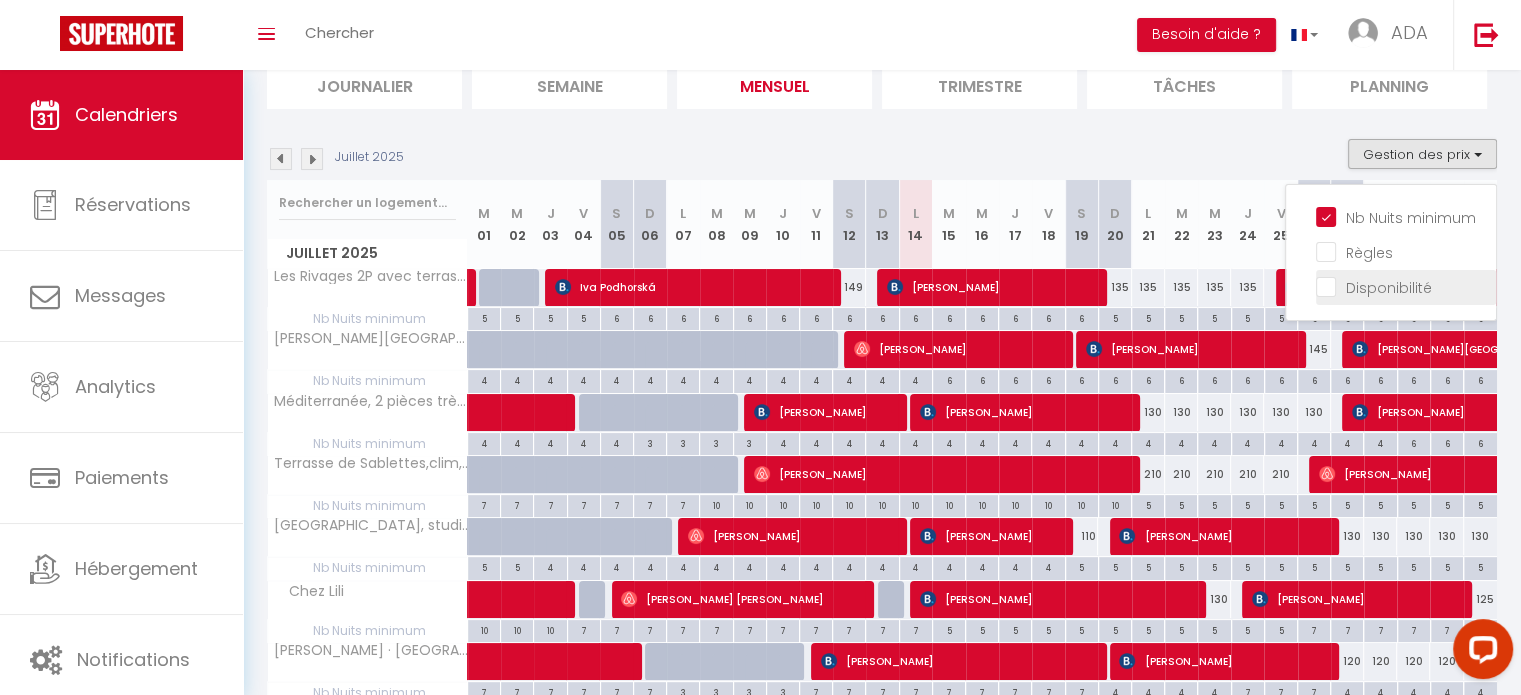 click on "Disponibilité" at bounding box center (1406, 286) 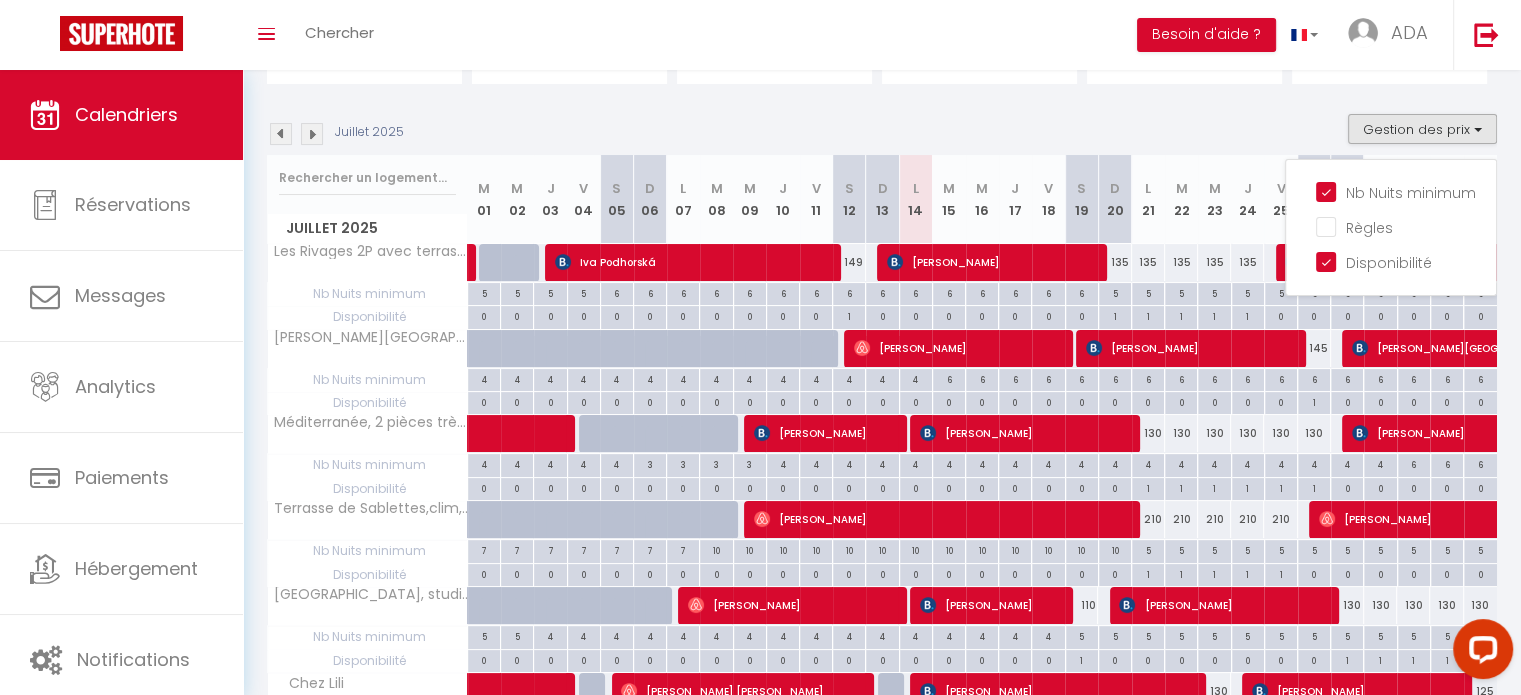 scroll, scrollTop: 172, scrollLeft: 0, axis: vertical 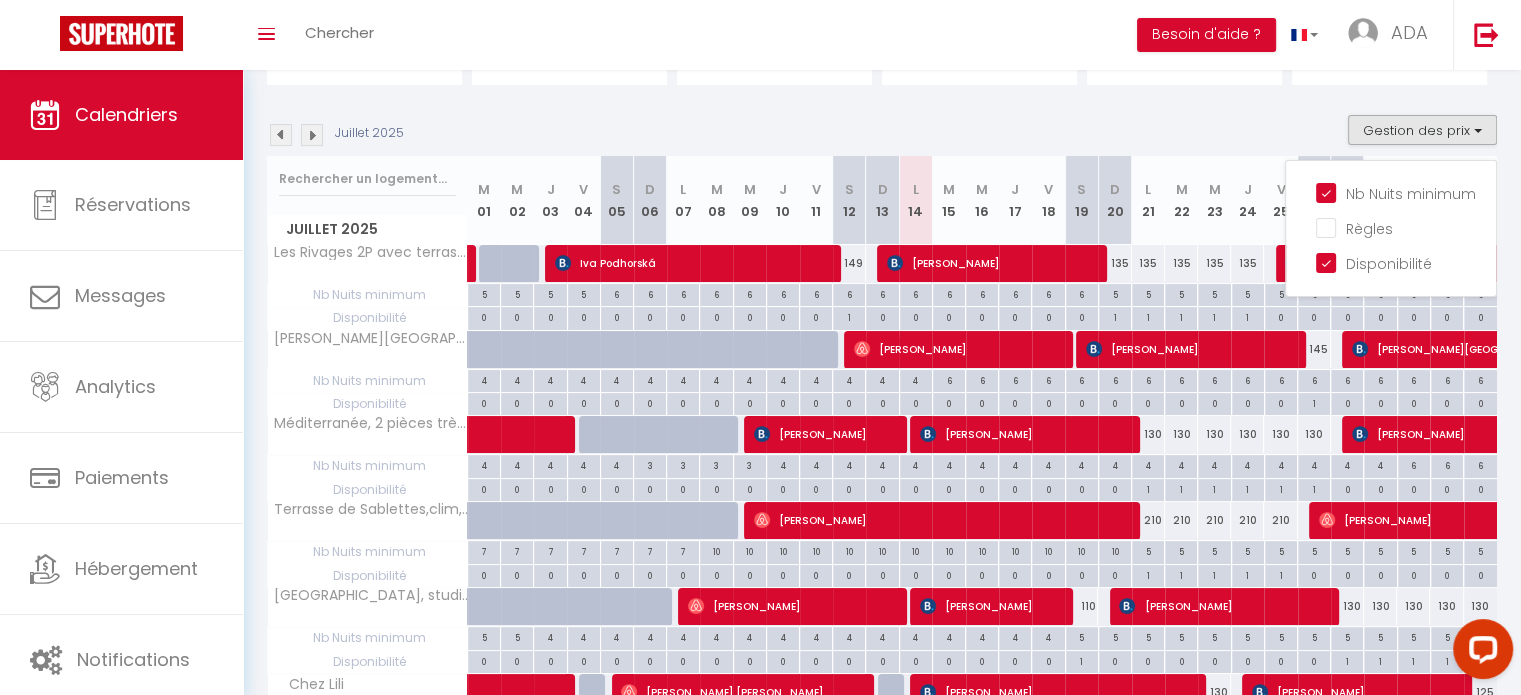 click at bounding box center [312, 135] 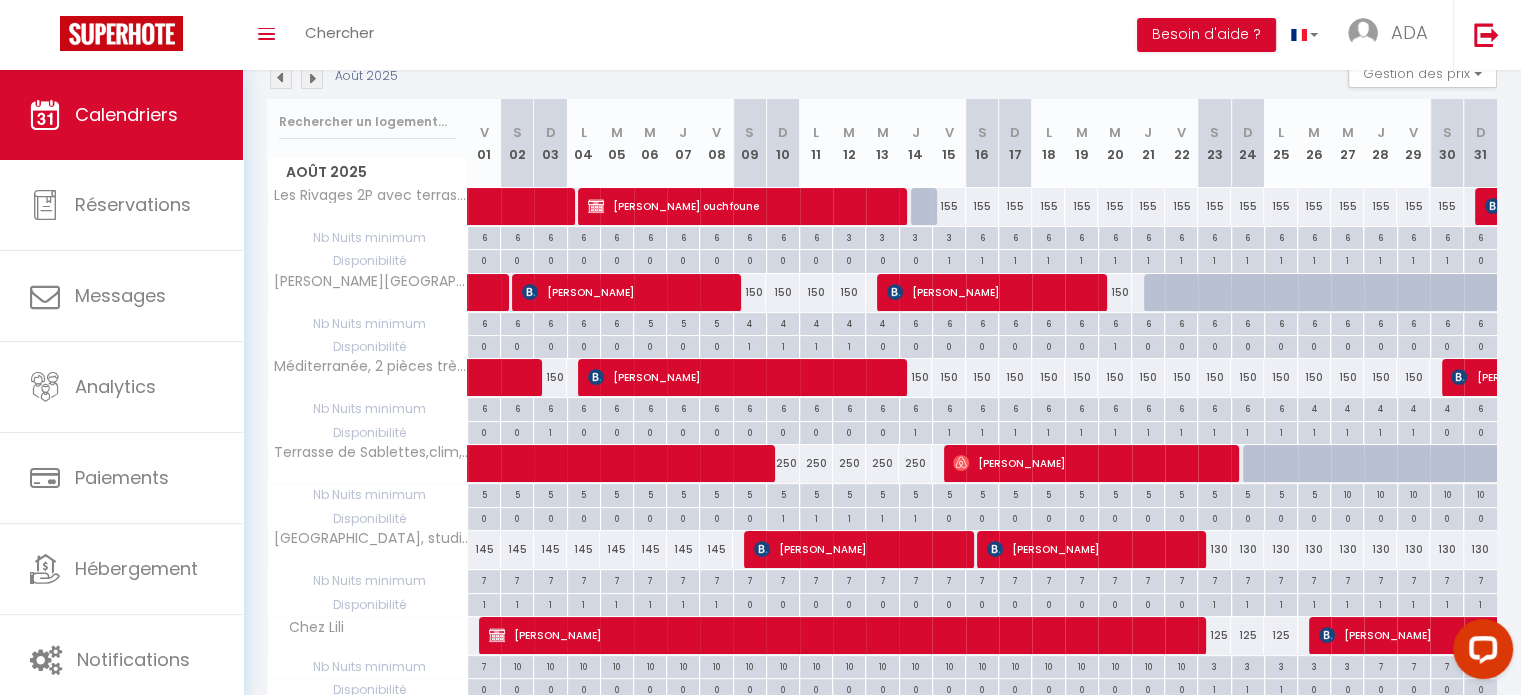 scroll, scrollTop: 228, scrollLeft: 0, axis: vertical 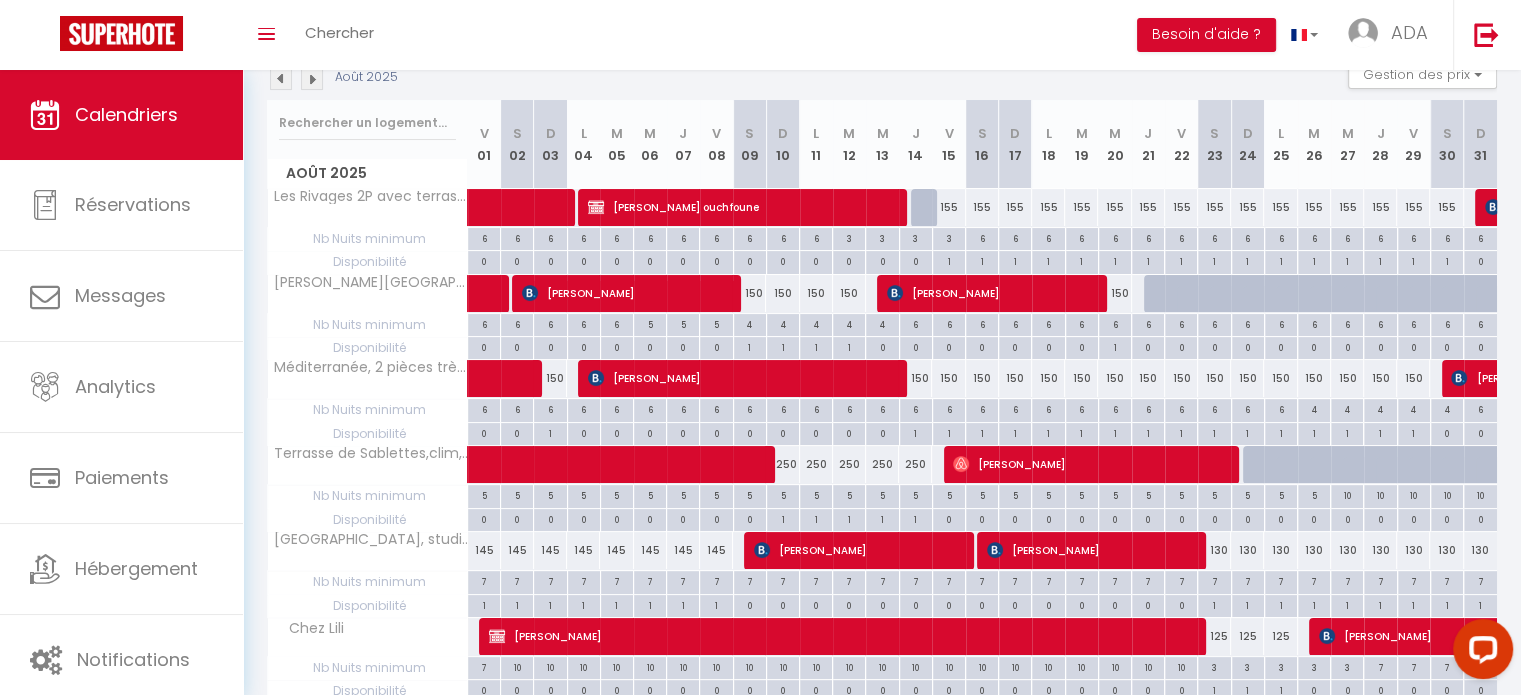 click at bounding box center [312, 79] 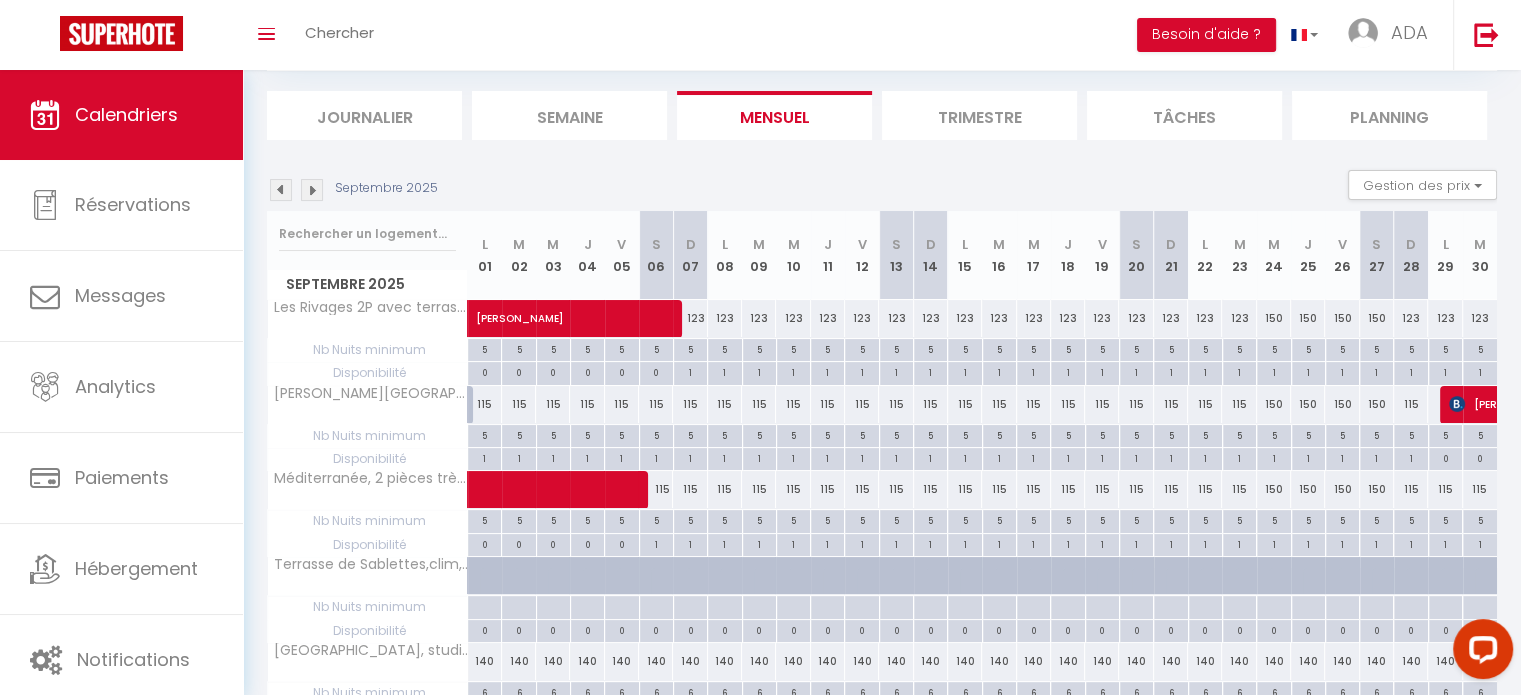 scroll, scrollTop: 116, scrollLeft: 0, axis: vertical 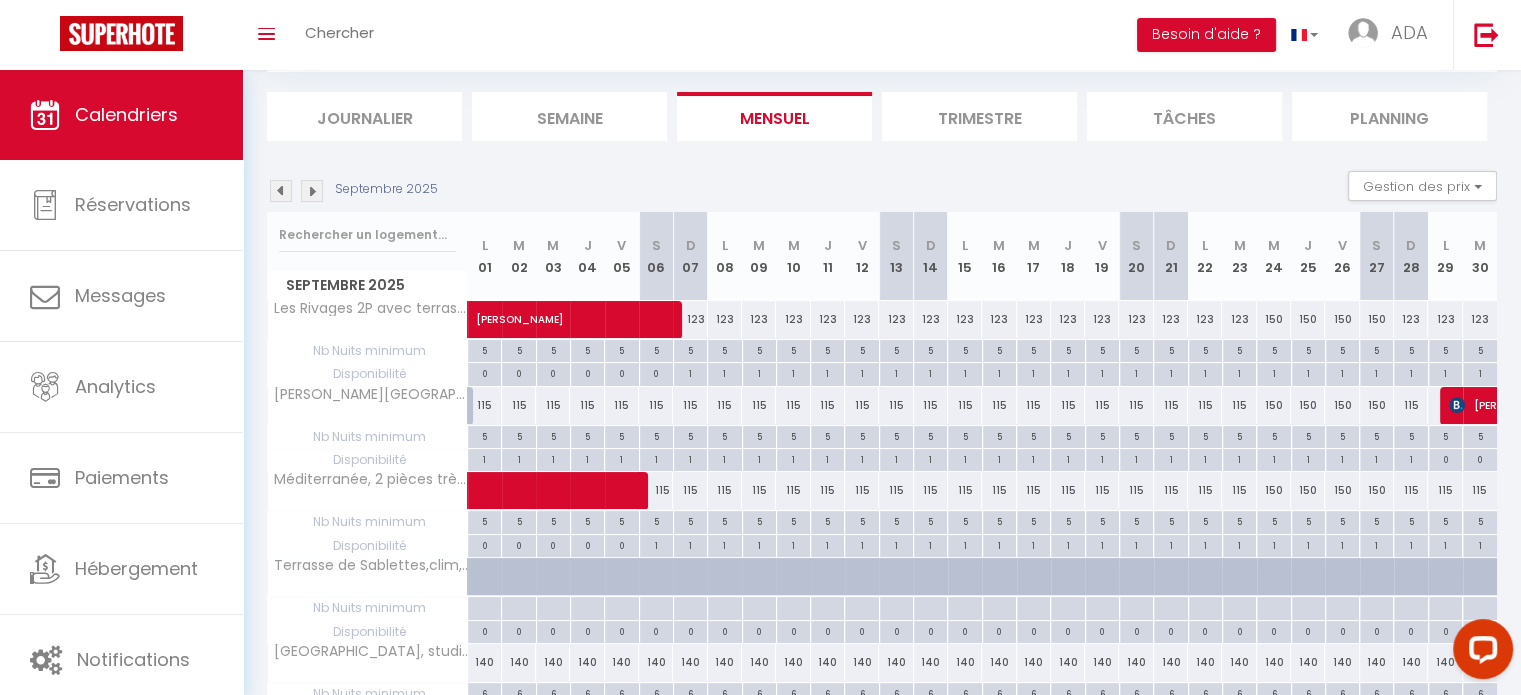 click at bounding box center (312, 191) 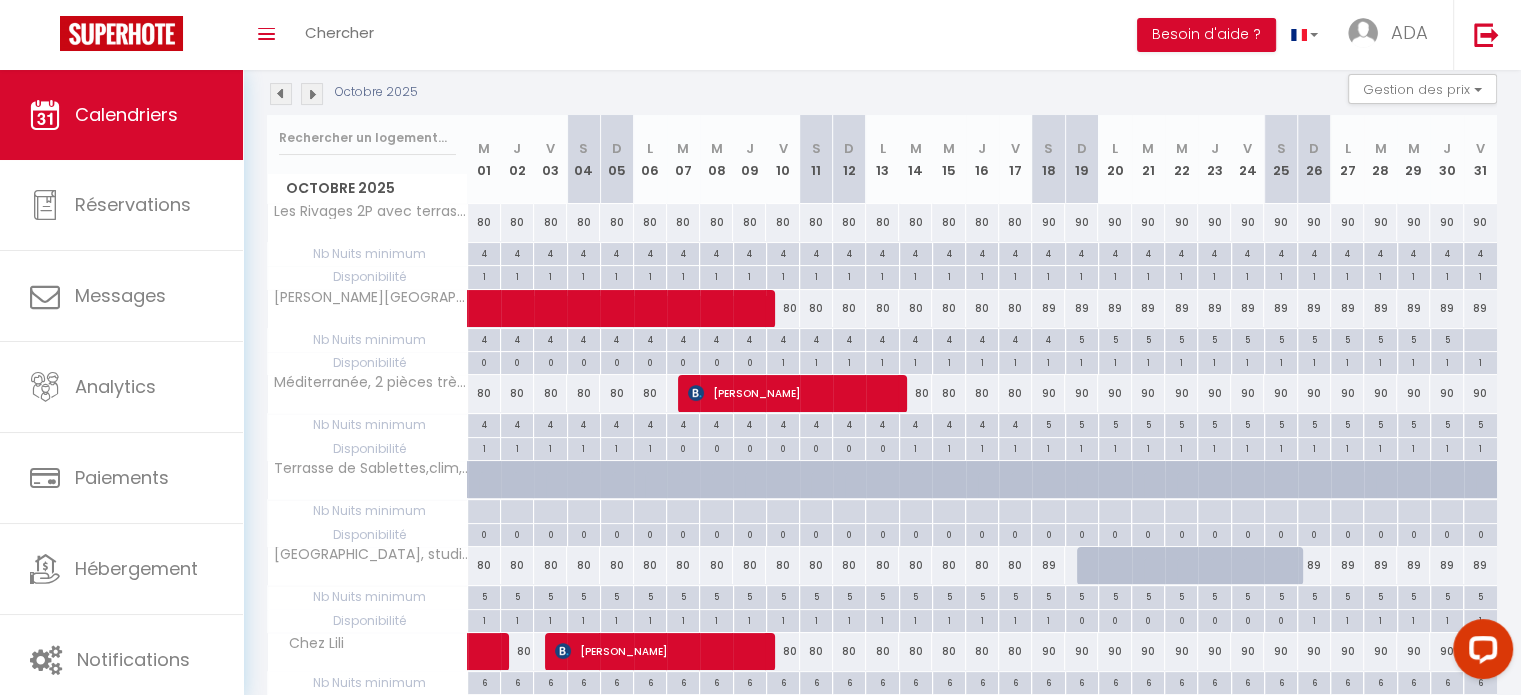 scroll, scrollTop: 204, scrollLeft: 0, axis: vertical 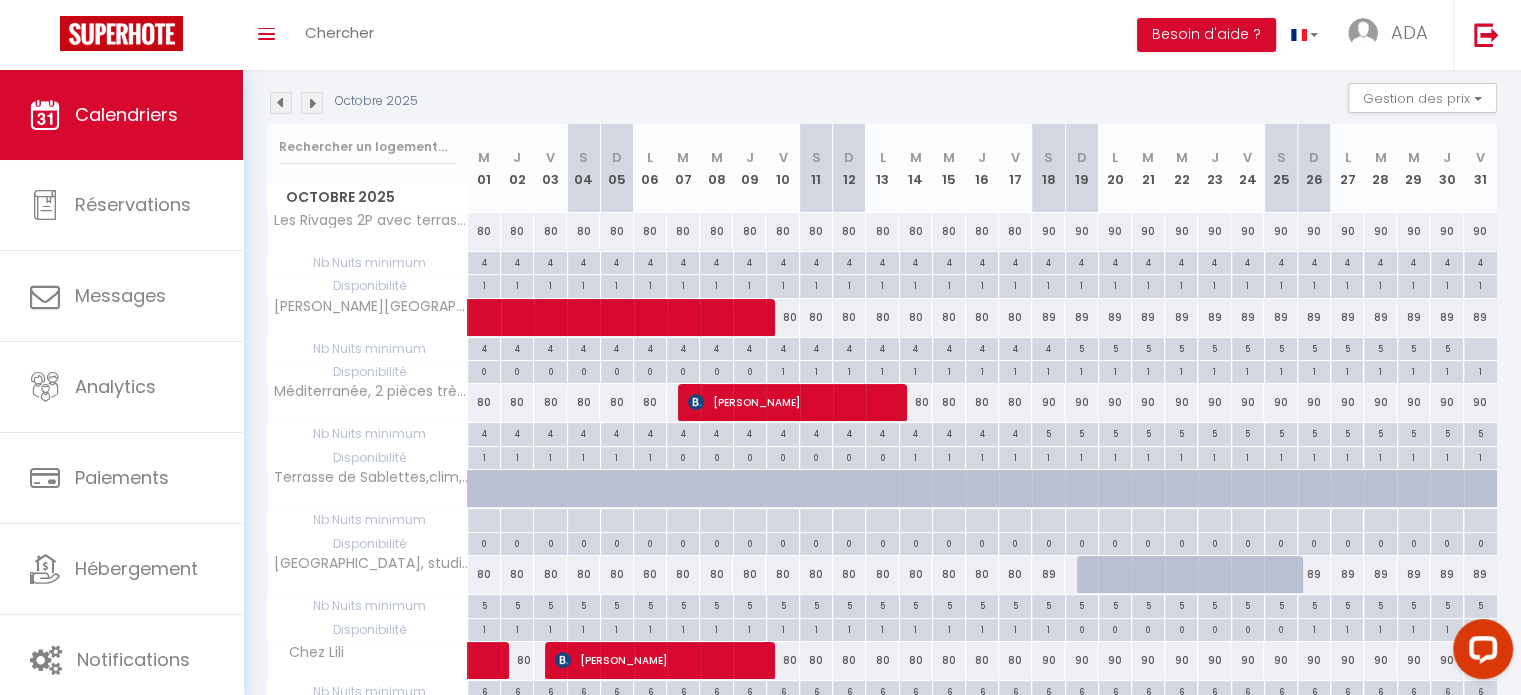 click at bounding box center (312, 103) 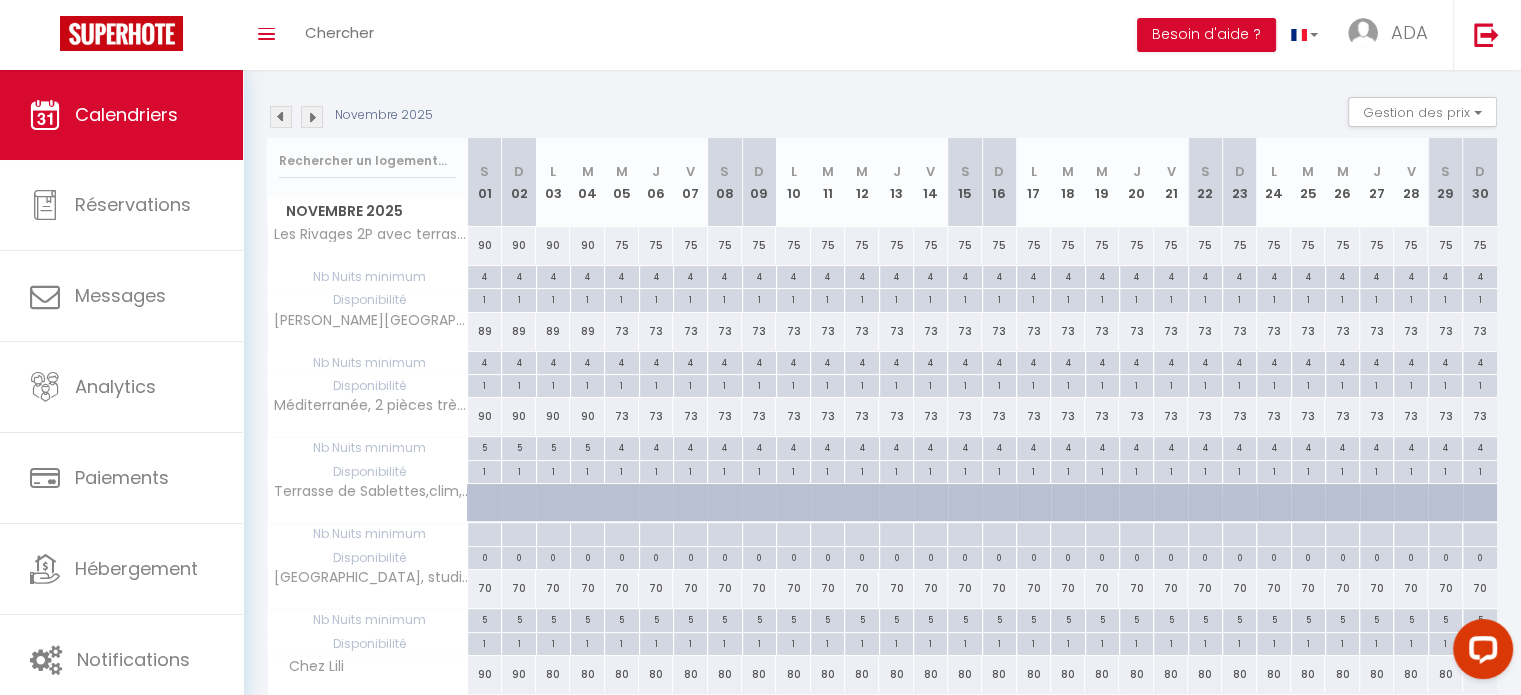 scroll, scrollTop: 185, scrollLeft: 0, axis: vertical 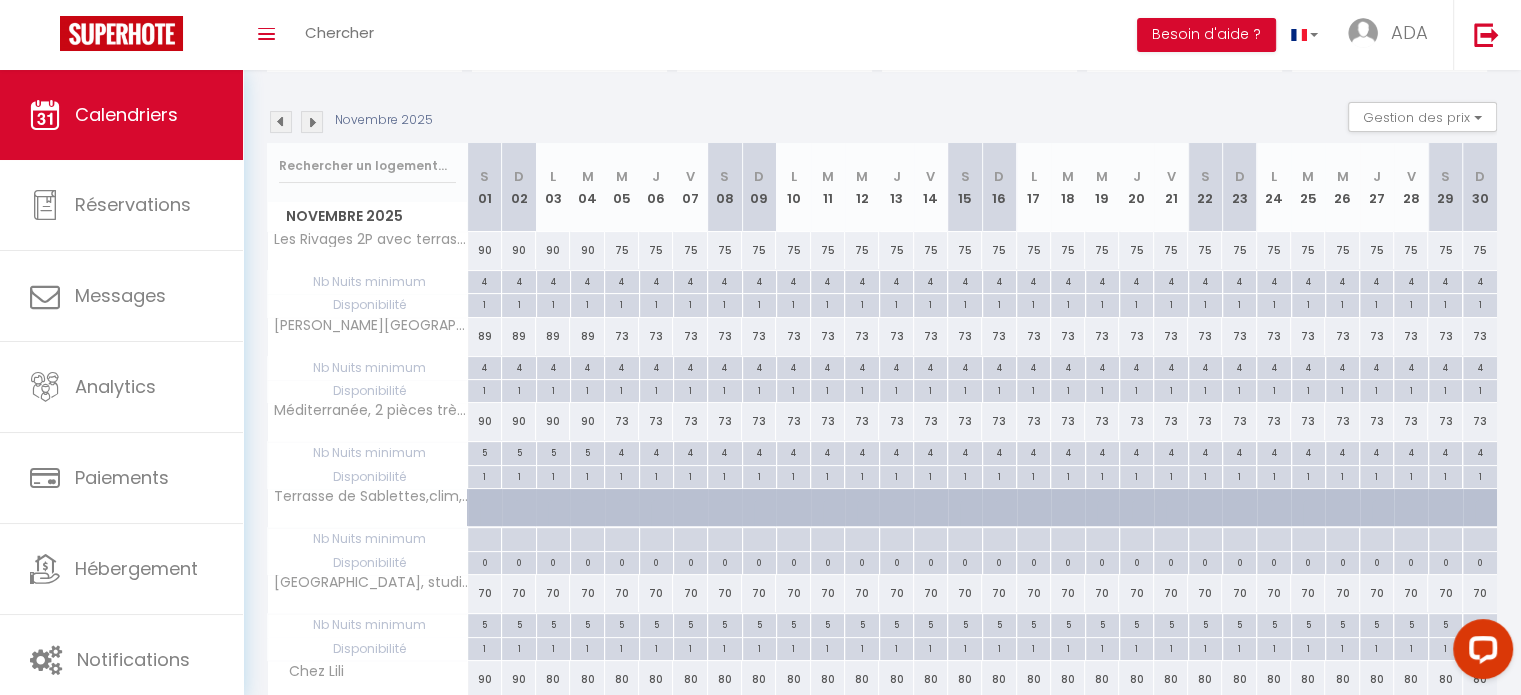 click at bounding box center [312, 122] 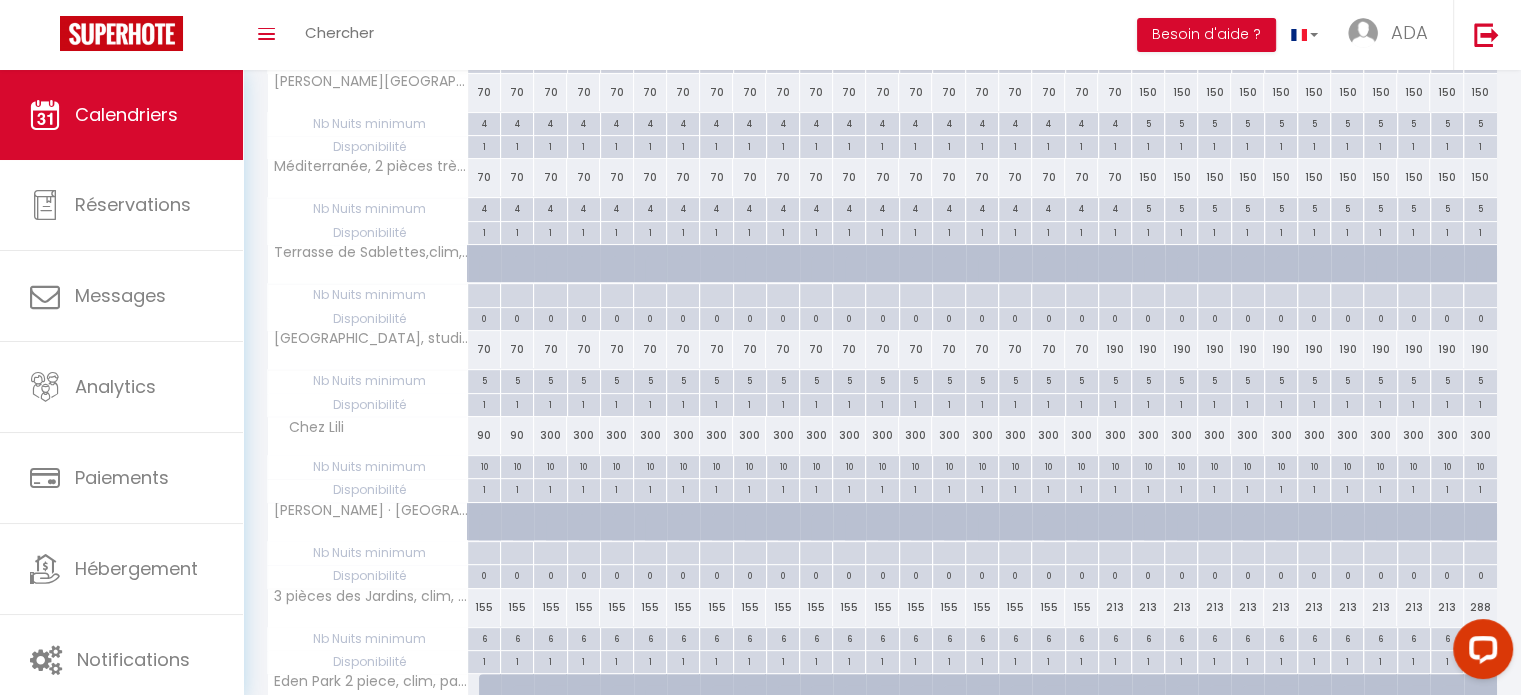scroll, scrollTop: 432, scrollLeft: 0, axis: vertical 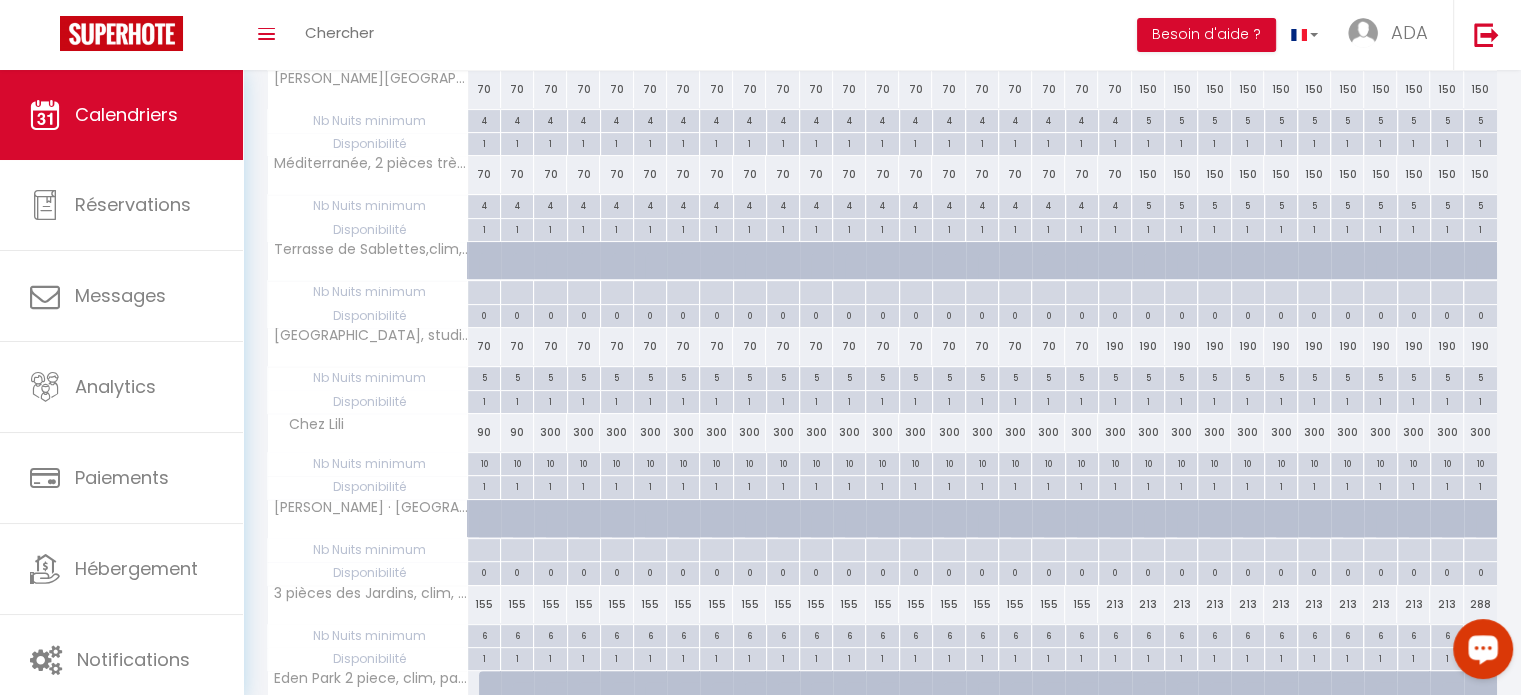 click at bounding box center [1483, 648] 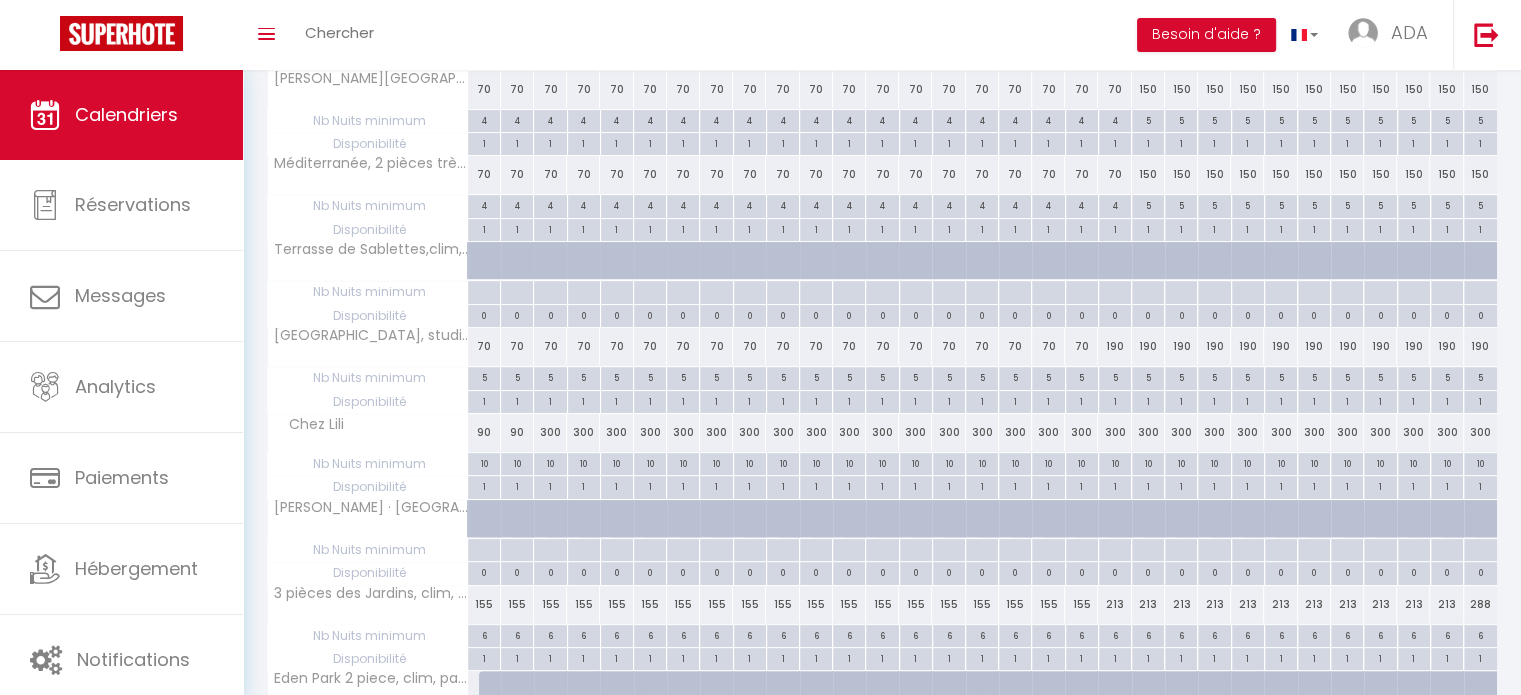 click on "Toggle menubar     Chercher   BUTTON
Besoin d'aide ?
ADA   Paramètres        Équipe" at bounding box center (825, 35) 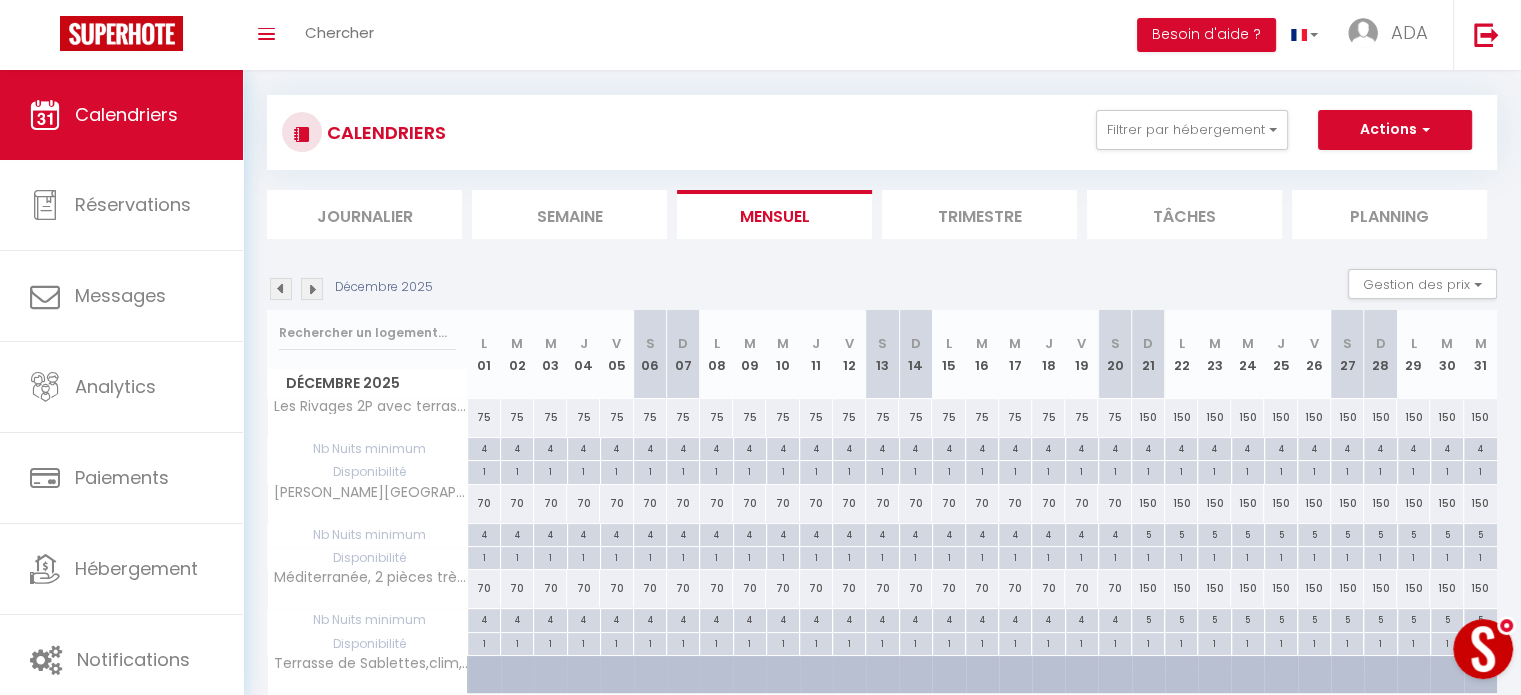 scroll, scrollTop: 0, scrollLeft: 0, axis: both 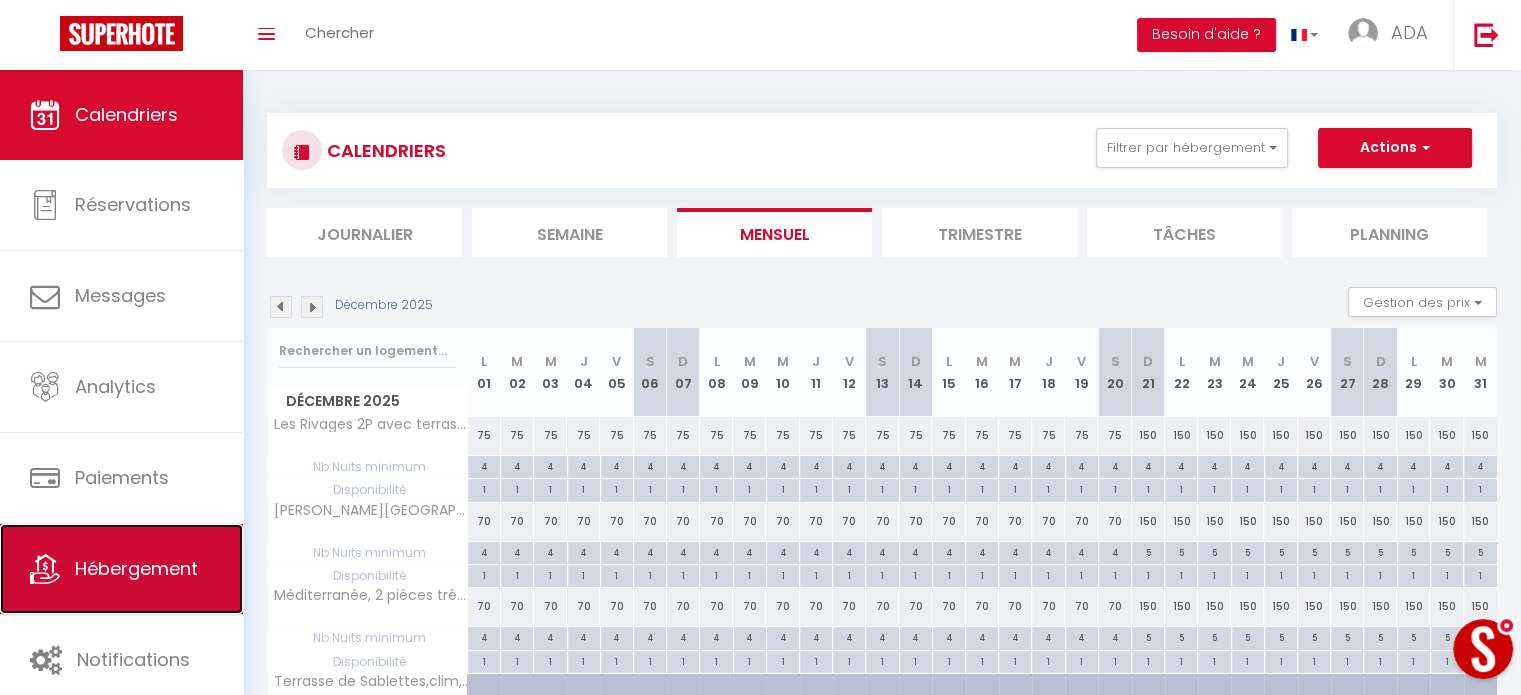 click on "Hébergement" at bounding box center [136, 568] 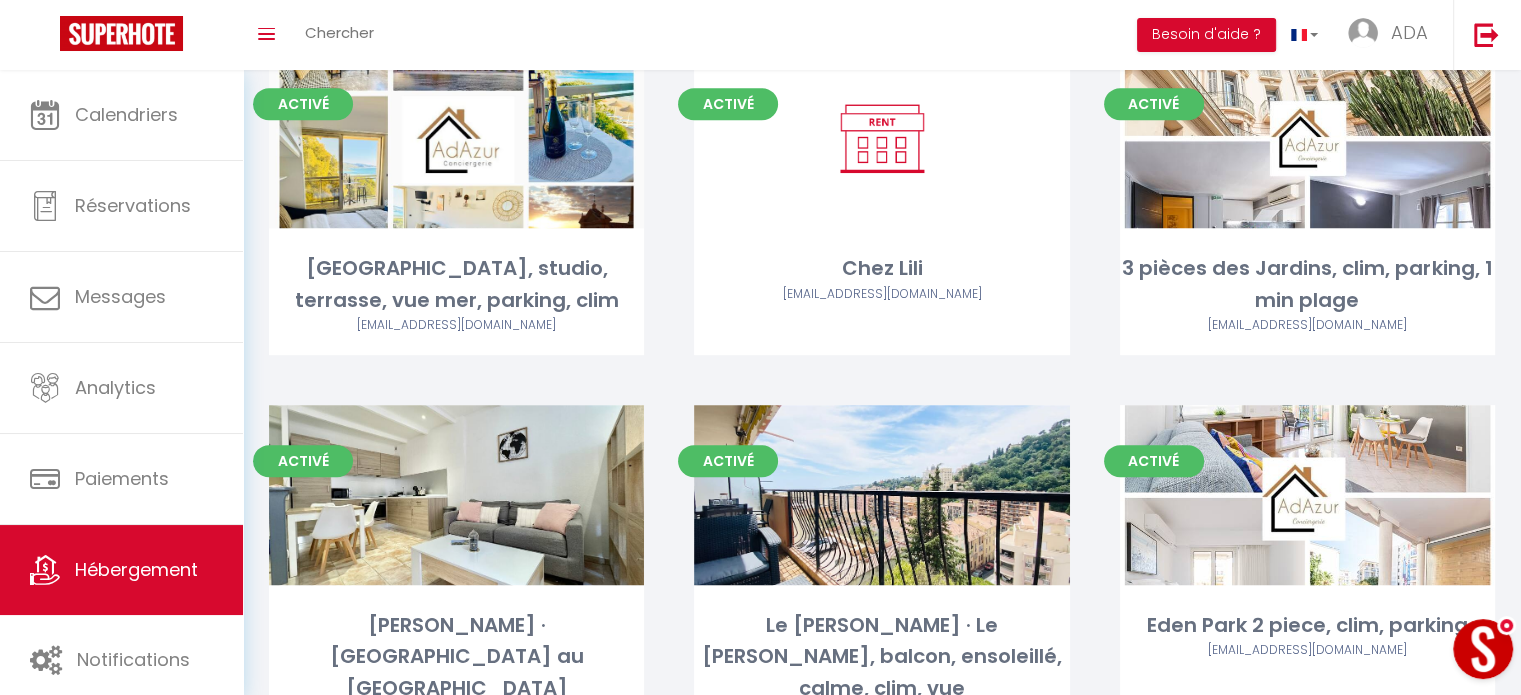 scroll, scrollTop: 884, scrollLeft: 0, axis: vertical 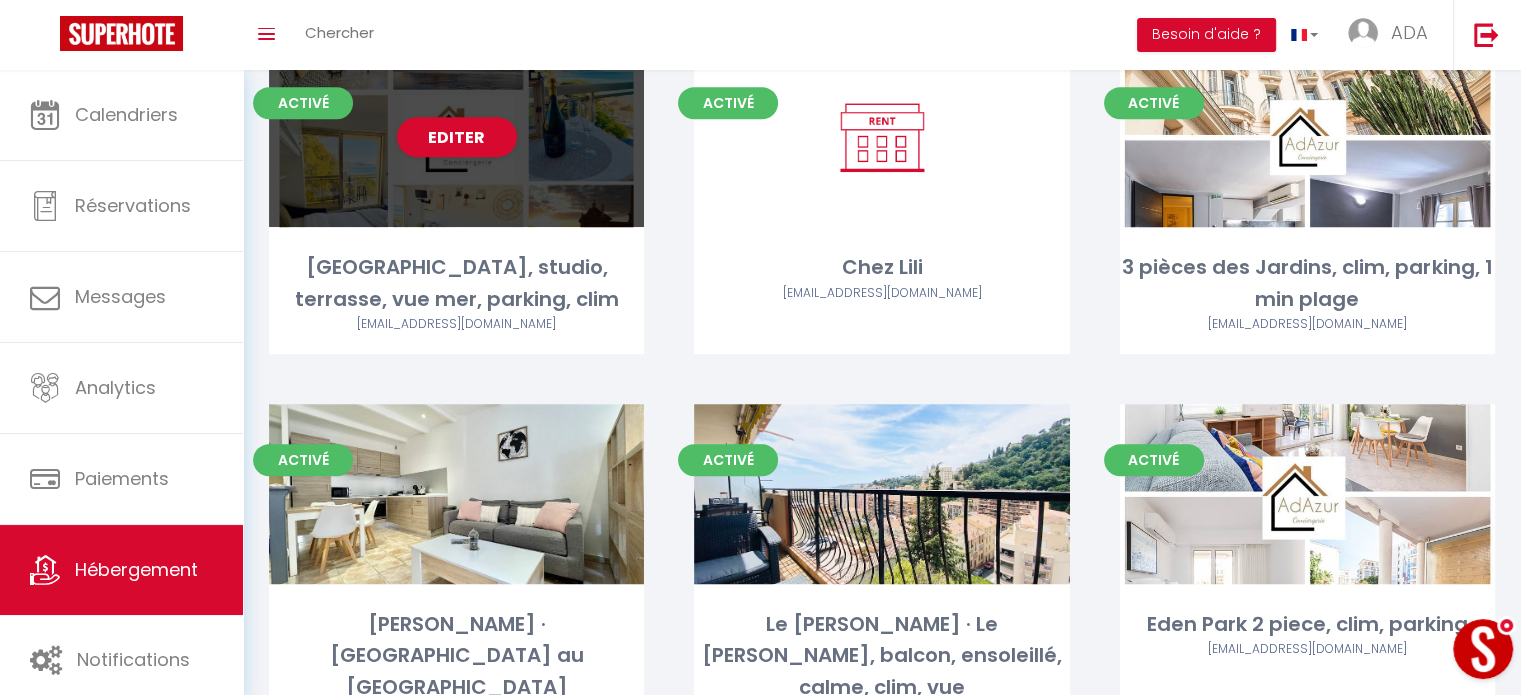 click on "Editer" at bounding box center [456, 137] 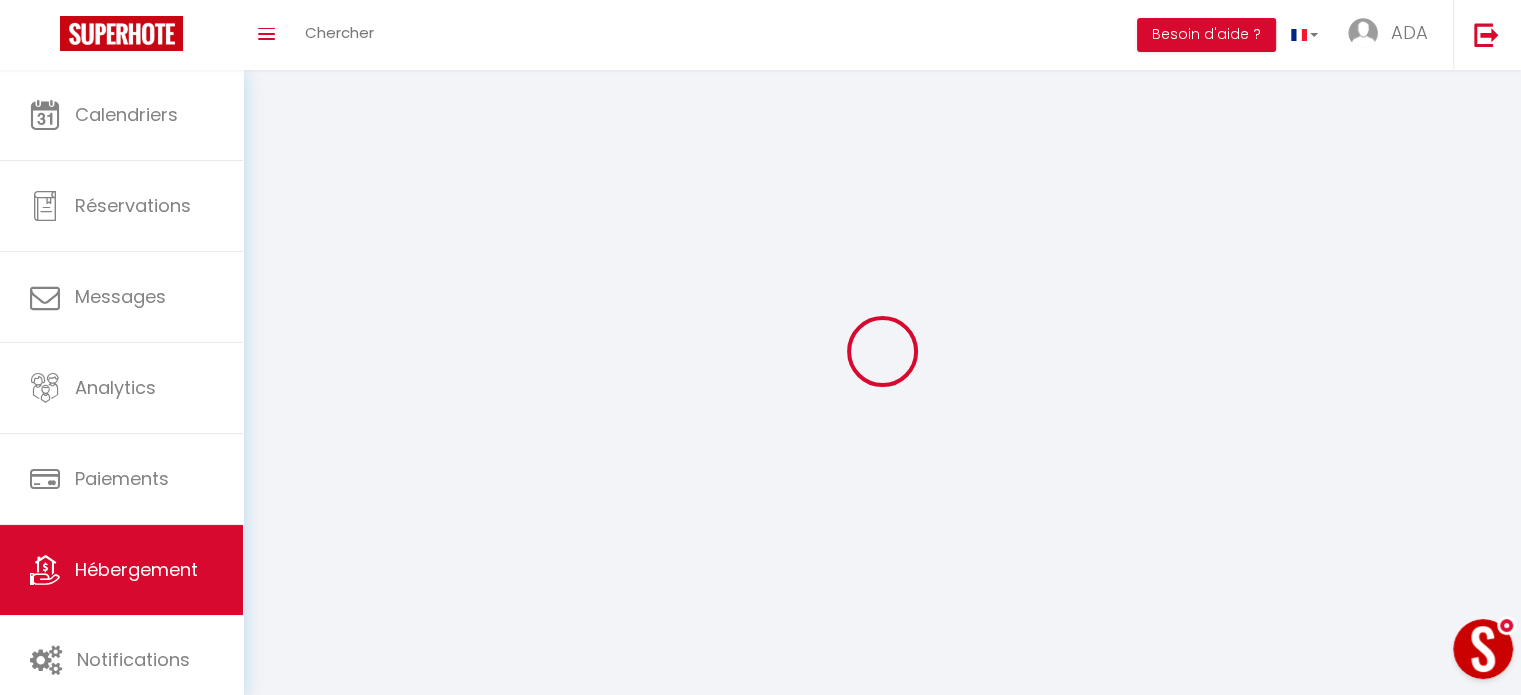 select on "+ 15 %" 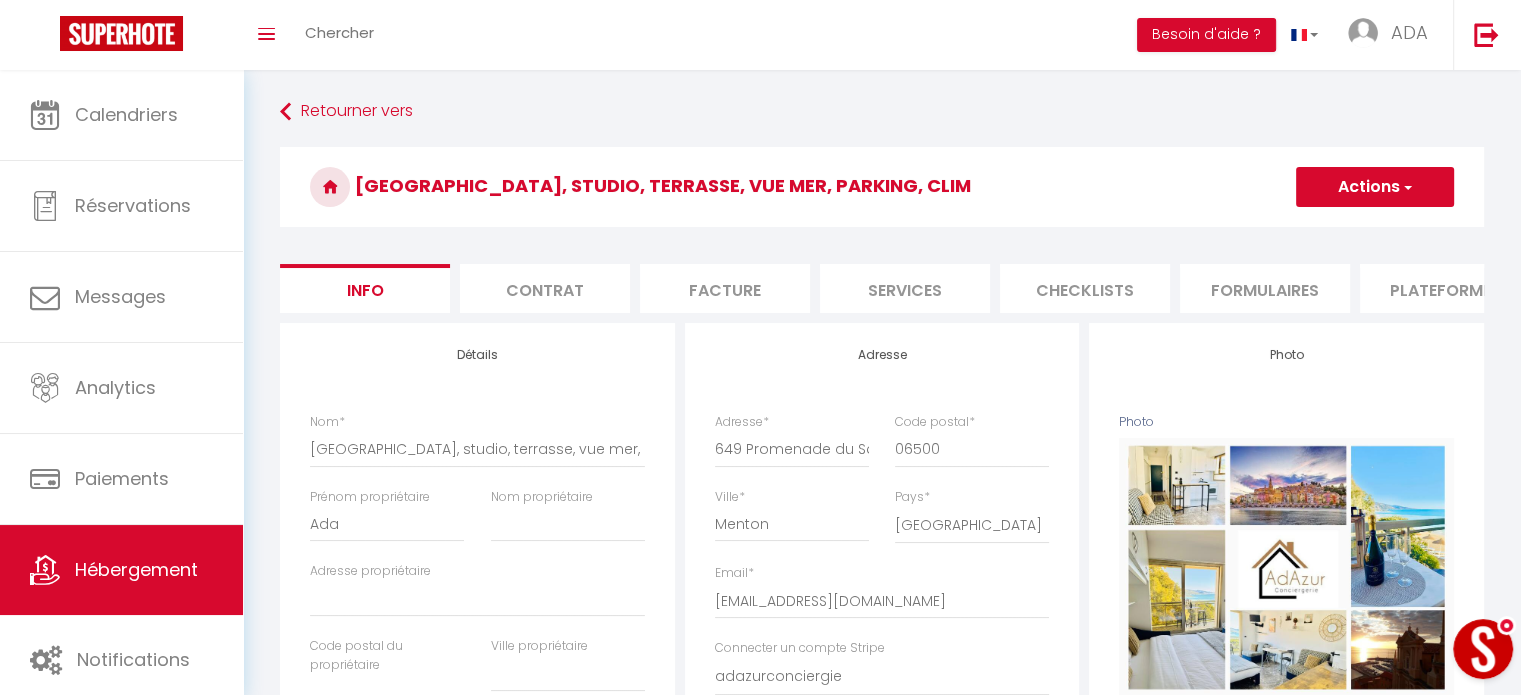 click on "Plateformes" at bounding box center [1445, 288] 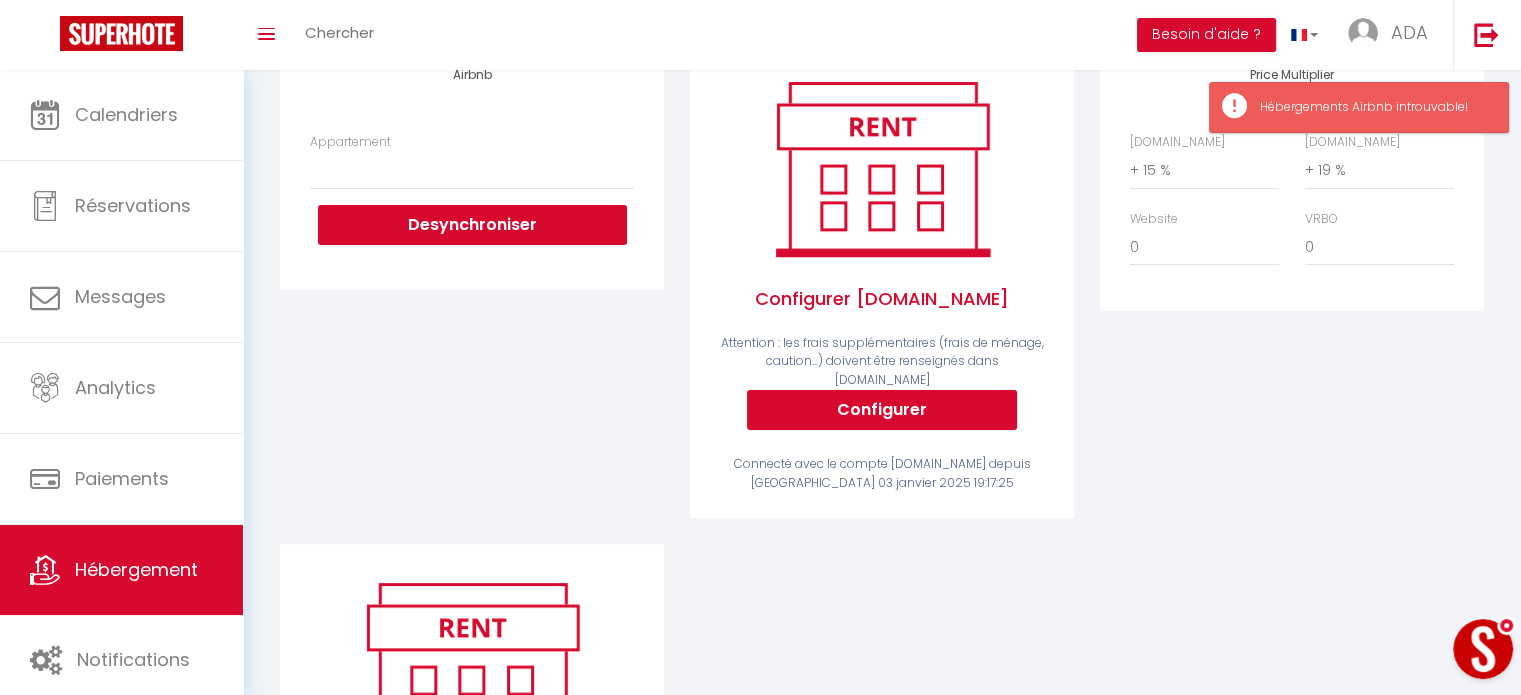 scroll, scrollTop: 378, scrollLeft: 0, axis: vertical 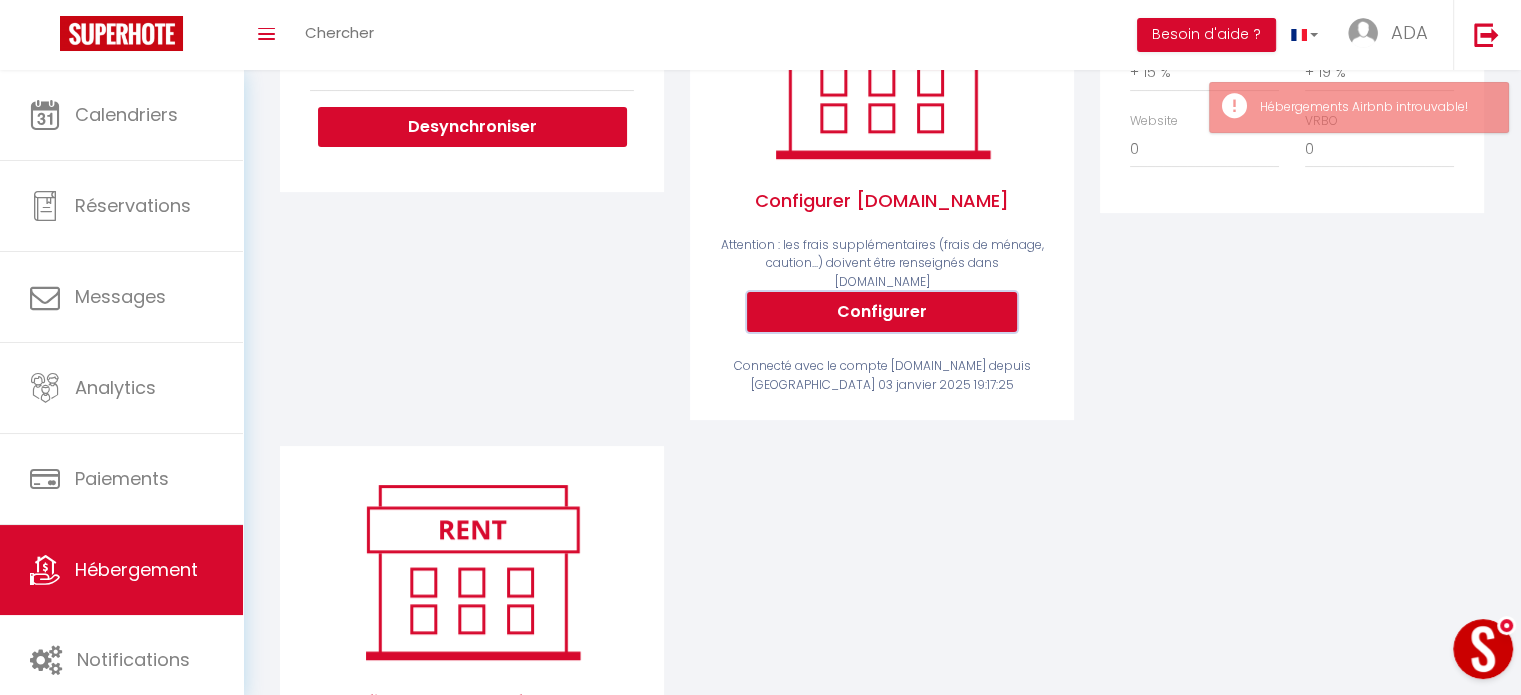 click on "Configurer" at bounding box center (882, 312) 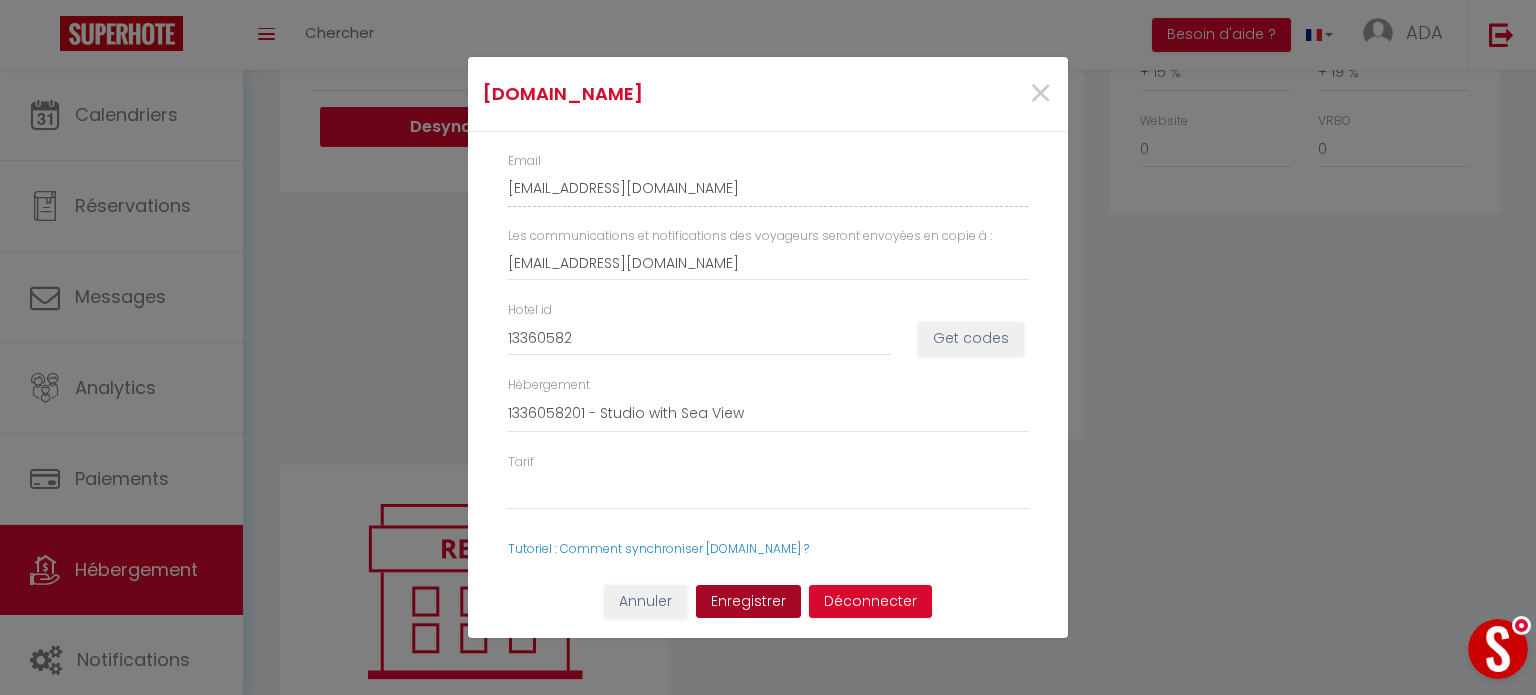 click on "Enregistrer" at bounding box center (748, 602) 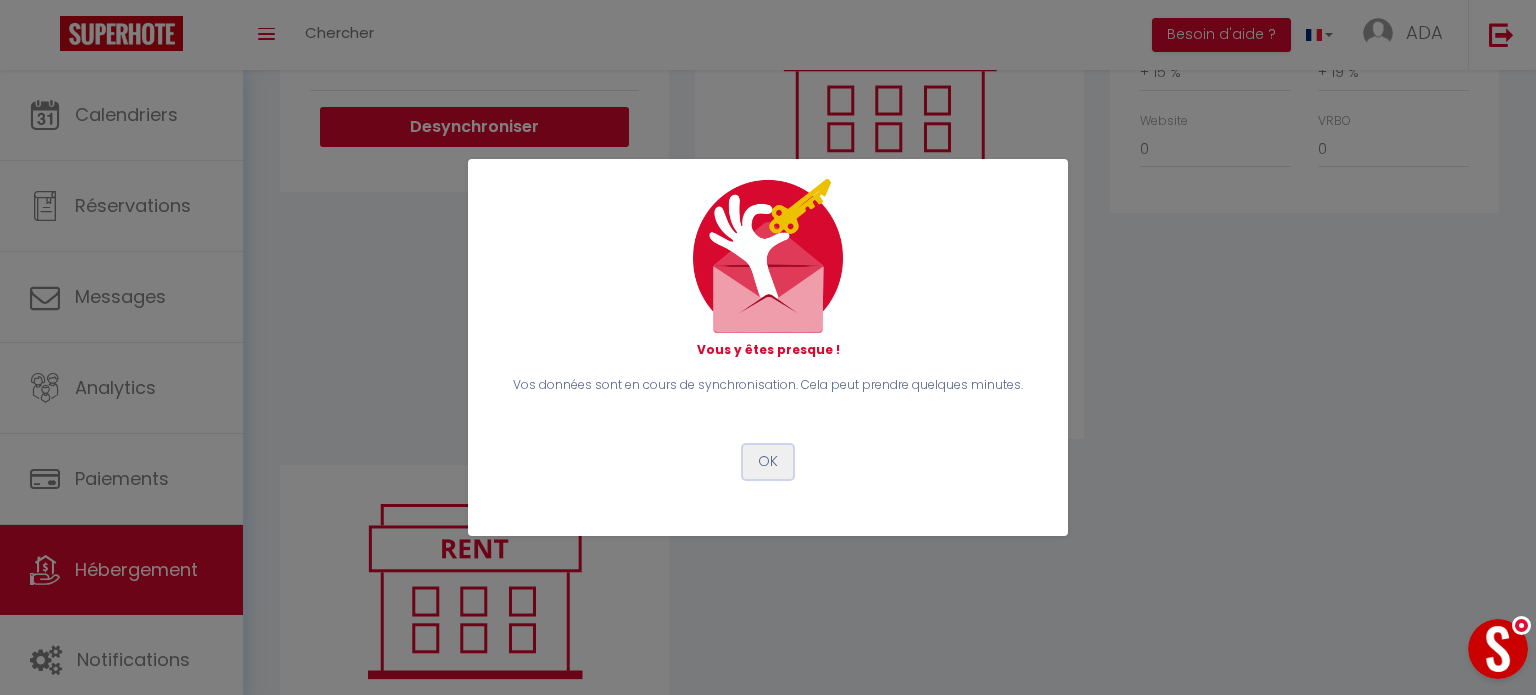 click on "OK" at bounding box center [768, 462] 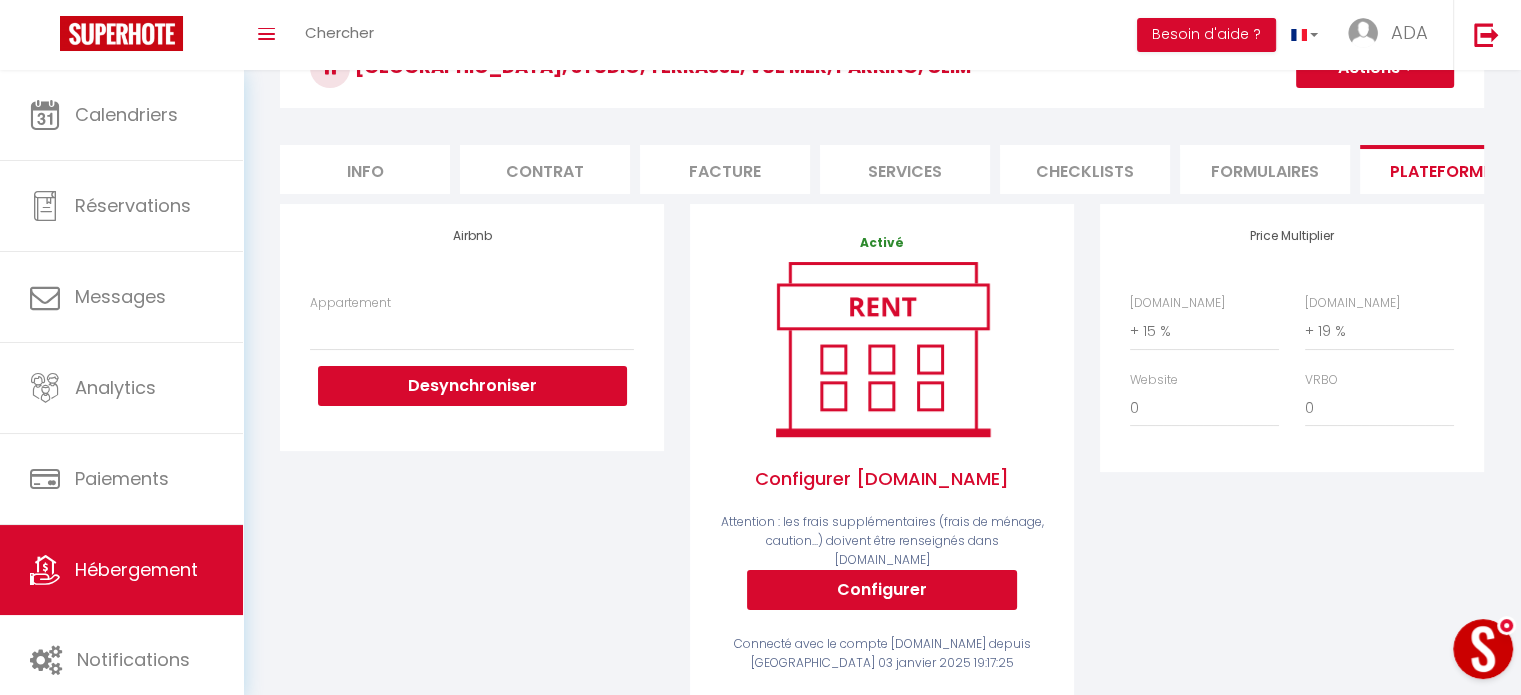 scroll, scrollTop: 118, scrollLeft: 0, axis: vertical 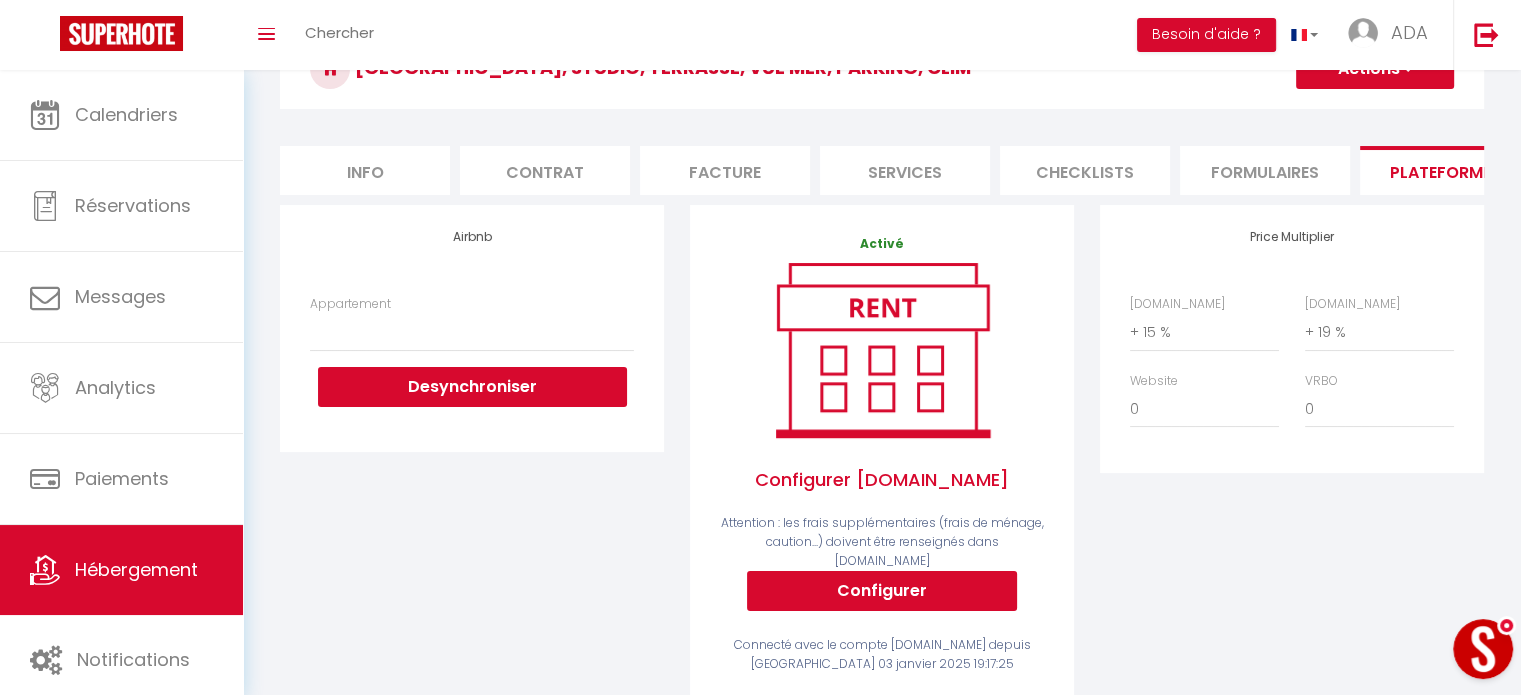 click on "Actions" at bounding box center [1375, 69] 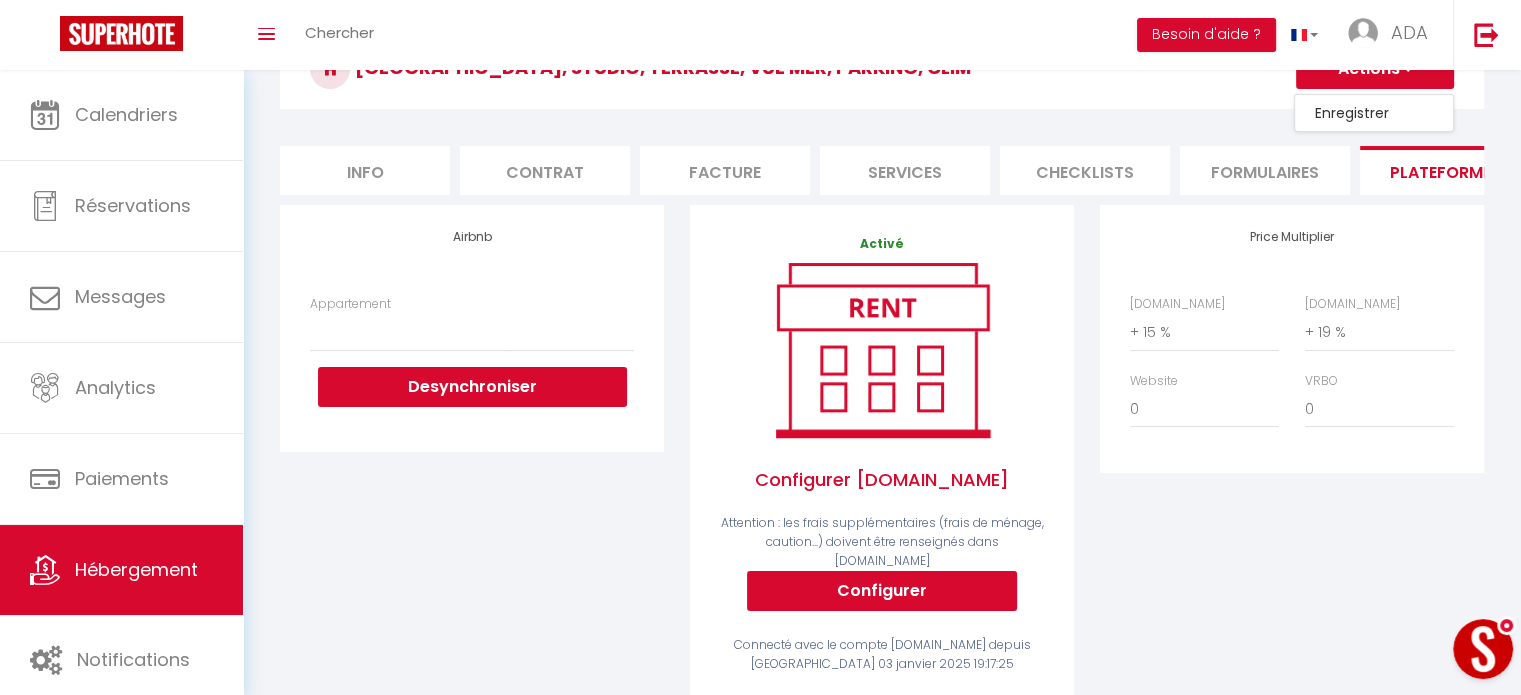 click on "Enregistrer" at bounding box center (1374, 113) 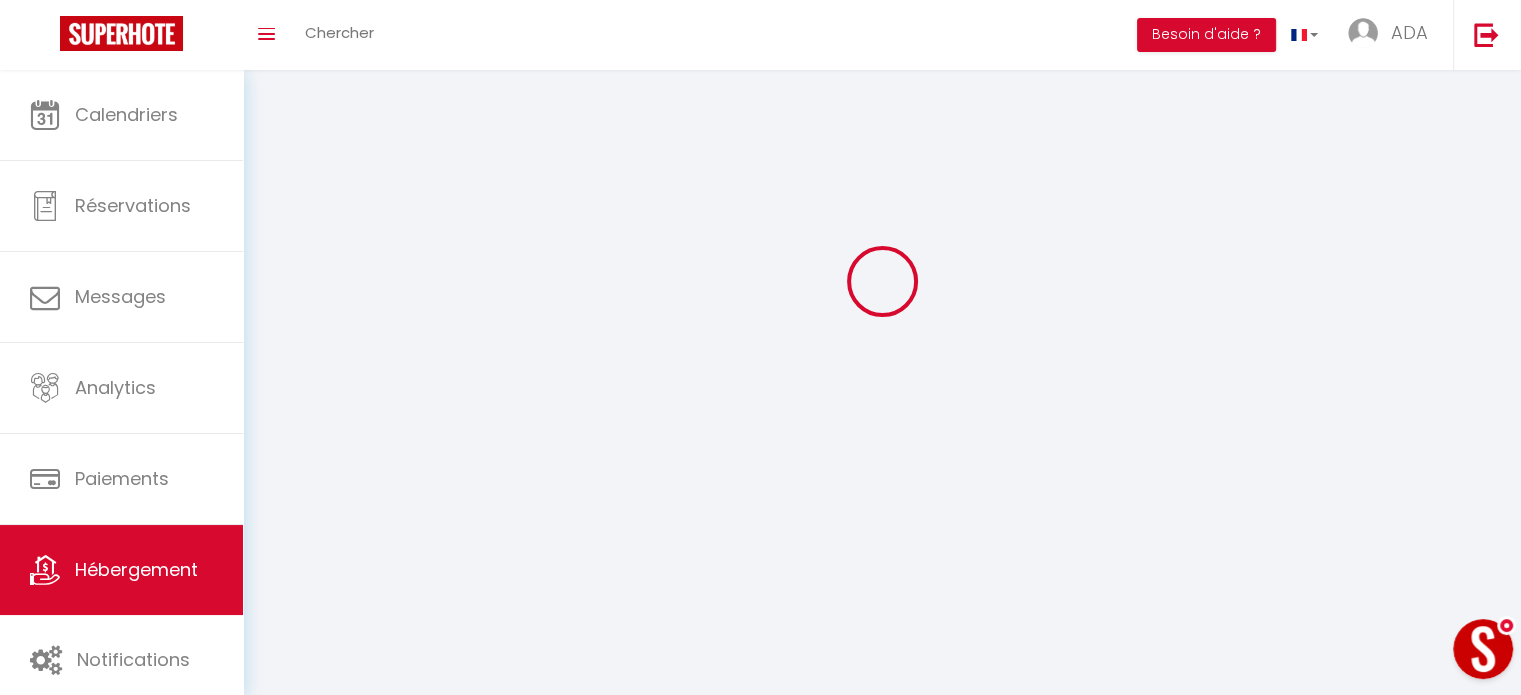 scroll, scrollTop: 70, scrollLeft: 0, axis: vertical 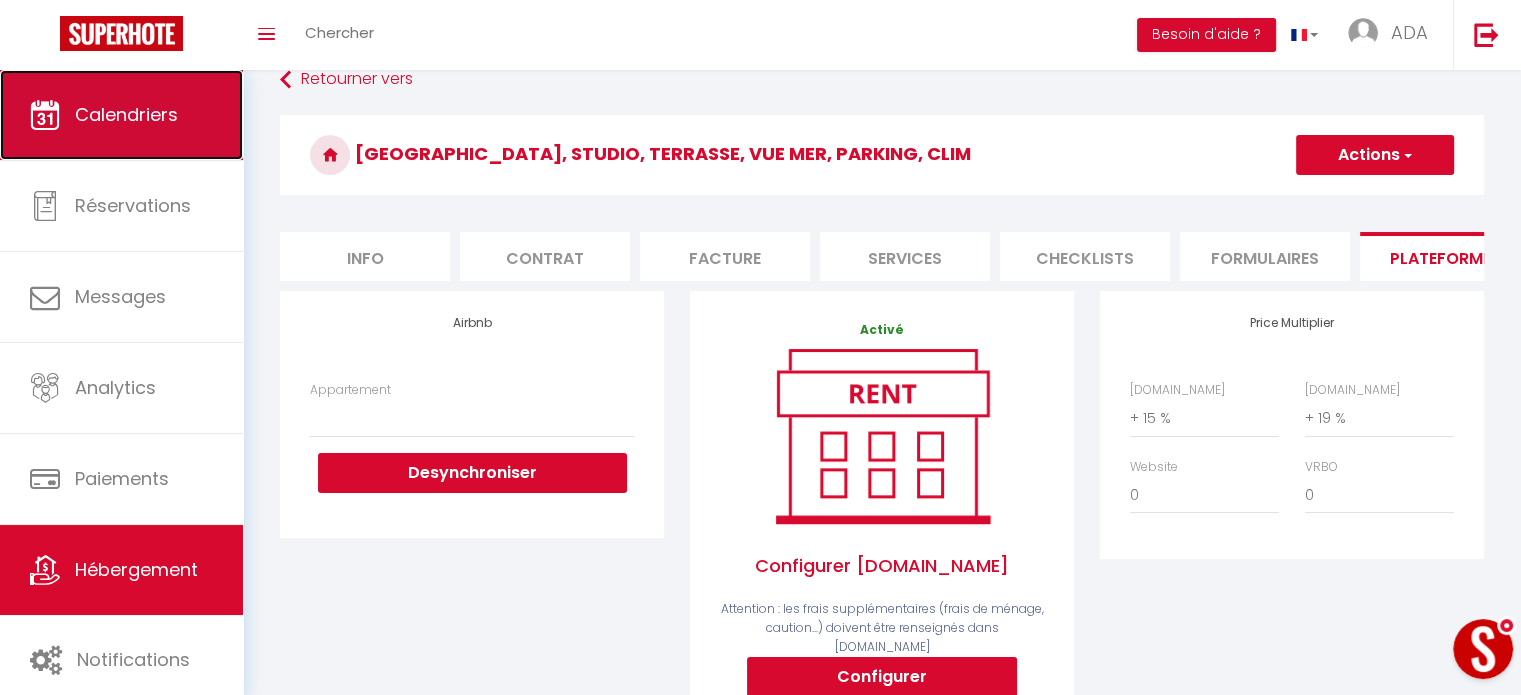 click on "Calendriers" at bounding box center (121, 115) 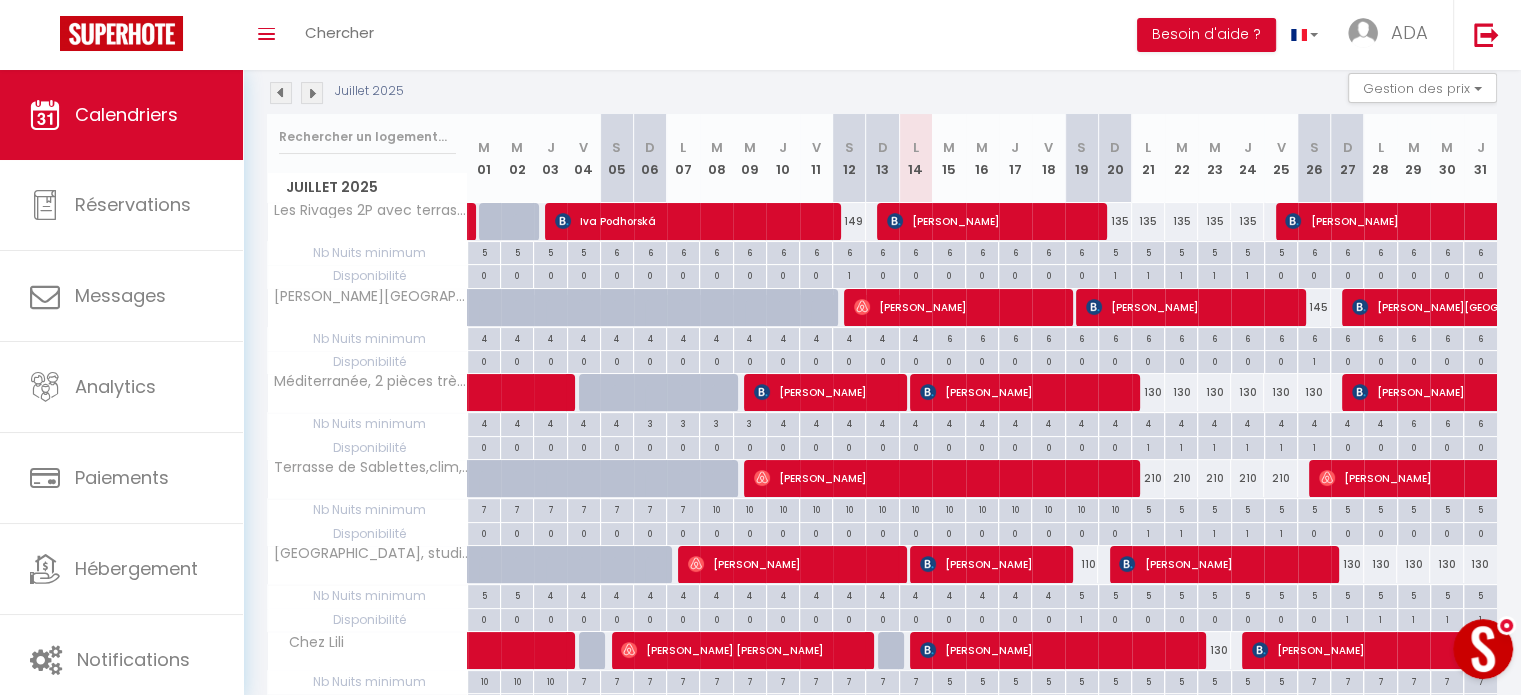 scroll, scrollTop: 0, scrollLeft: 0, axis: both 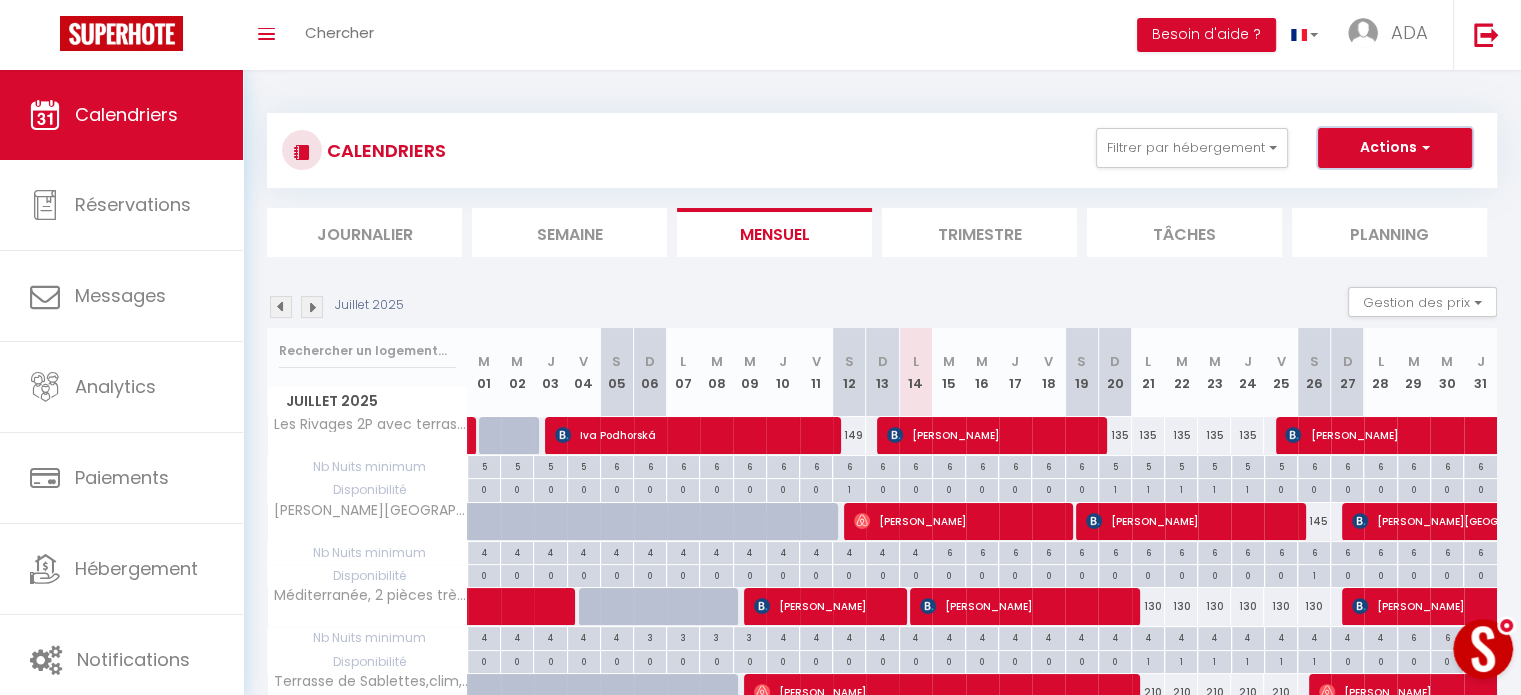 click on "Actions" at bounding box center [1395, 148] 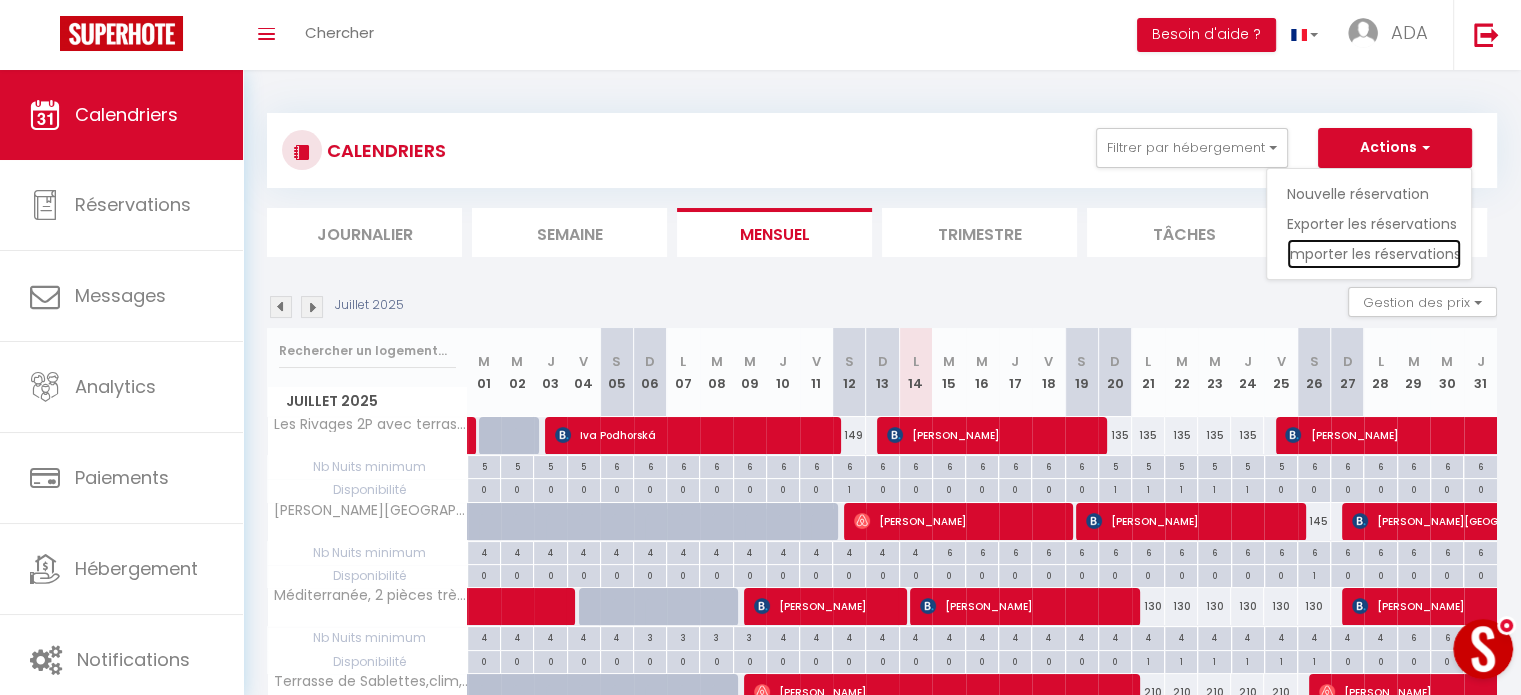 click on "Importer les réservations" at bounding box center [1374, 254] 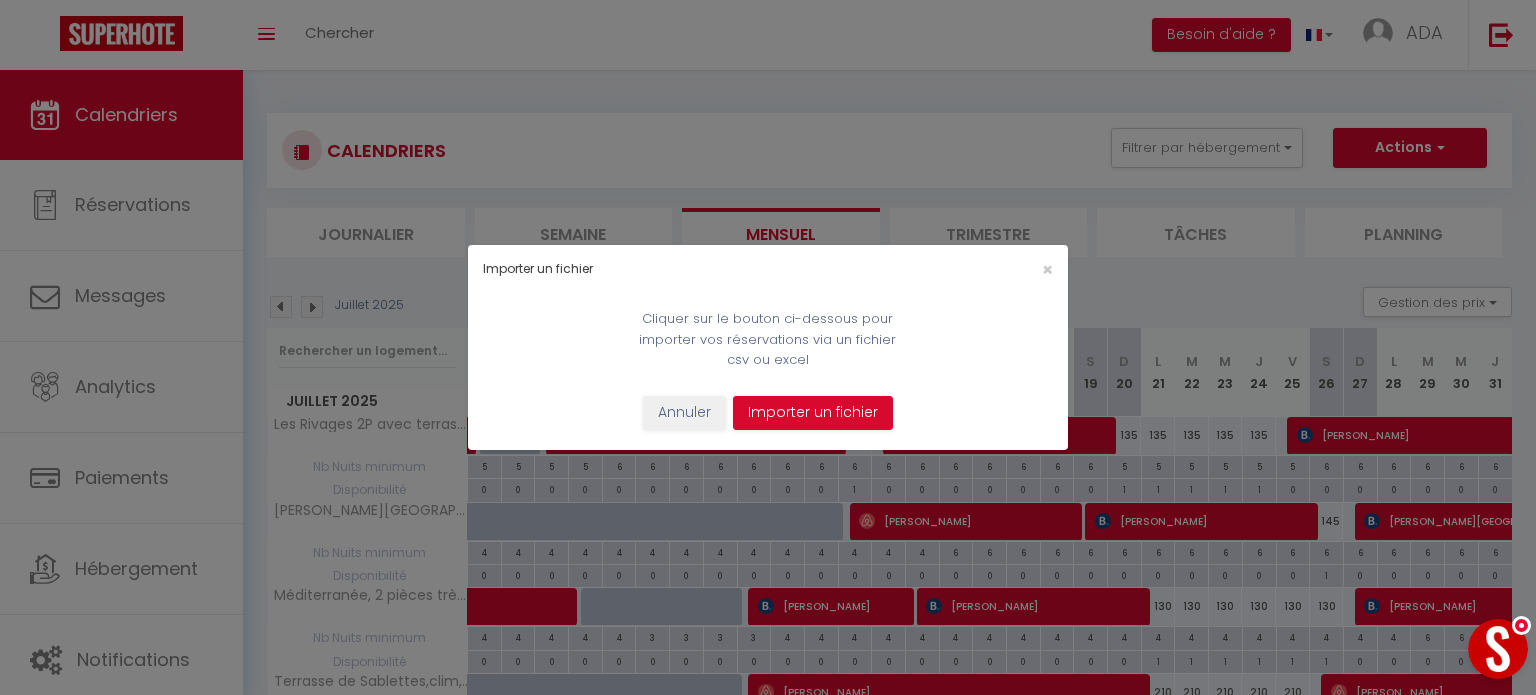 click at bounding box center [813, 413] 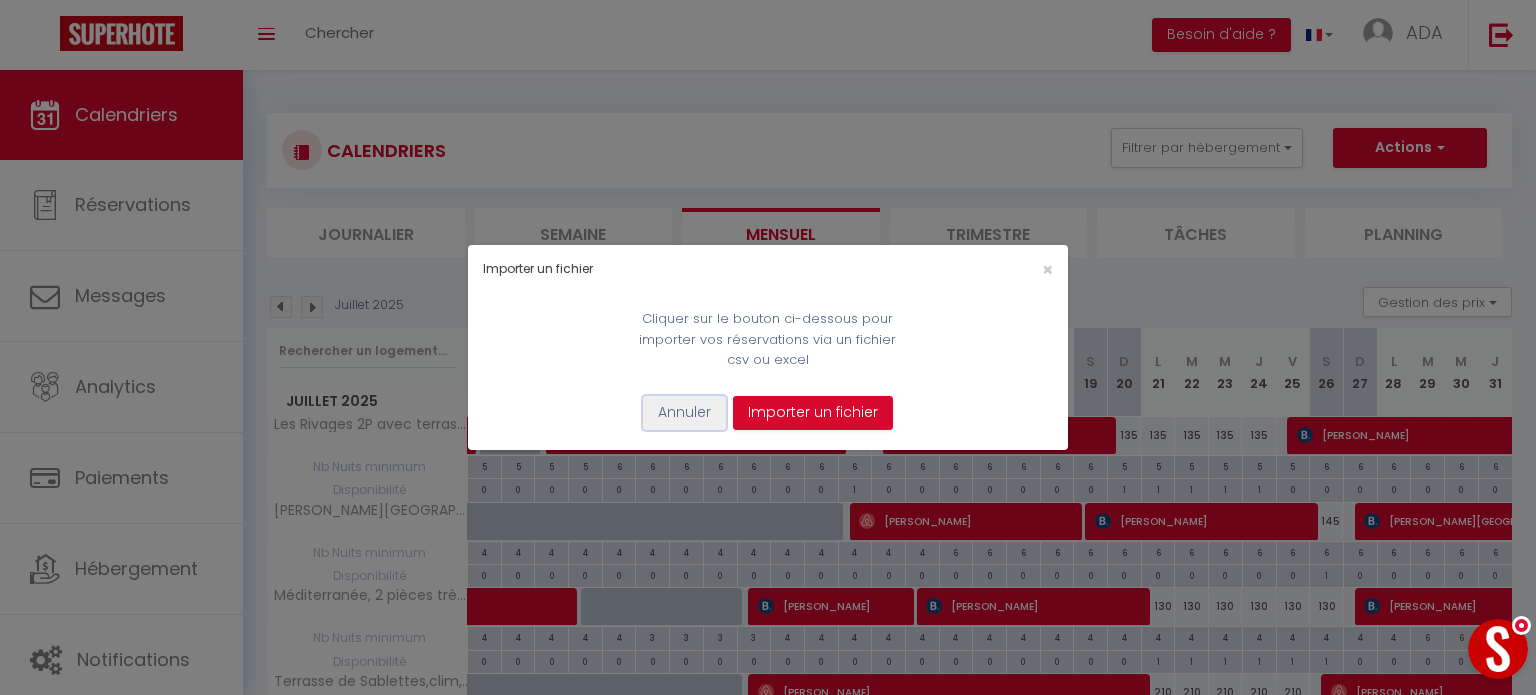 click on "Annuler" at bounding box center (684, 413) 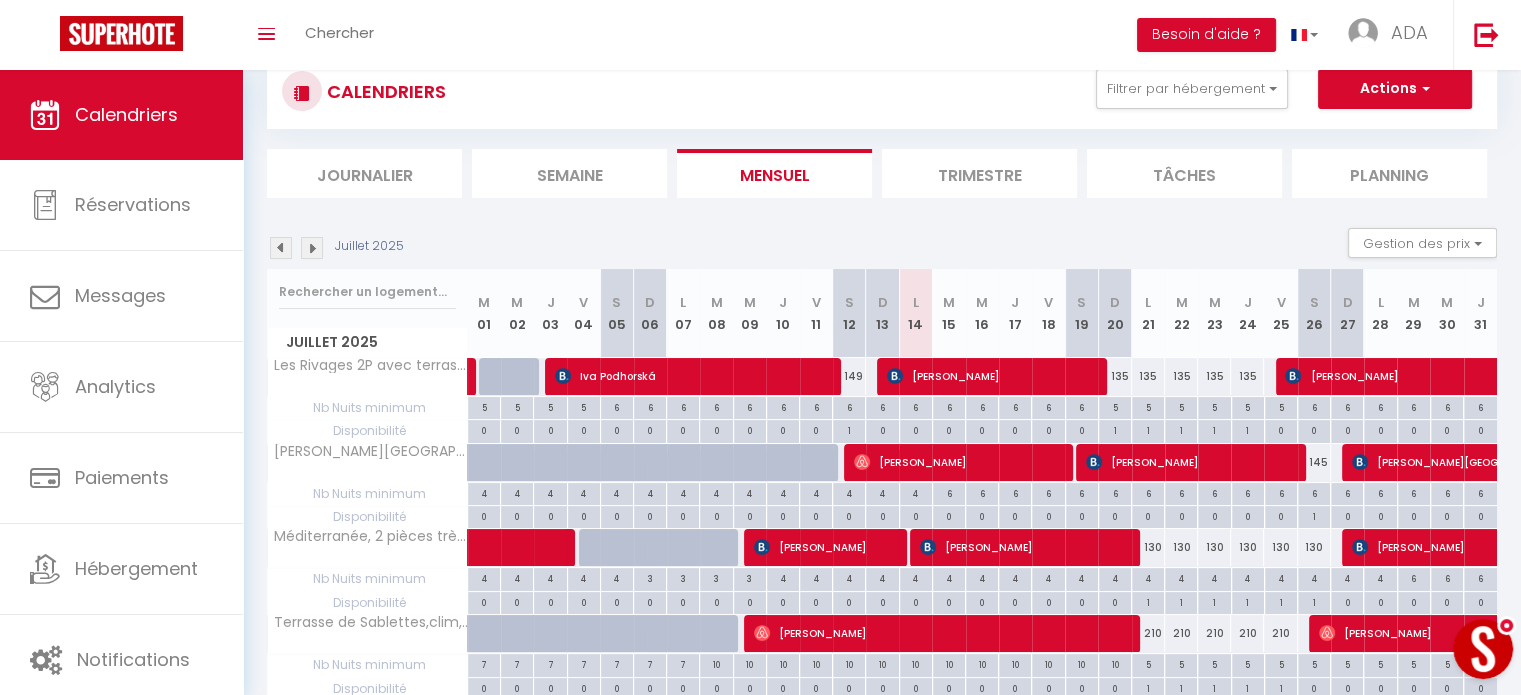 scroll, scrollTop: 60, scrollLeft: 0, axis: vertical 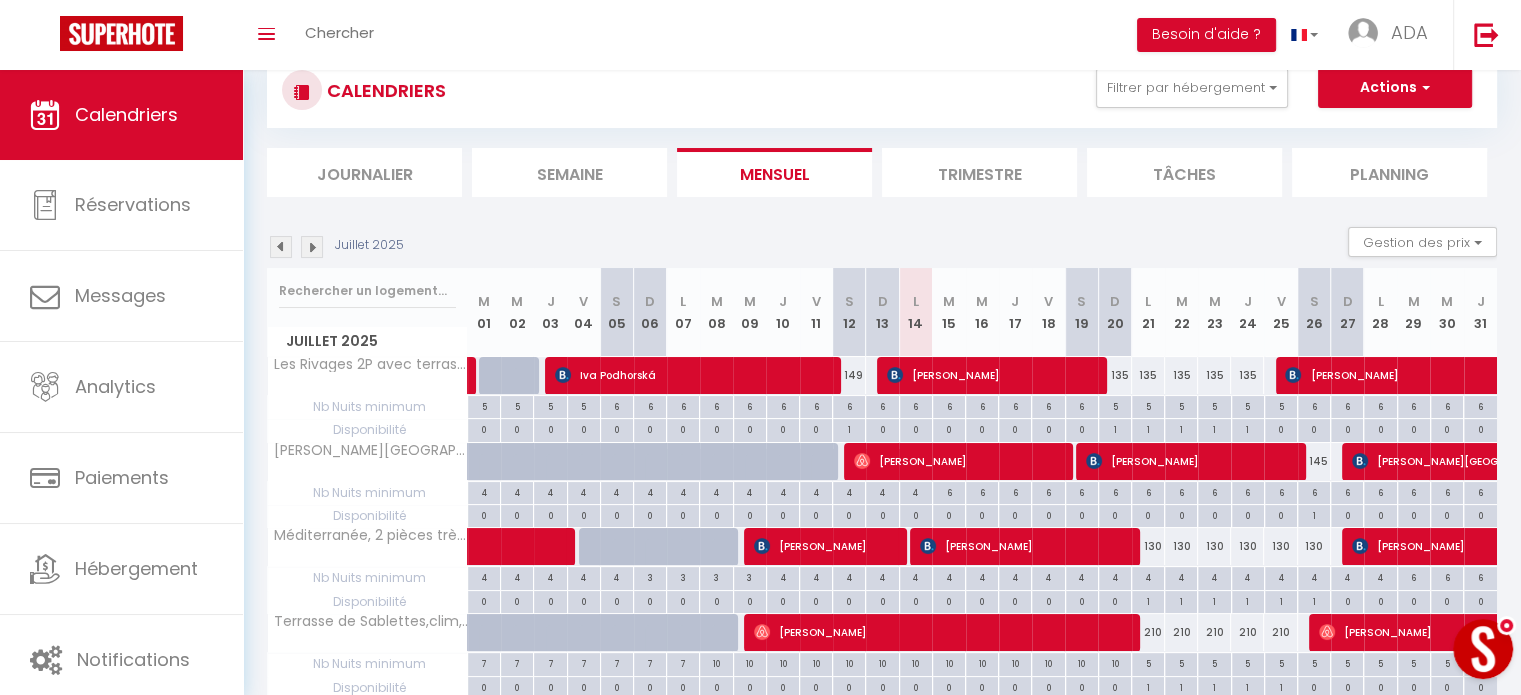 click at bounding box center [1483, 649] 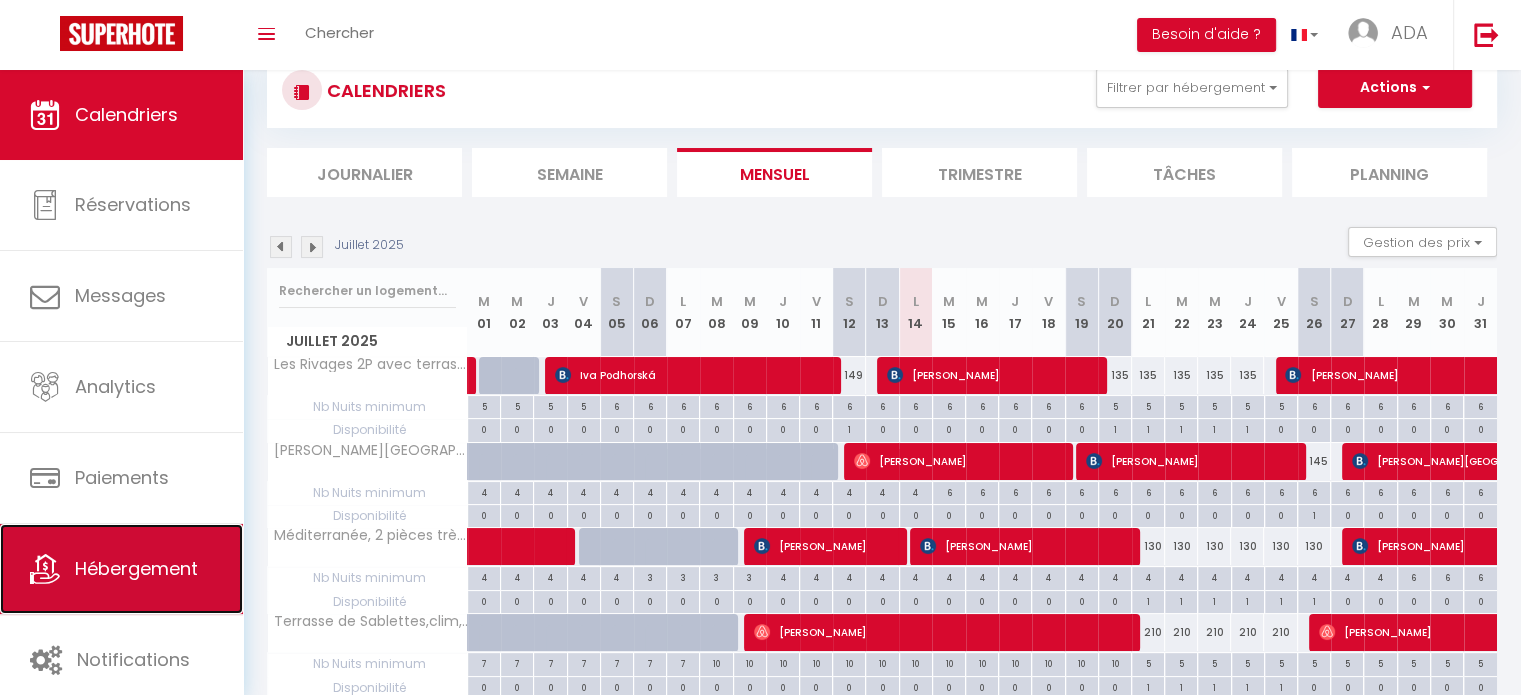 click on "Hébergement" at bounding box center (121, 569) 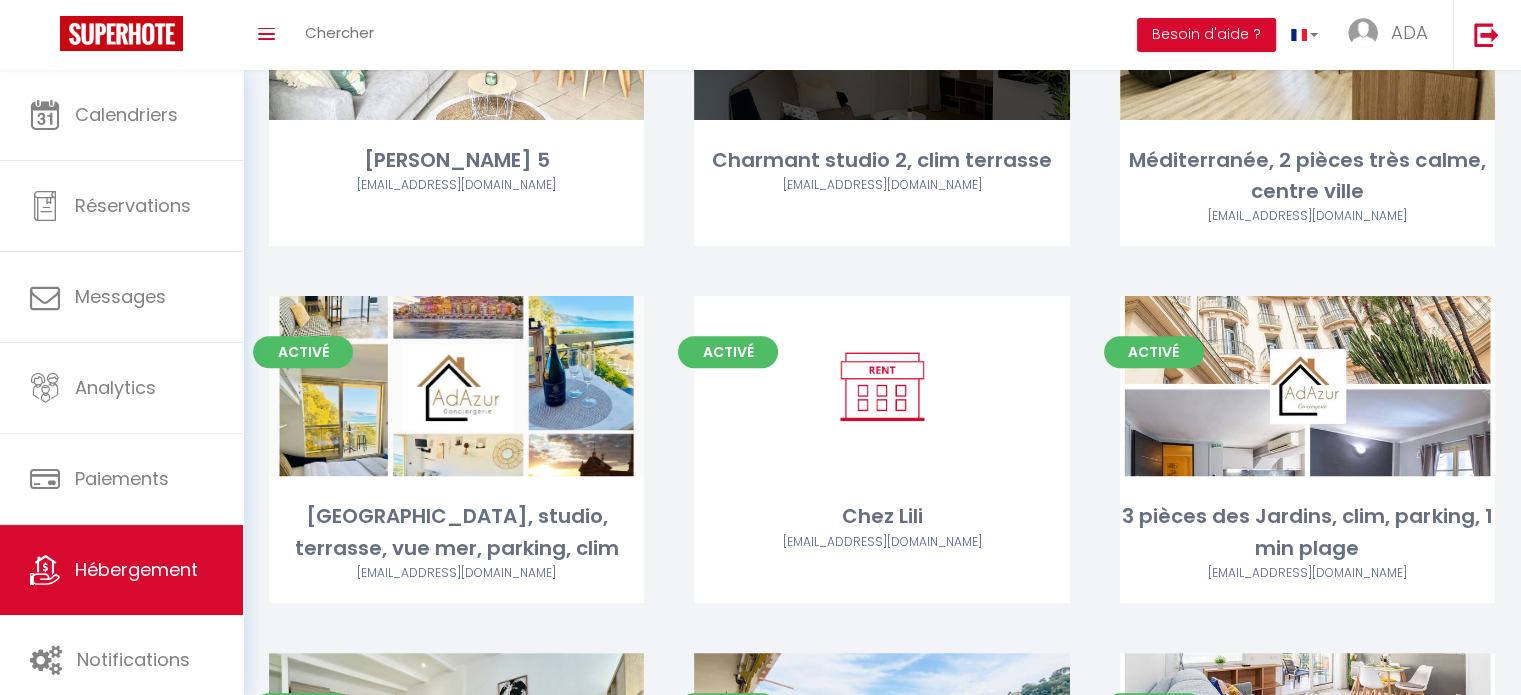 scroll, scrollTop: 634, scrollLeft: 0, axis: vertical 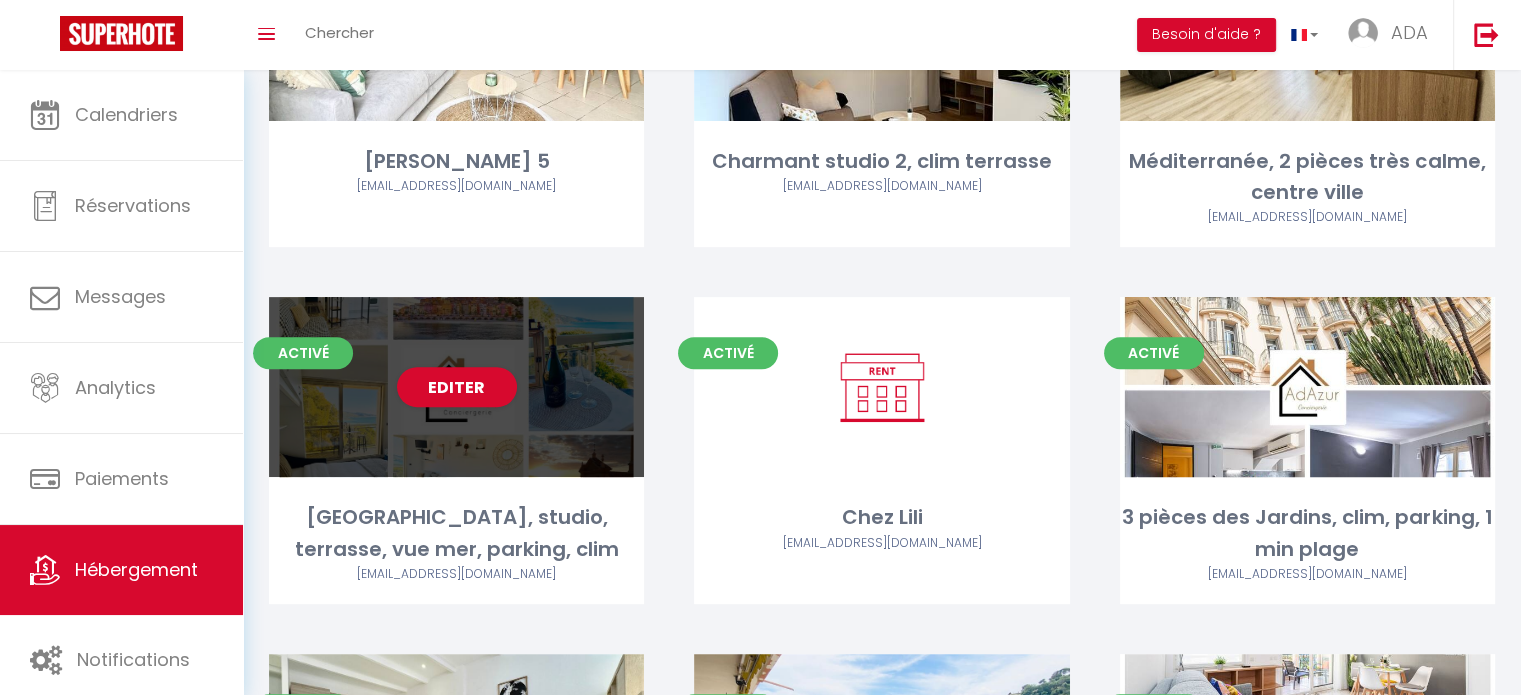 click on "Editer" at bounding box center (456, 387) 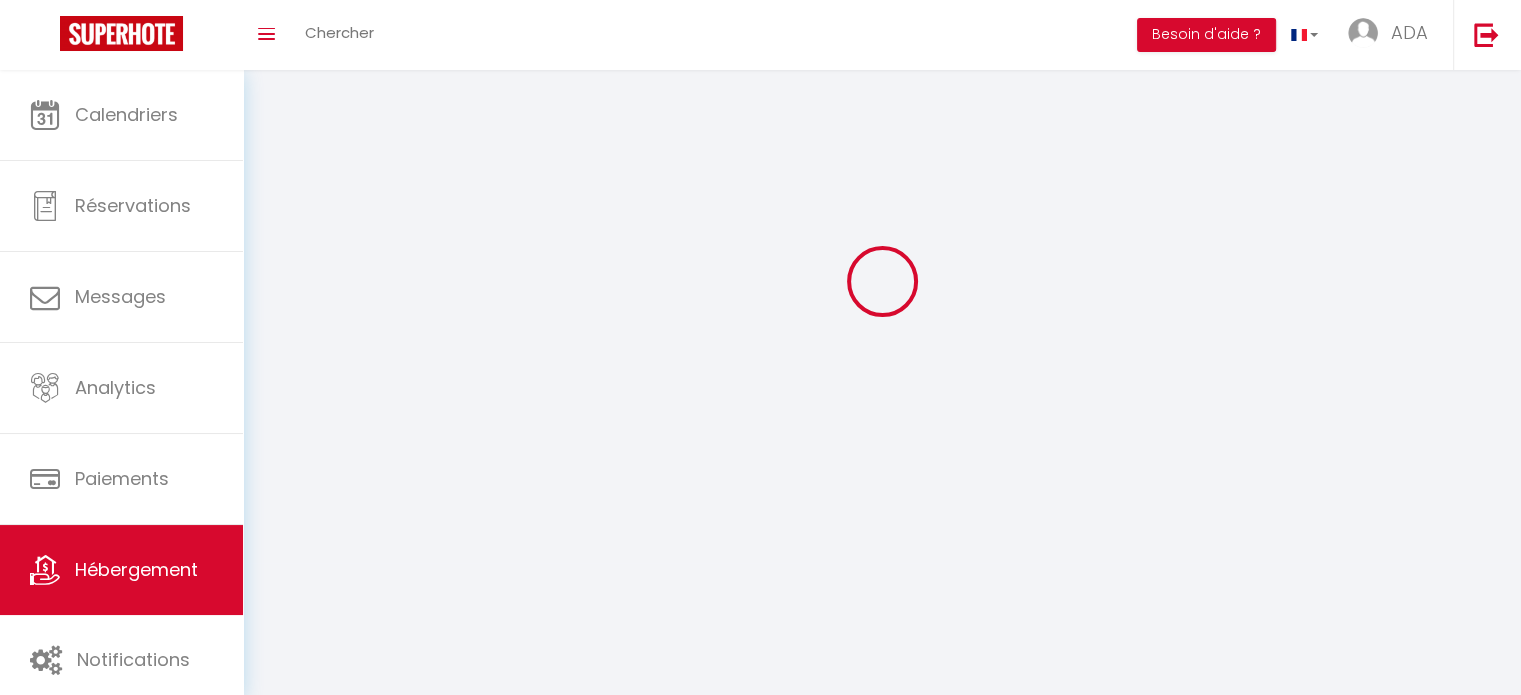scroll, scrollTop: 0, scrollLeft: 0, axis: both 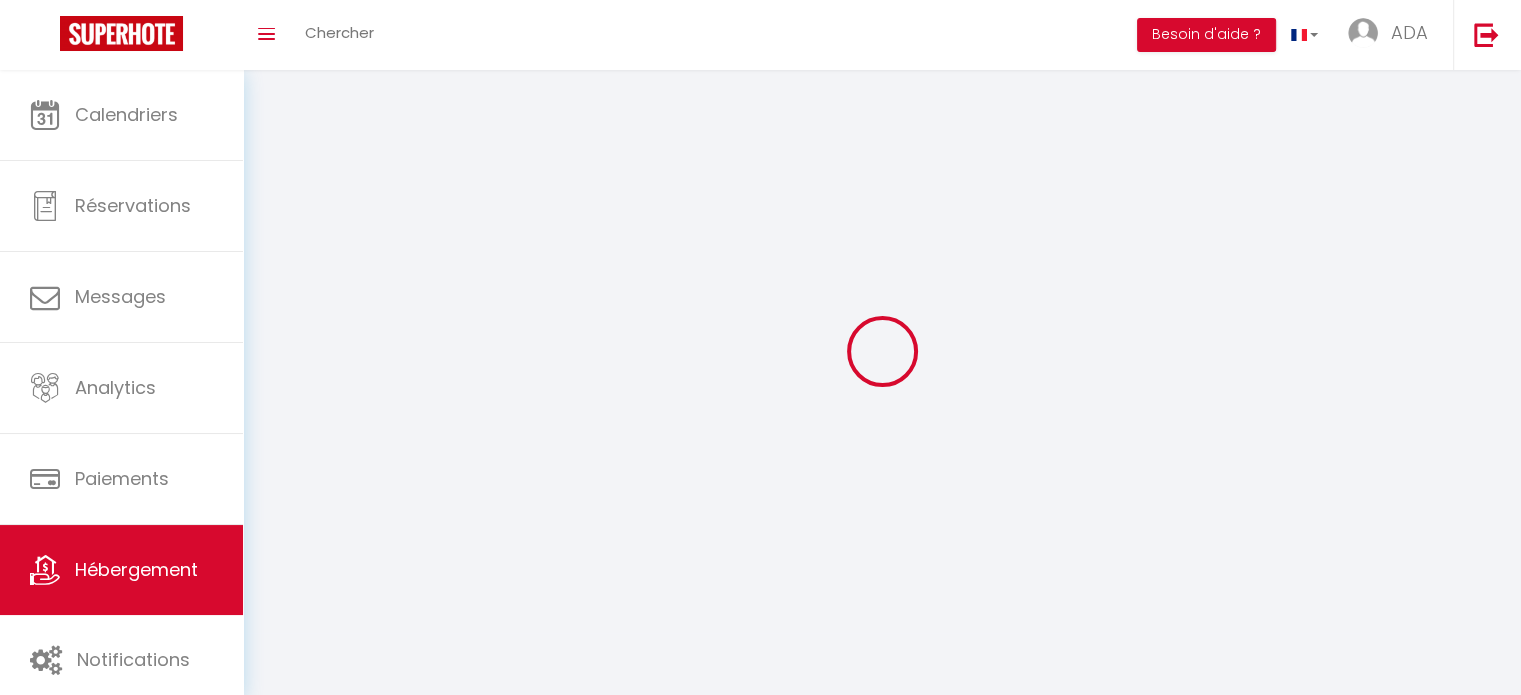 select 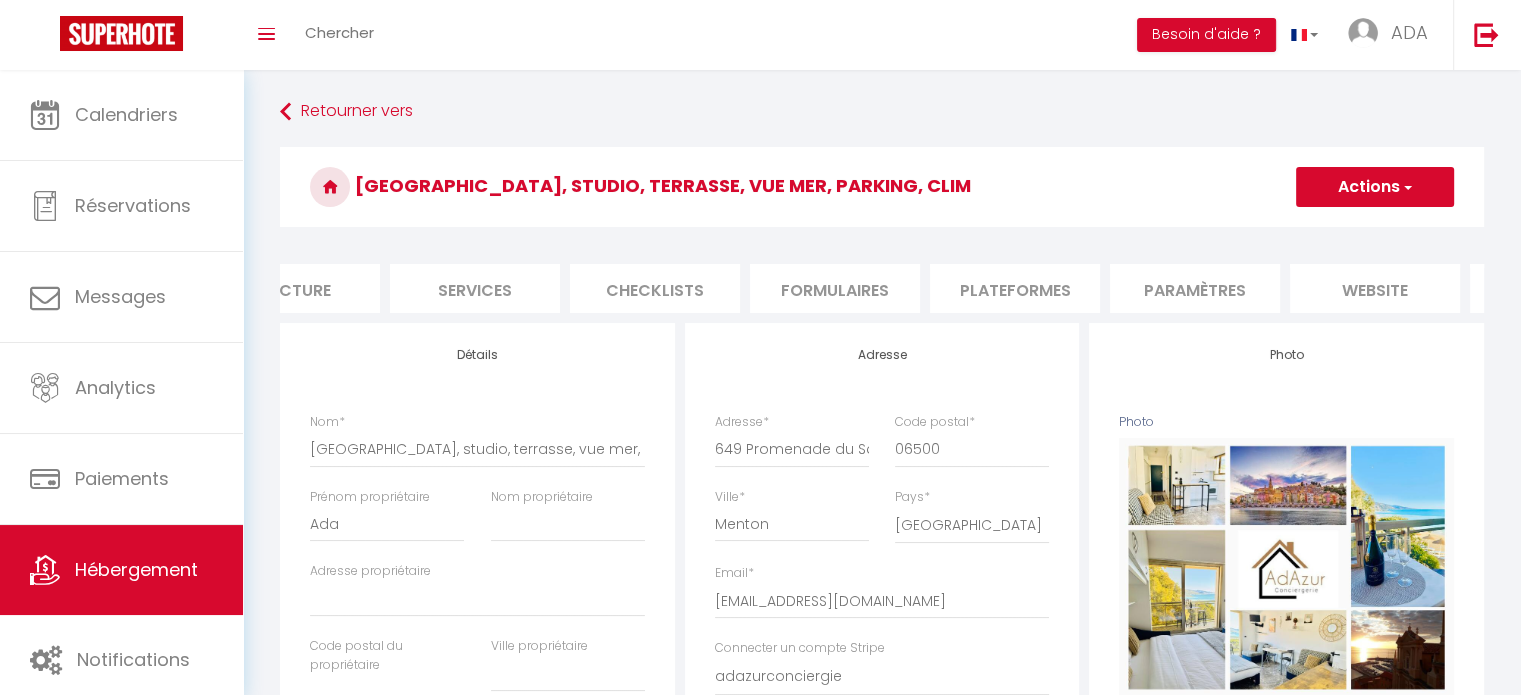 scroll, scrollTop: 0, scrollLeft: 431, axis: horizontal 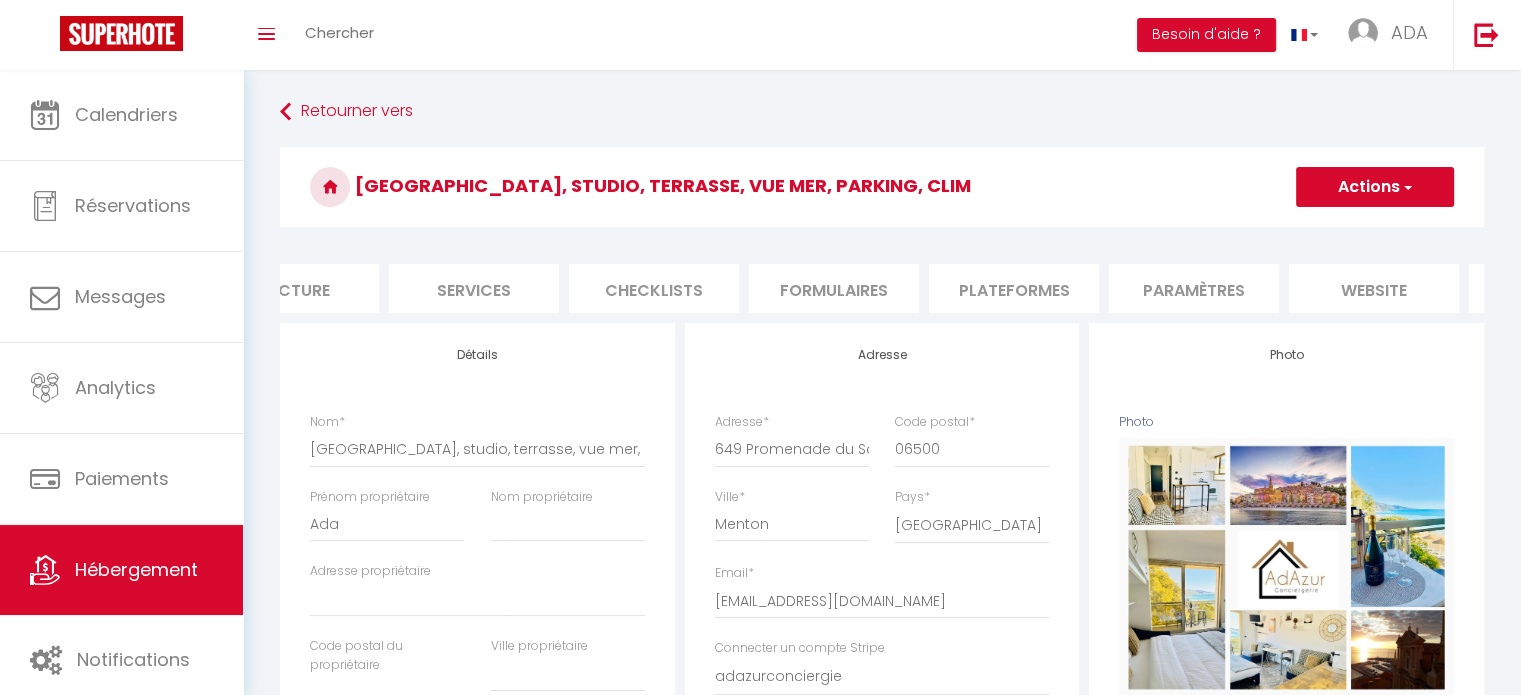 click on "Plateformes" at bounding box center (1014, 288) 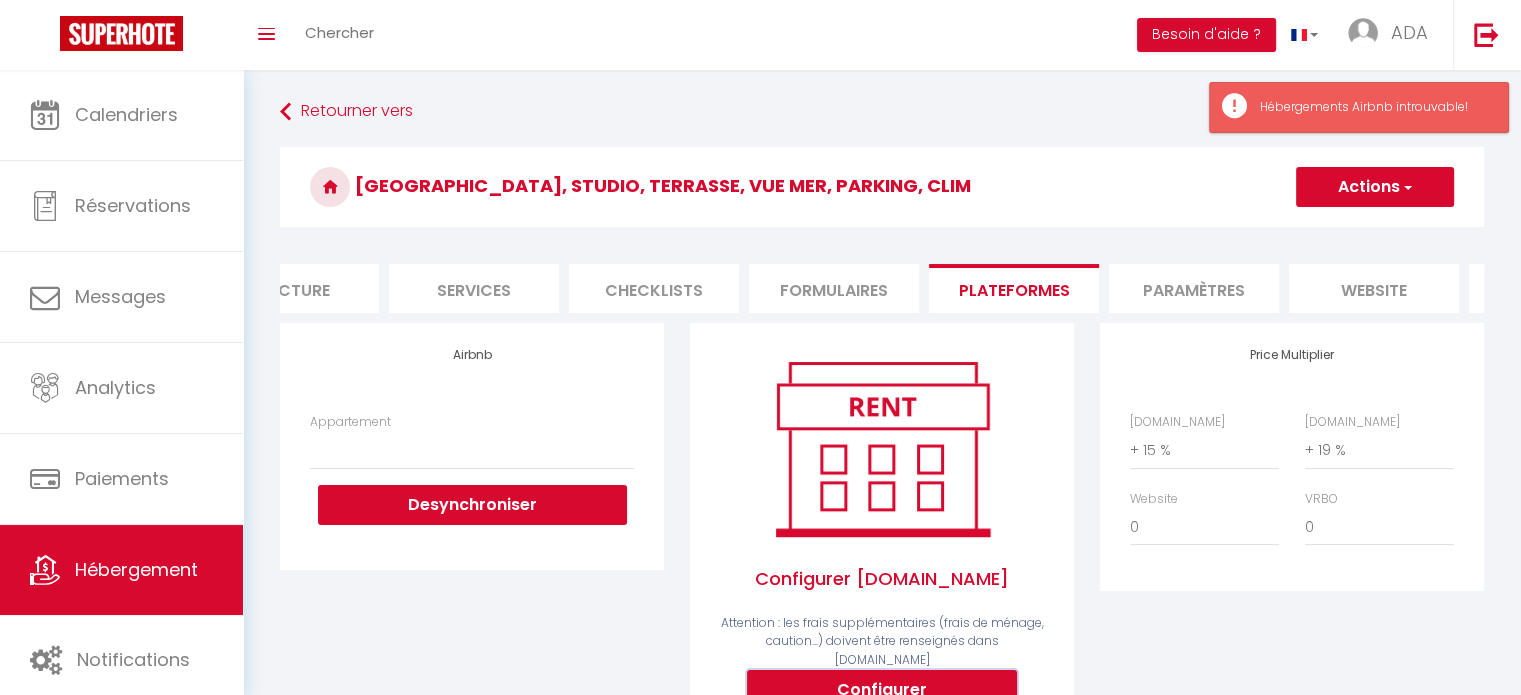 click on "Configurer" at bounding box center [882, 690] 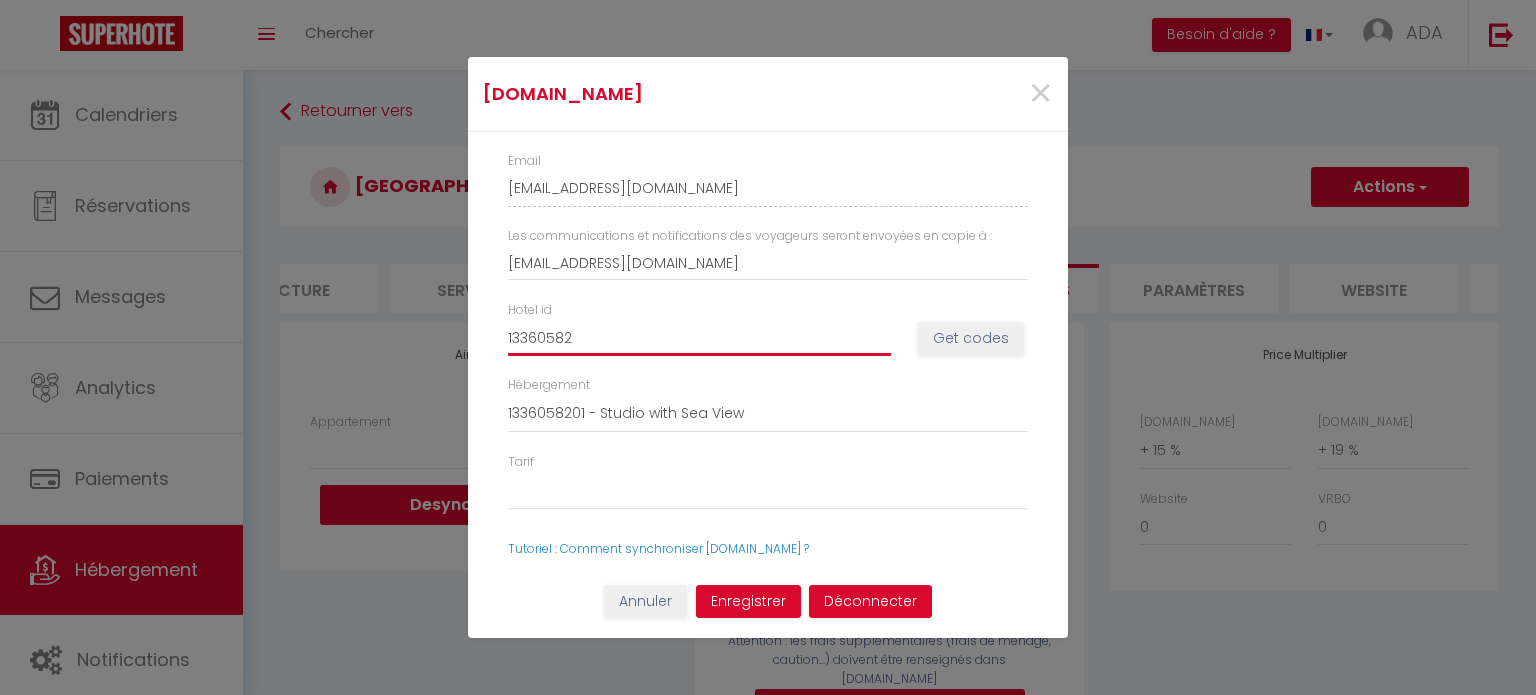 click on "13360582" at bounding box center (699, 338) 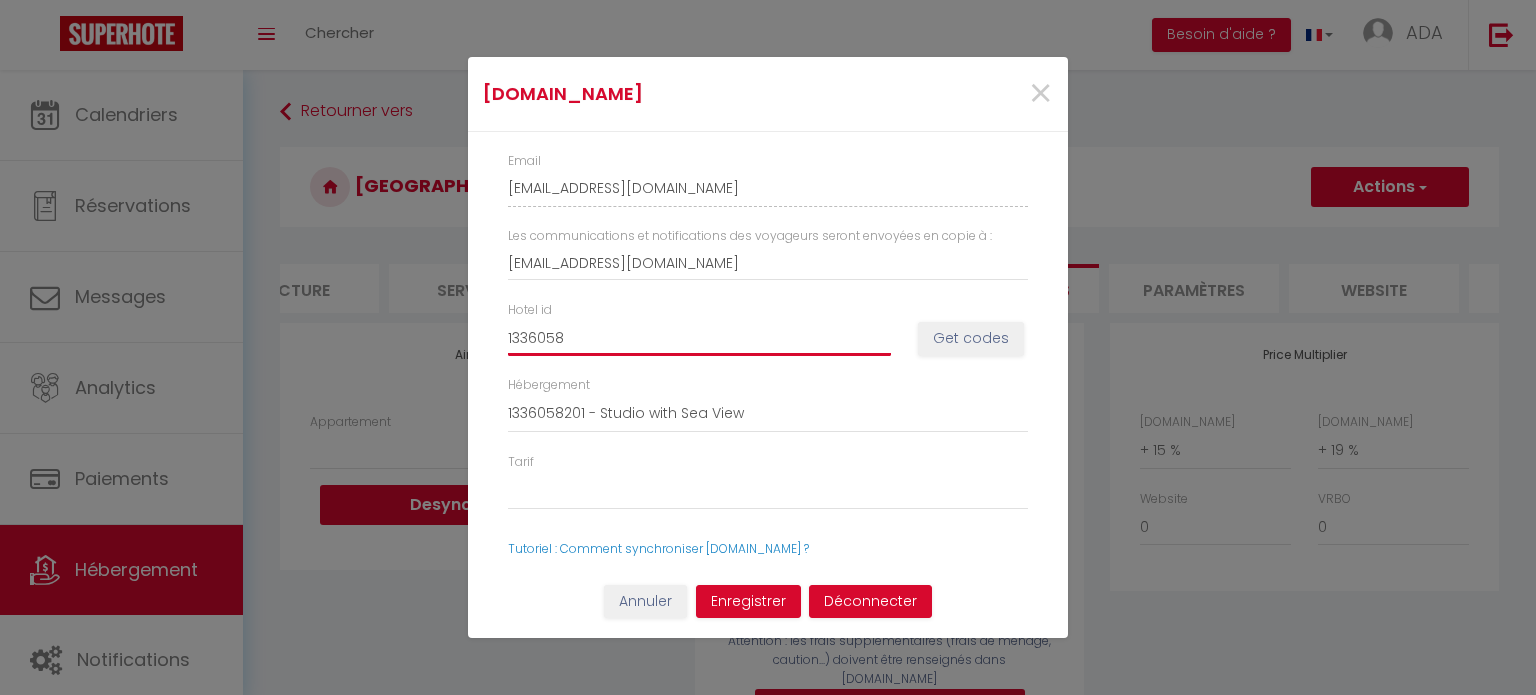 select 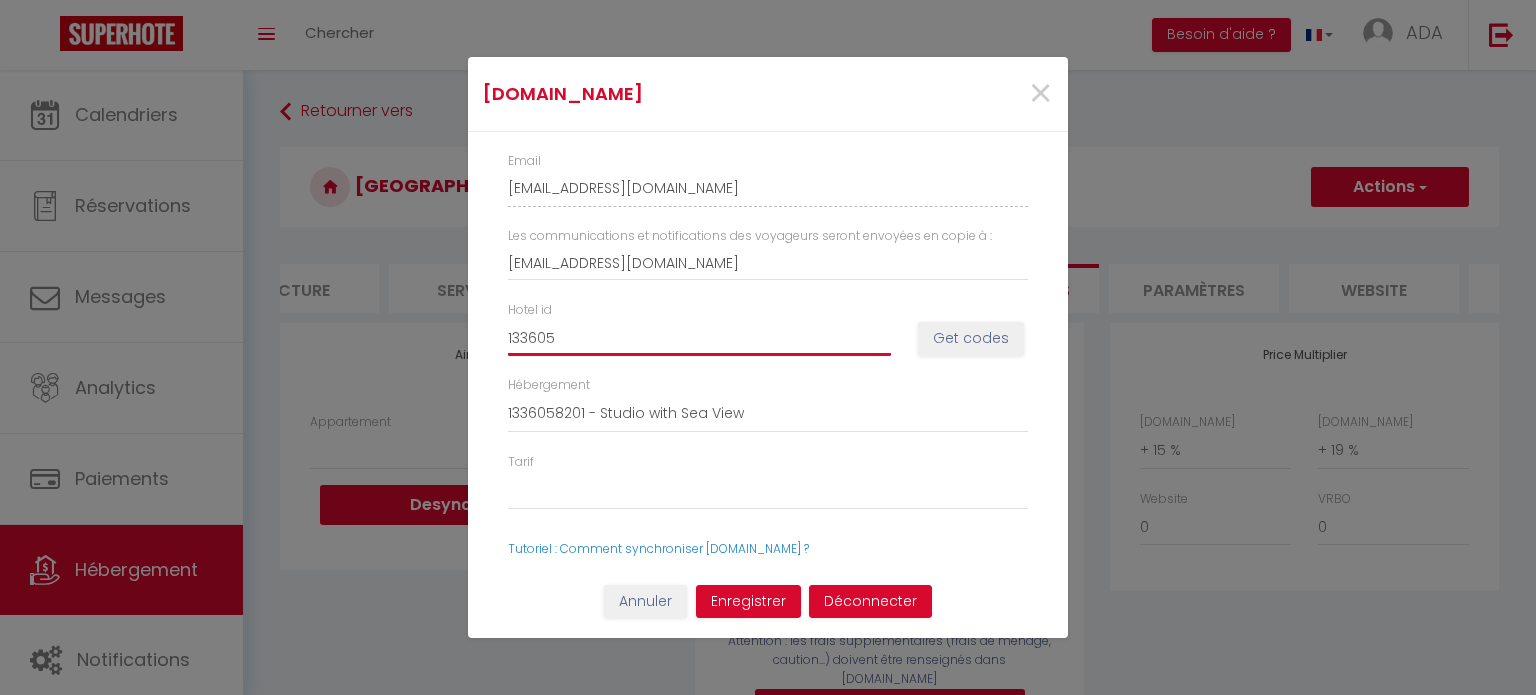 type on "13360" 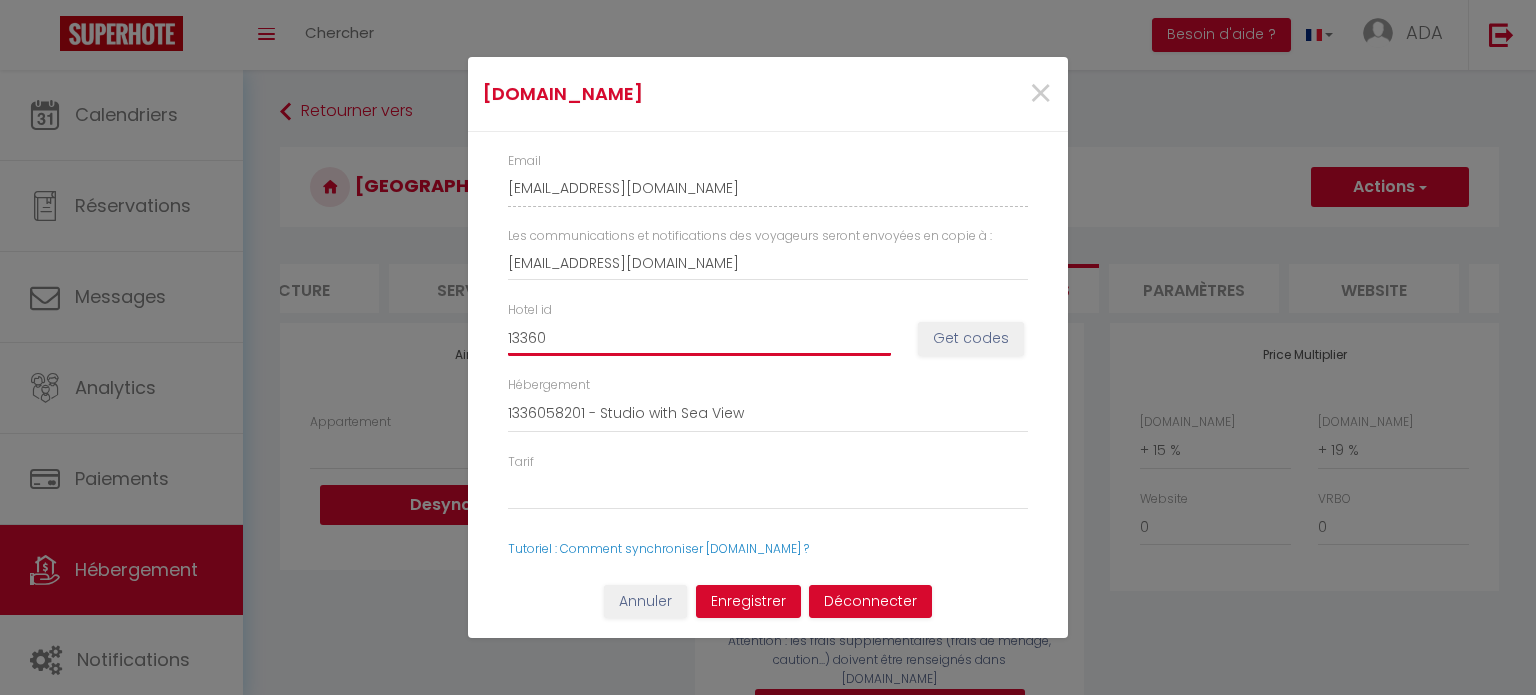 select 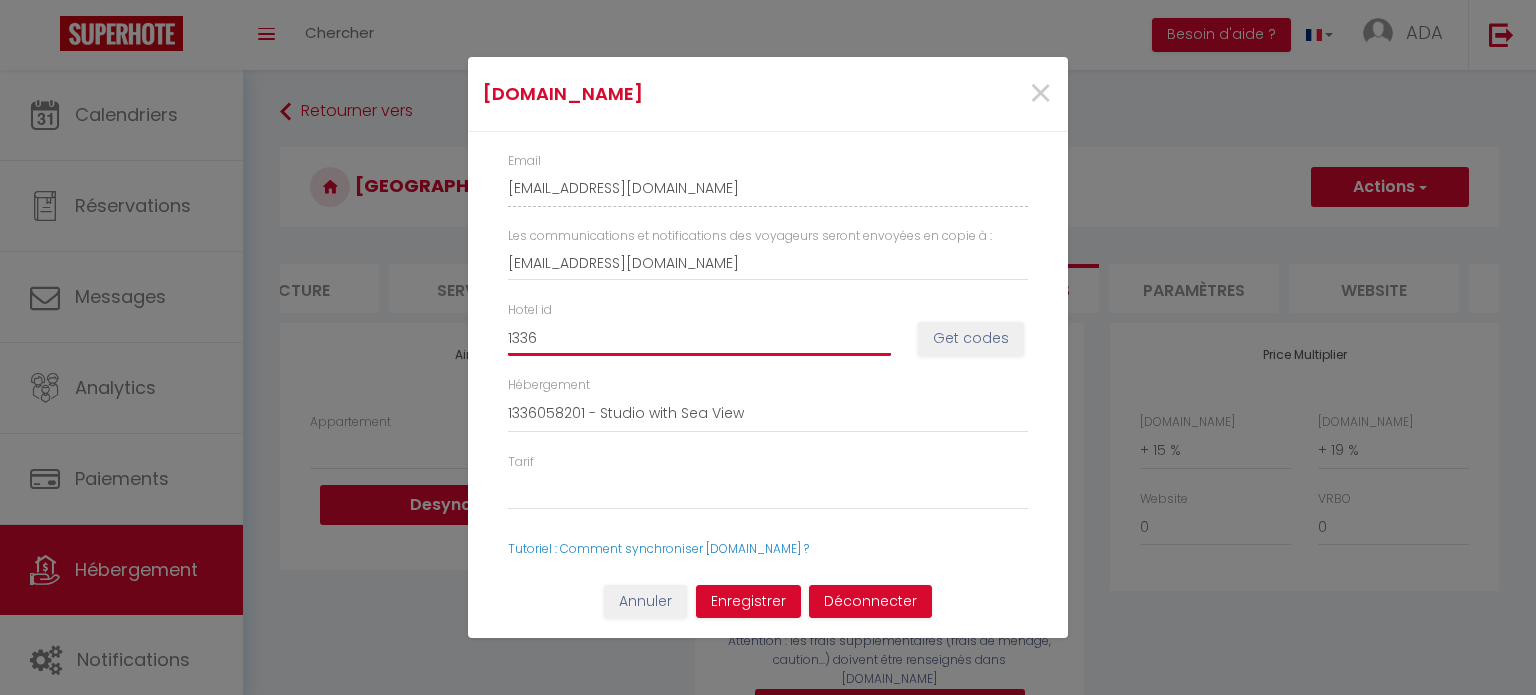 type on "133" 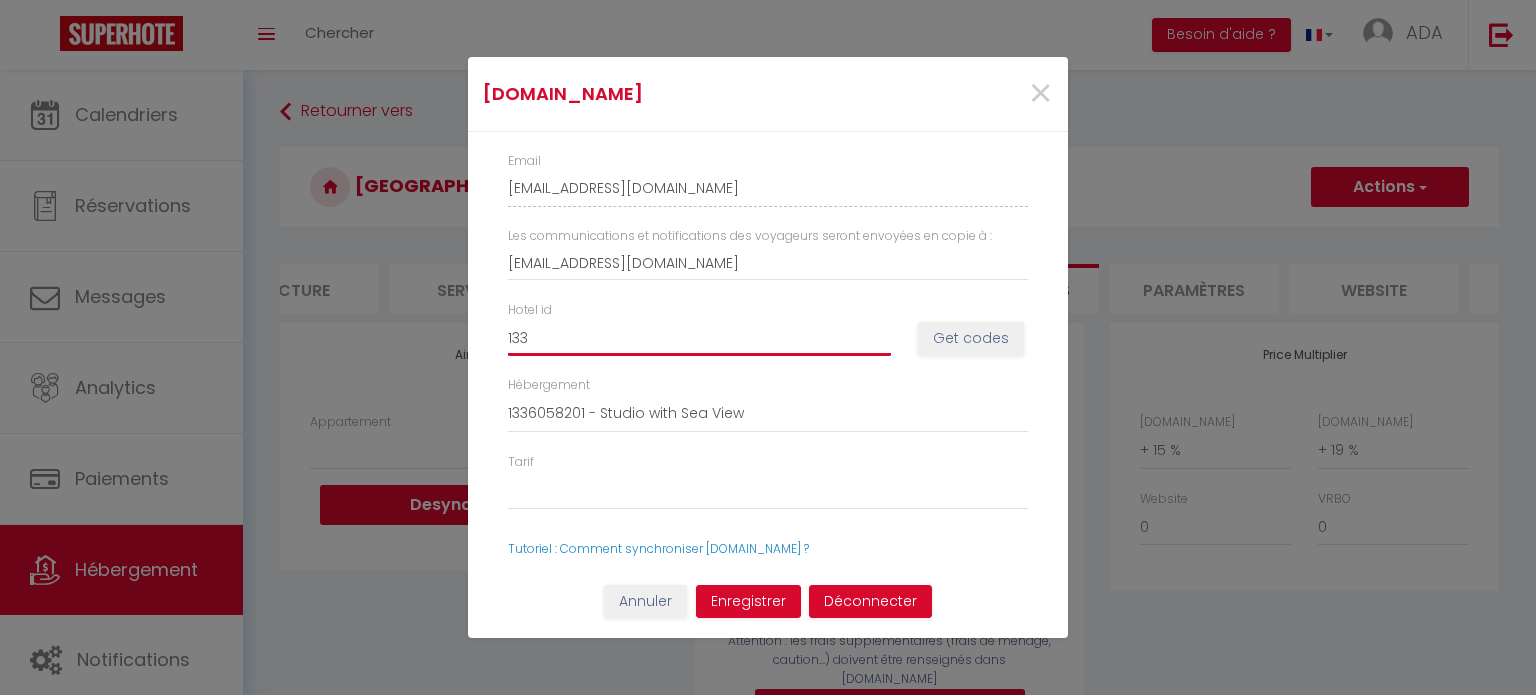 select 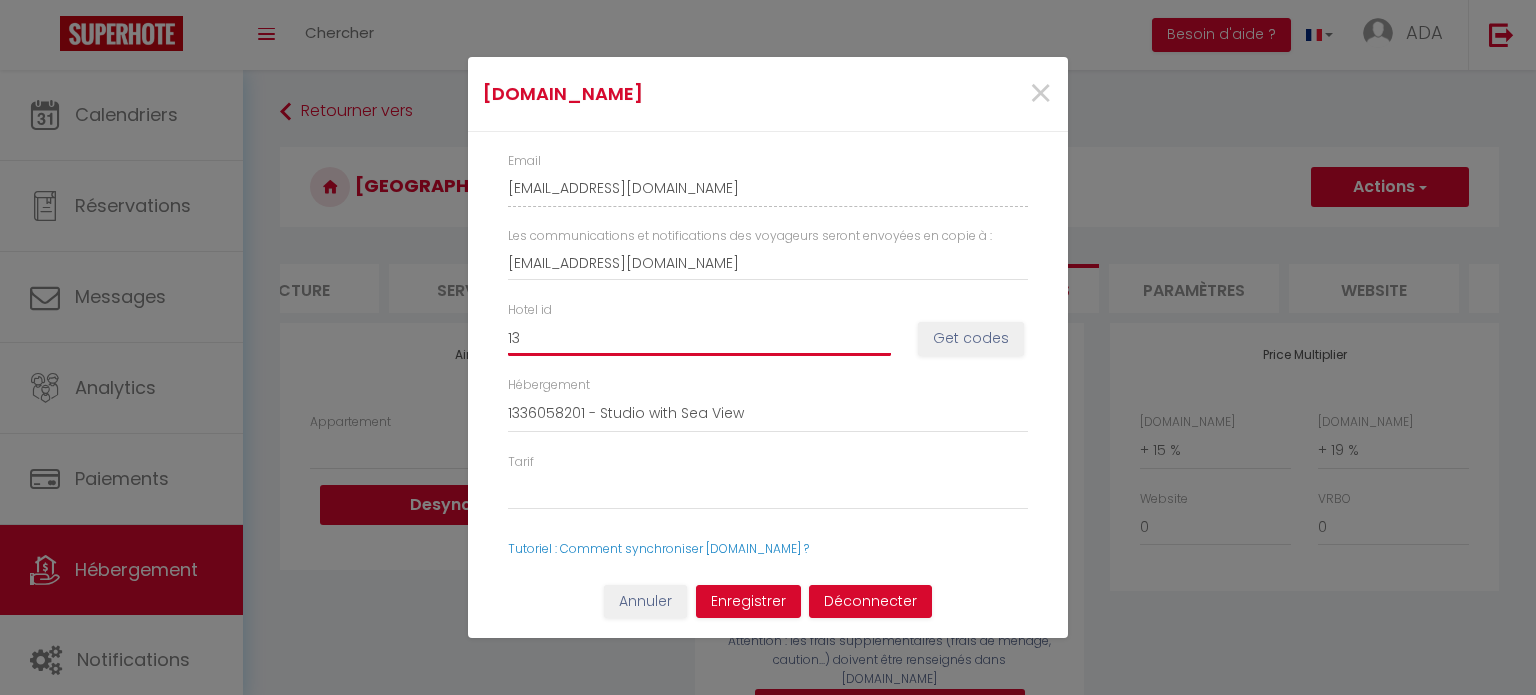 type on "1" 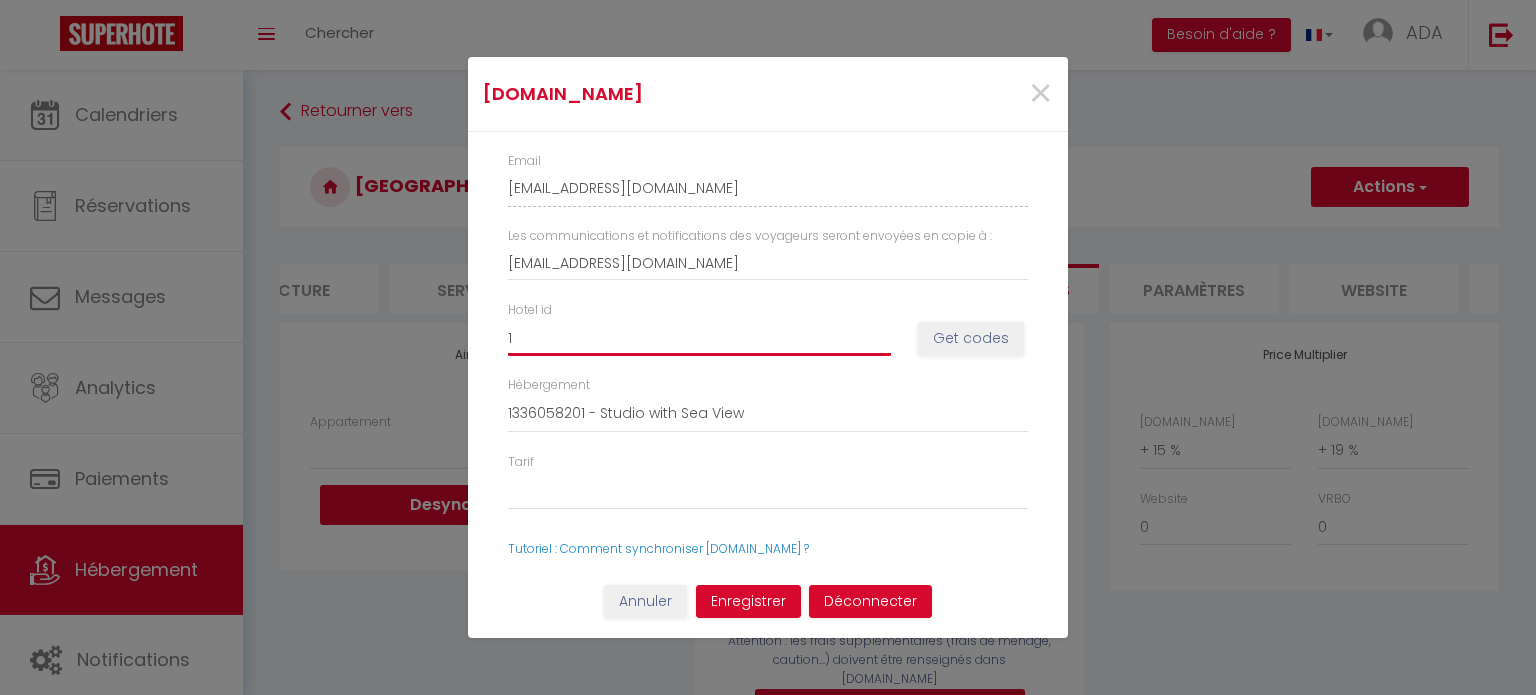 select 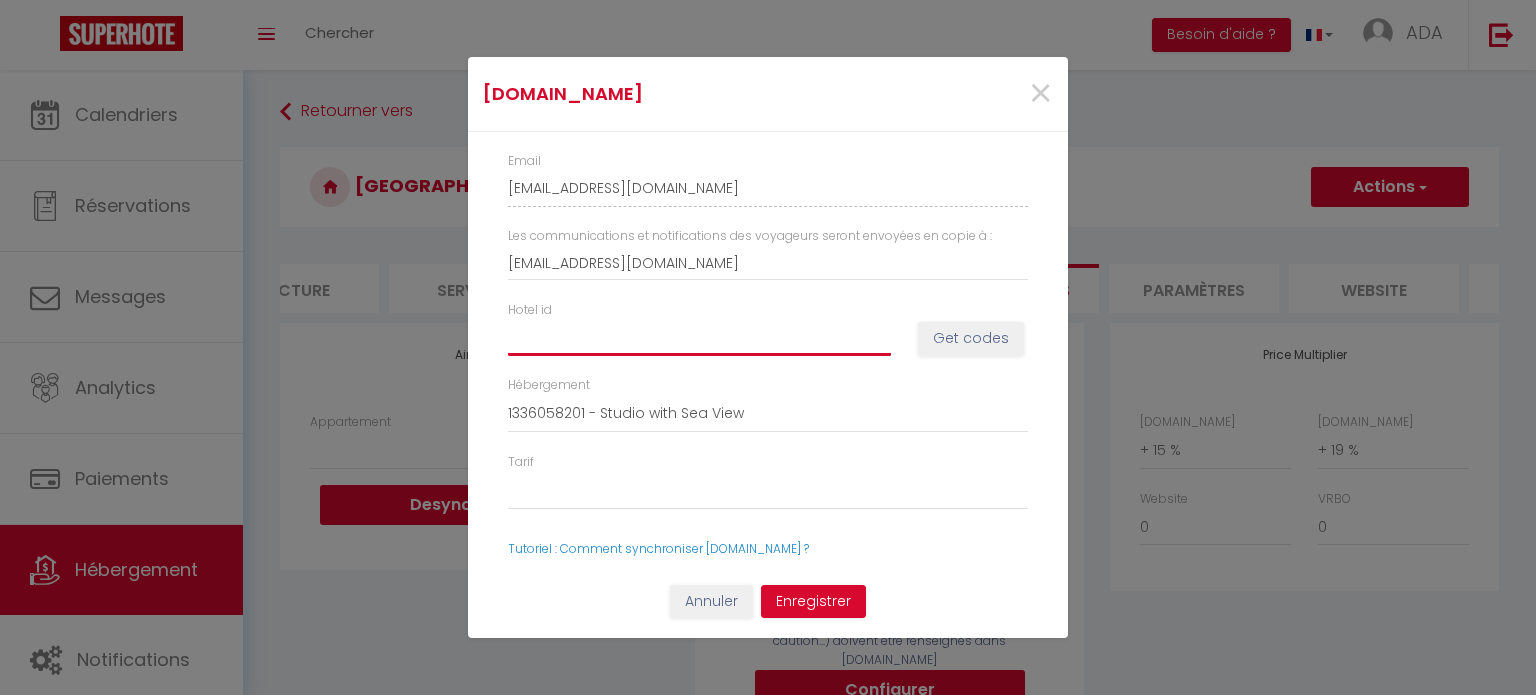 select 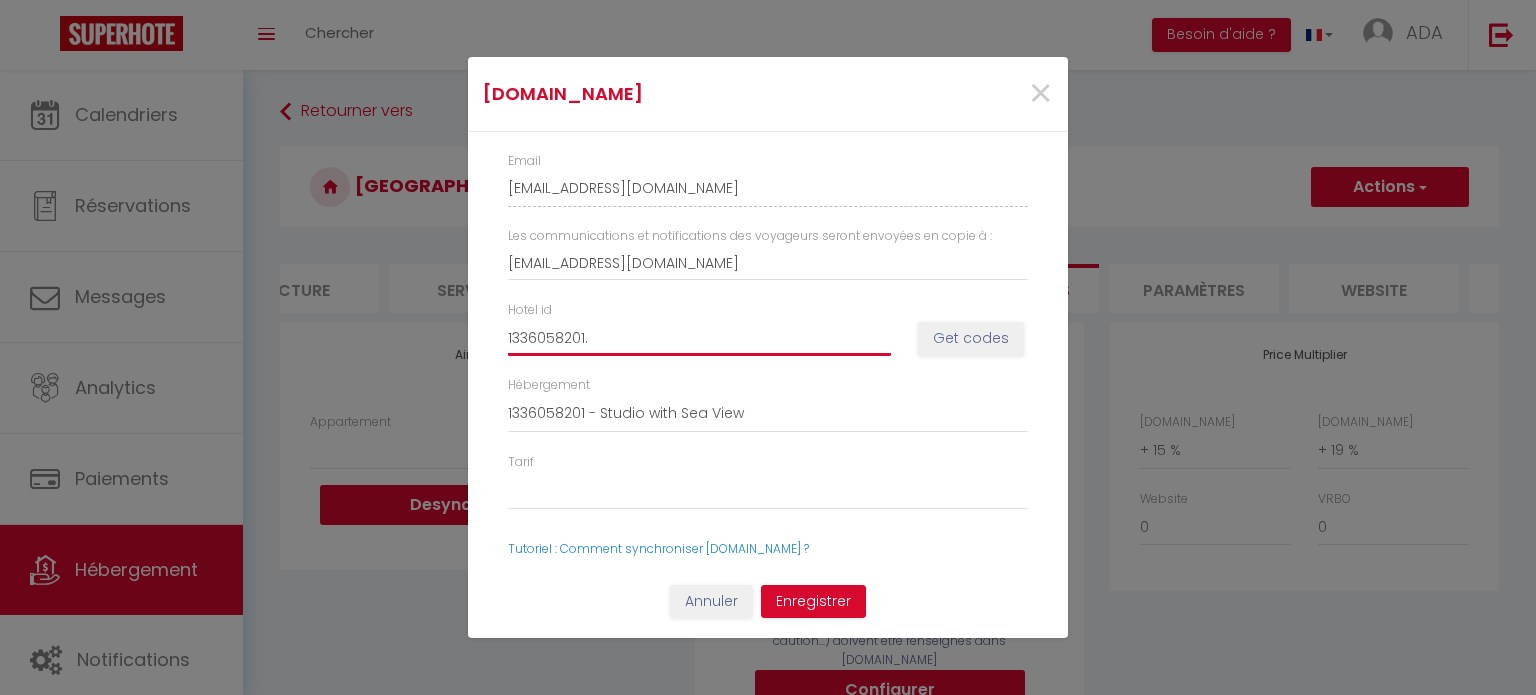 select 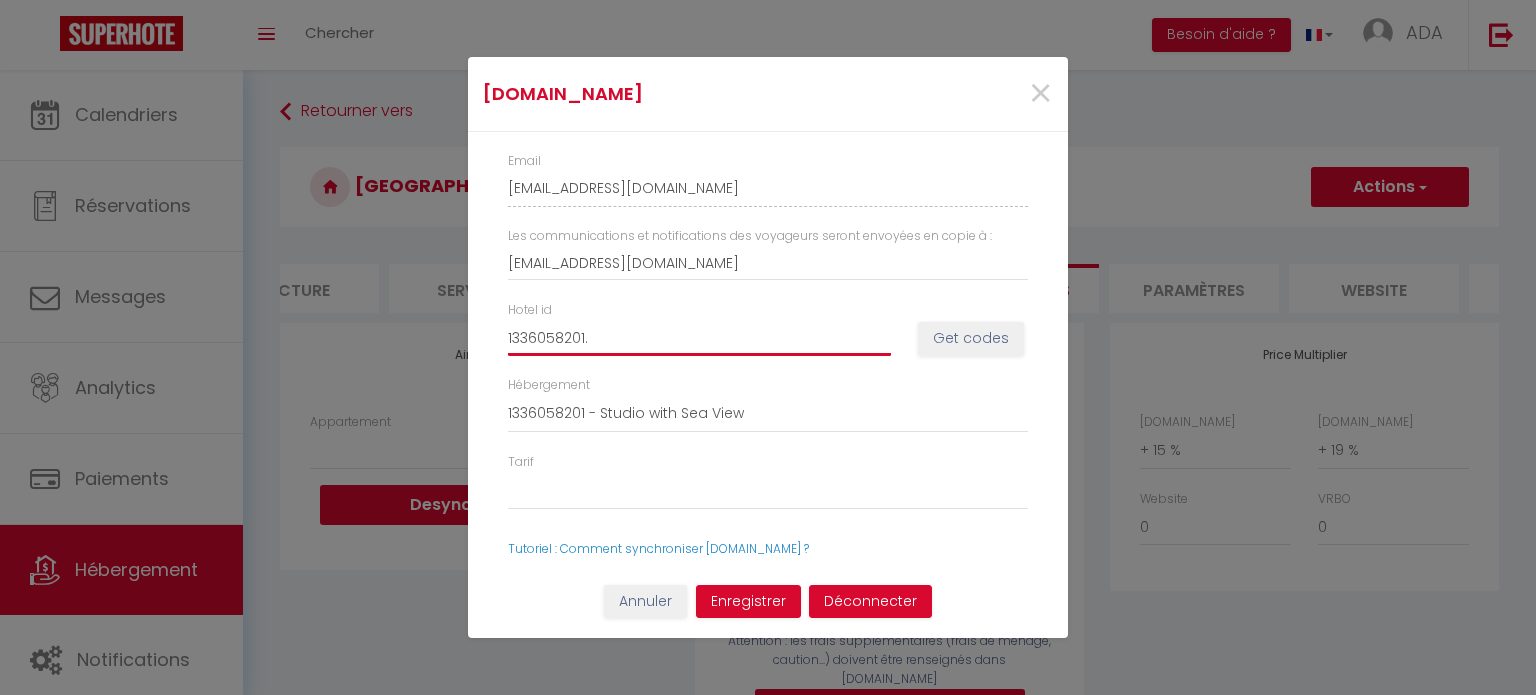 type on "1336058201" 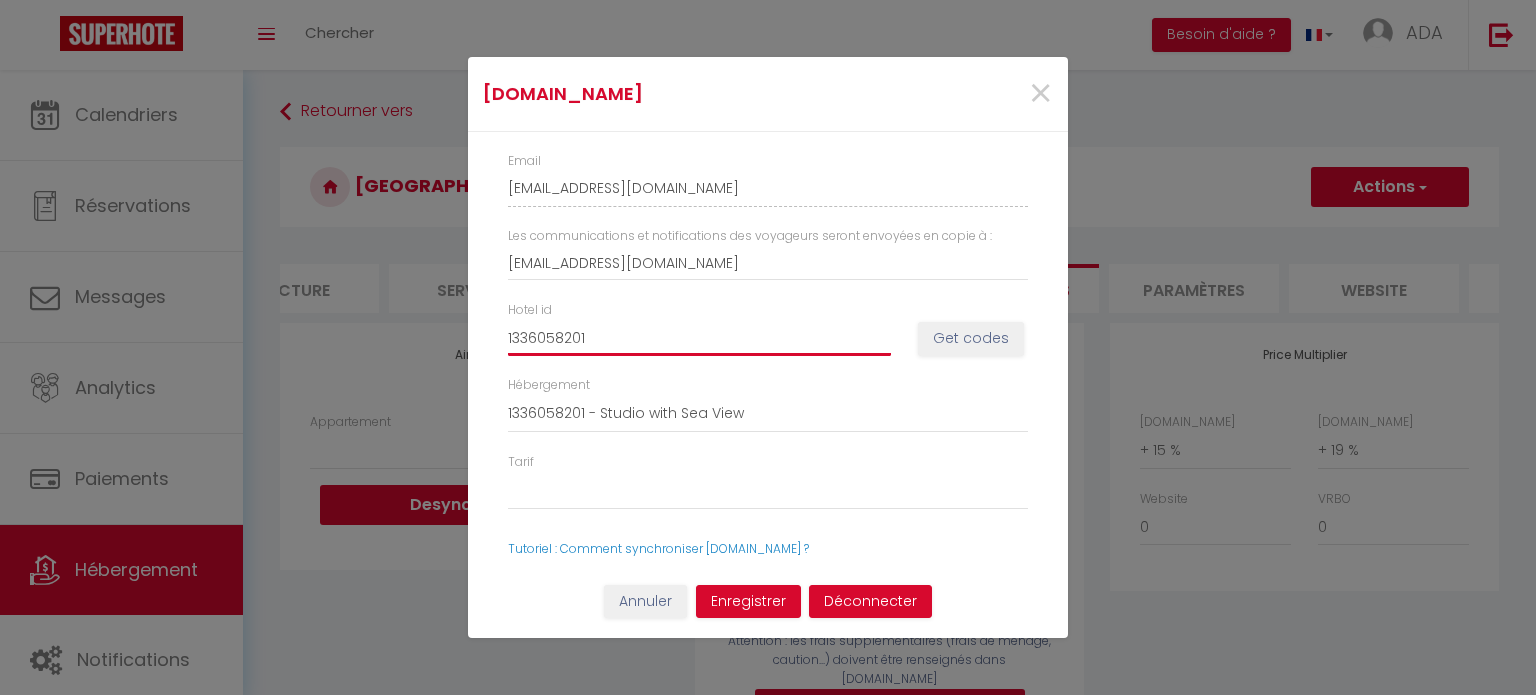 select 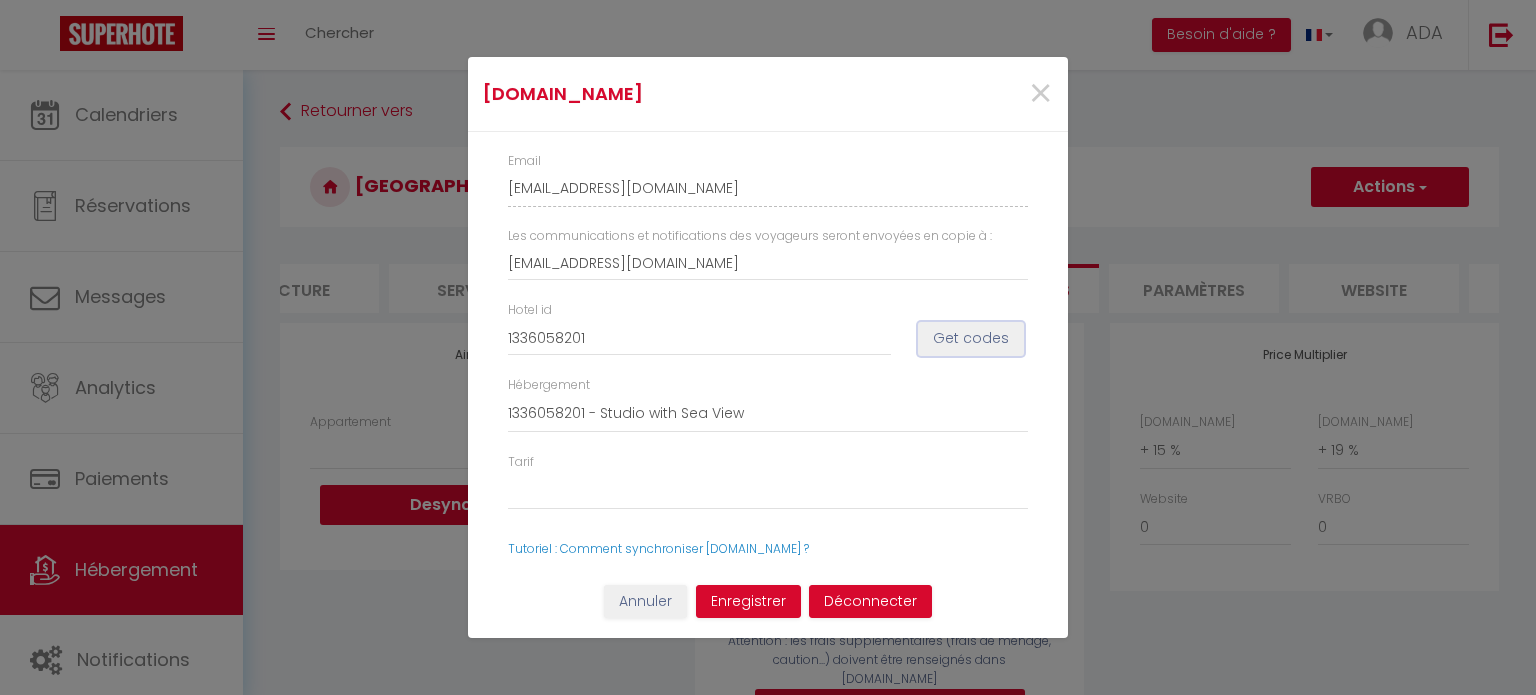 click on "Get codes" at bounding box center (971, 339) 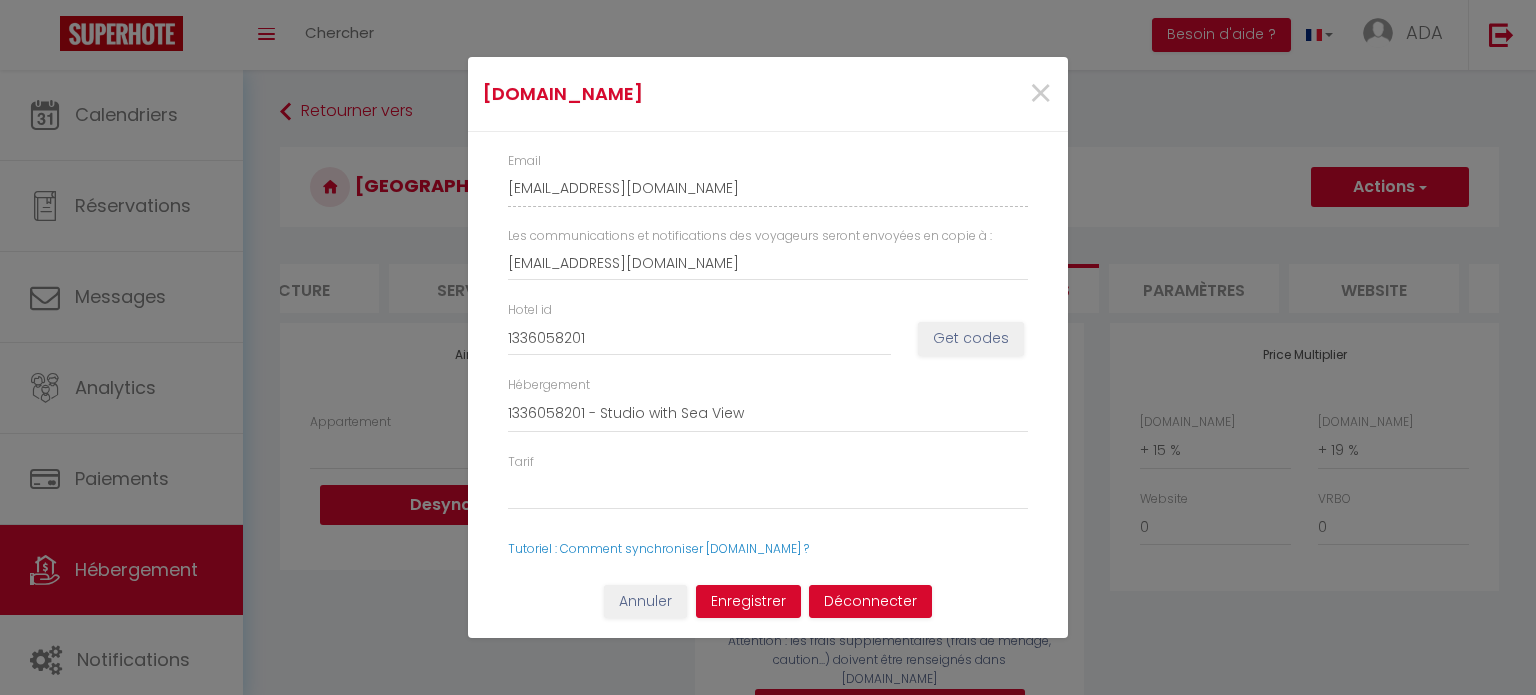 select 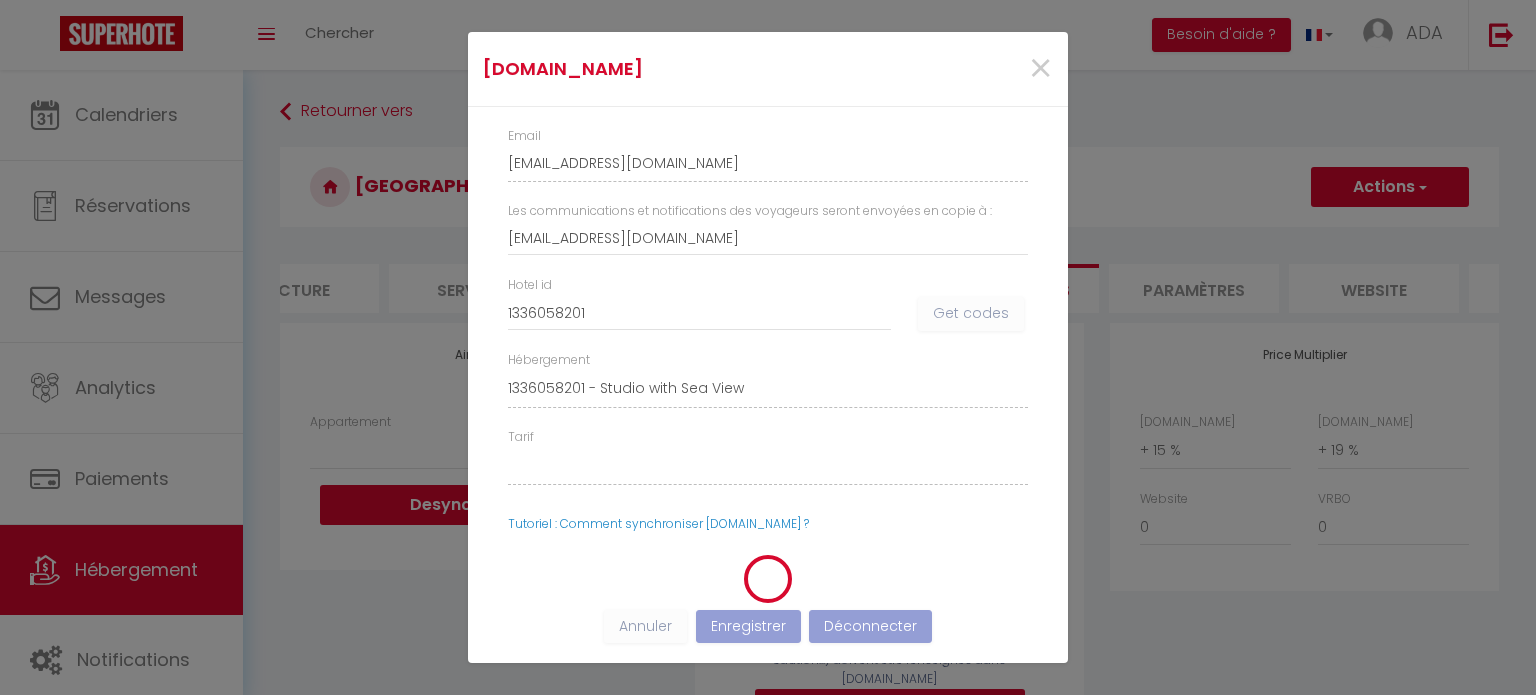 select 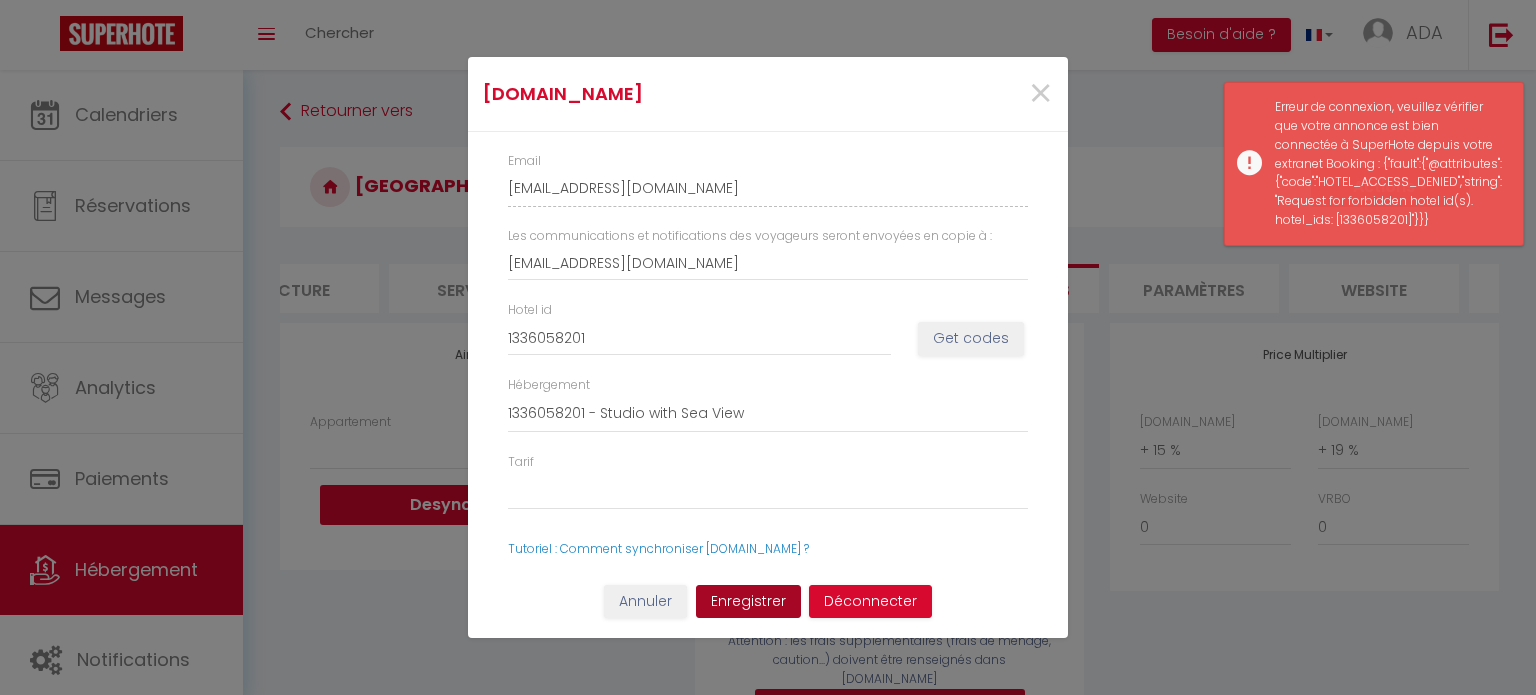 click on "Enregistrer" at bounding box center (748, 602) 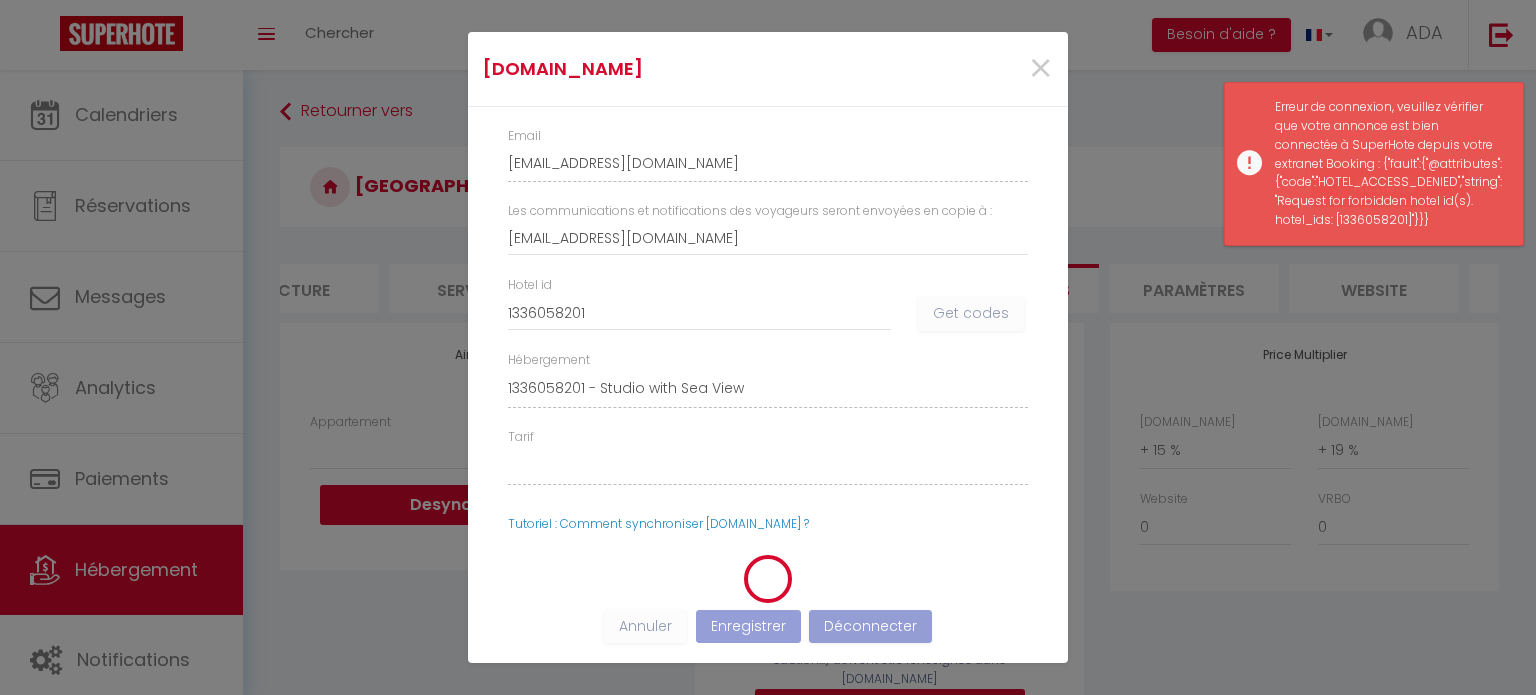select 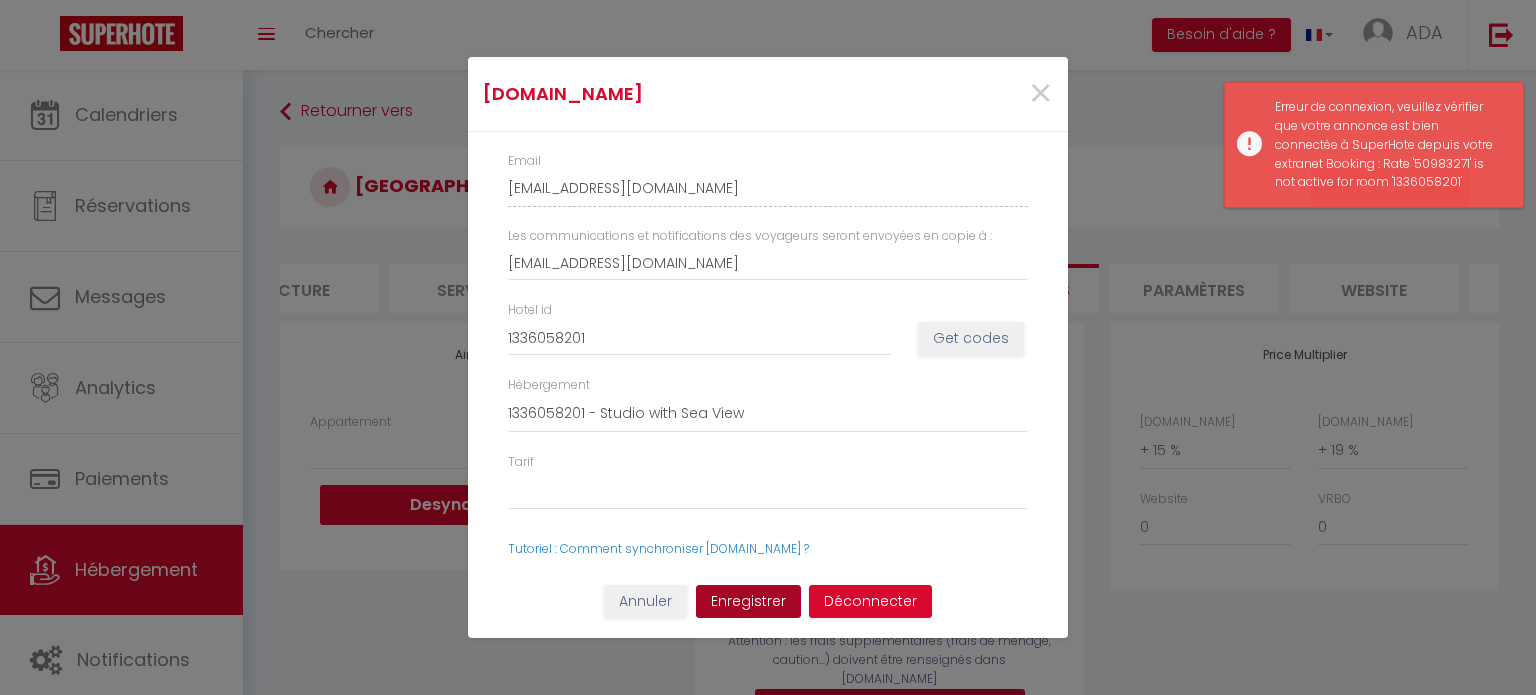 click on "Enregistrer" at bounding box center (748, 602) 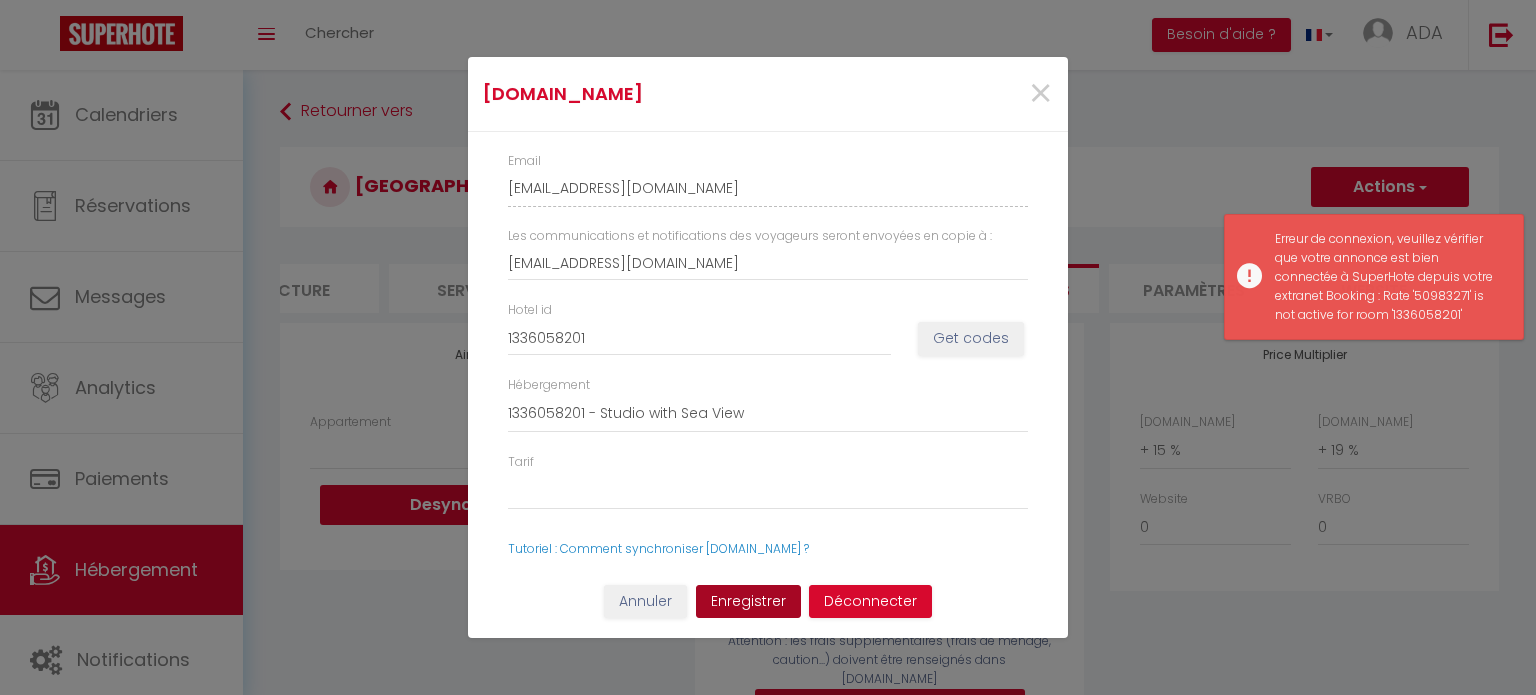 select 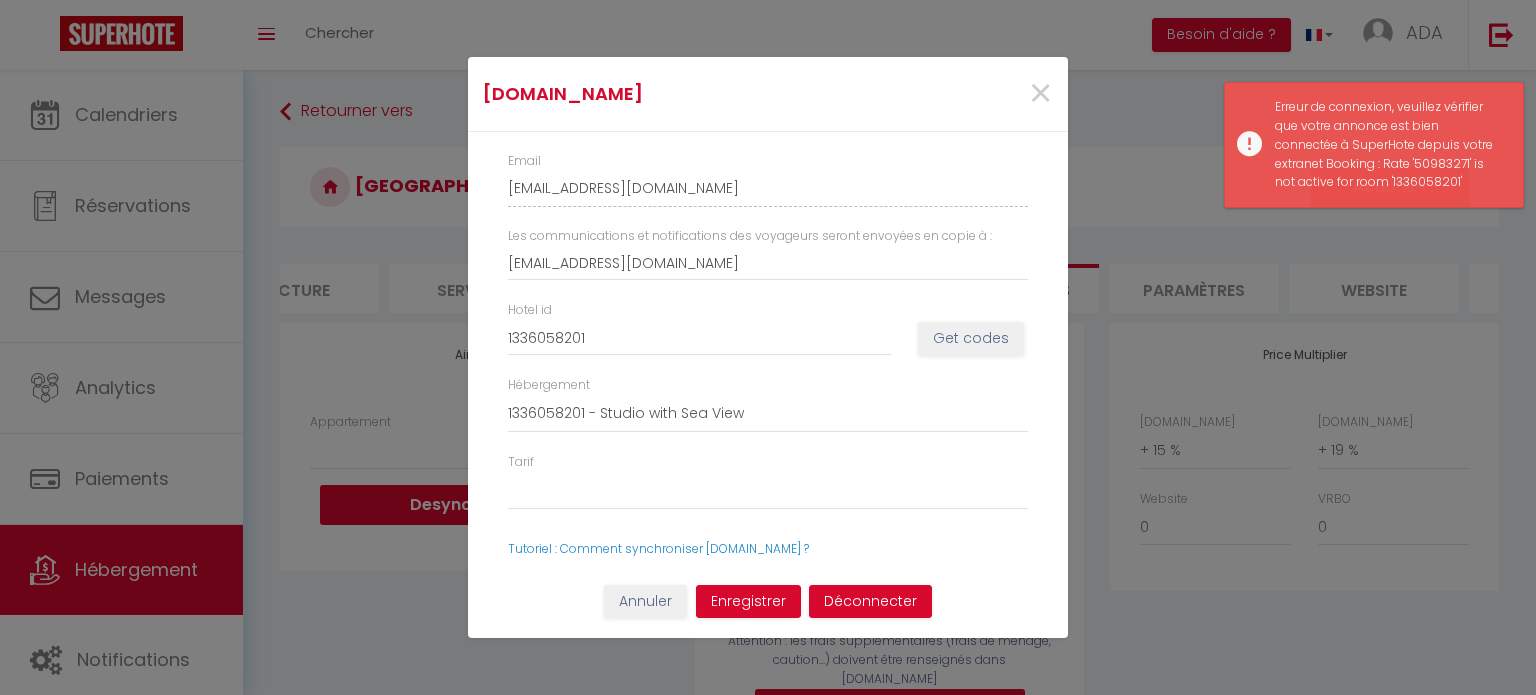 click on "Hébergement
1336058201
-
Studio with Sea View" at bounding box center (768, 414) 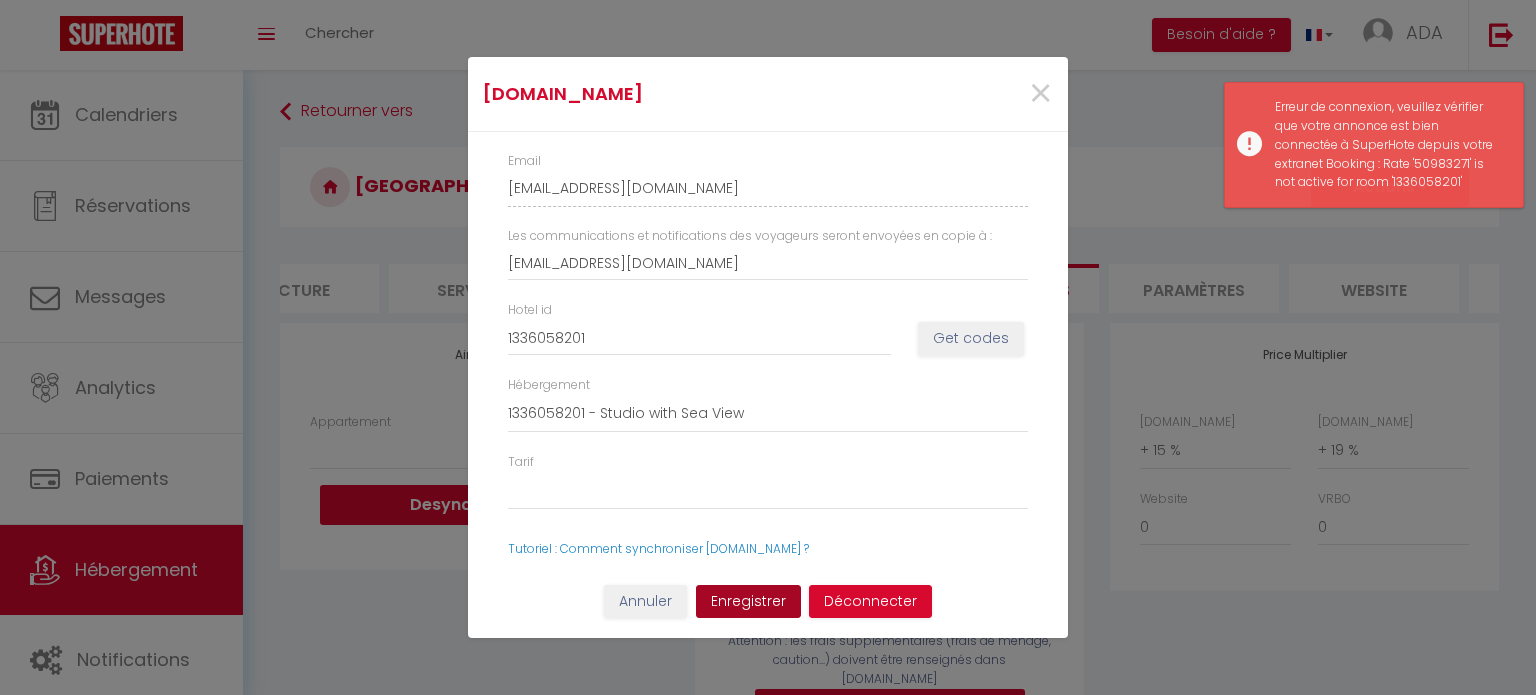 click on "Enregistrer" at bounding box center (748, 602) 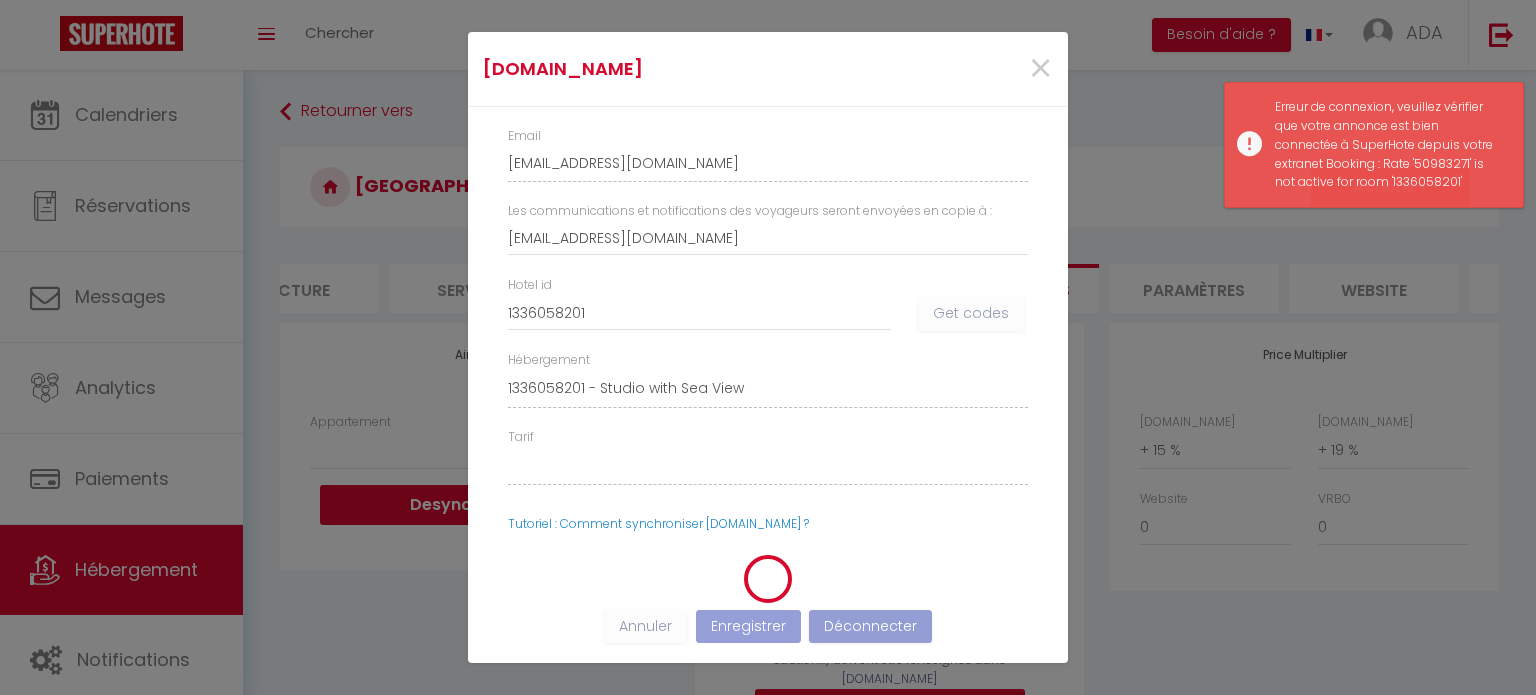 select 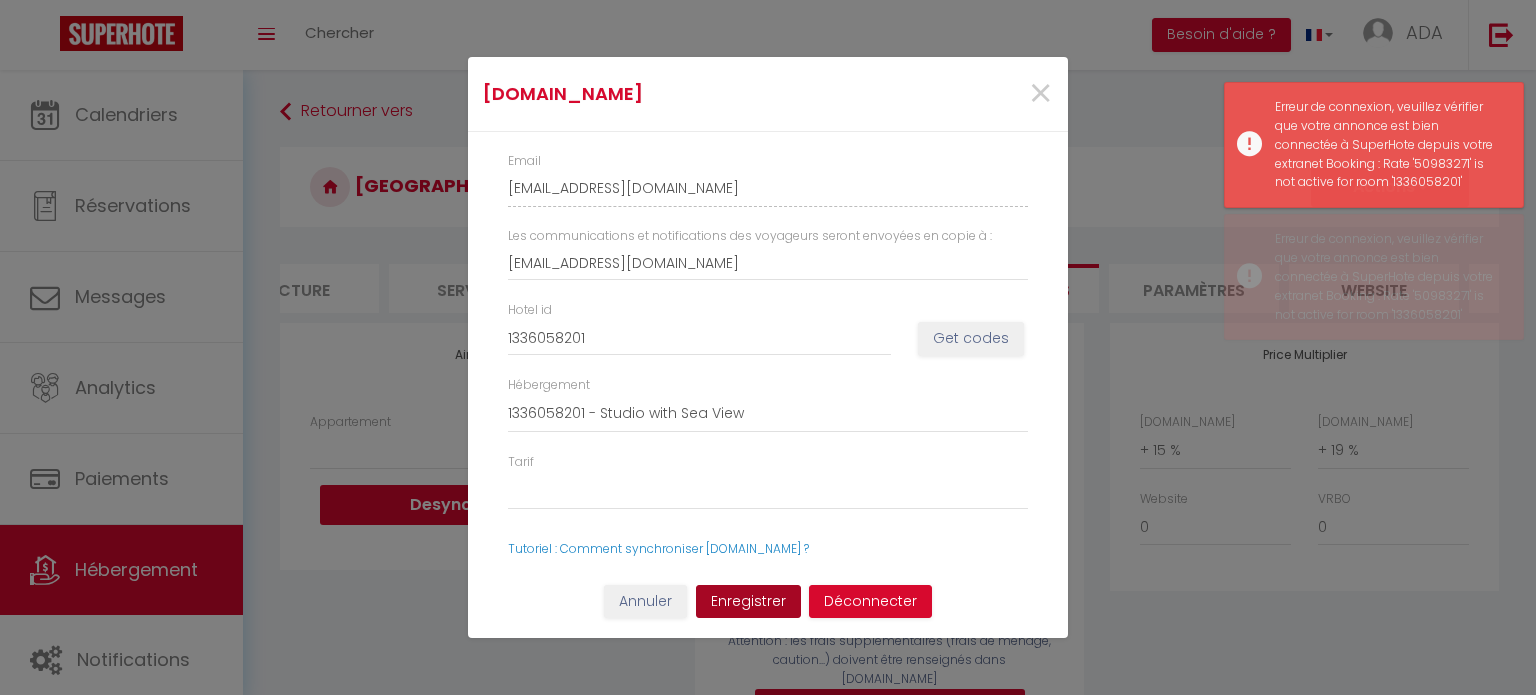 click on "Enregistrer" at bounding box center [748, 602] 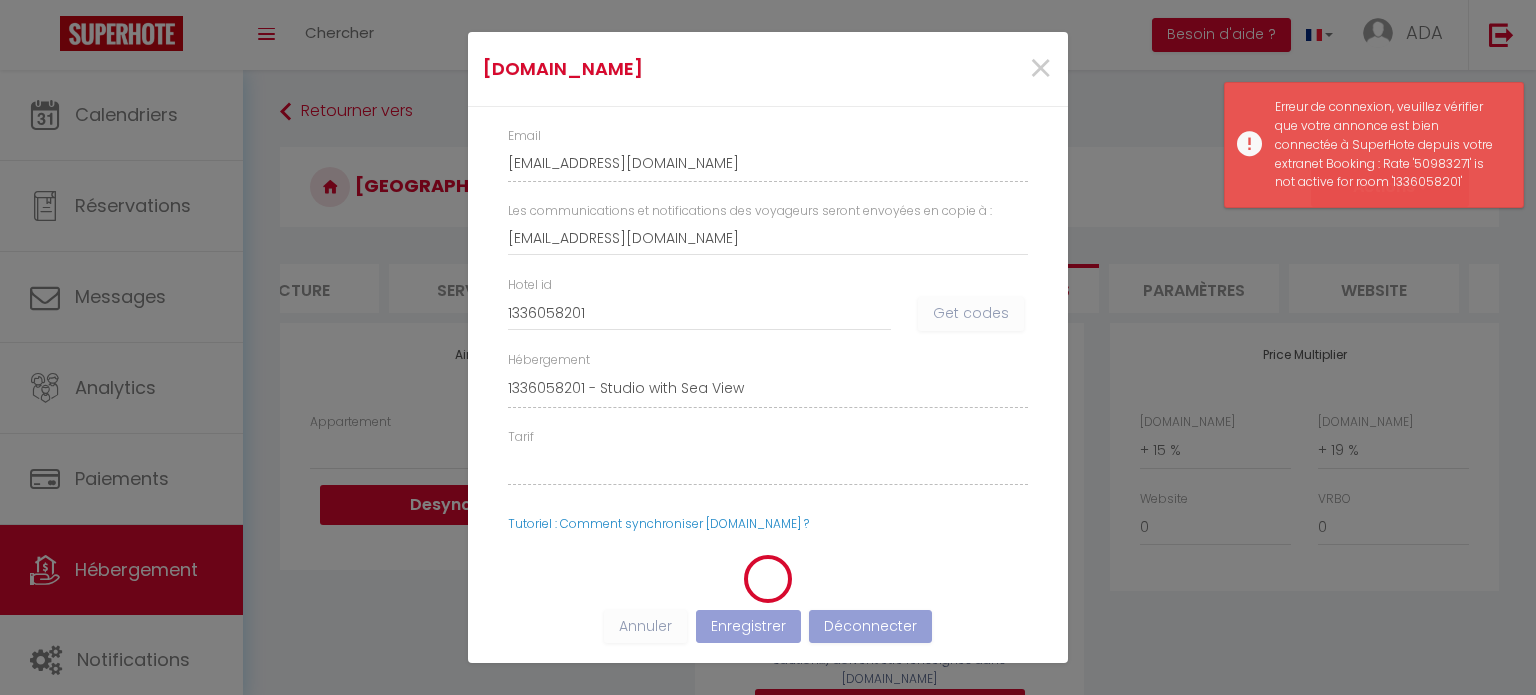 select 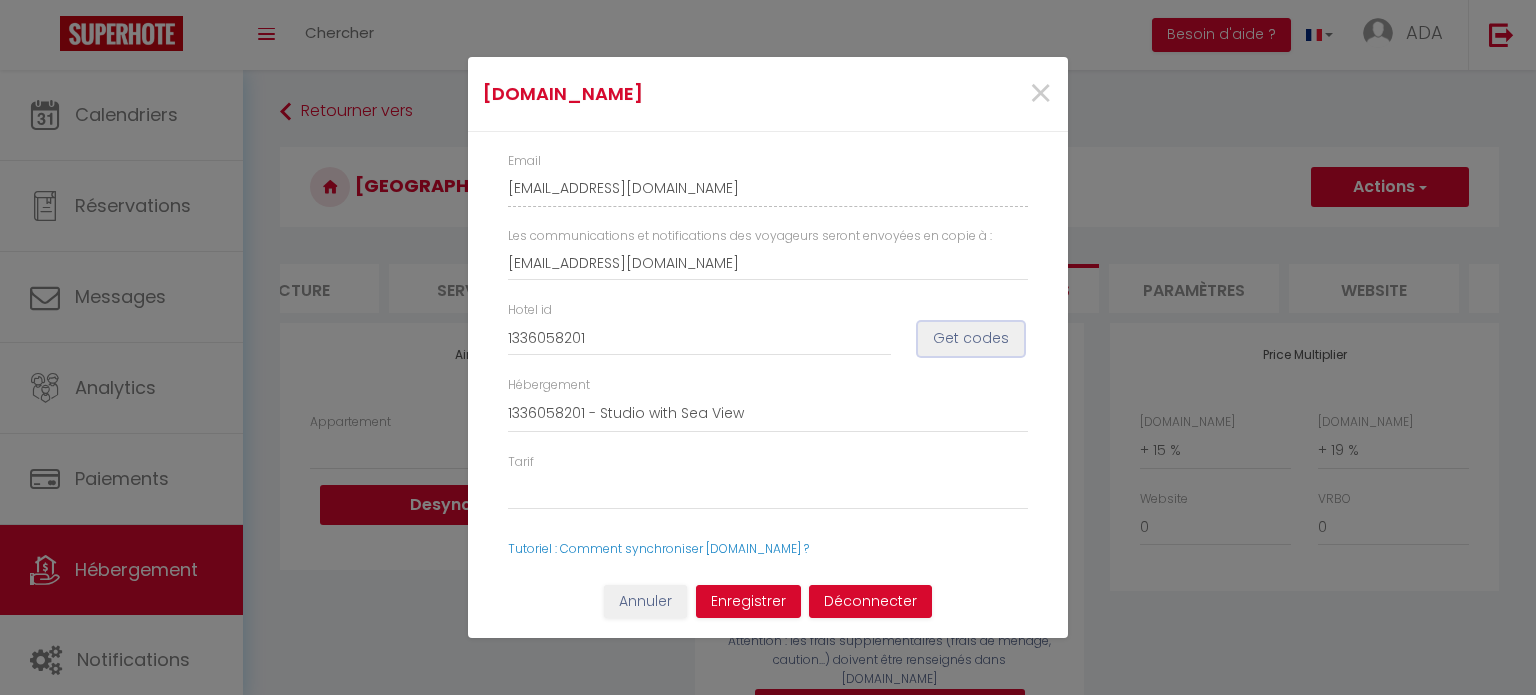 click on "Get codes" at bounding box center [971, 339] 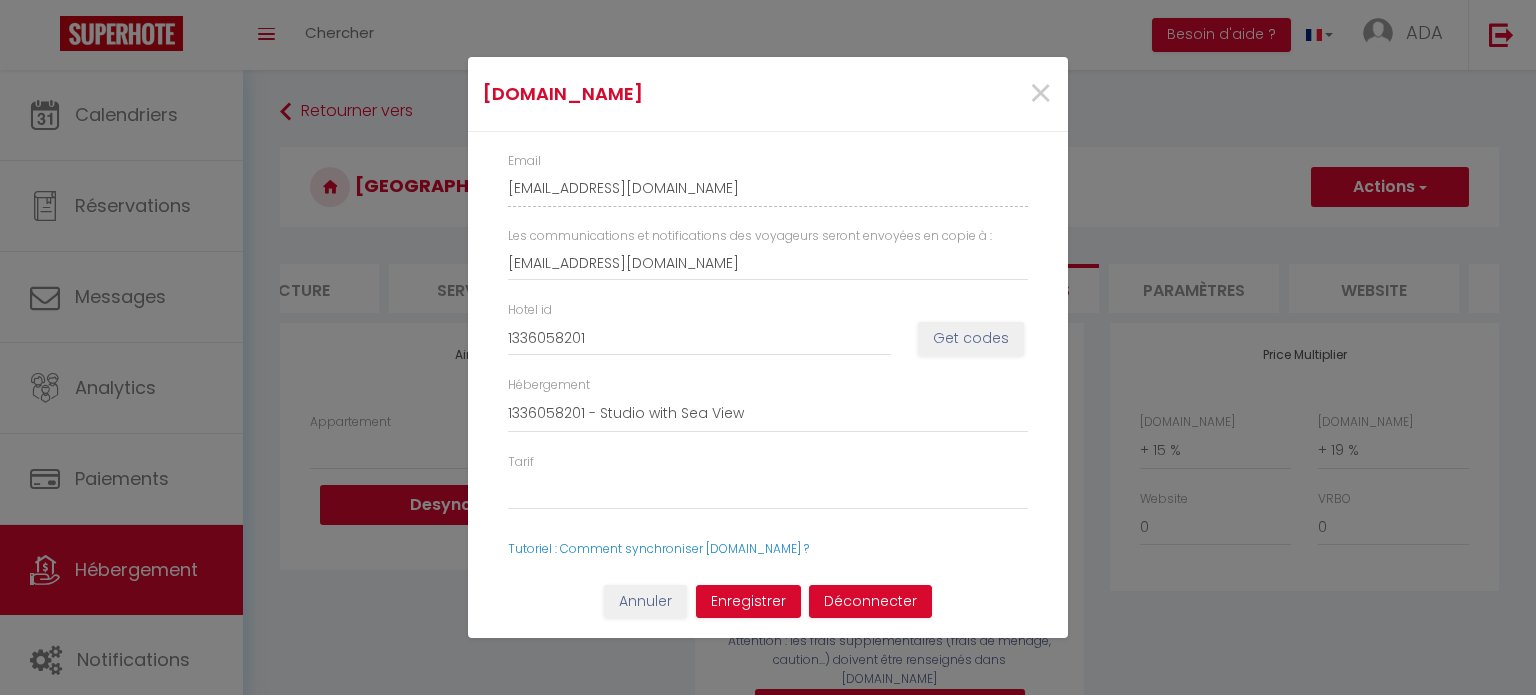 select 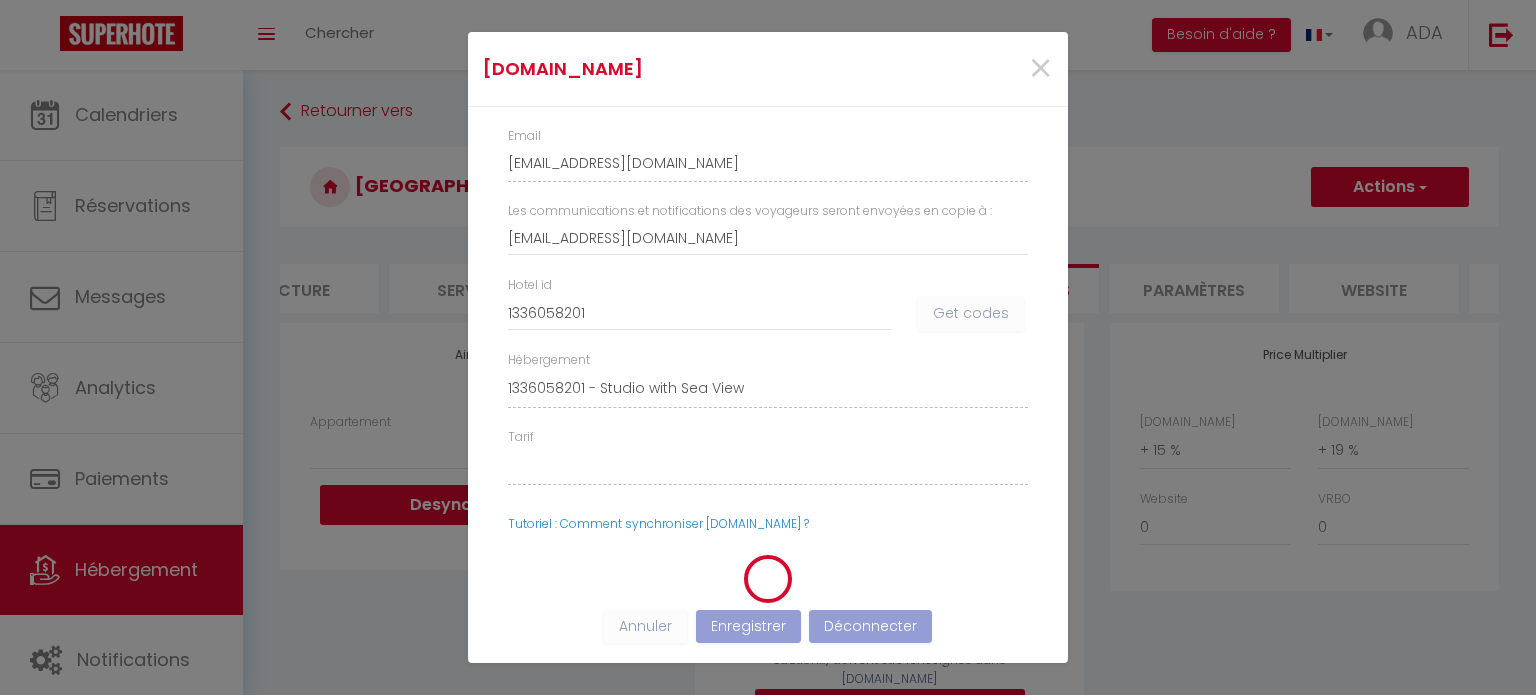 select 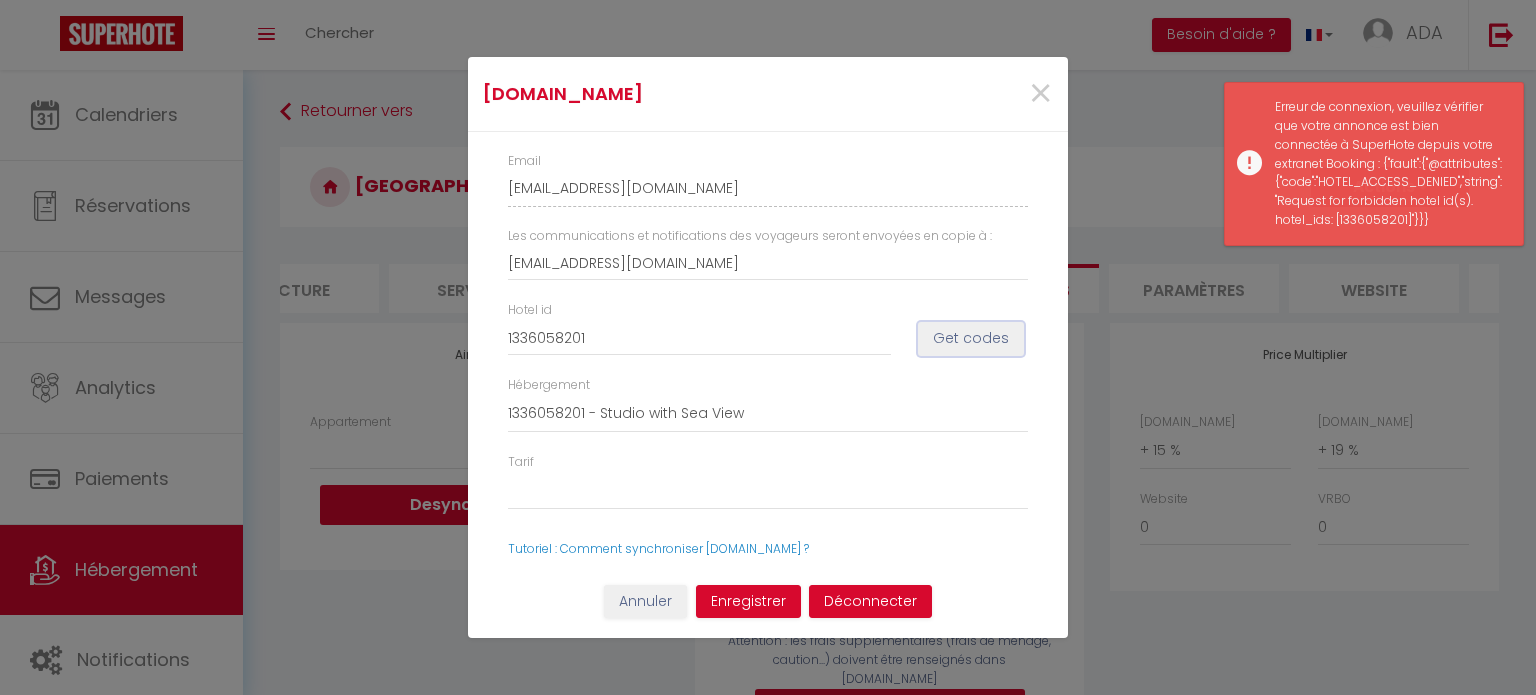 click on "Get codes" at bounding box center [971, 339] 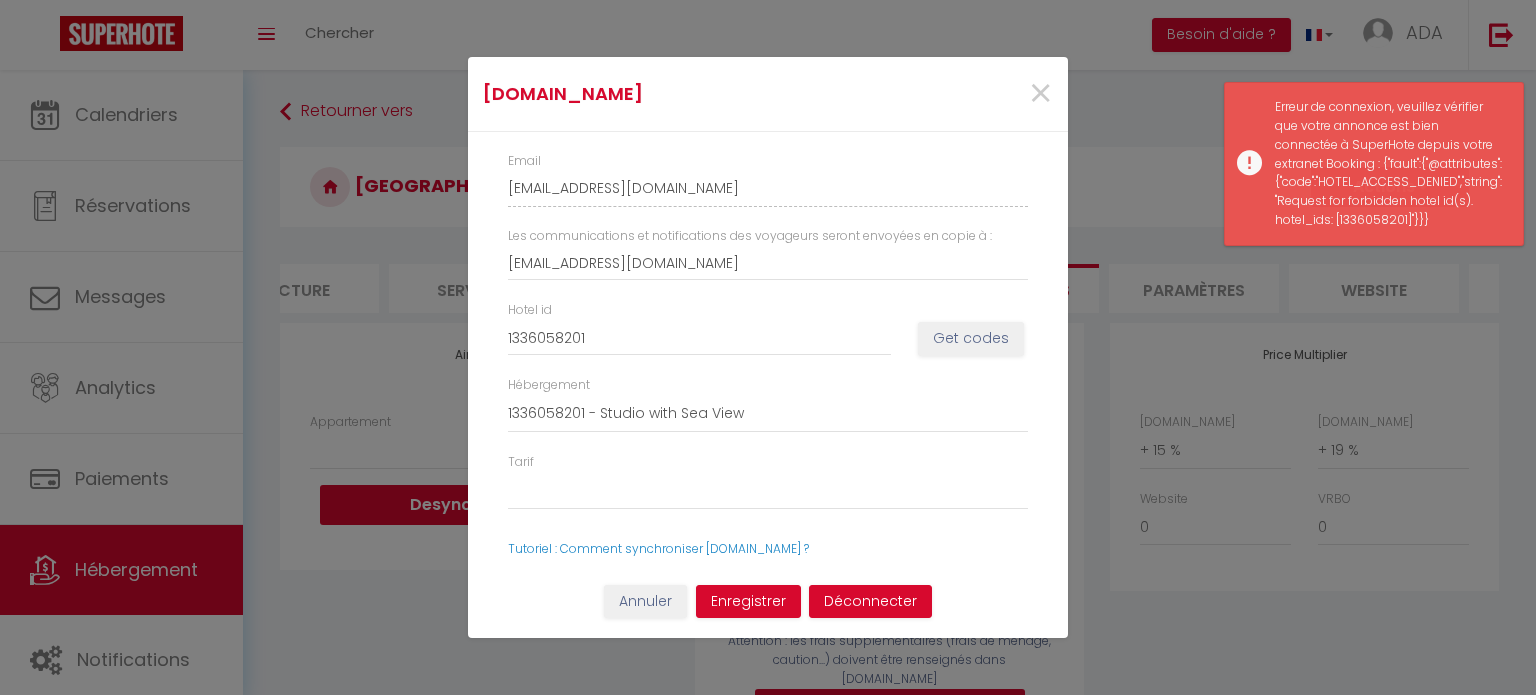 select 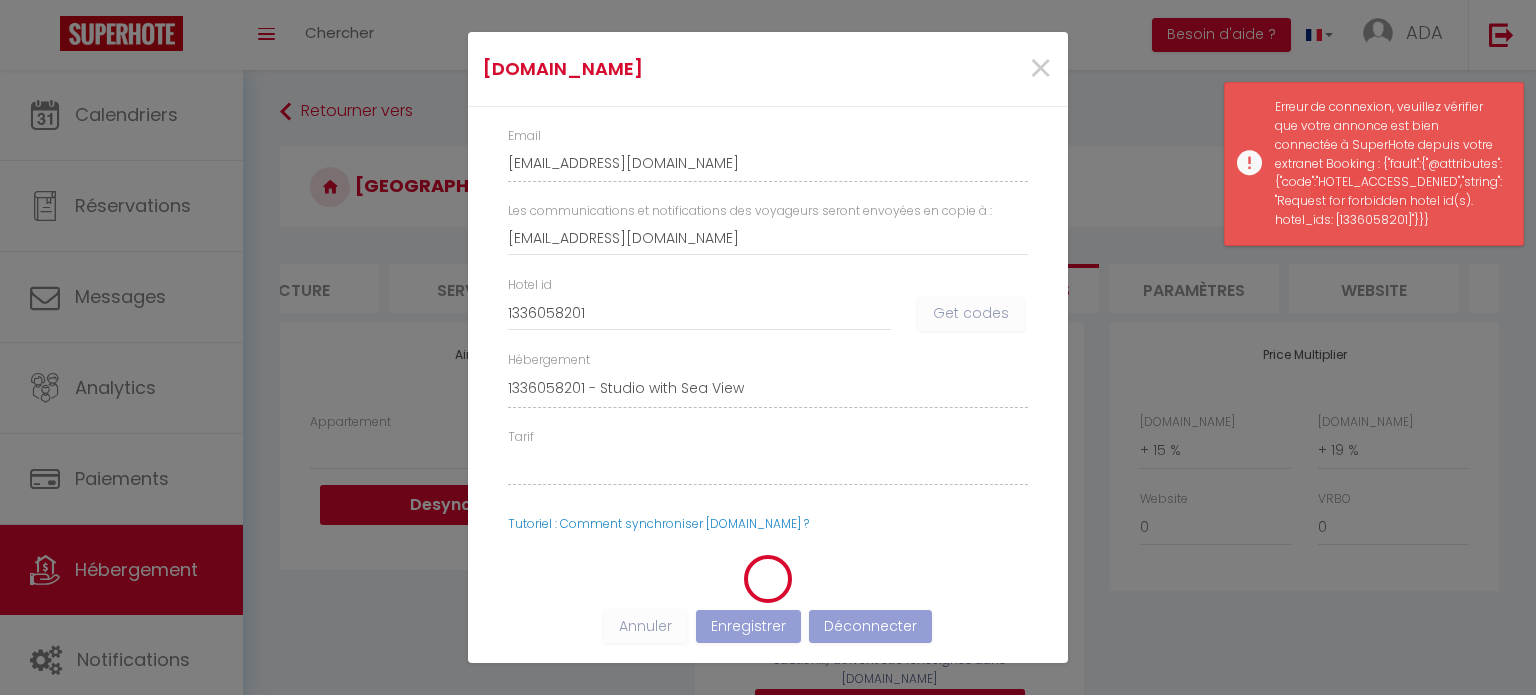 select 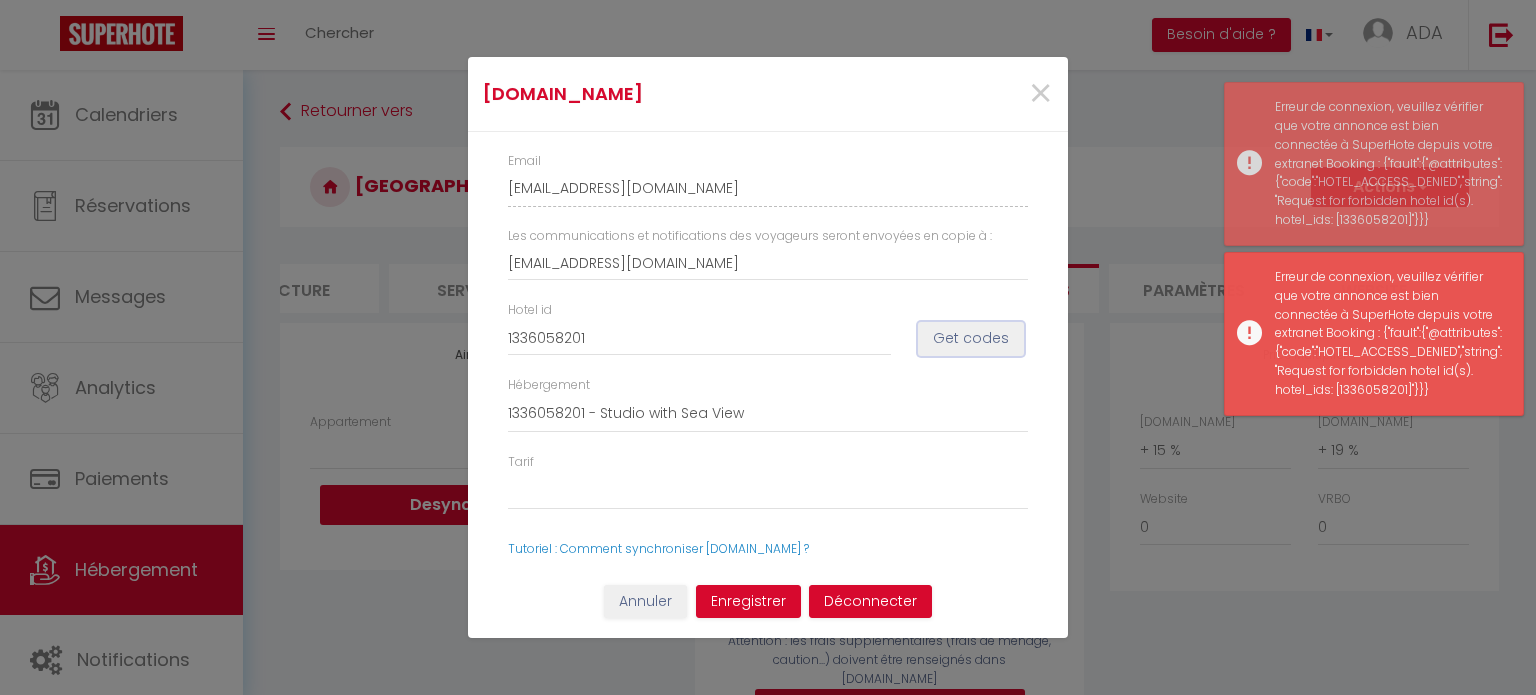click on "Get codes" at bounding box center [971, 339] 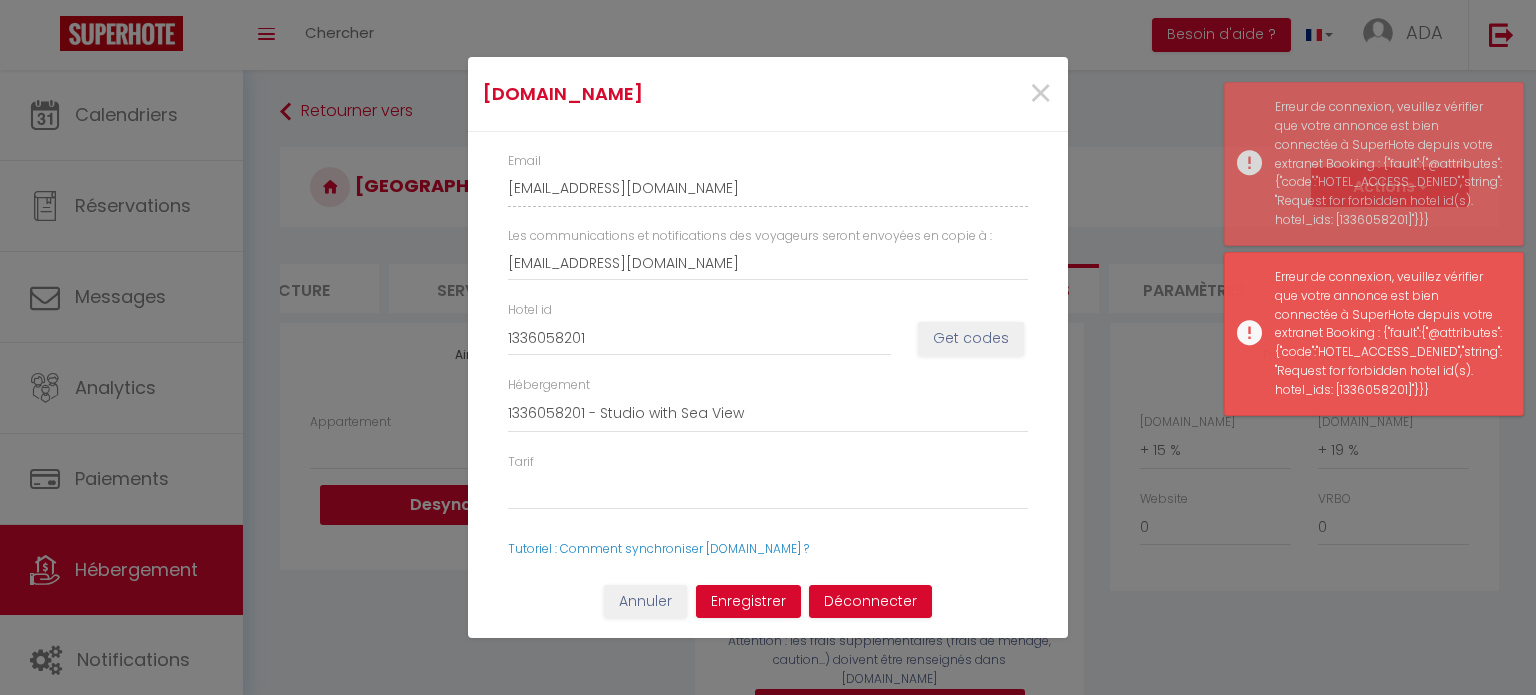 select 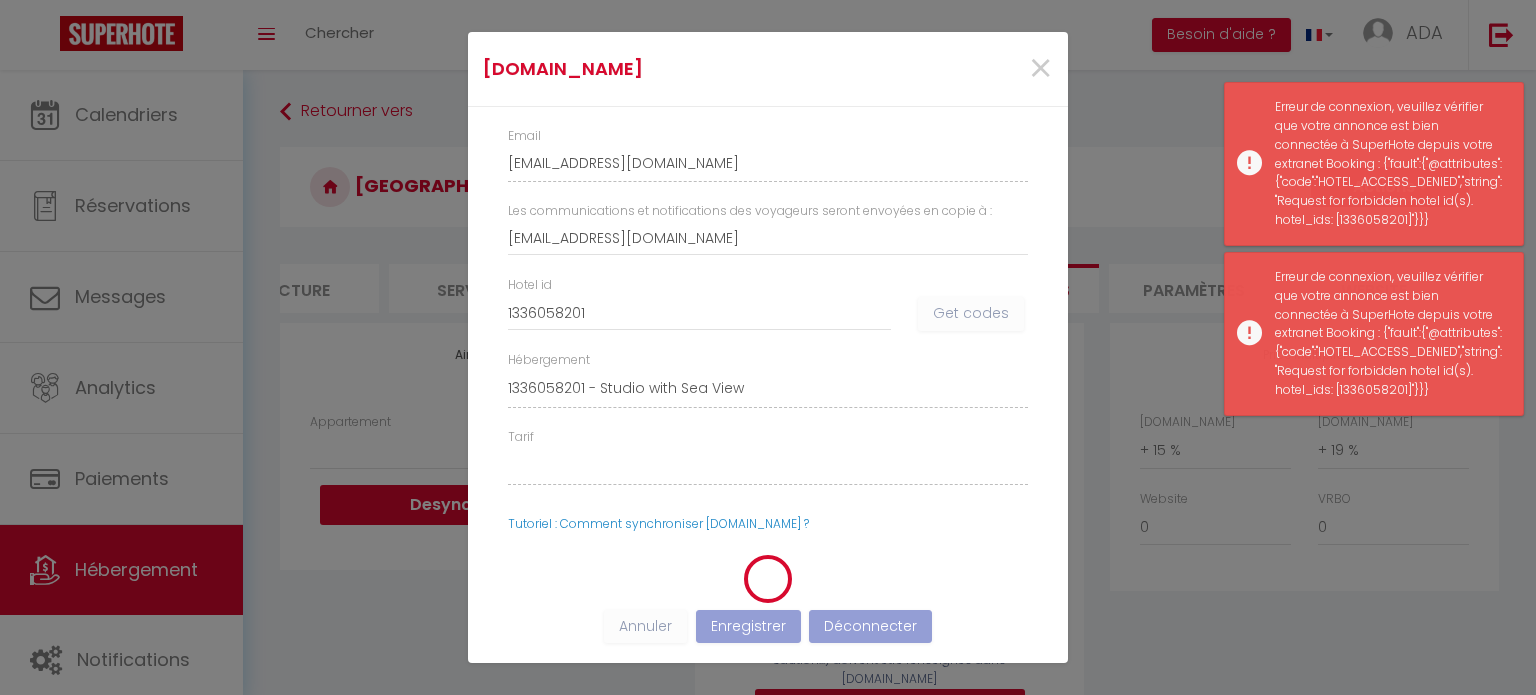 select 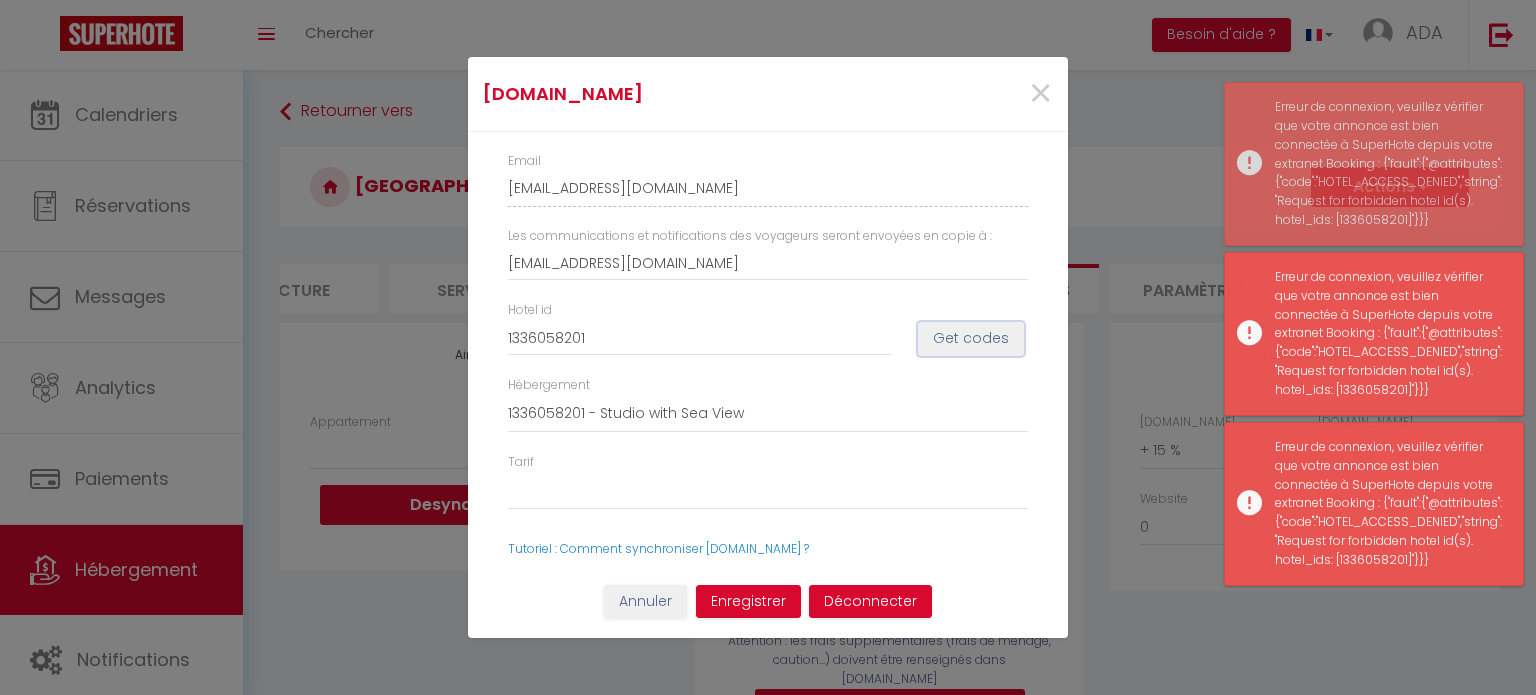 click on "Get codes" at bounding box center [971, 339] 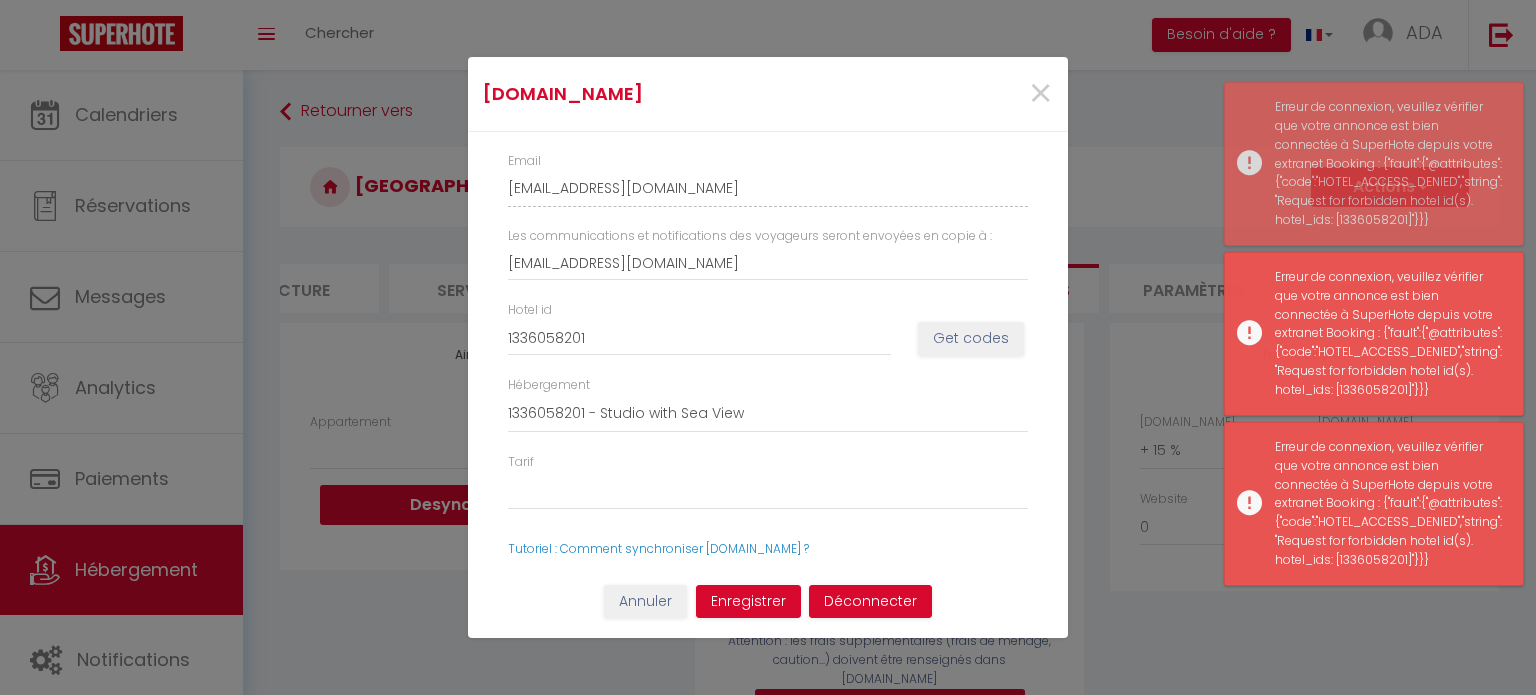 select 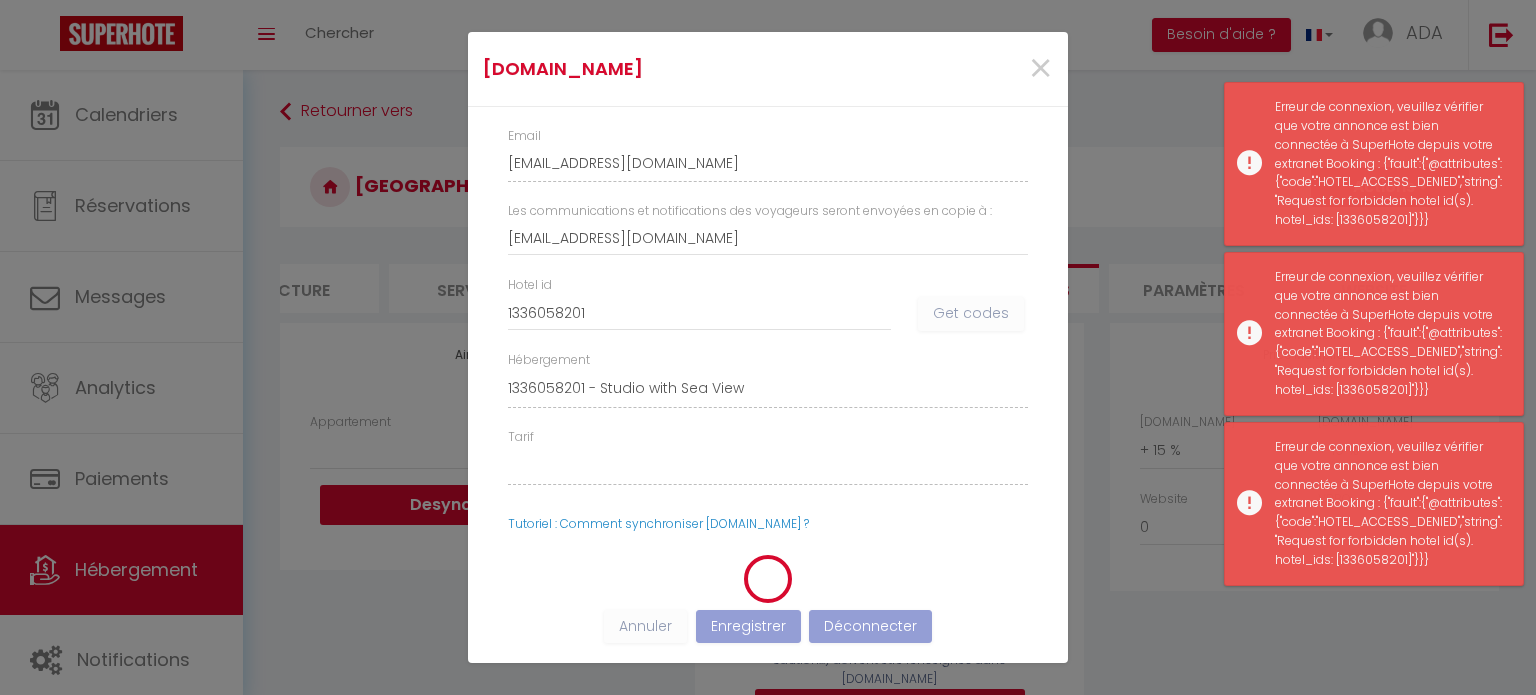 select 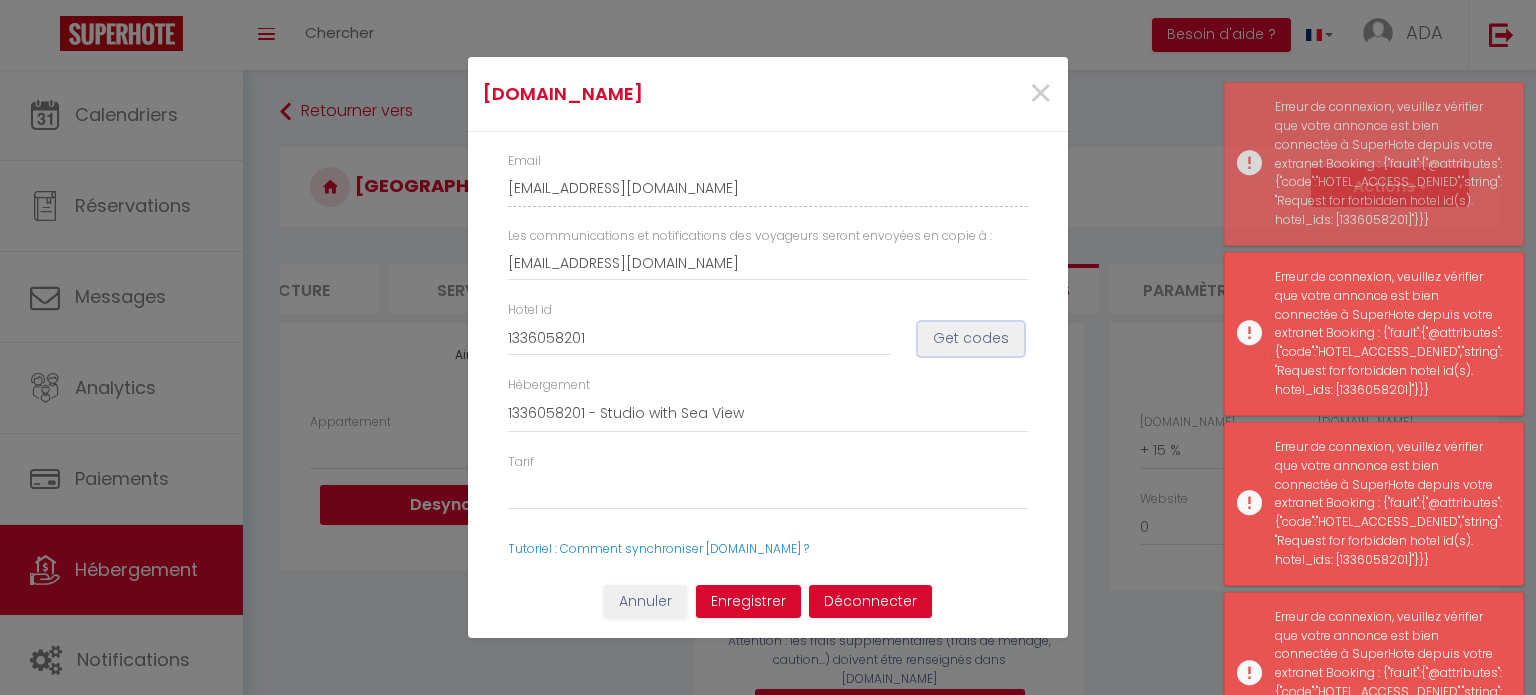 click on "Get codes" at bounding box center [971, 339] 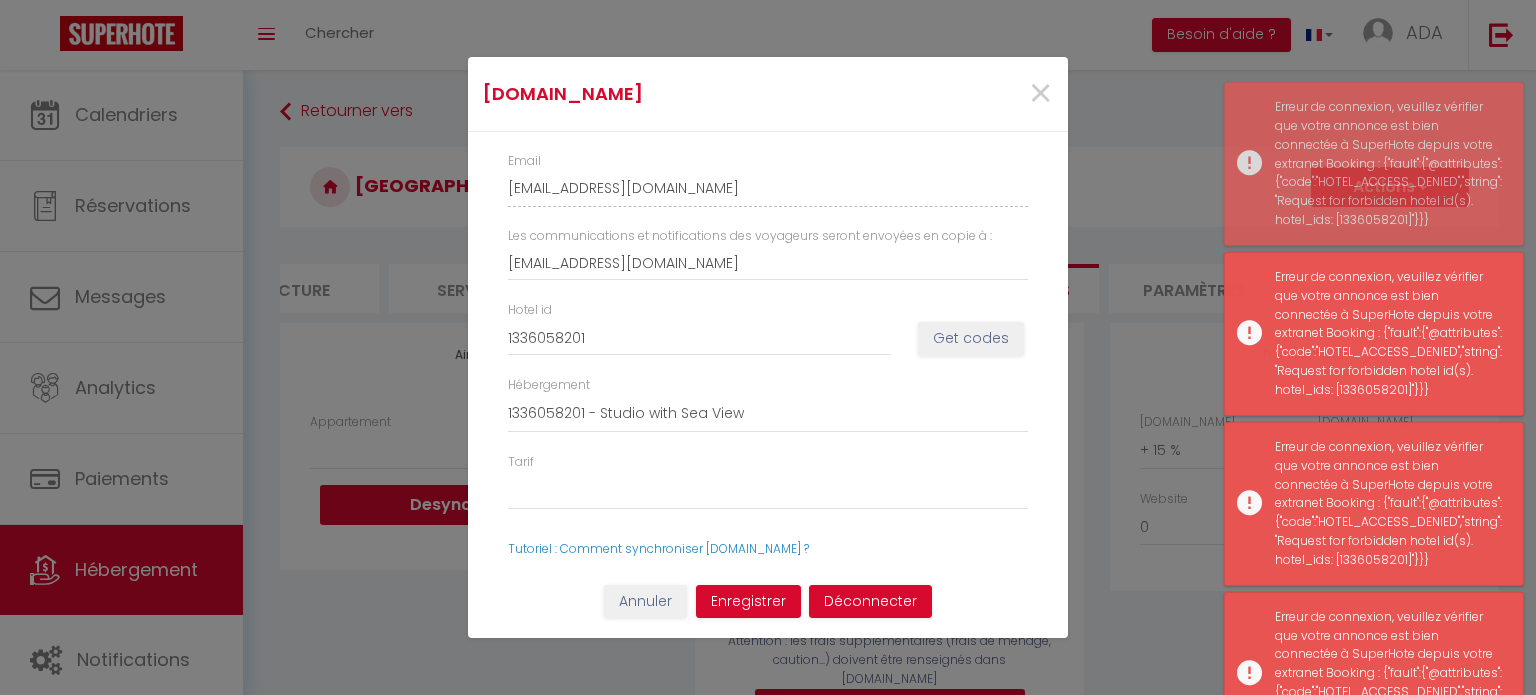 select 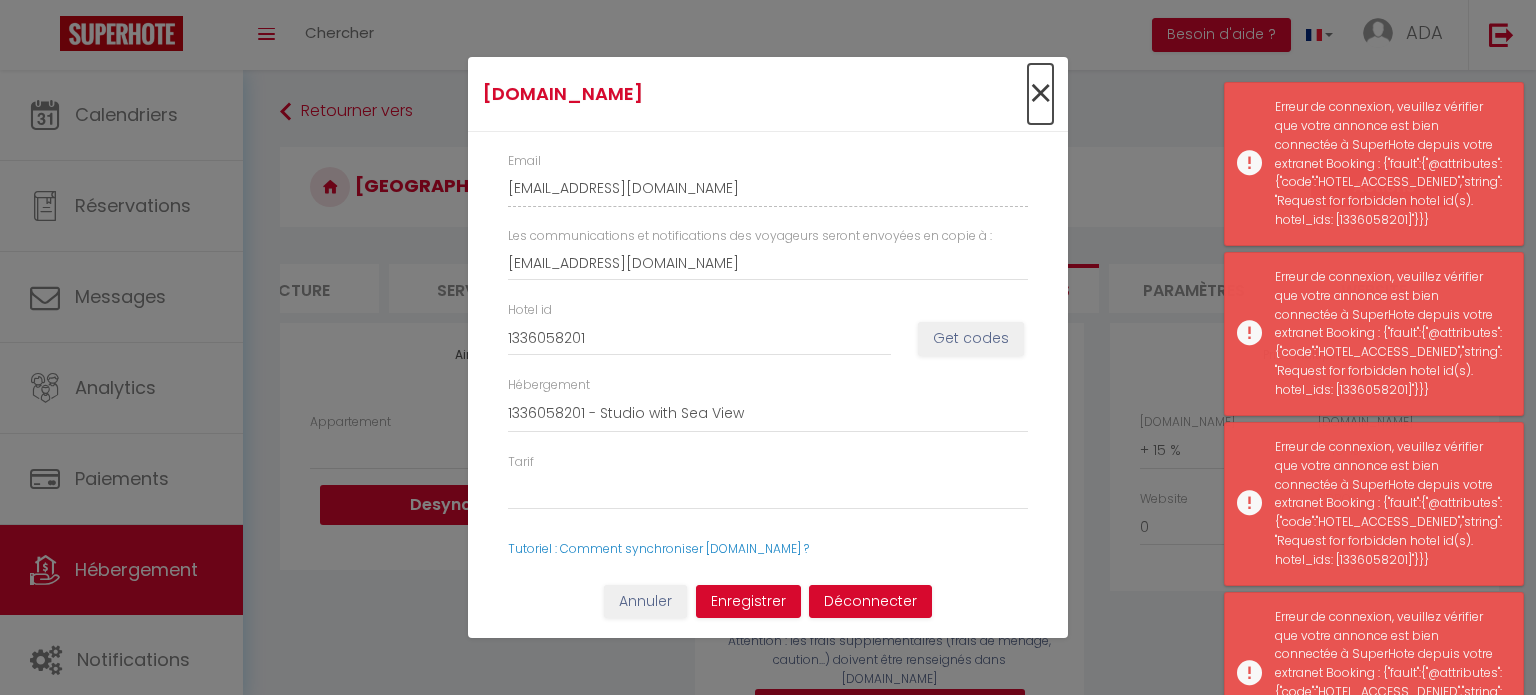 click on "×" at bounding box center (1040, 94) 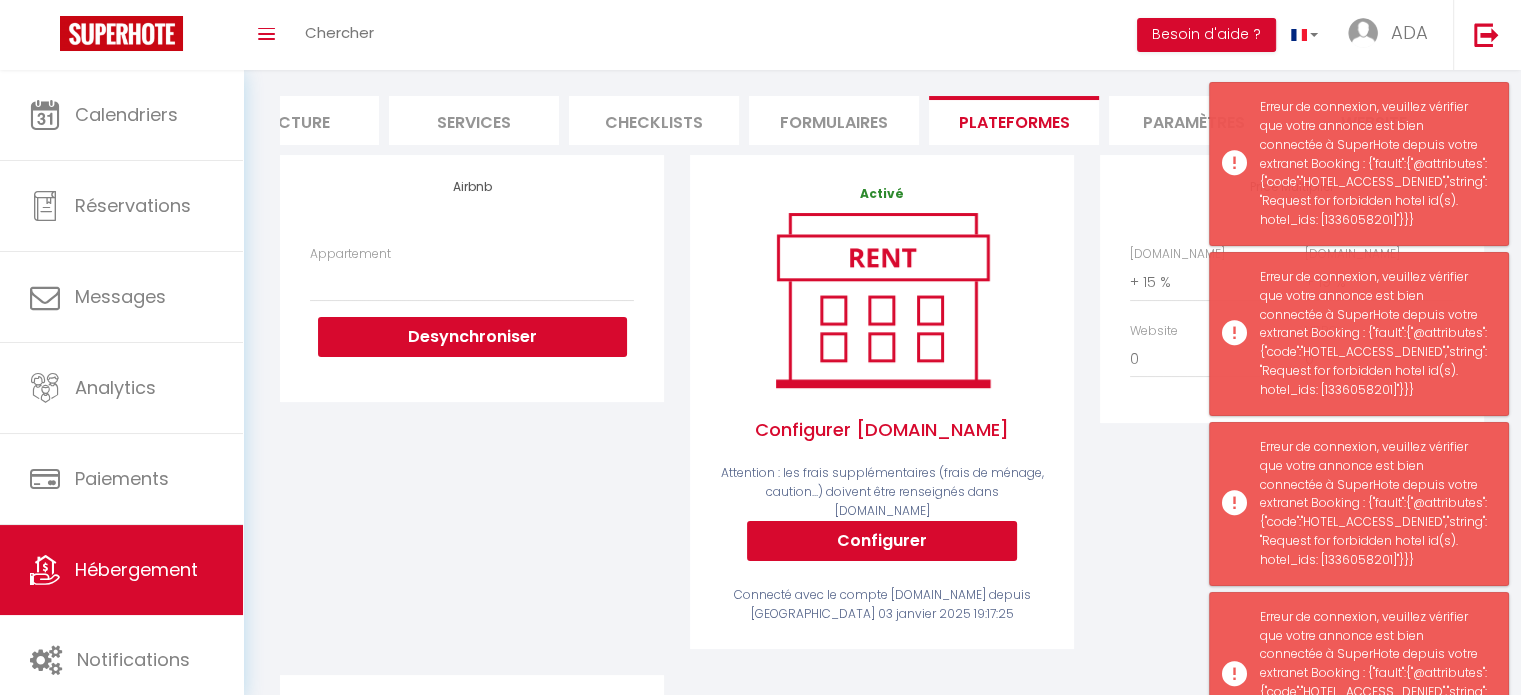 scroll, scrollTop: 168, scrollLeft: 0, axis: vertical 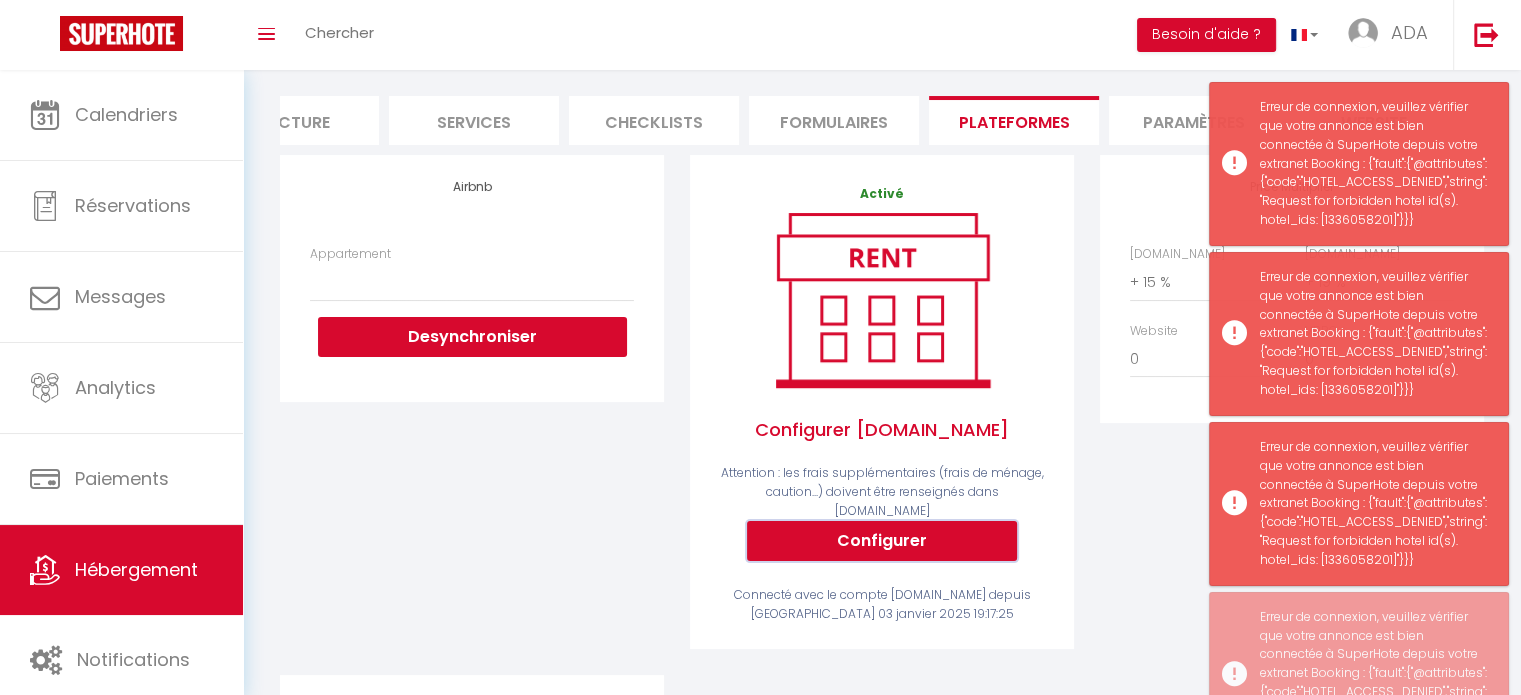click on "Configurer" at bounding box center [882, 541] 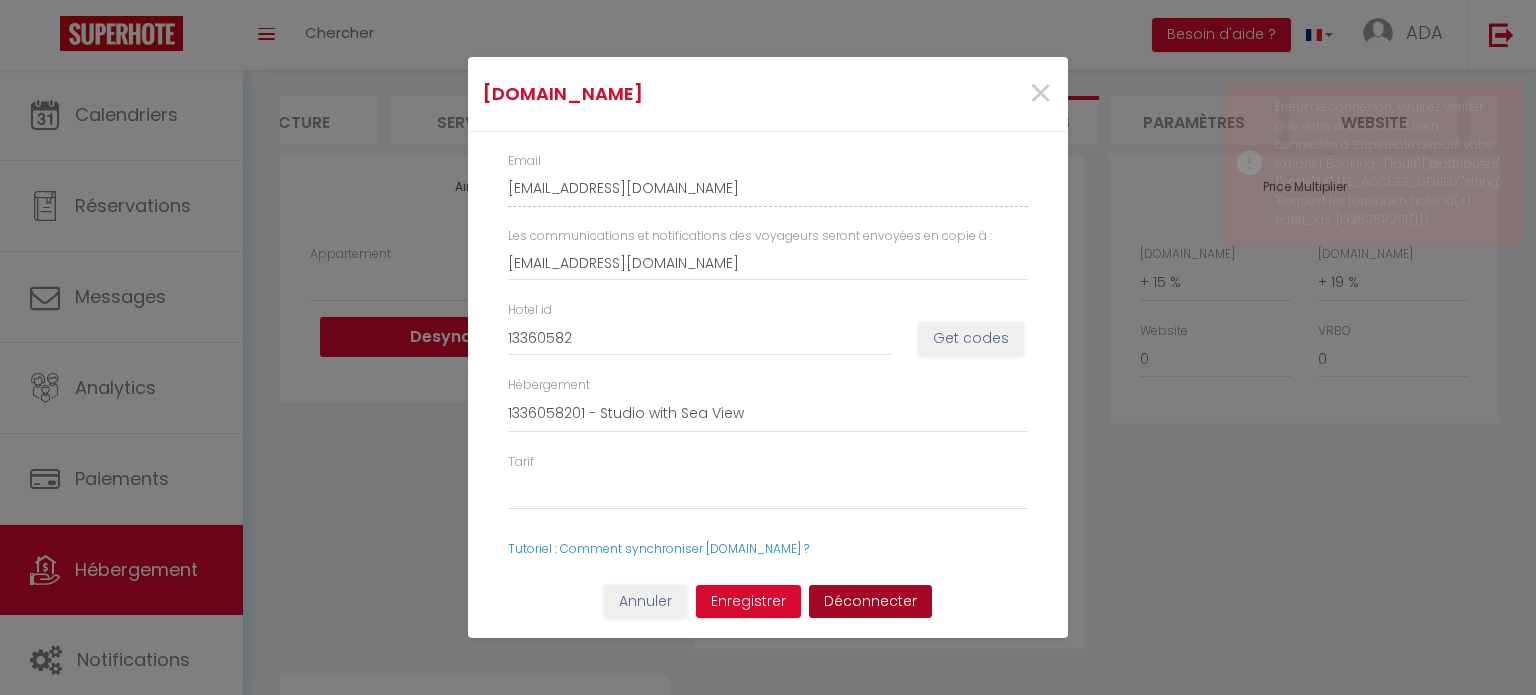 click on "Déconnecter" at bounding box center [870, 602] 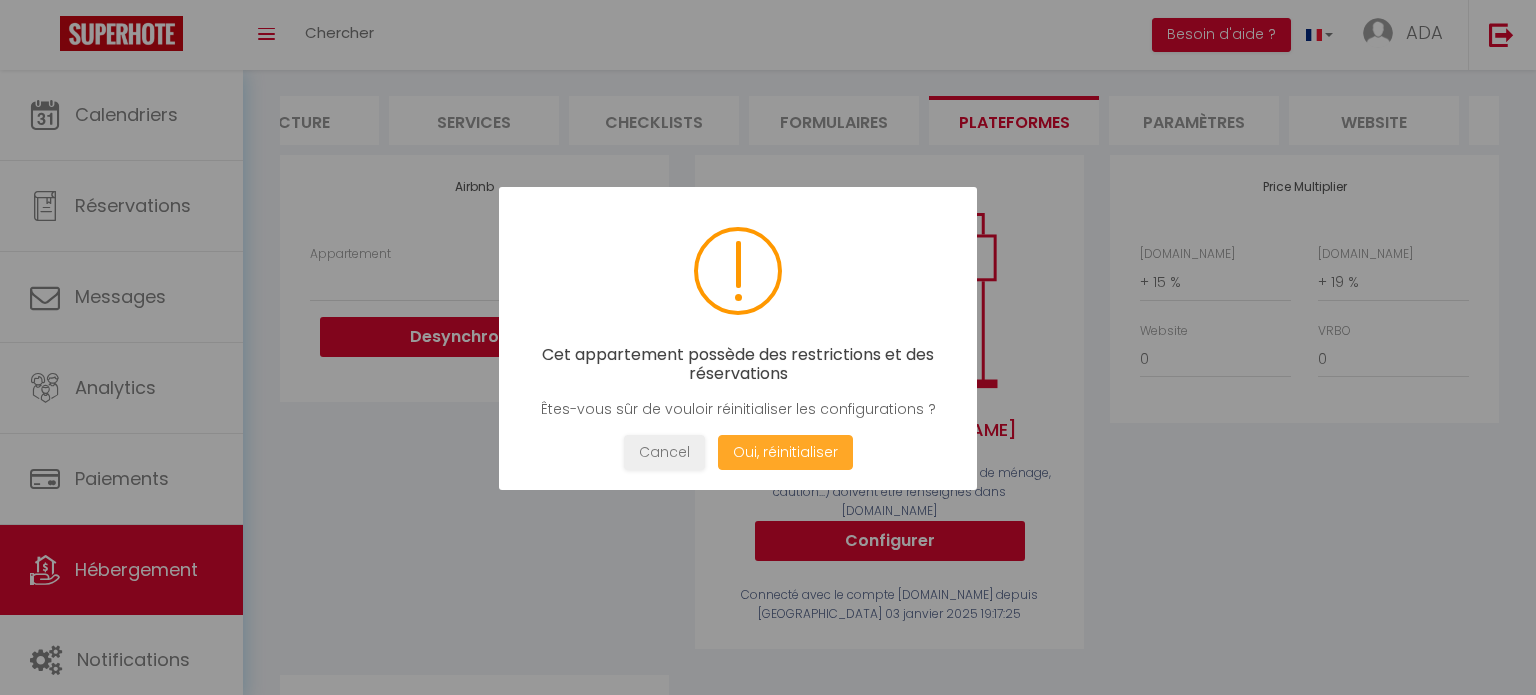 click on "Oui, réinitialiser" at bounding box center [785, 452] 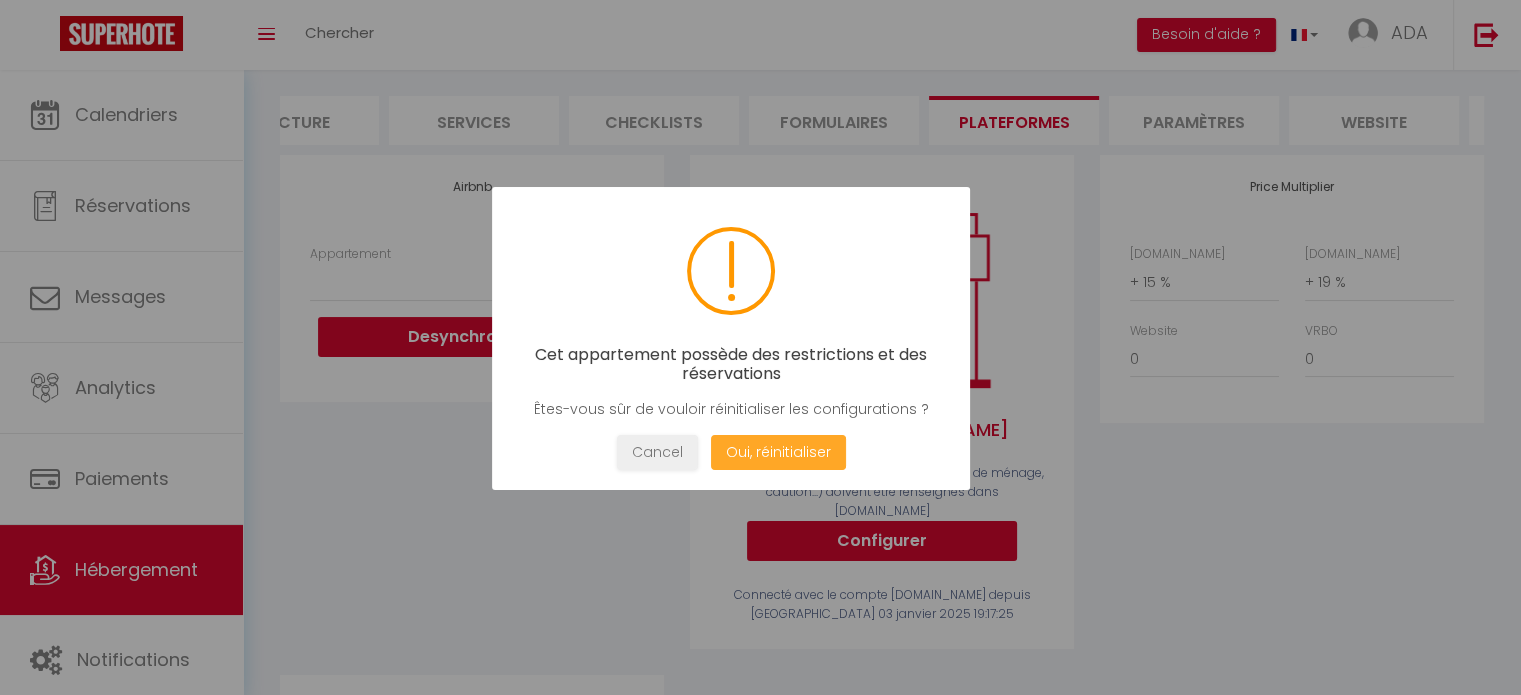 select 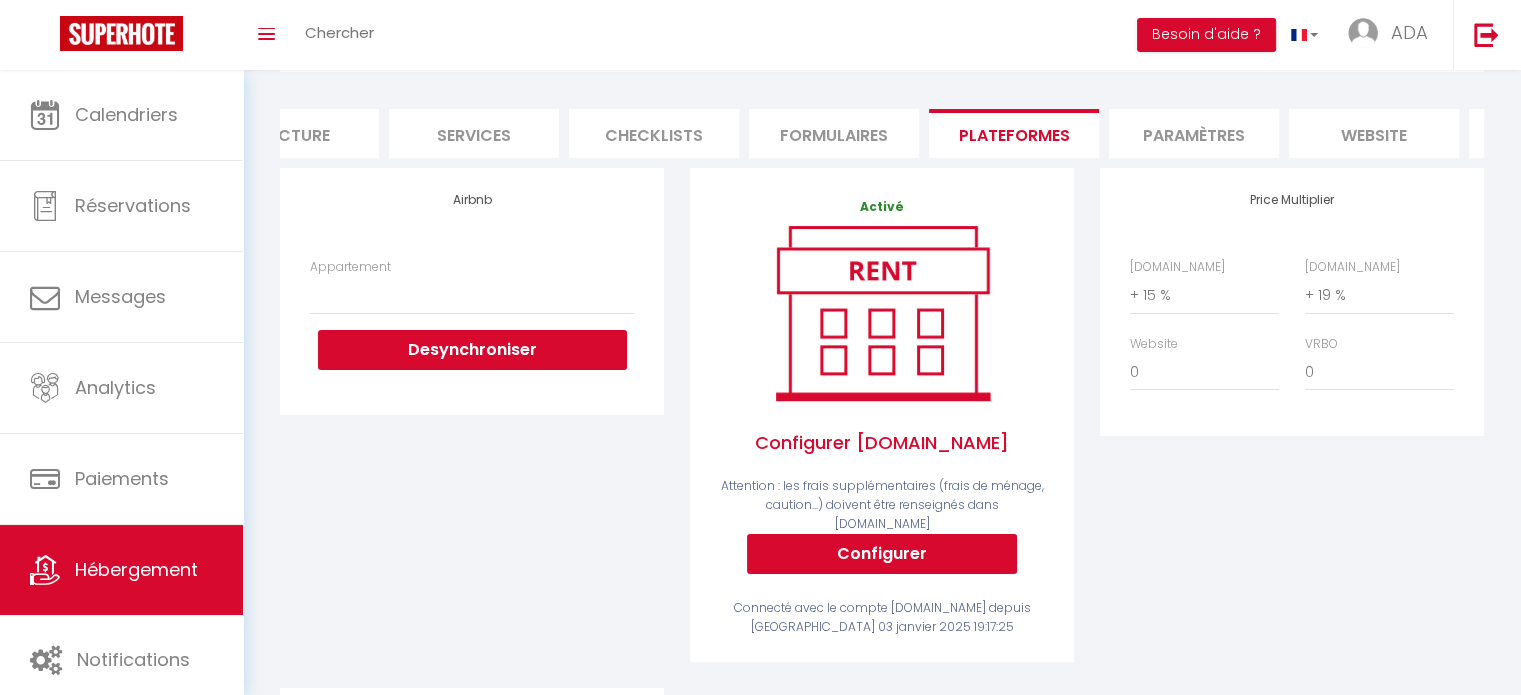 scroll, scrollTop: 154, scrollLeft: 0, axis: vertical 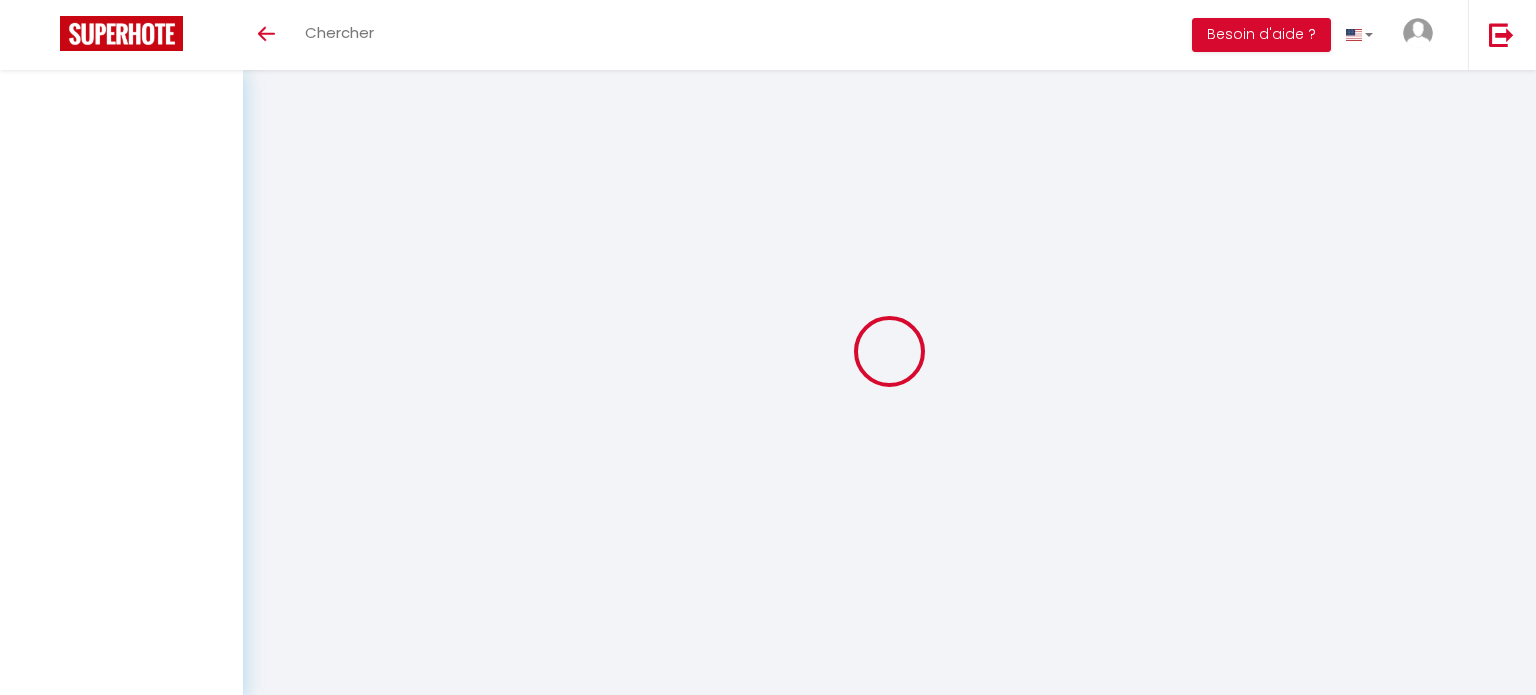 select 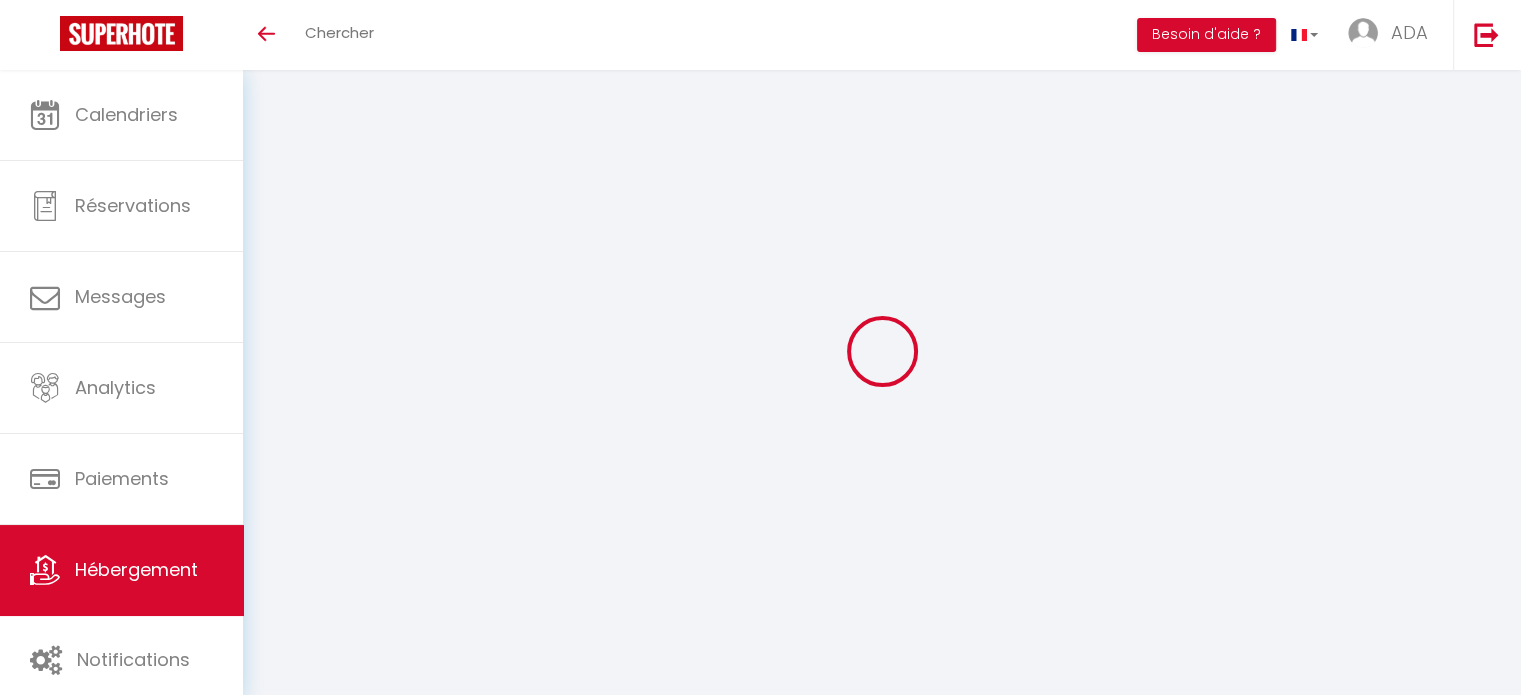 select 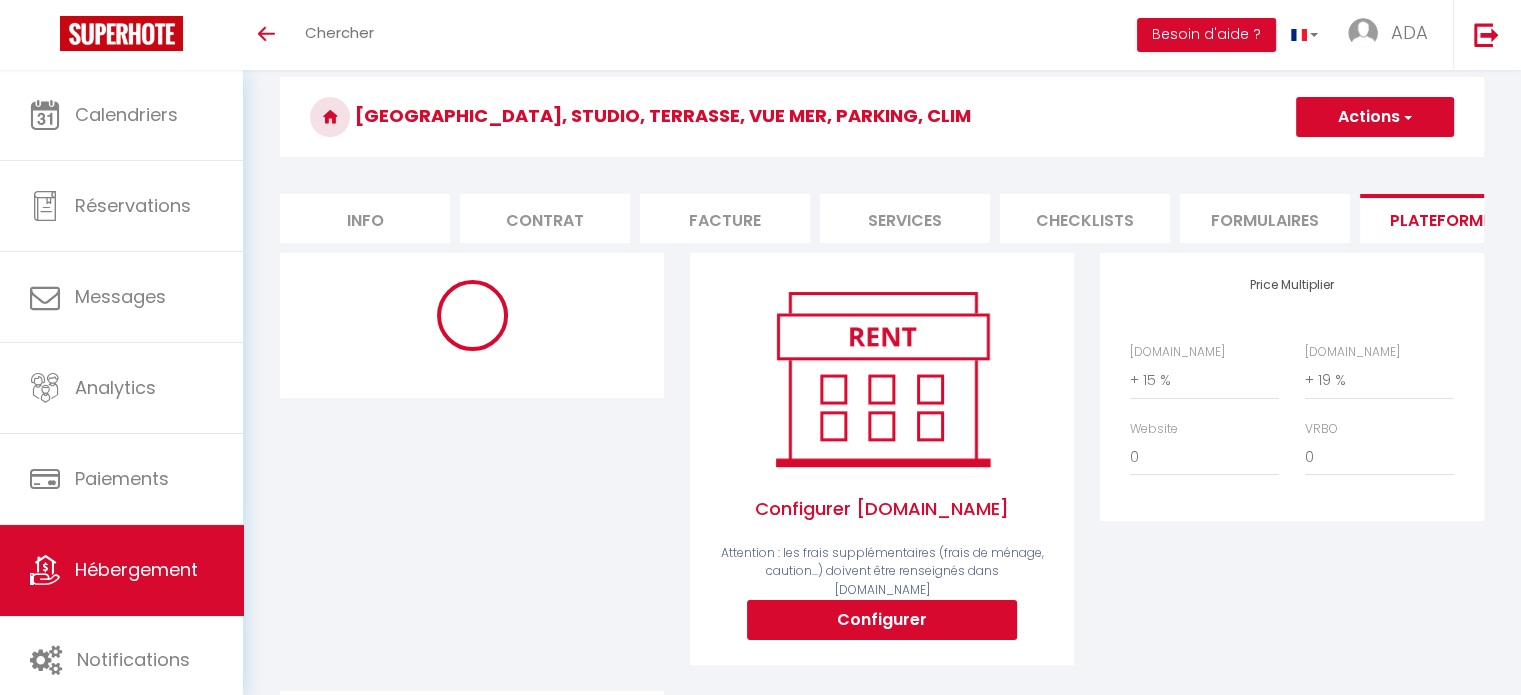 scroll, scrollTop: 0, scrollLeft: 0, axis: both 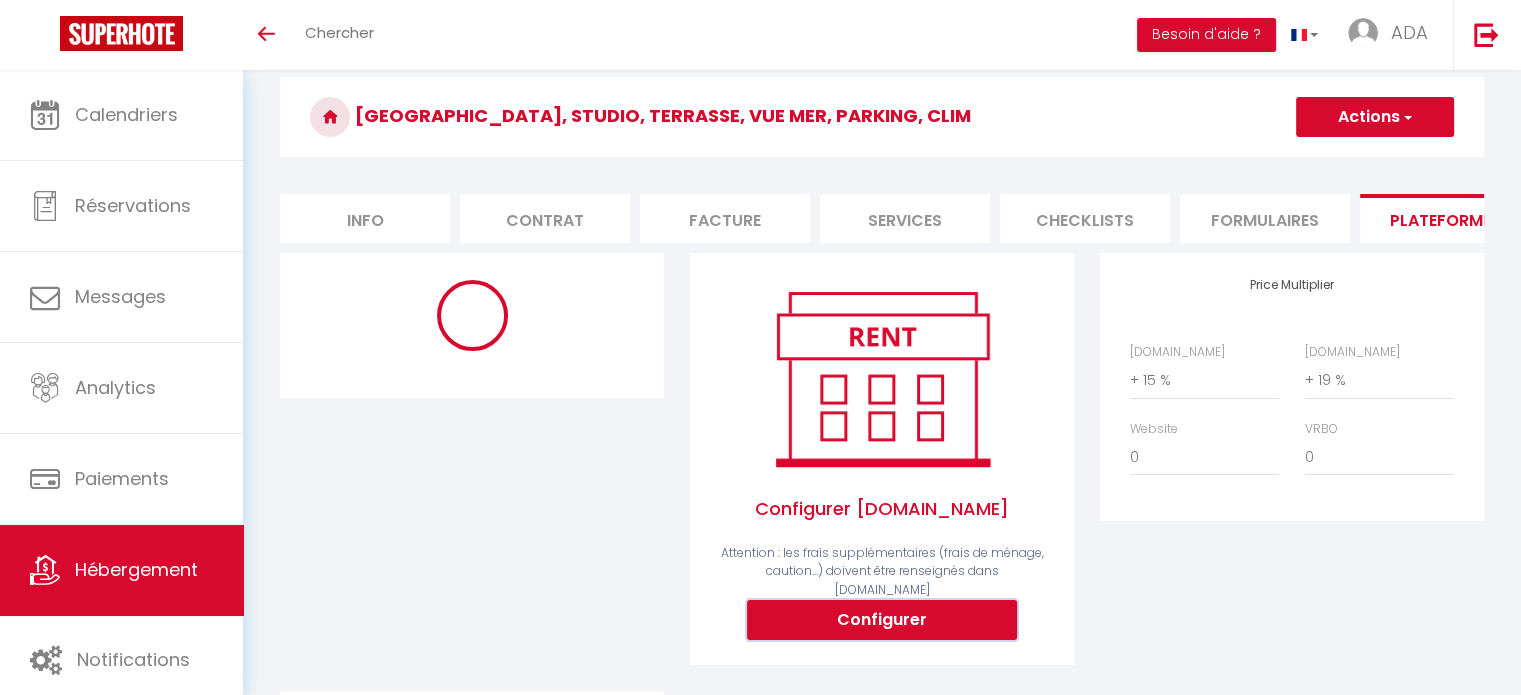 click on "Configurer" at bounding box center (882, 620) 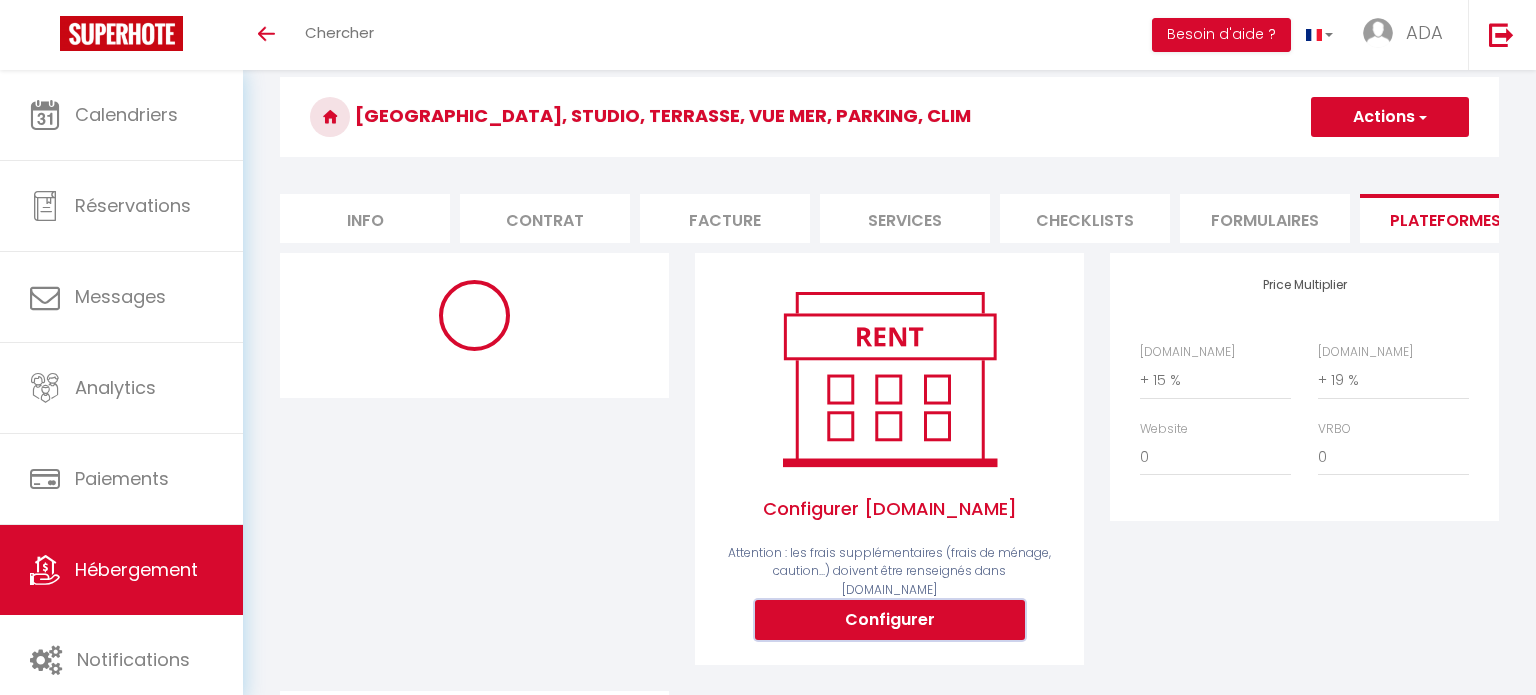 select 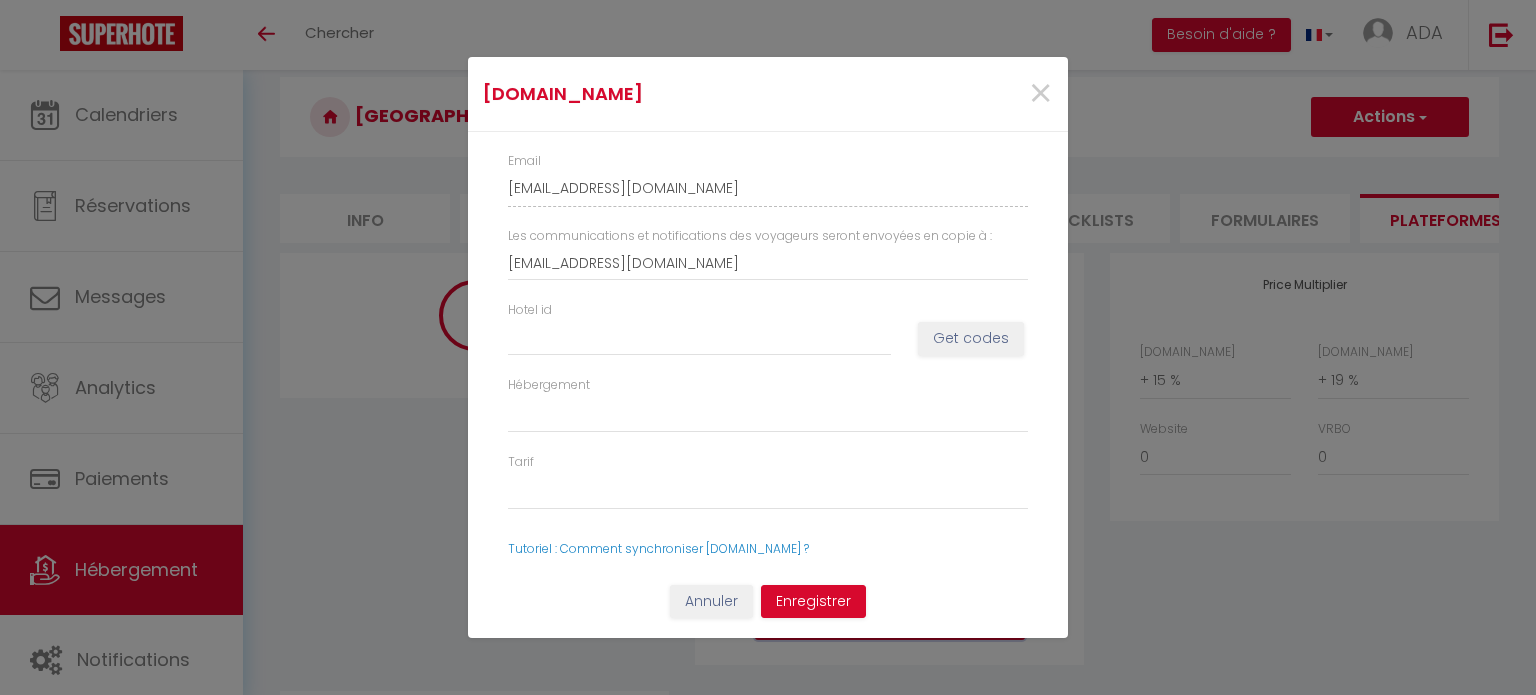 select 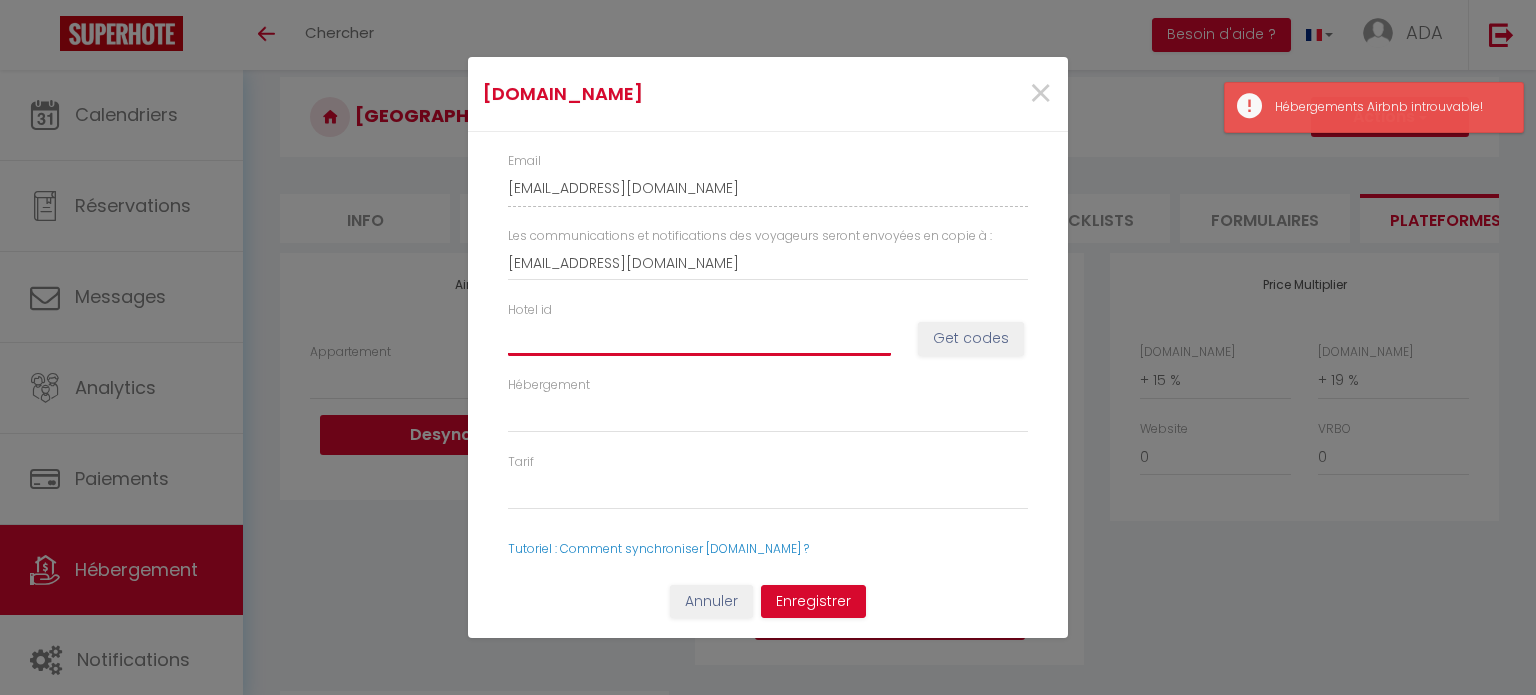 click on "Hotel id" at bounding box center [699, 338] 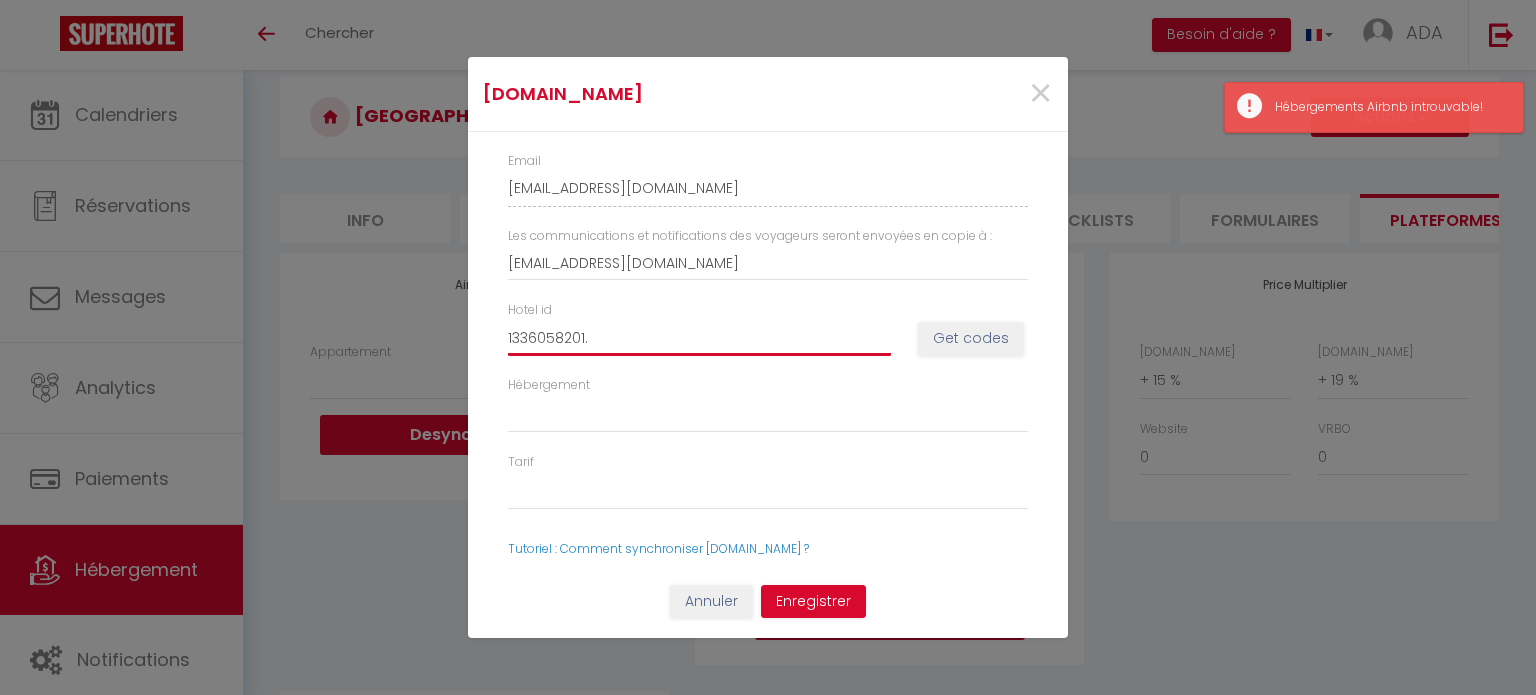 select 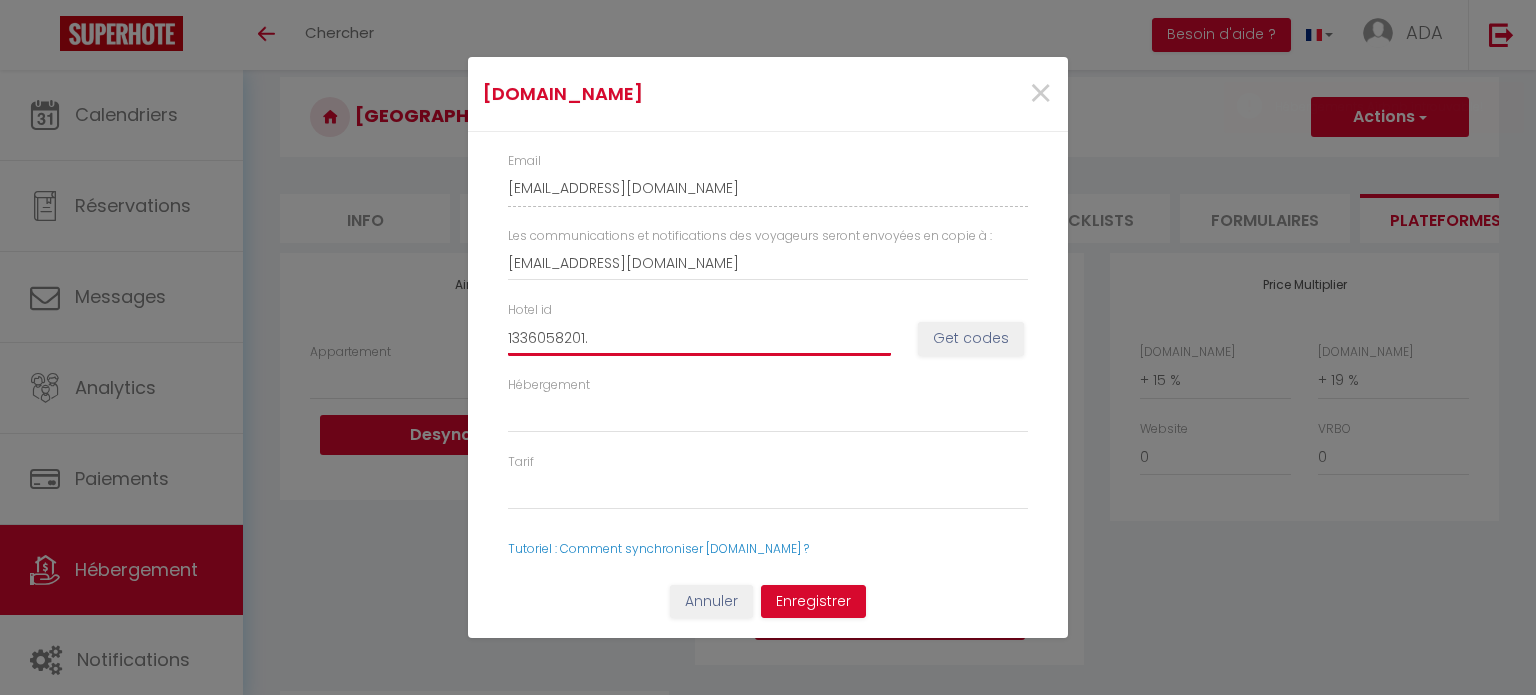 type on "1336058201" 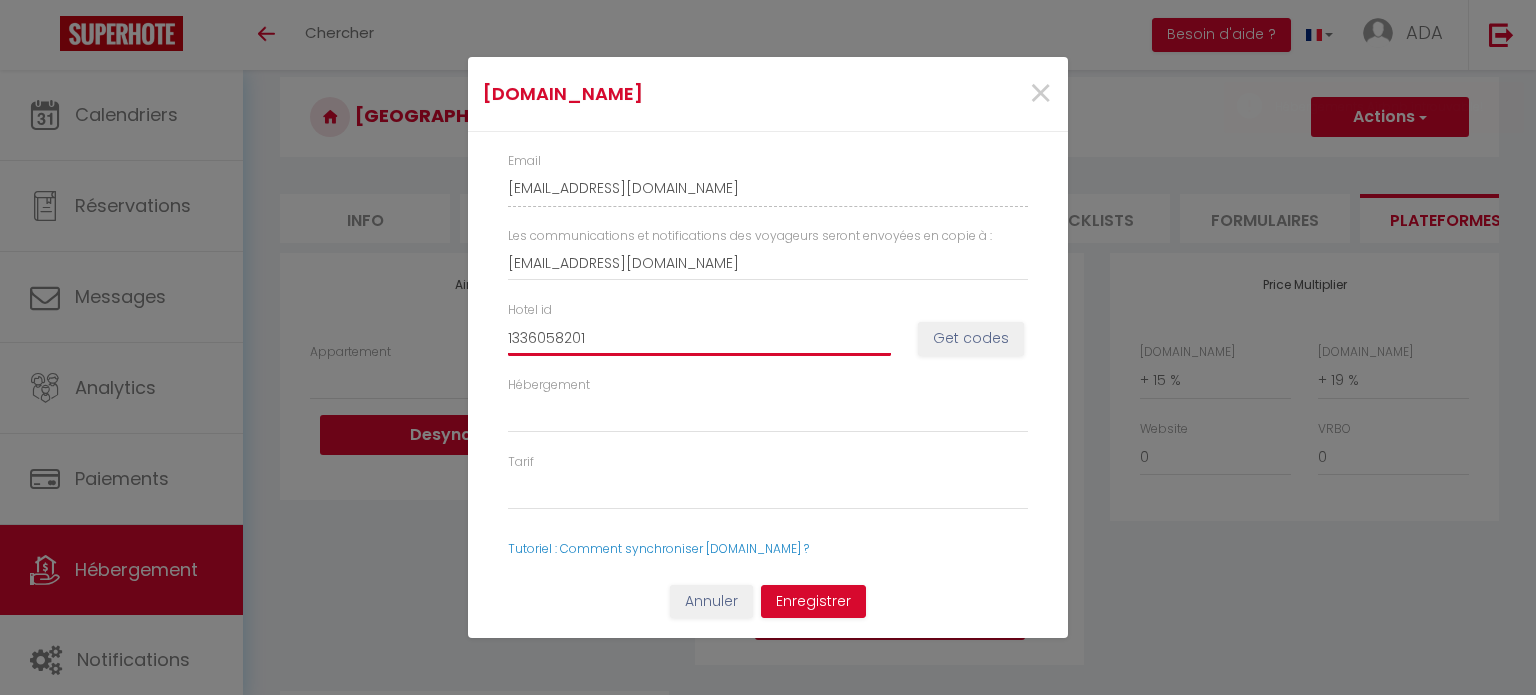 select 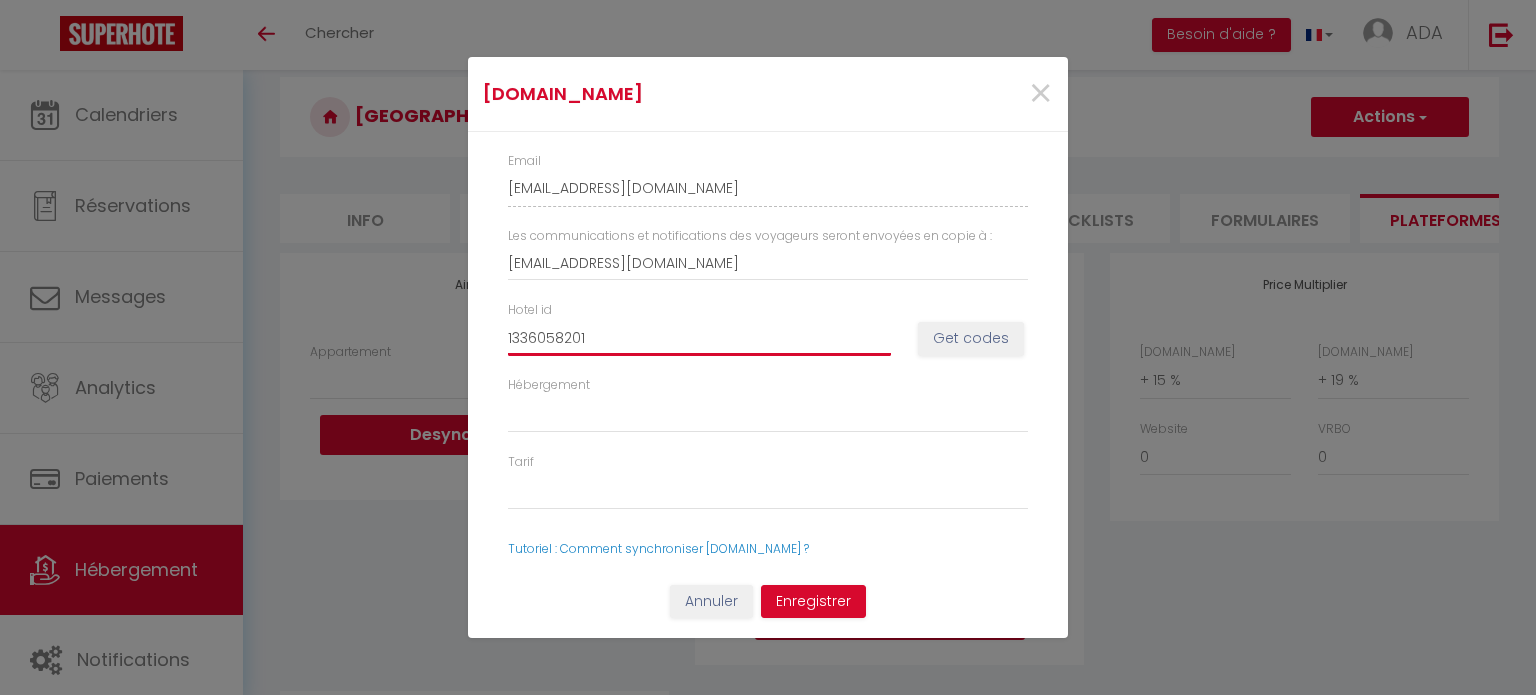 type on "1336058201" 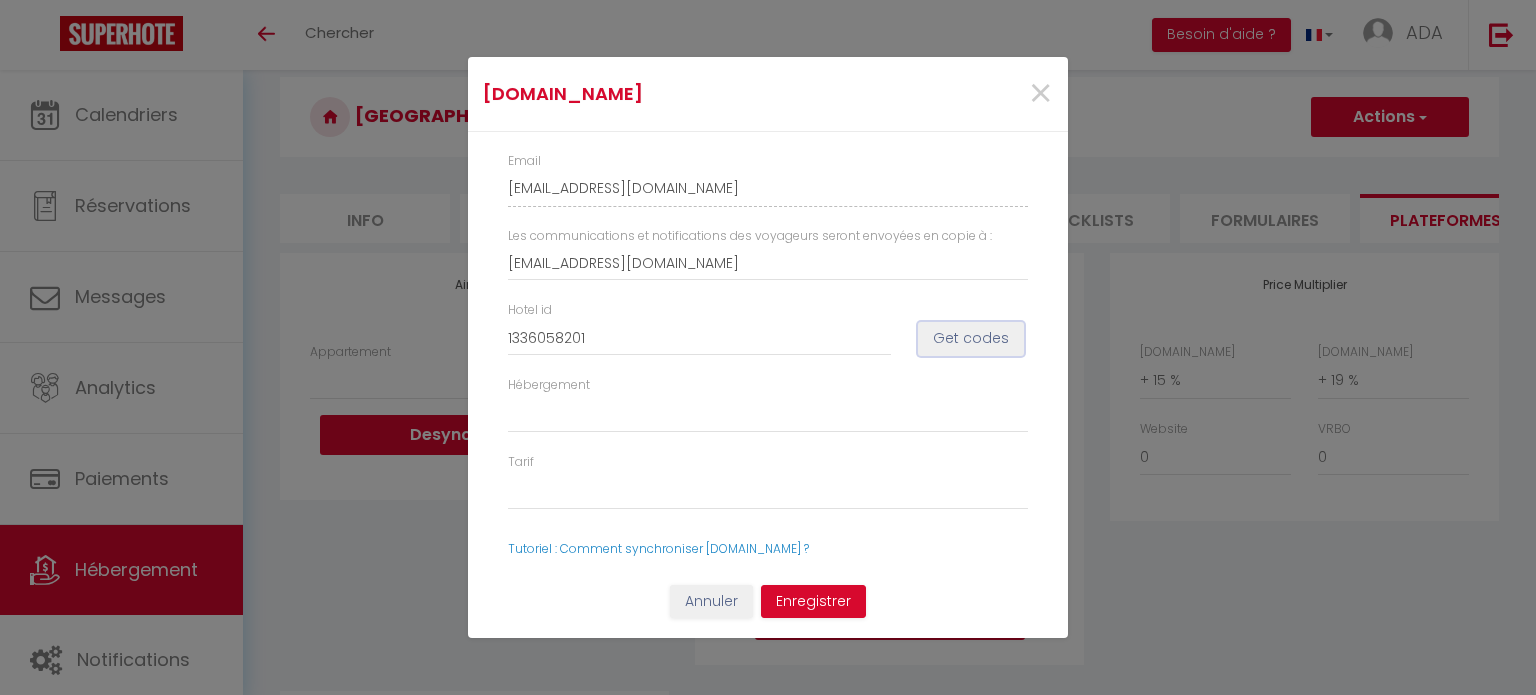 click on "Get codes" at bounding box center [971, 339] 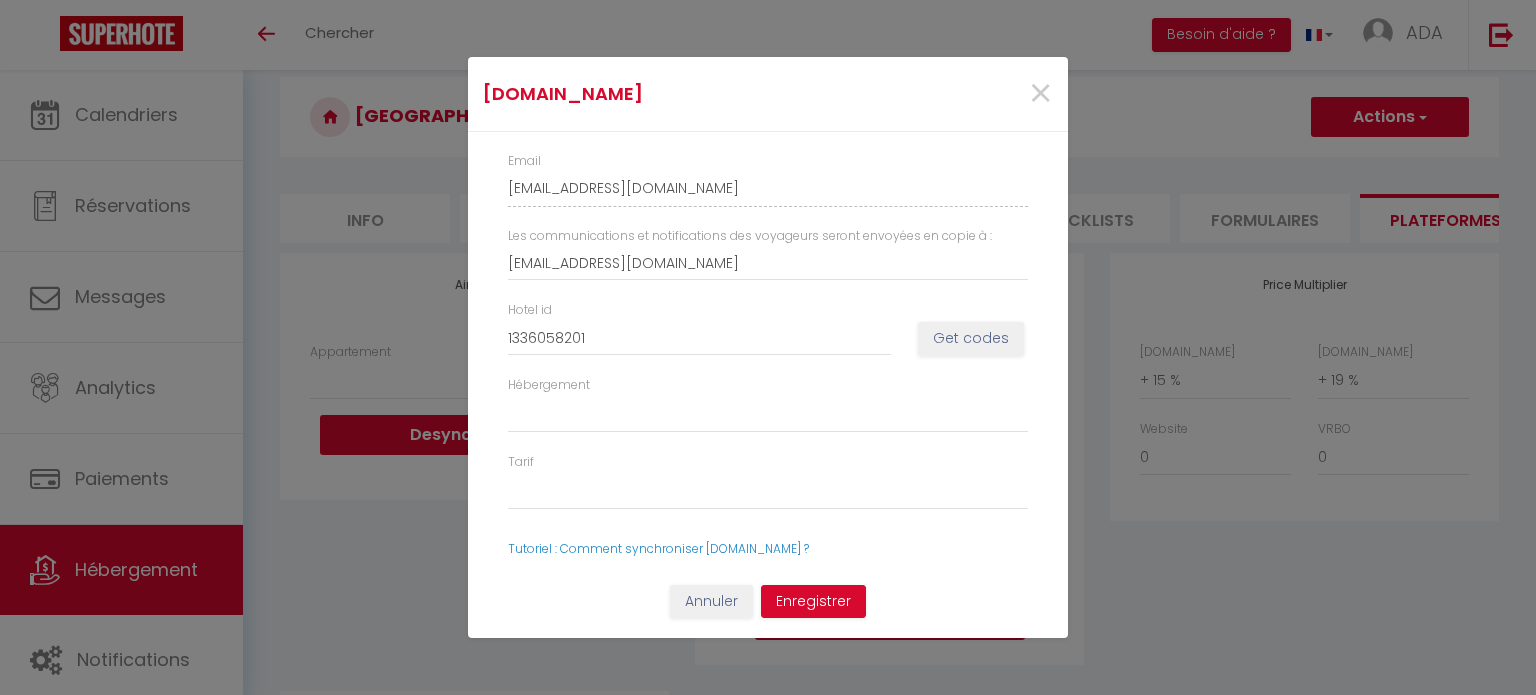 select 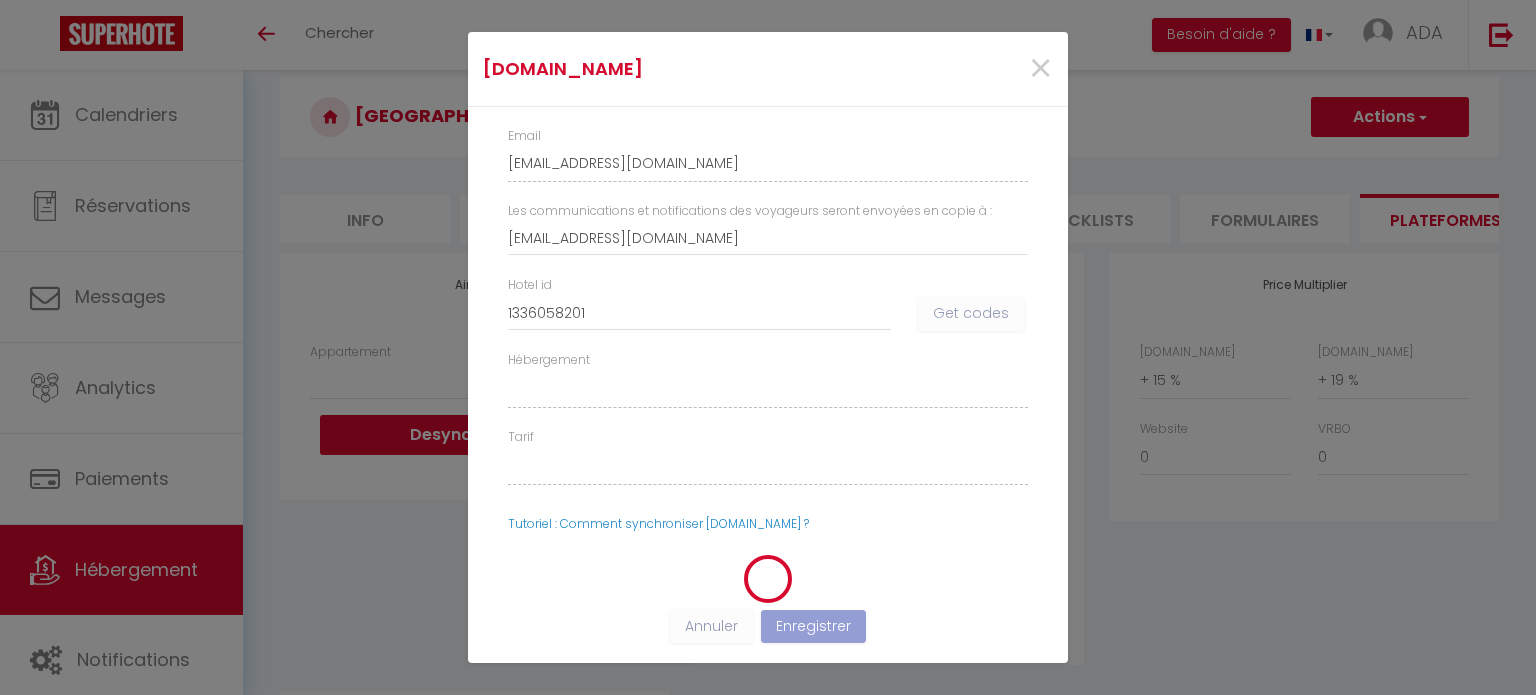 select 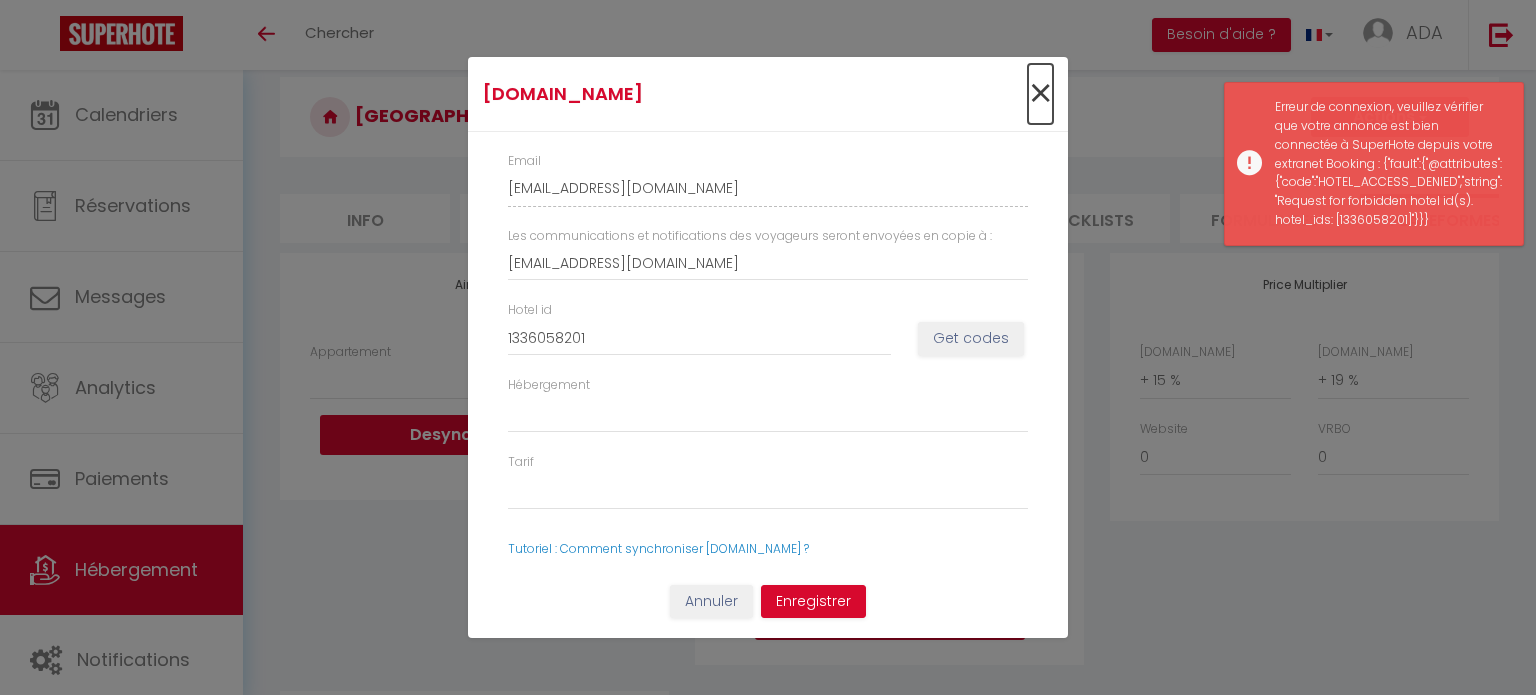 click on "×" at bounding box center [1040, 94] 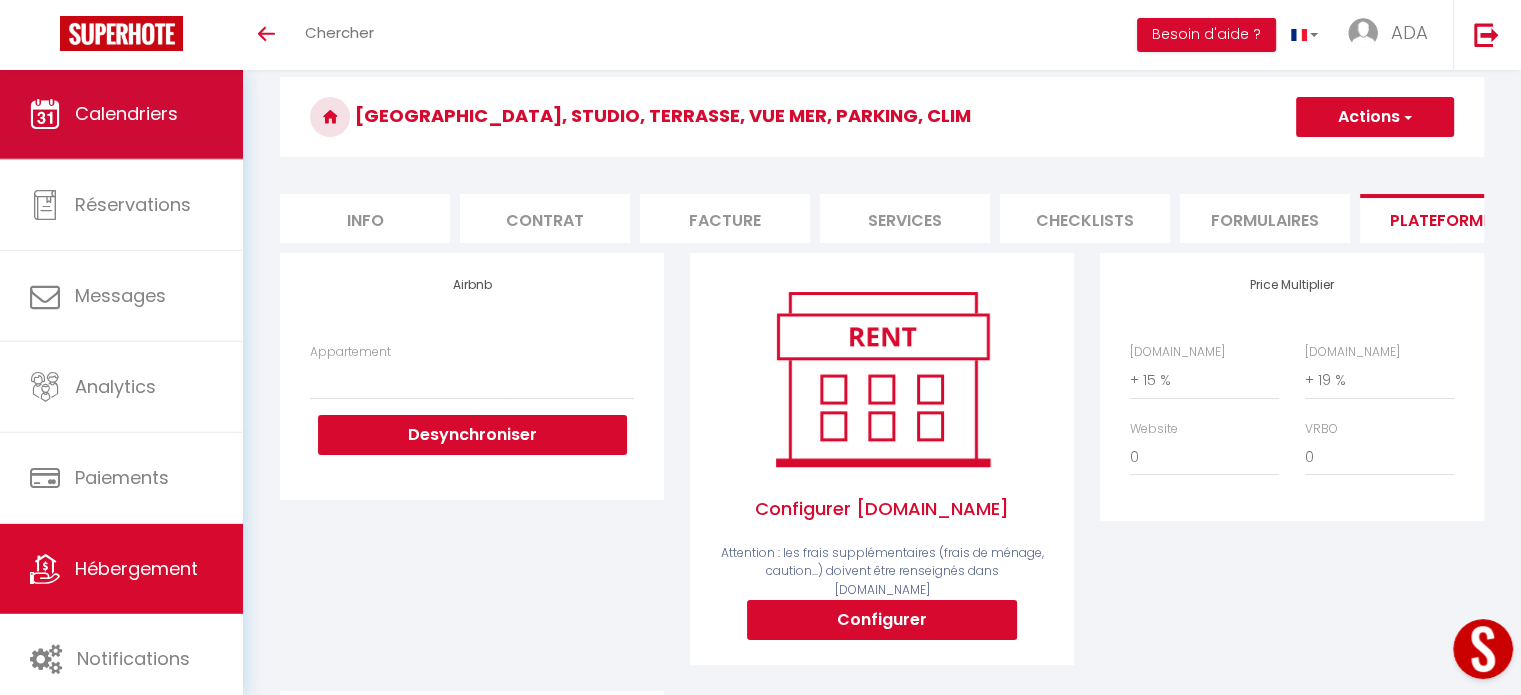 click on "Calendriers" at bounding box center (126, 113) 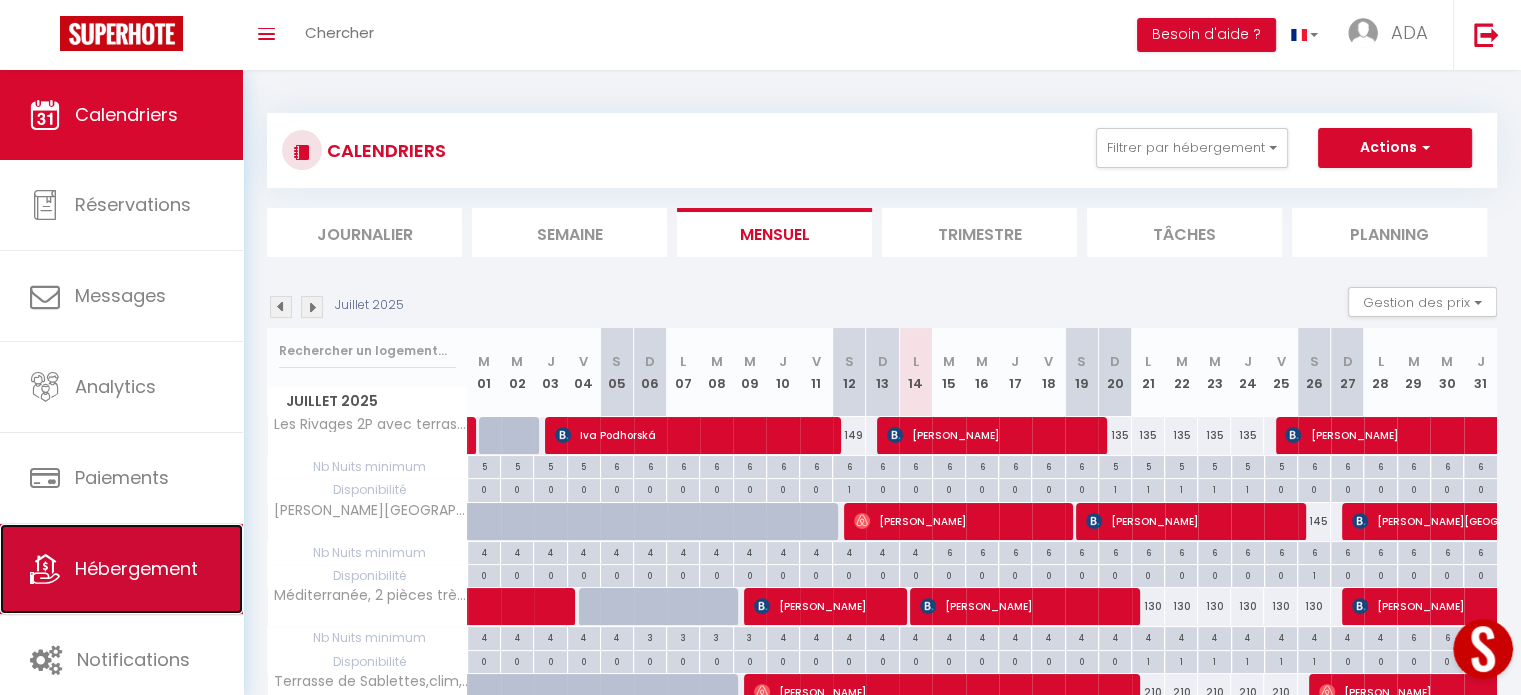 click on "Hébergement" at bounding box center [136, 568] 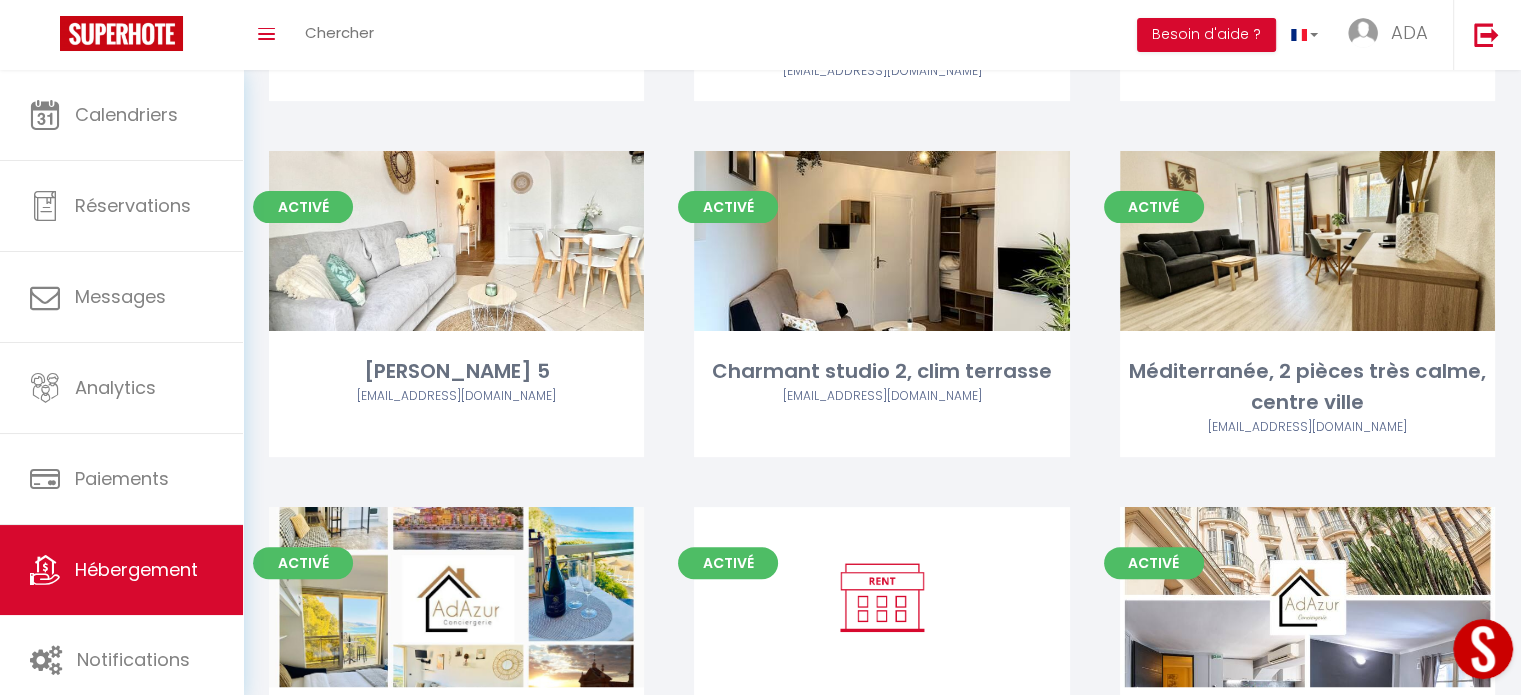 scroll, scrollTop: 628, scrollLeft: 0, axis: vertical 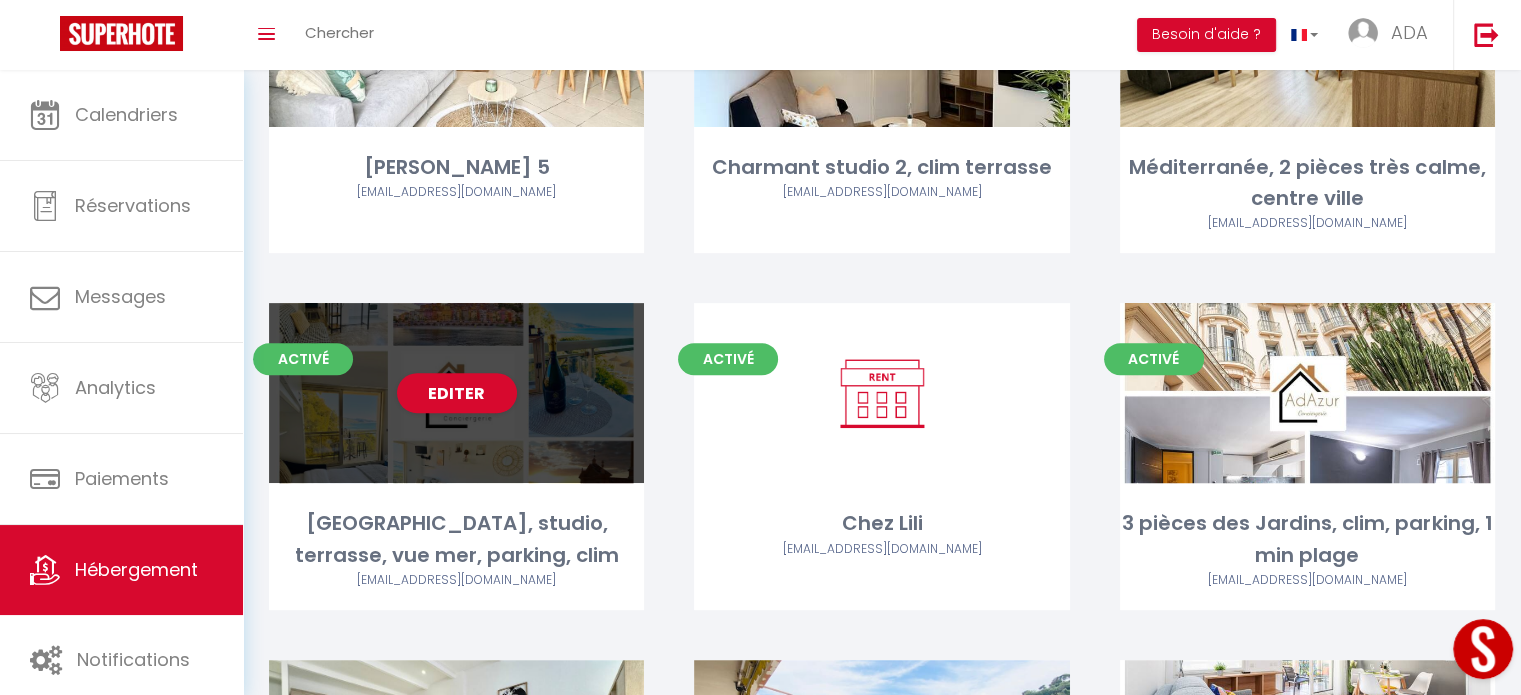 click on "Editer" at bounding box center [456, 393] 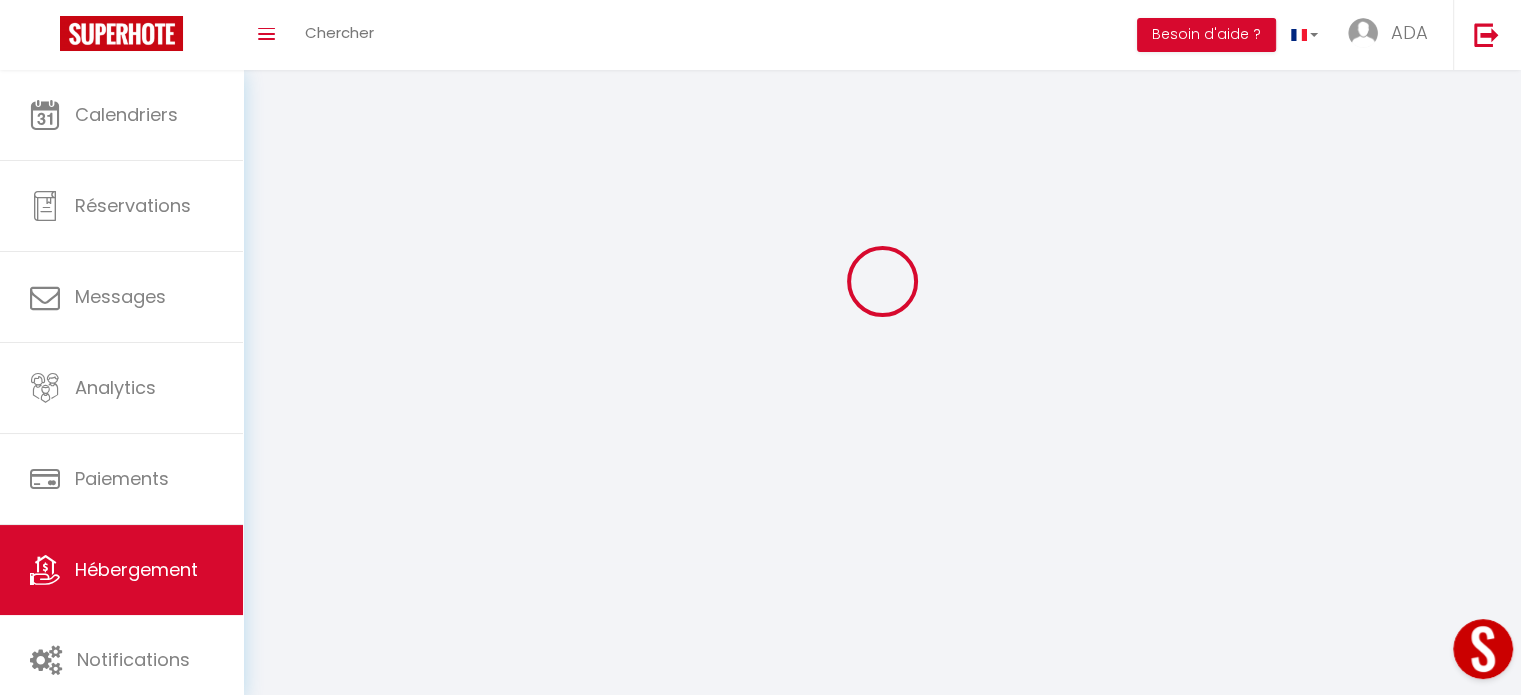 select 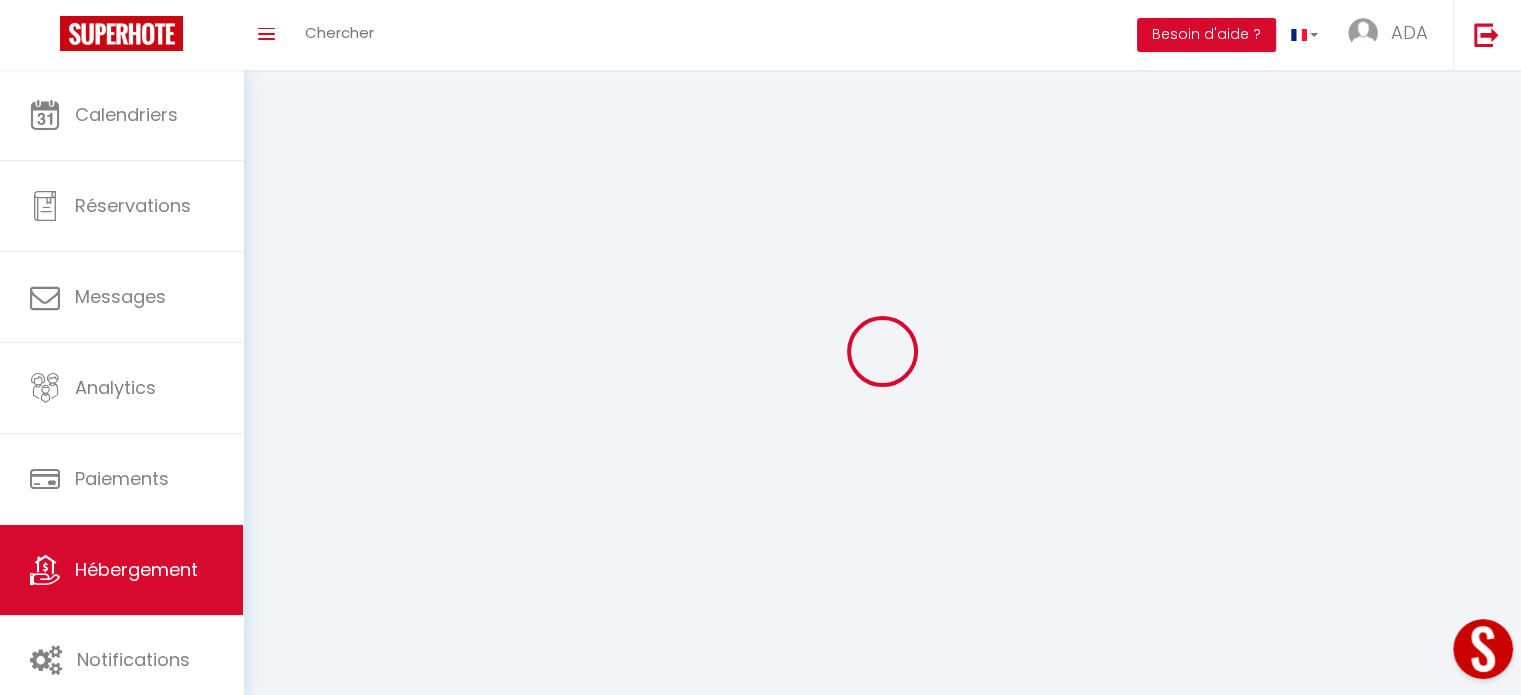 select on "1" 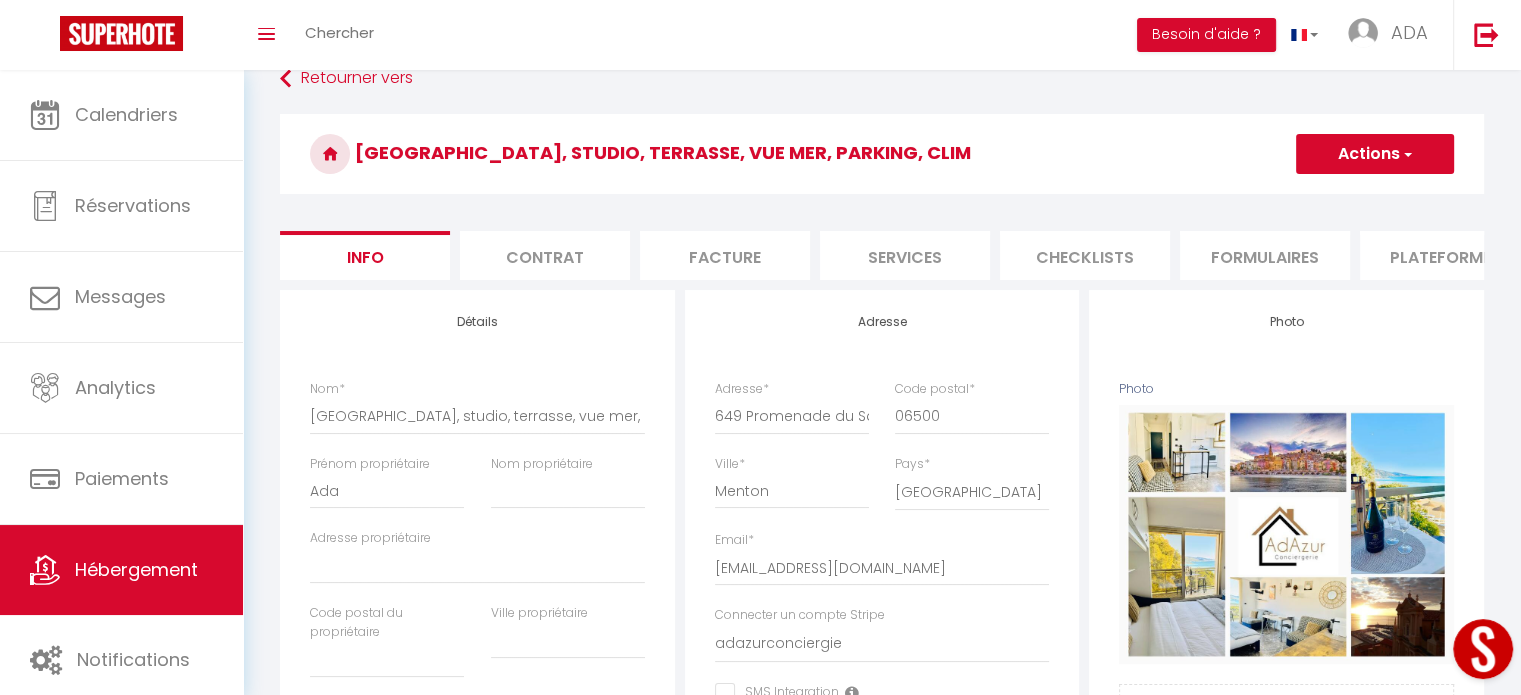 scroll, scrollTop: 32, scrollLeft: 0, axis: vertical 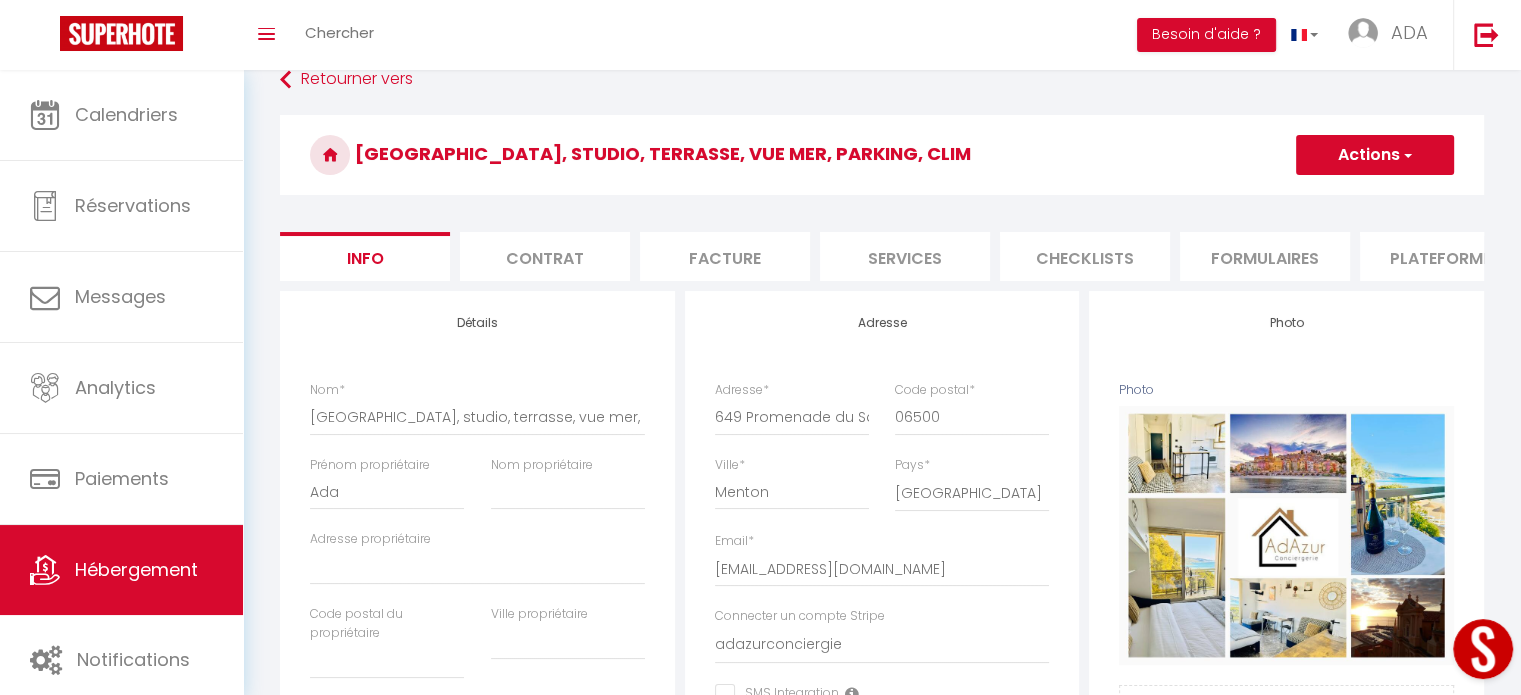 select 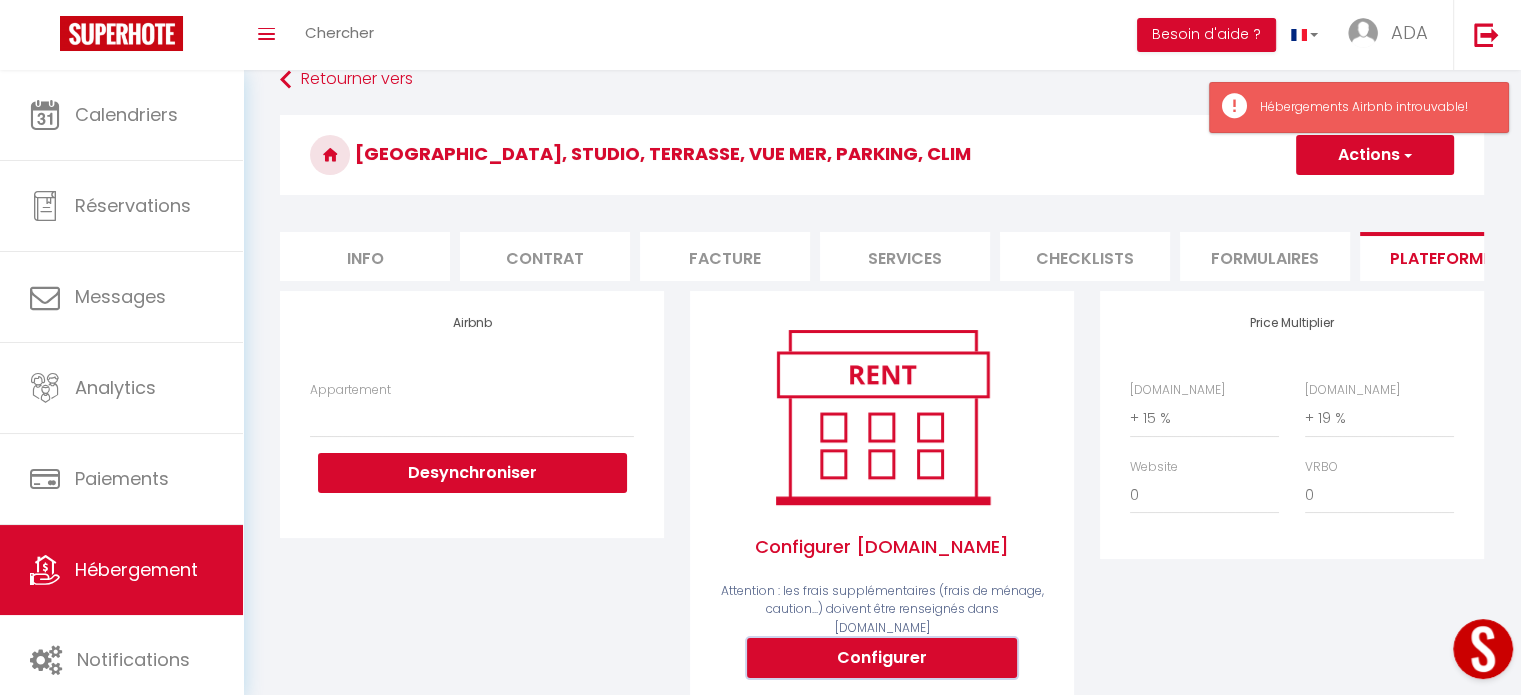 click on "Configurer" at bounding box center [882, 658] 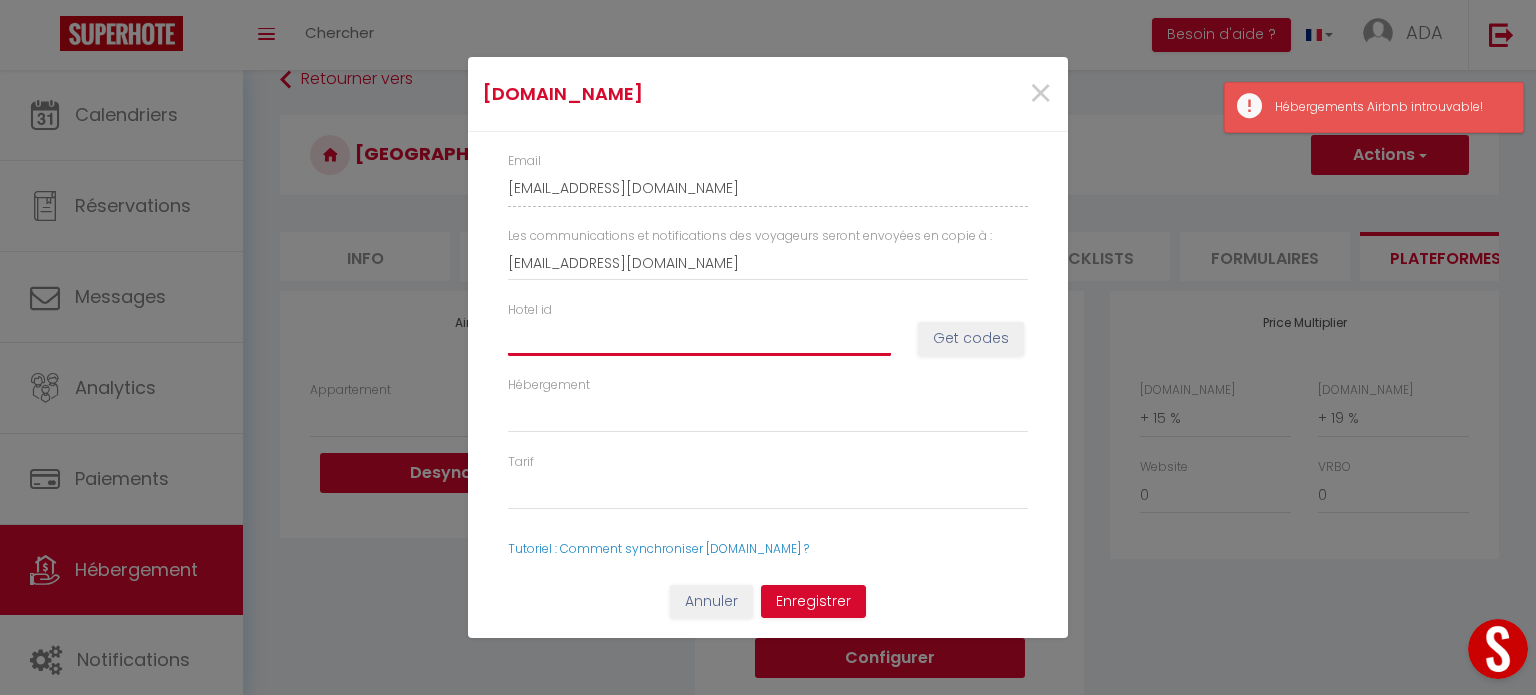 click on "Hotel id" at bounding box center (699, 338) 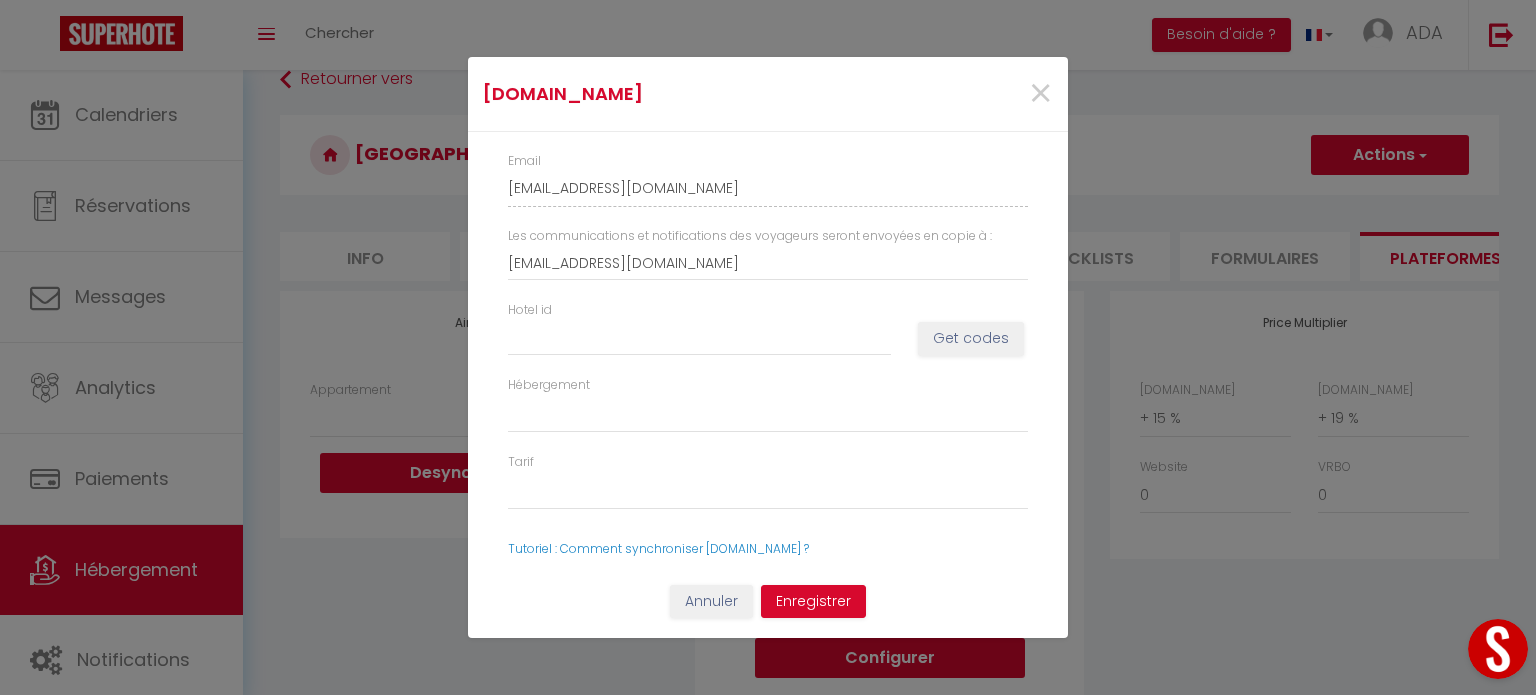 click on "Hotel id" at bounding box center (700, 328) 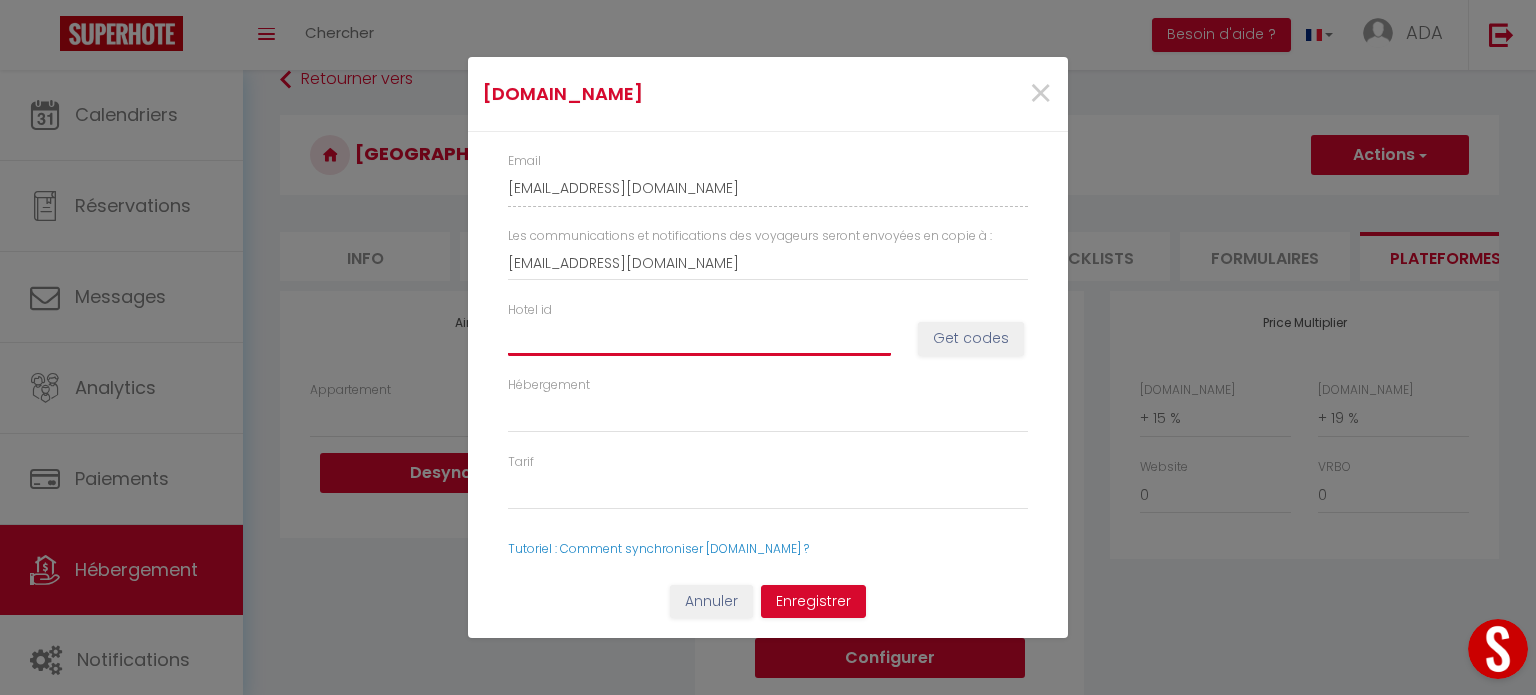 click on "Hotel id" at bounding box center (699, 338) 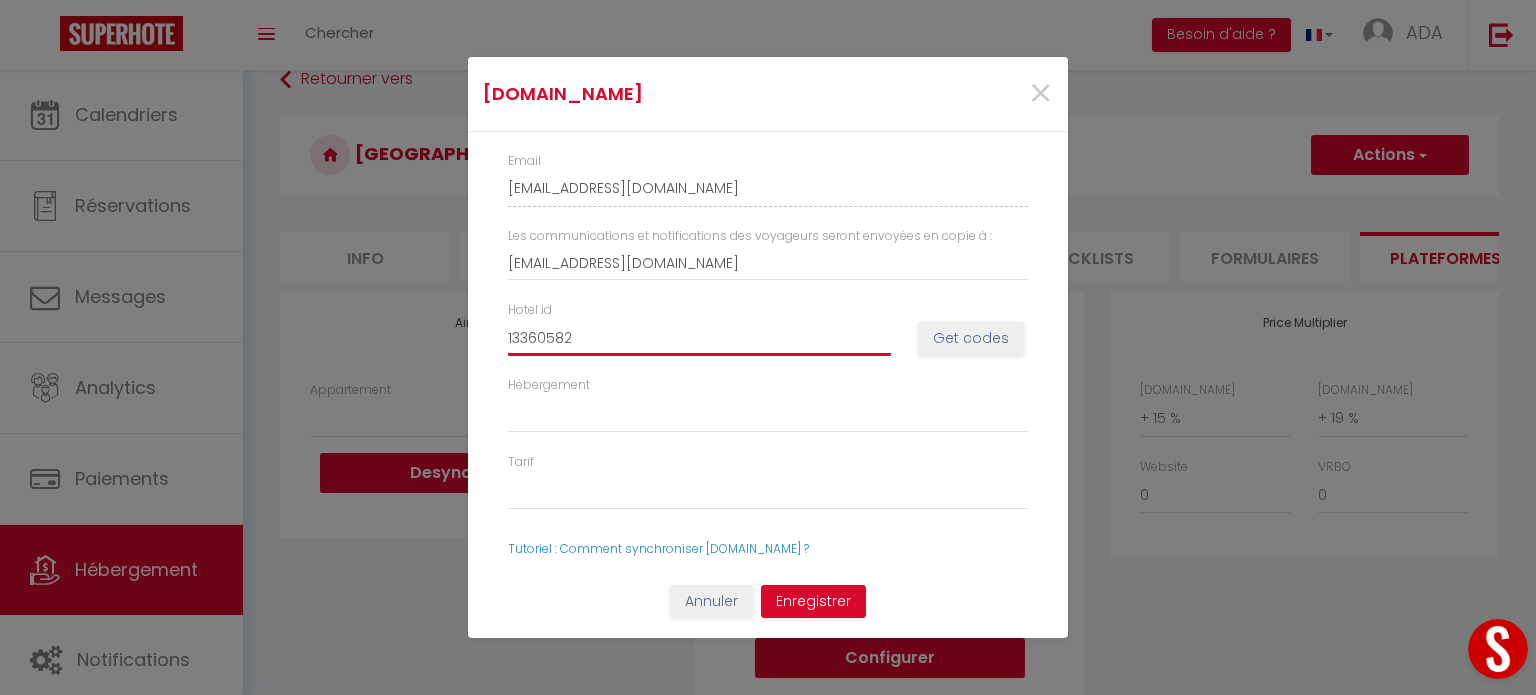 select 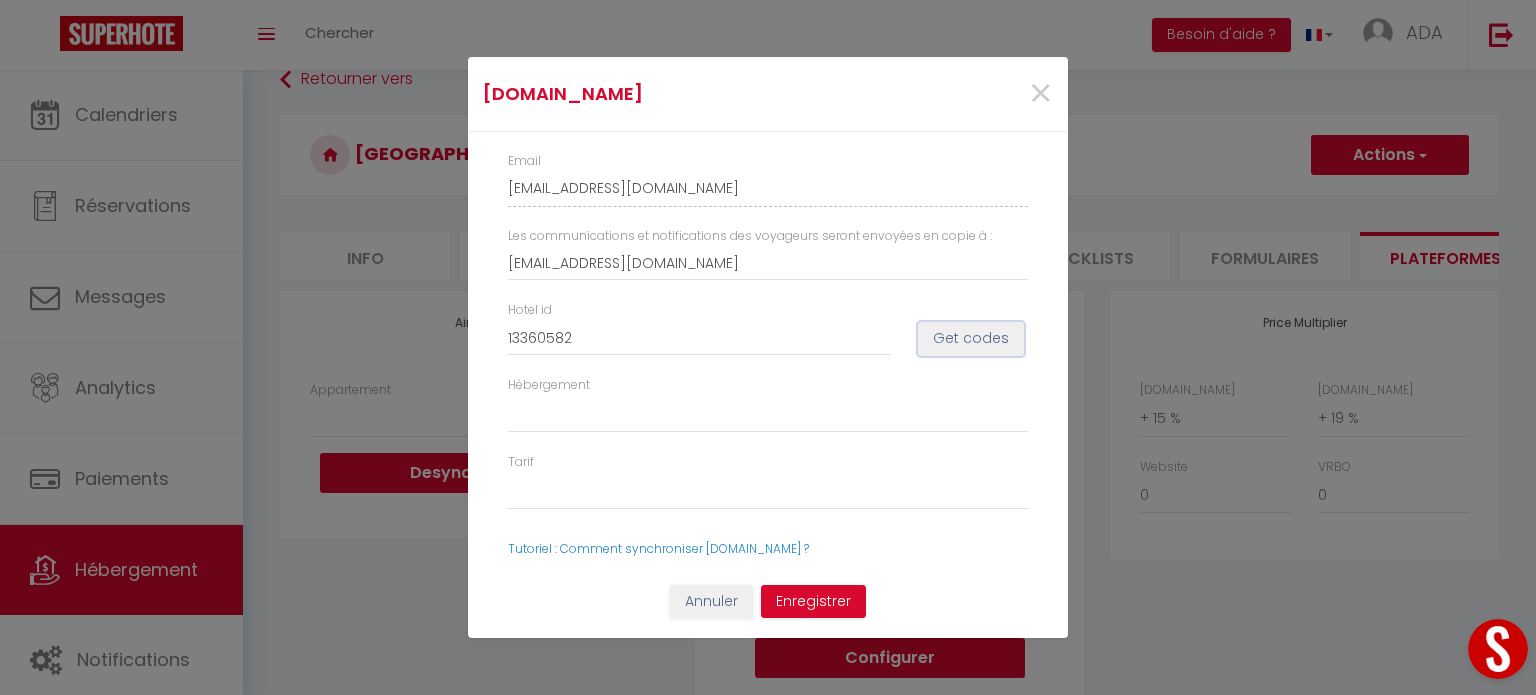 click on "Get codes" at bounding box center (971, 339) 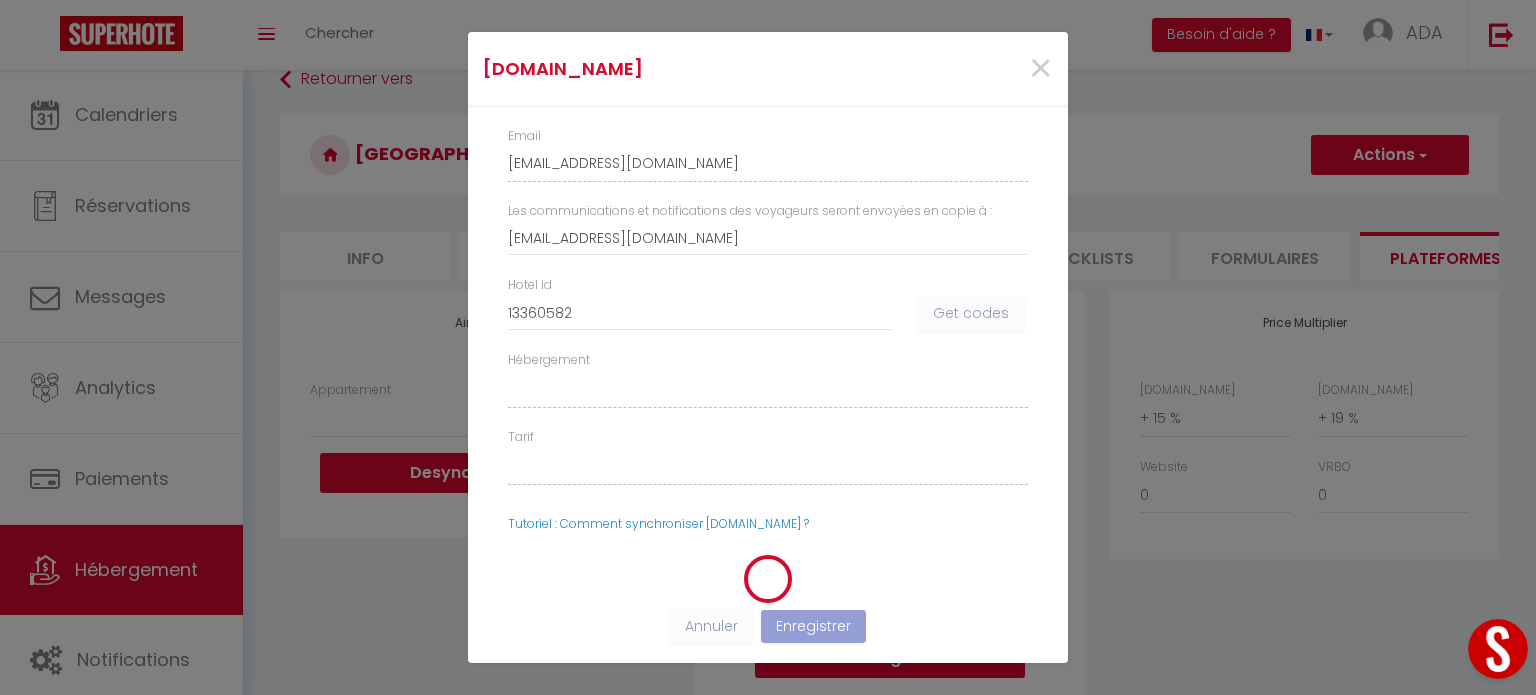 select 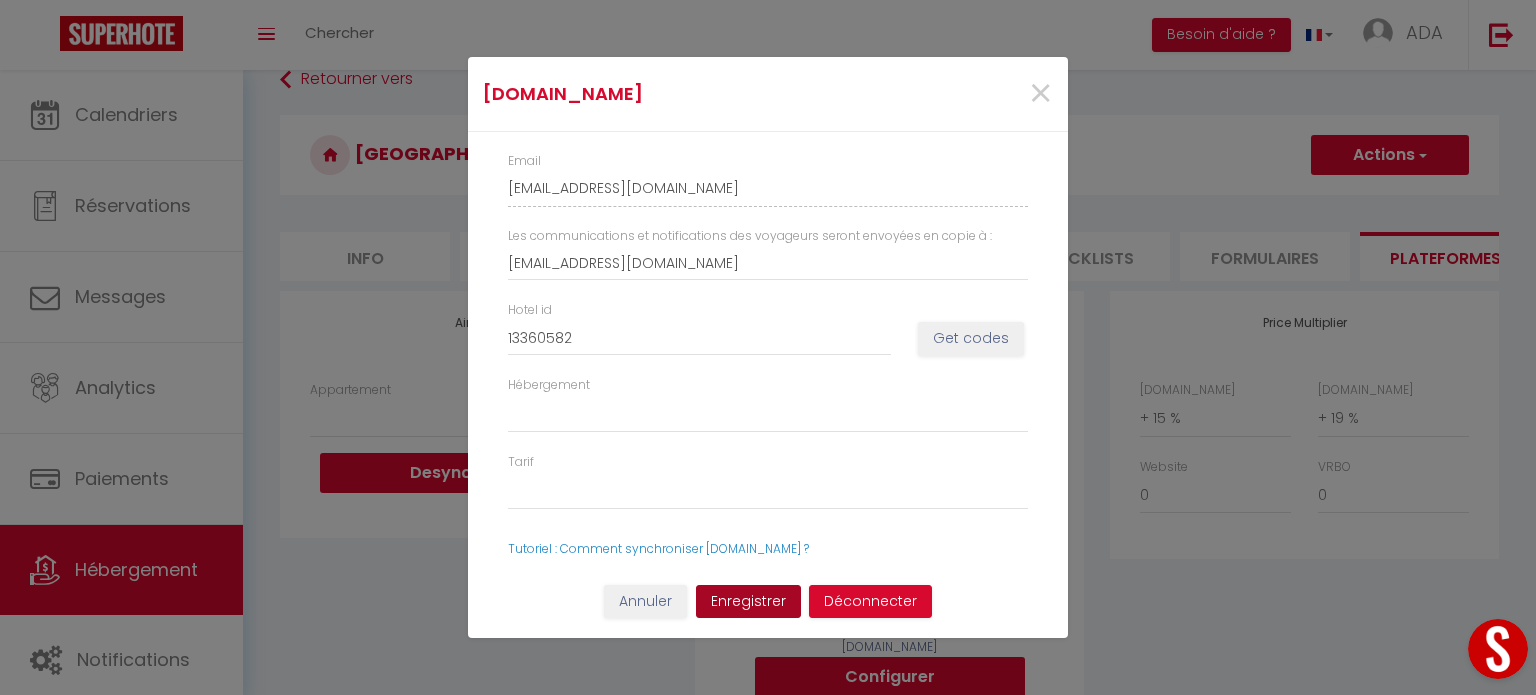 click on "Enregistrer" at bounding box center (748, 602) 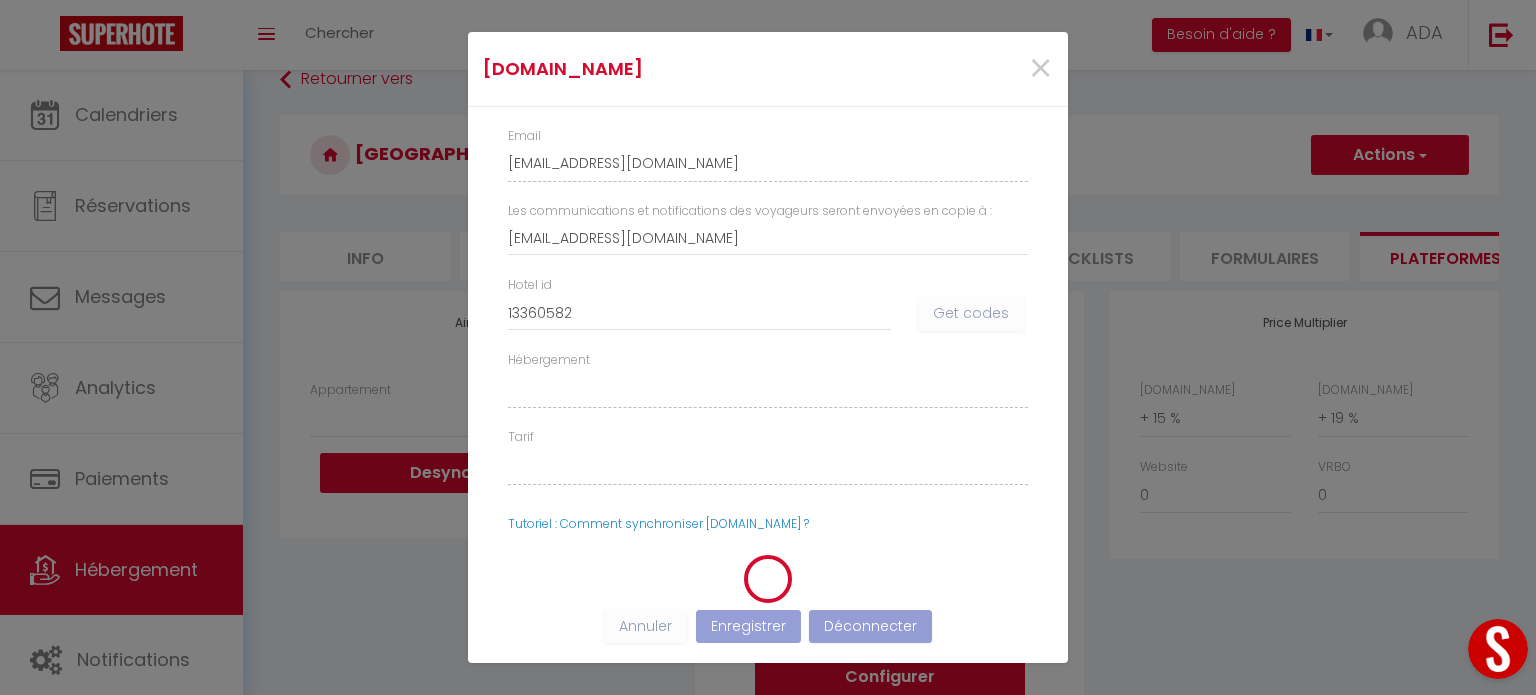 select 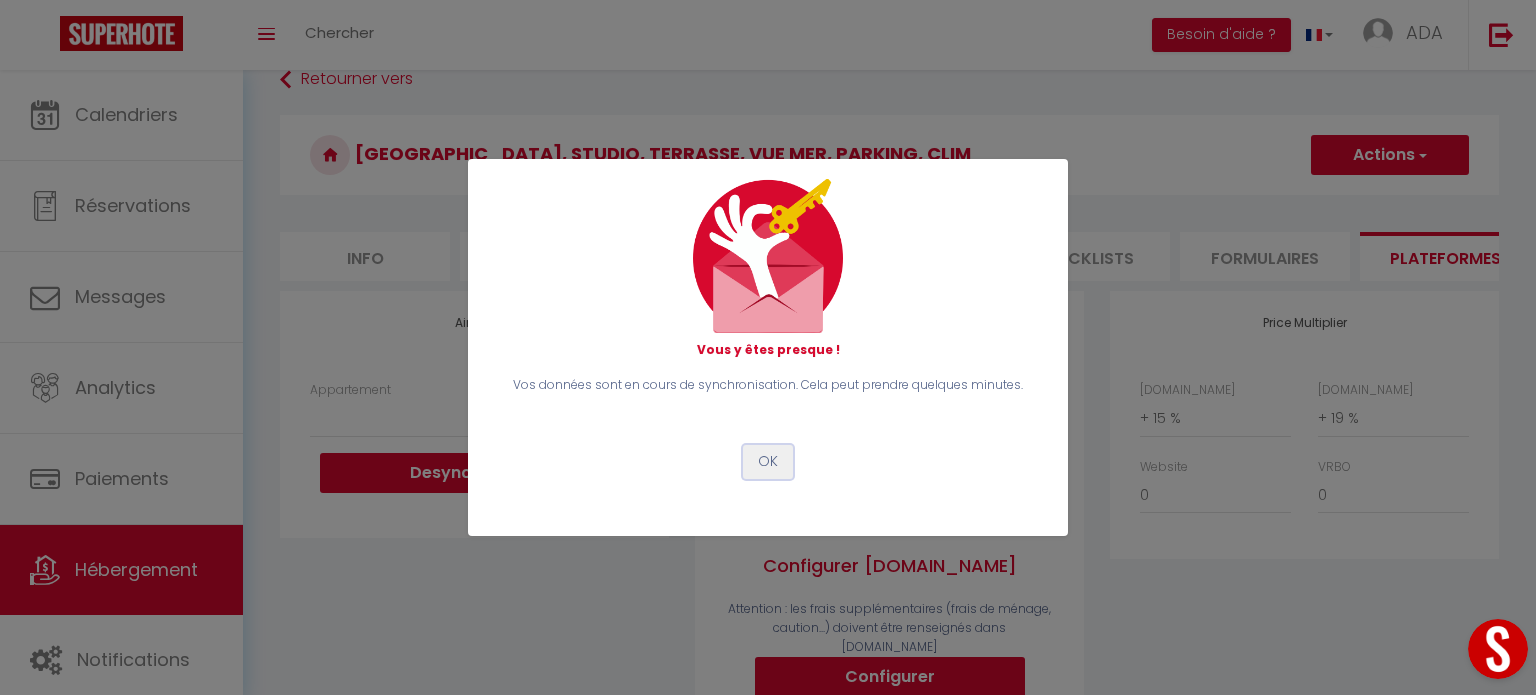 click on "OK" at bounding box center [768, 462] 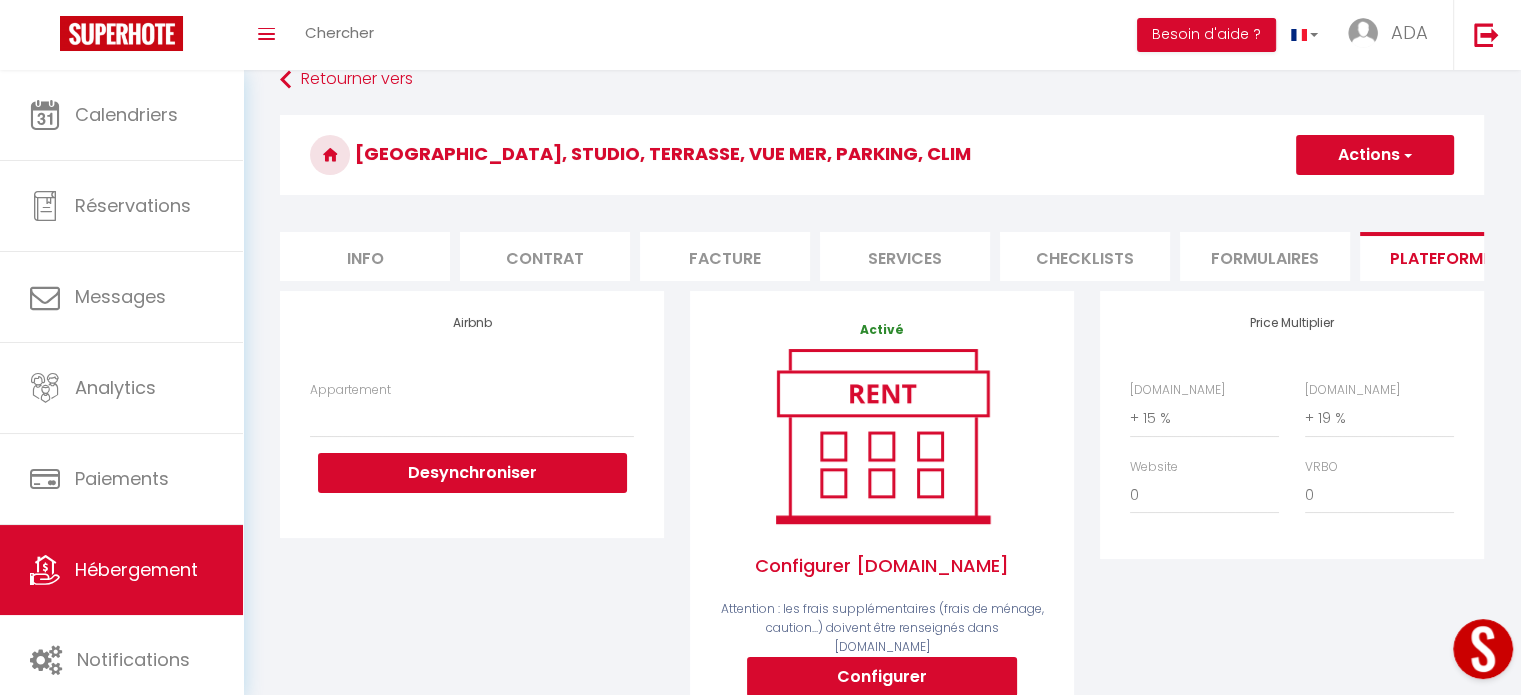 click on "Info" at bounding box center [365, 256] 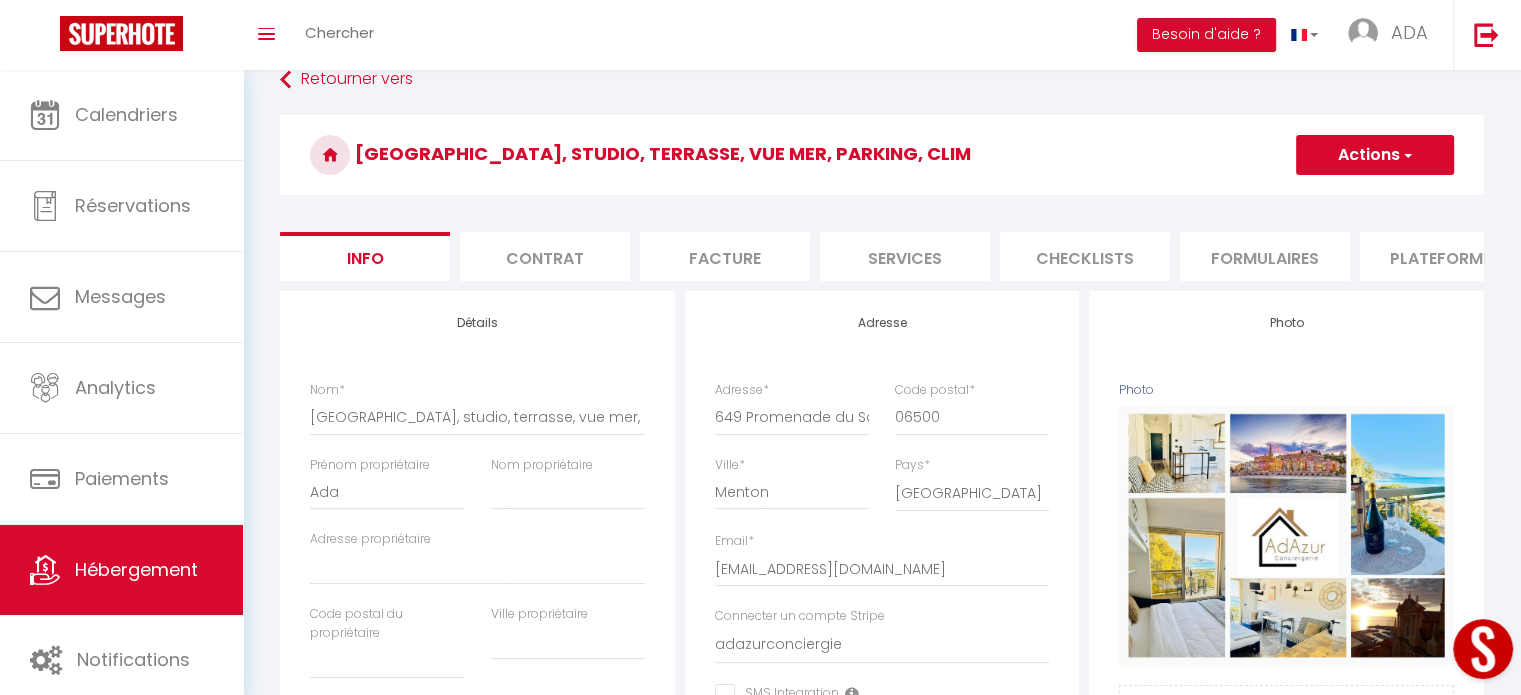 click on "Contrat" at bounding box center (545, 256) 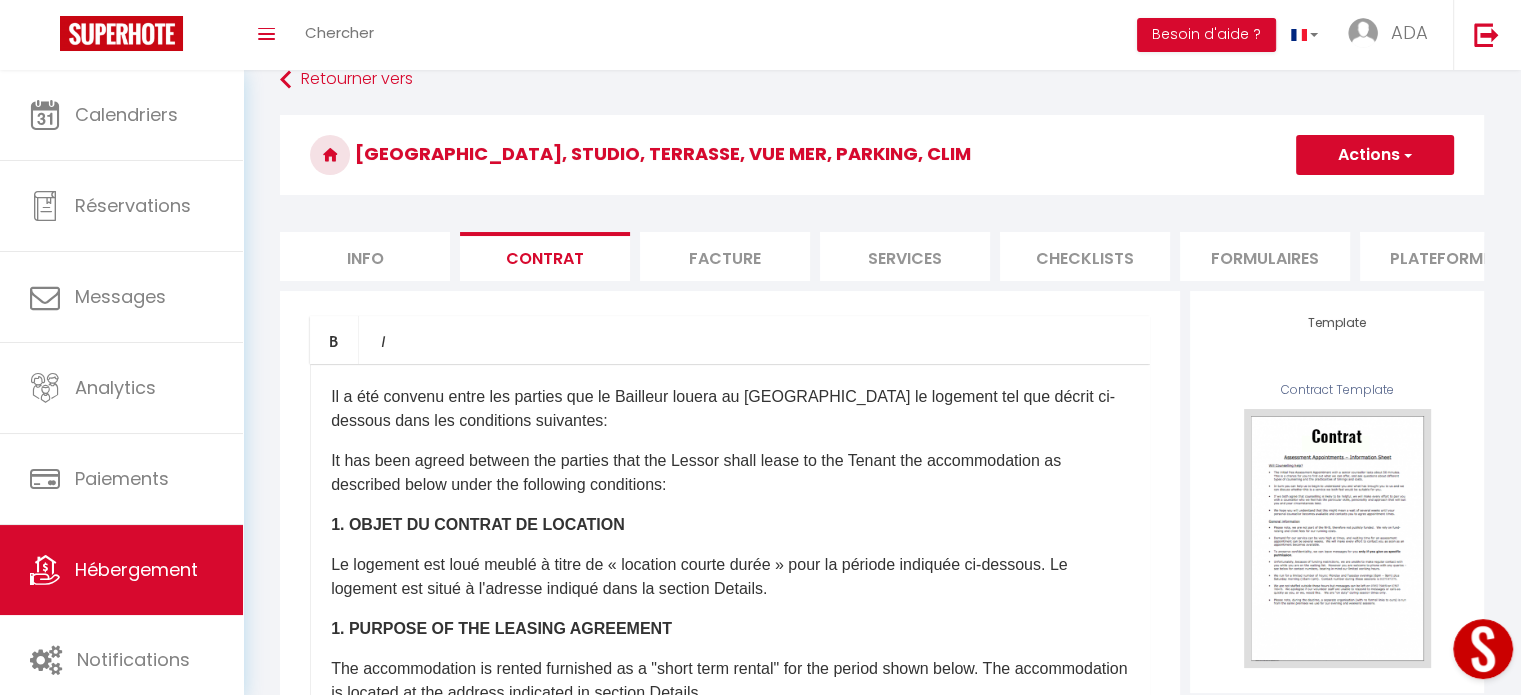 click on "Facture" at bounding box center (725, 256) 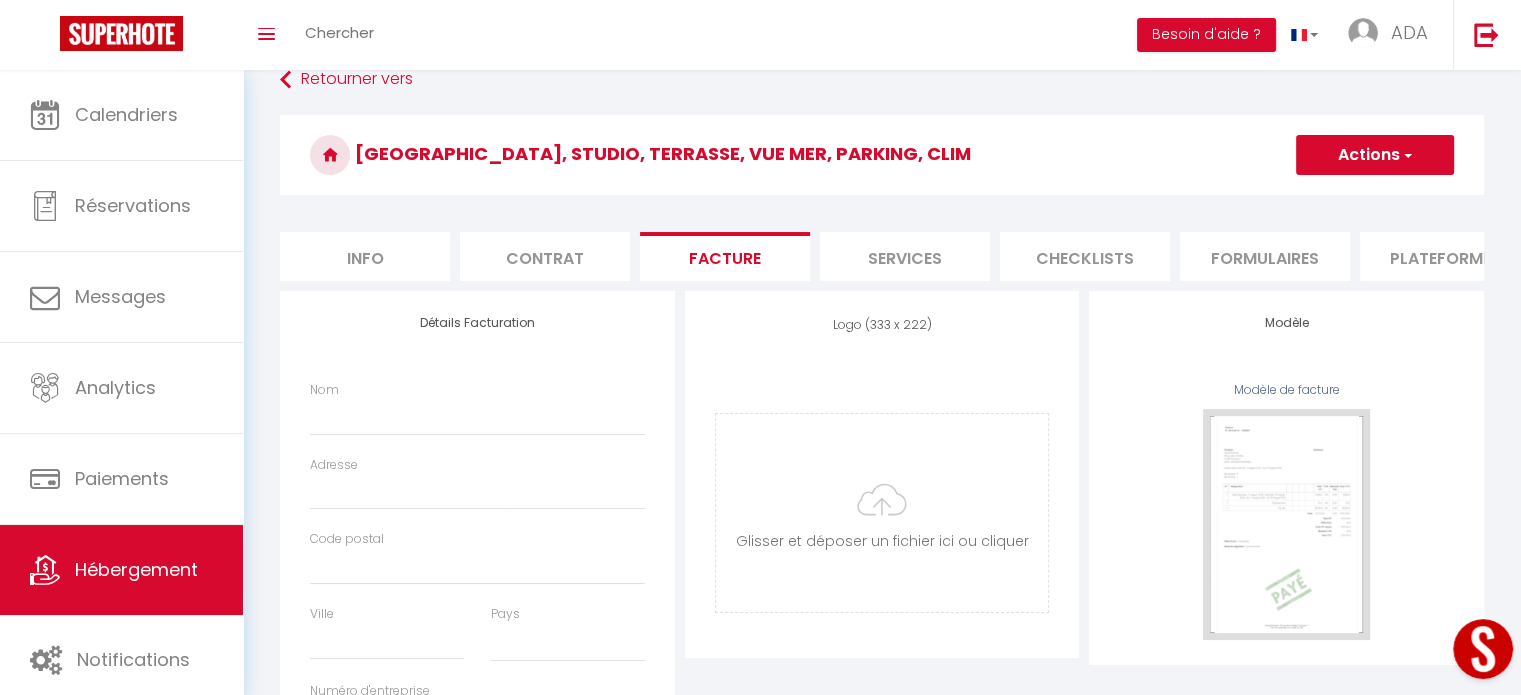 select 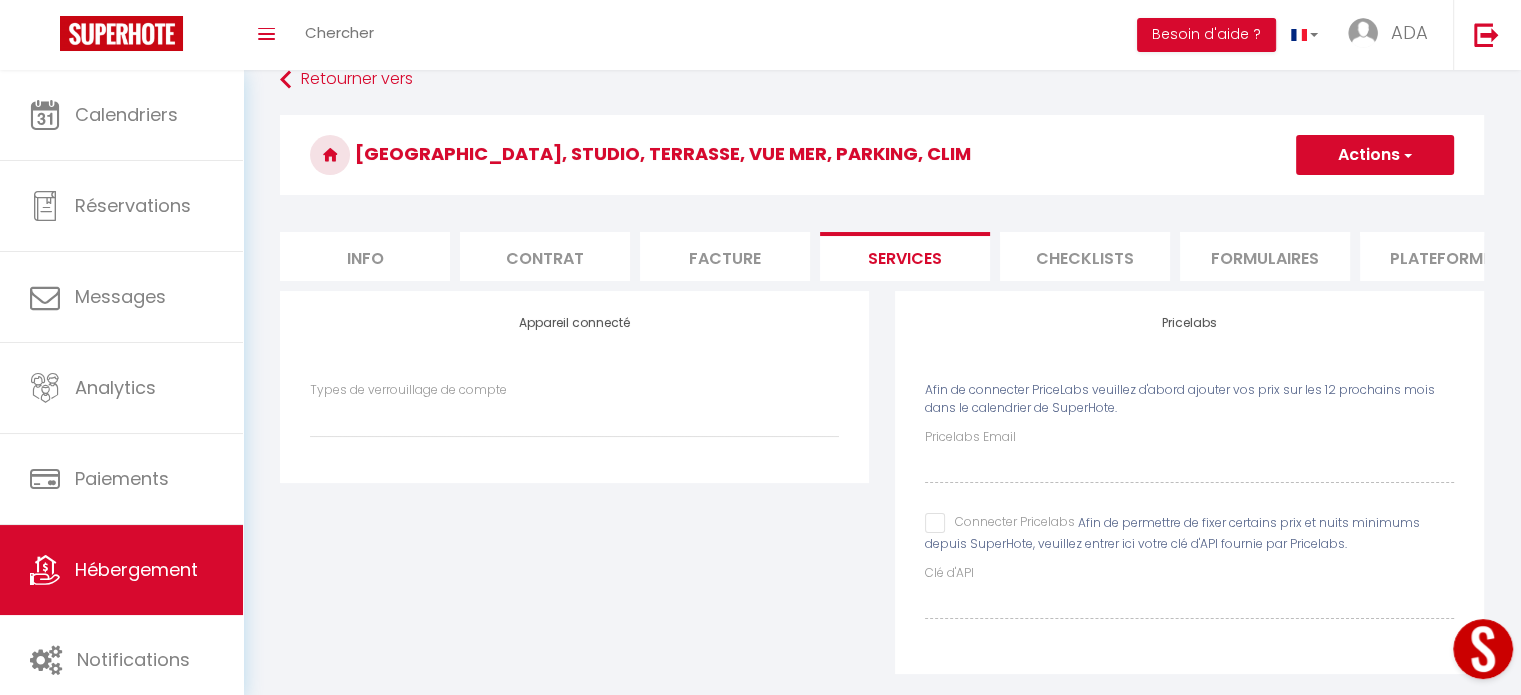 click on "Checklists" at bounding box center (1085, 256) 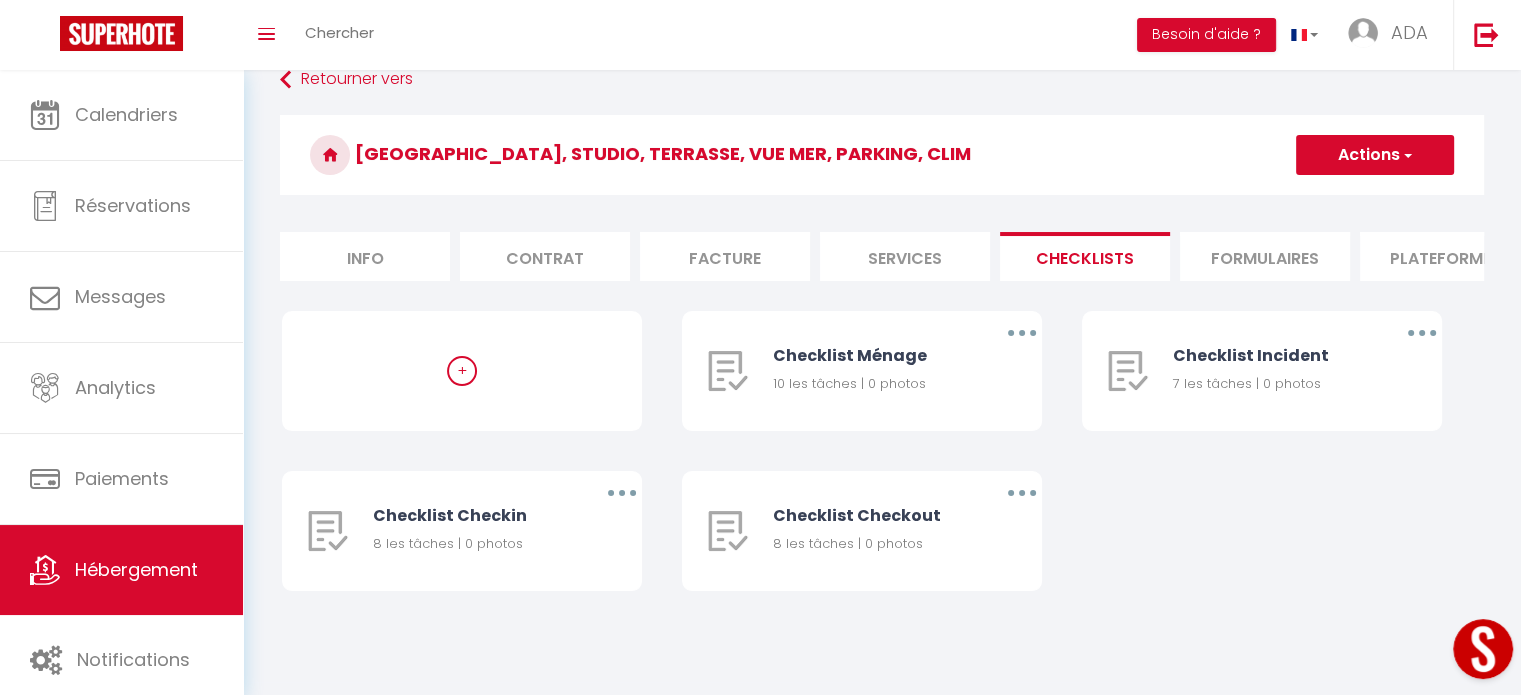 click on "Formulaires" at bounding box center (1265, 256) 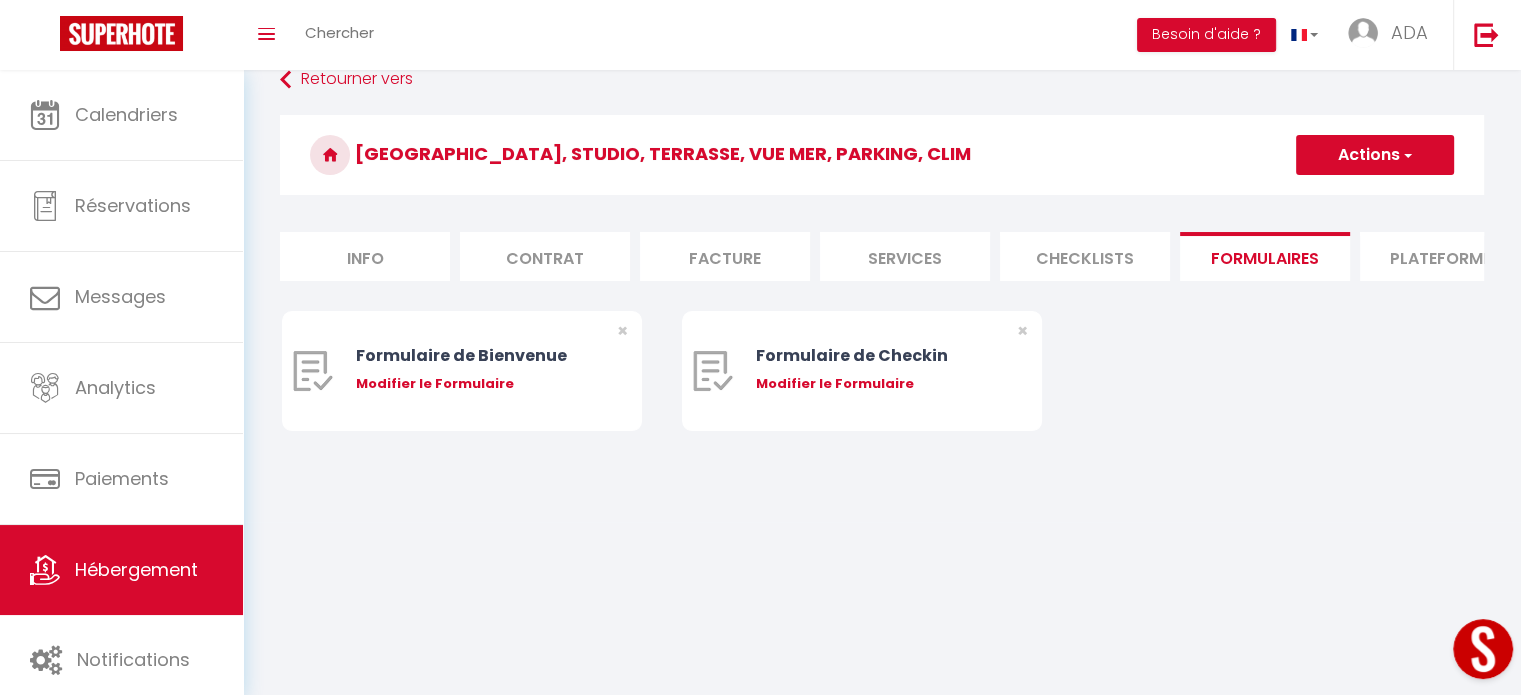 click on "Plateformes" at bounding box center [1445, 256] 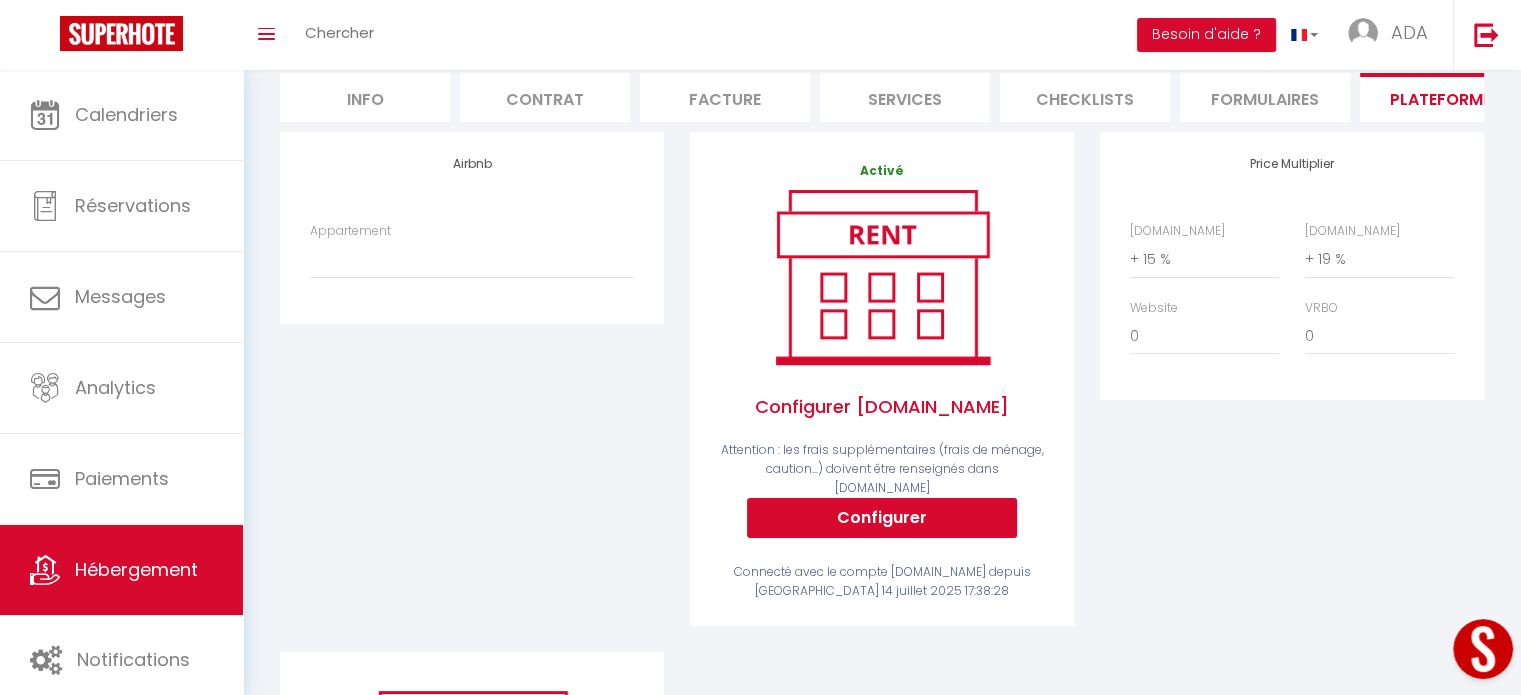 scroll, scrollTop: 188, scrollLeft: 0, axis: vertical 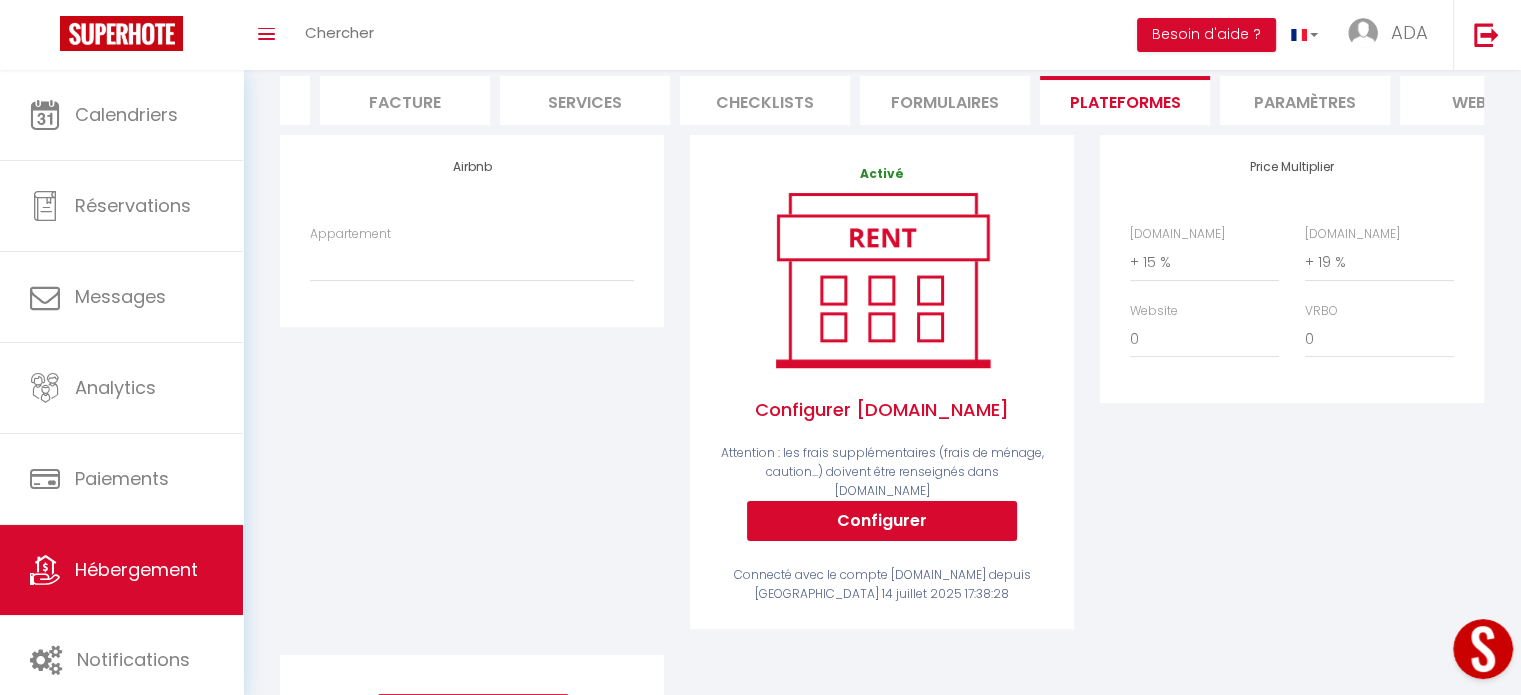 click on "Paramètres" at bounding box center (1305, 100) 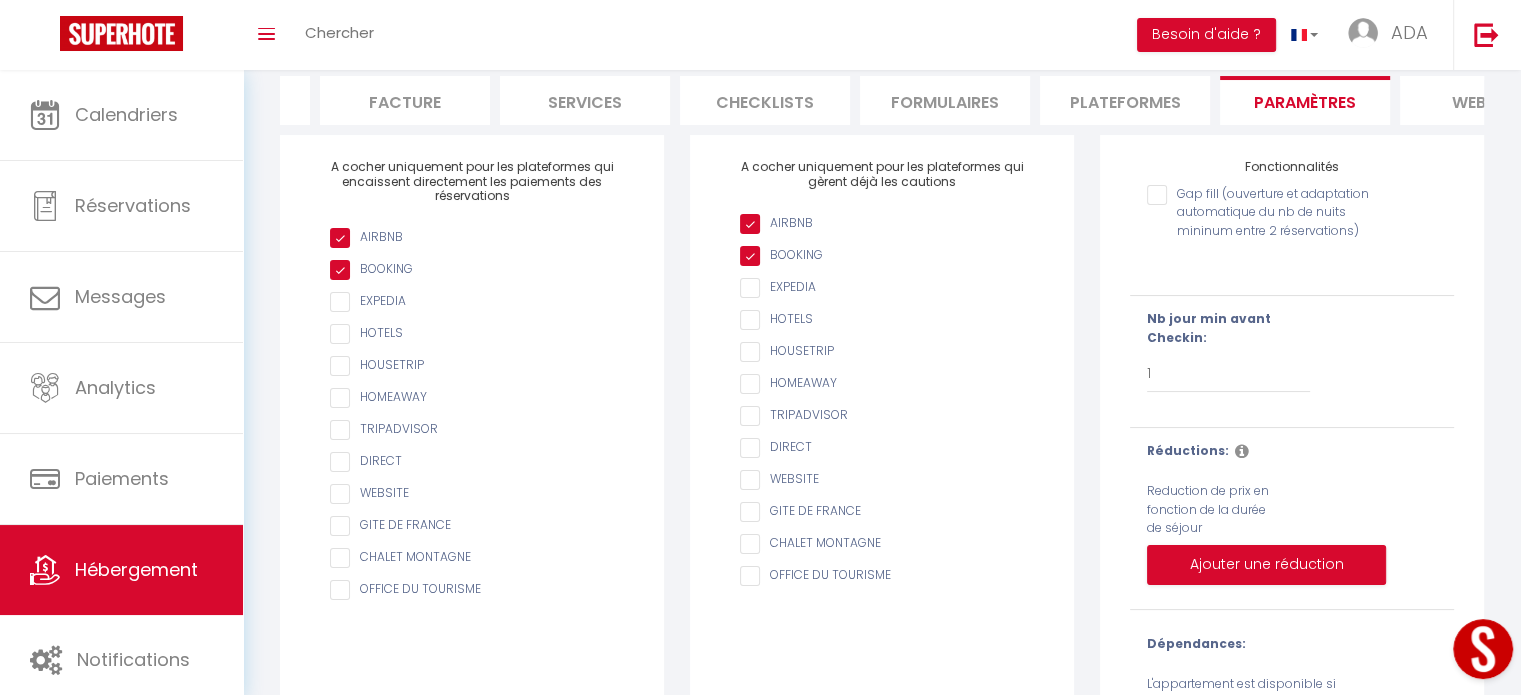 scroll, scrollTop: 0, scrollLeft: 596, axis: horizontal 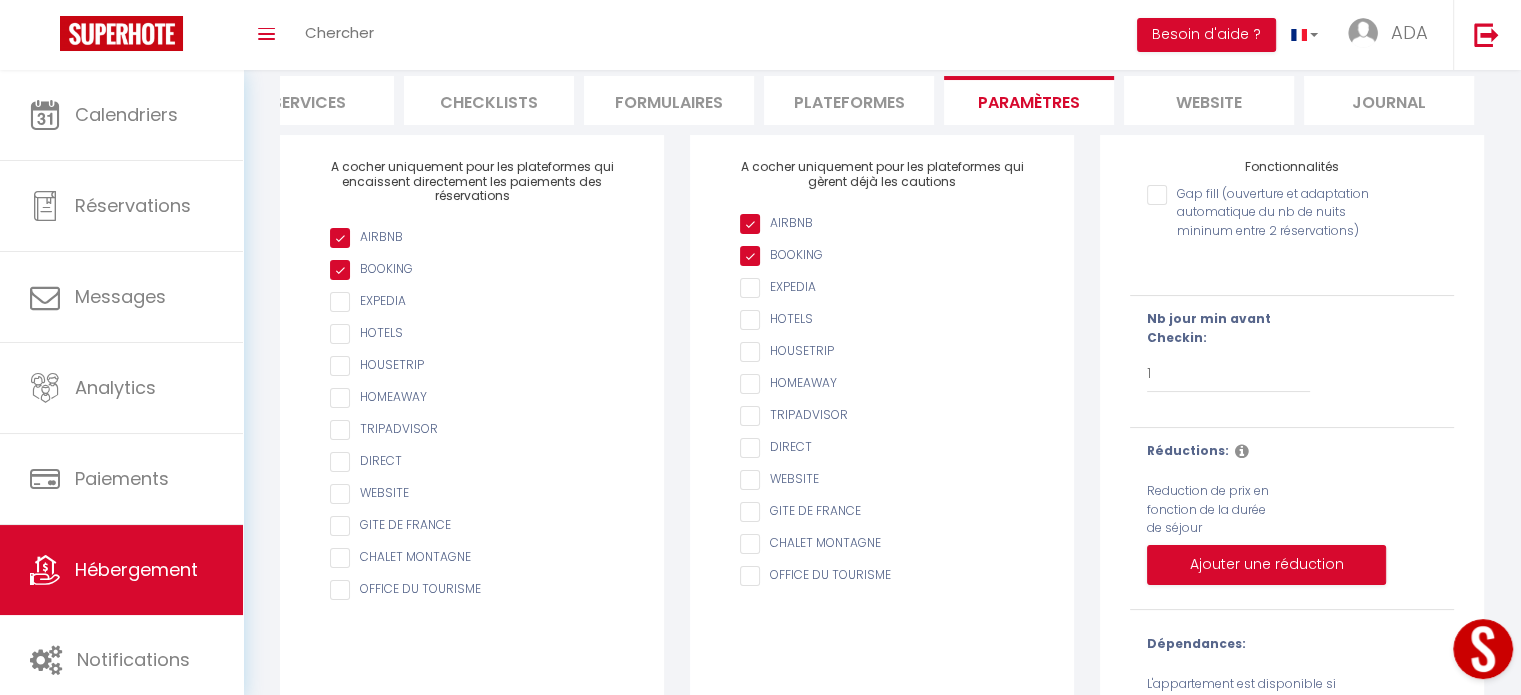 click on "Journal" at bounding box center (1389, 100) 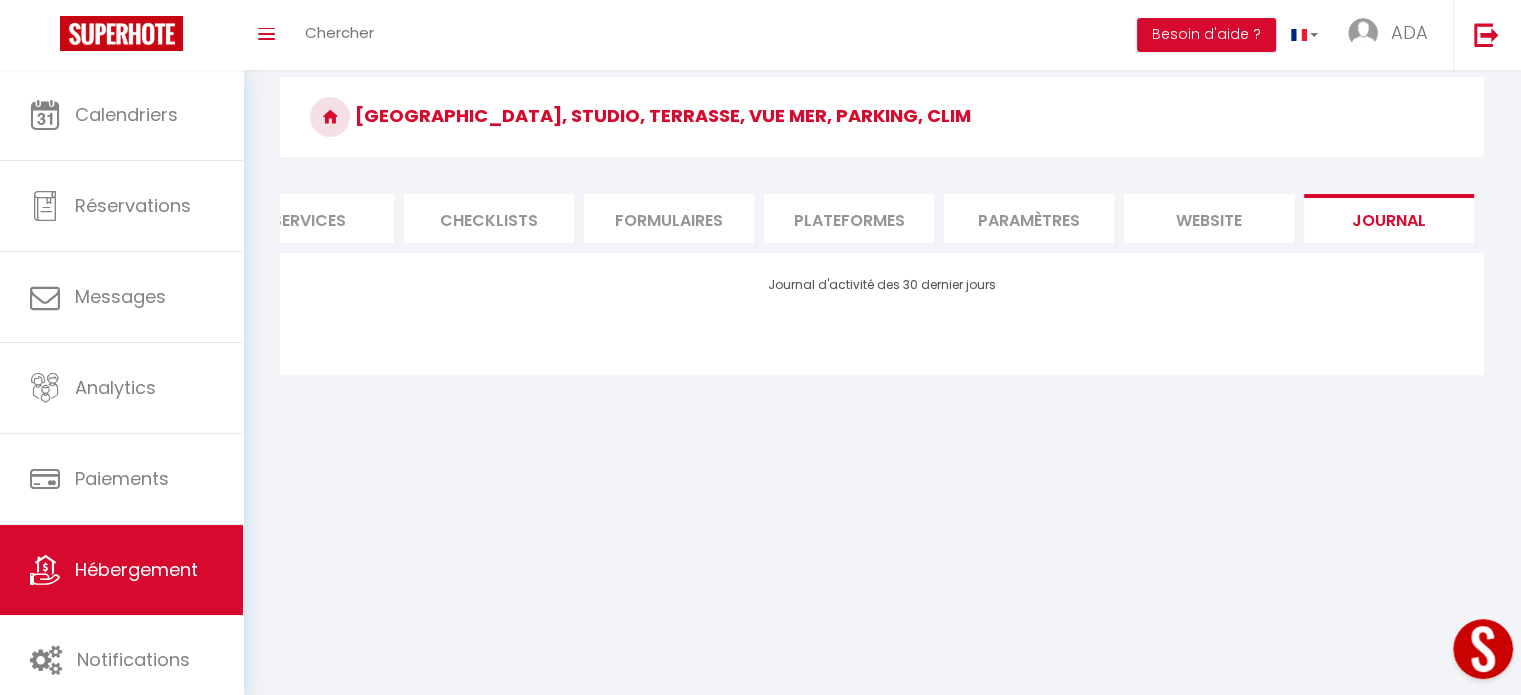 scroll, scrollTop: 188, scrollLeft: 0, axis: vertical 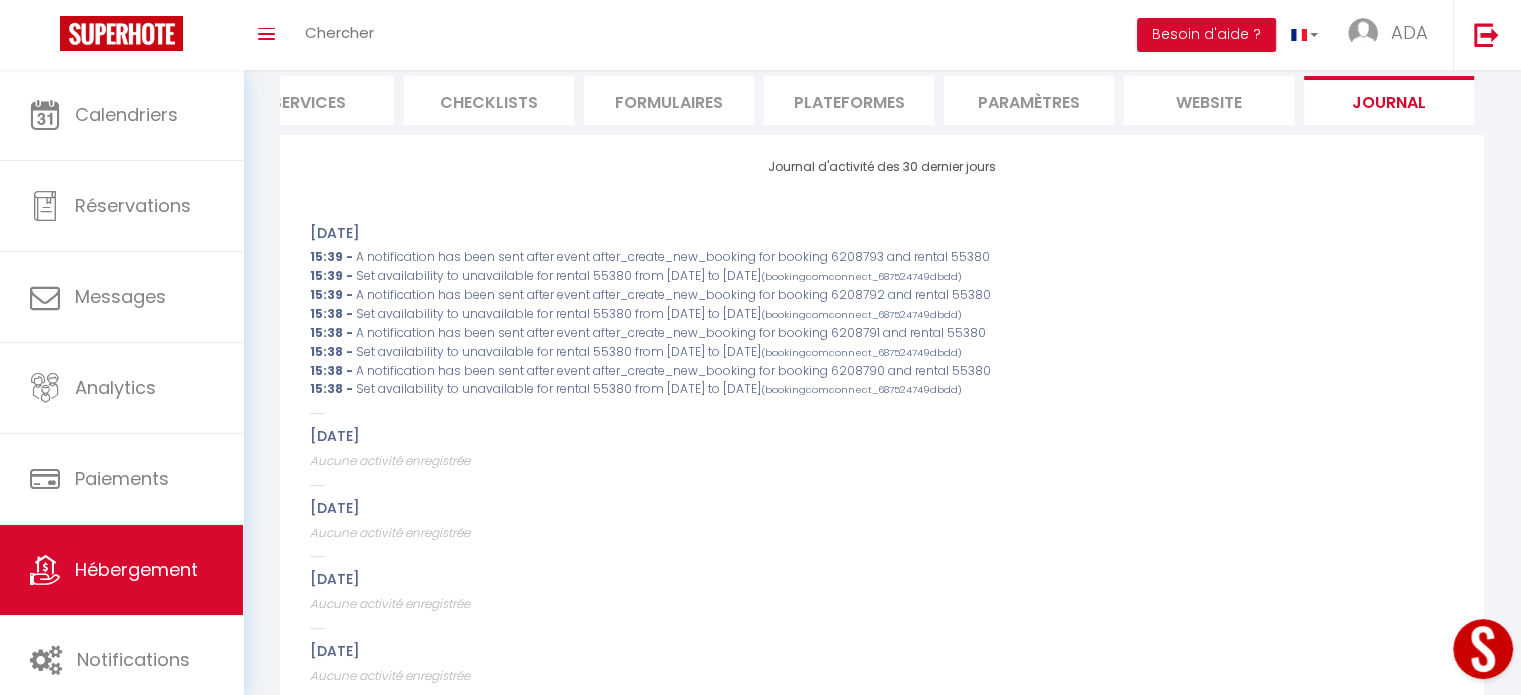 click on "Paramètres" at bounding box center [1029, 100] 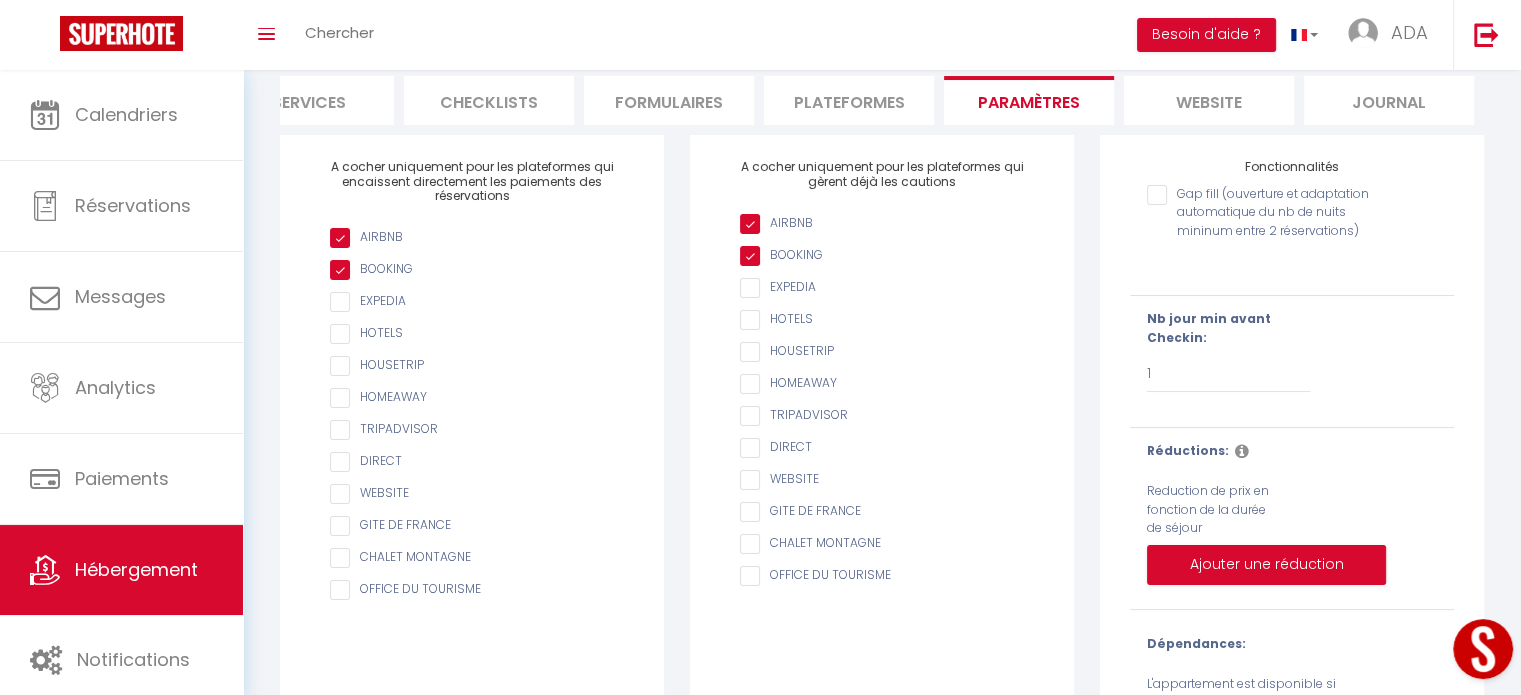 click on "Plateformes" at bounding box center (849, 100) 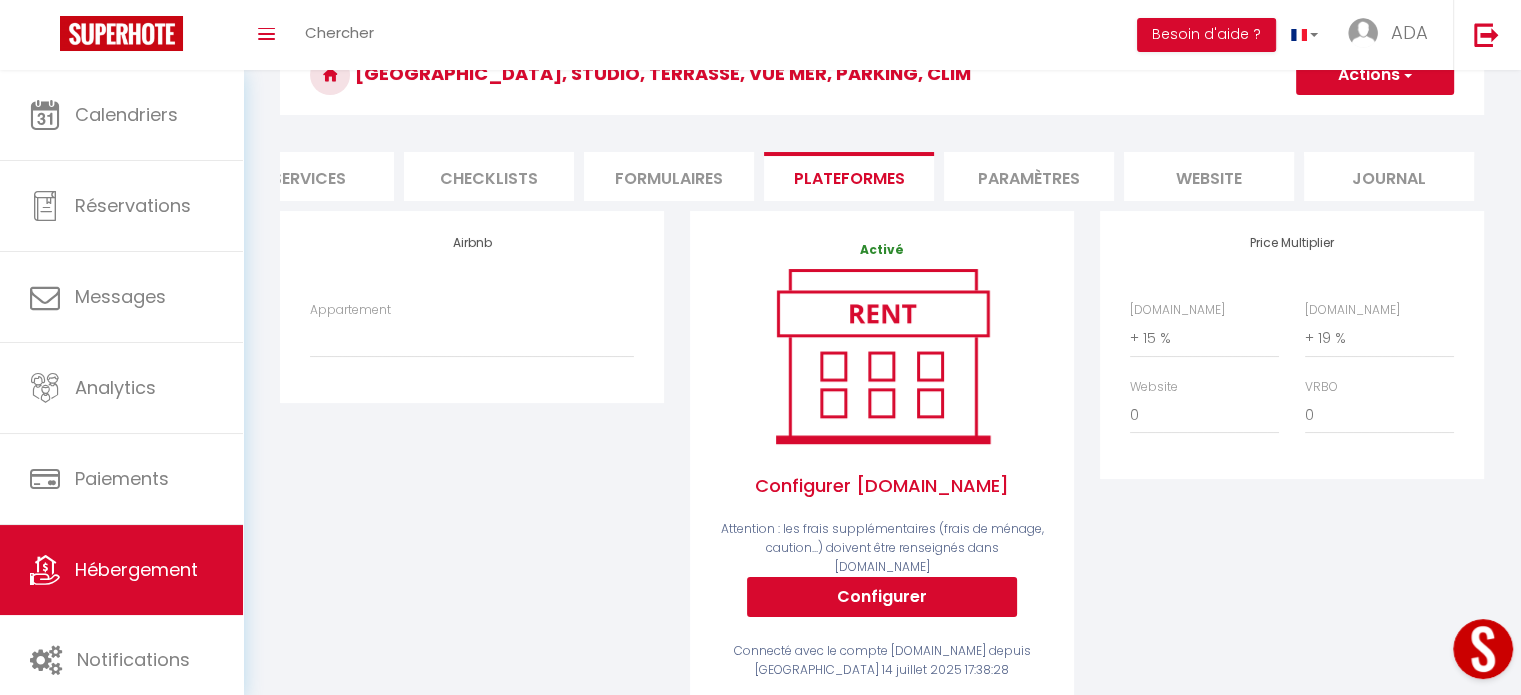 scroll, scrollTop: 110, scrollLeft: 0, axis: vertical 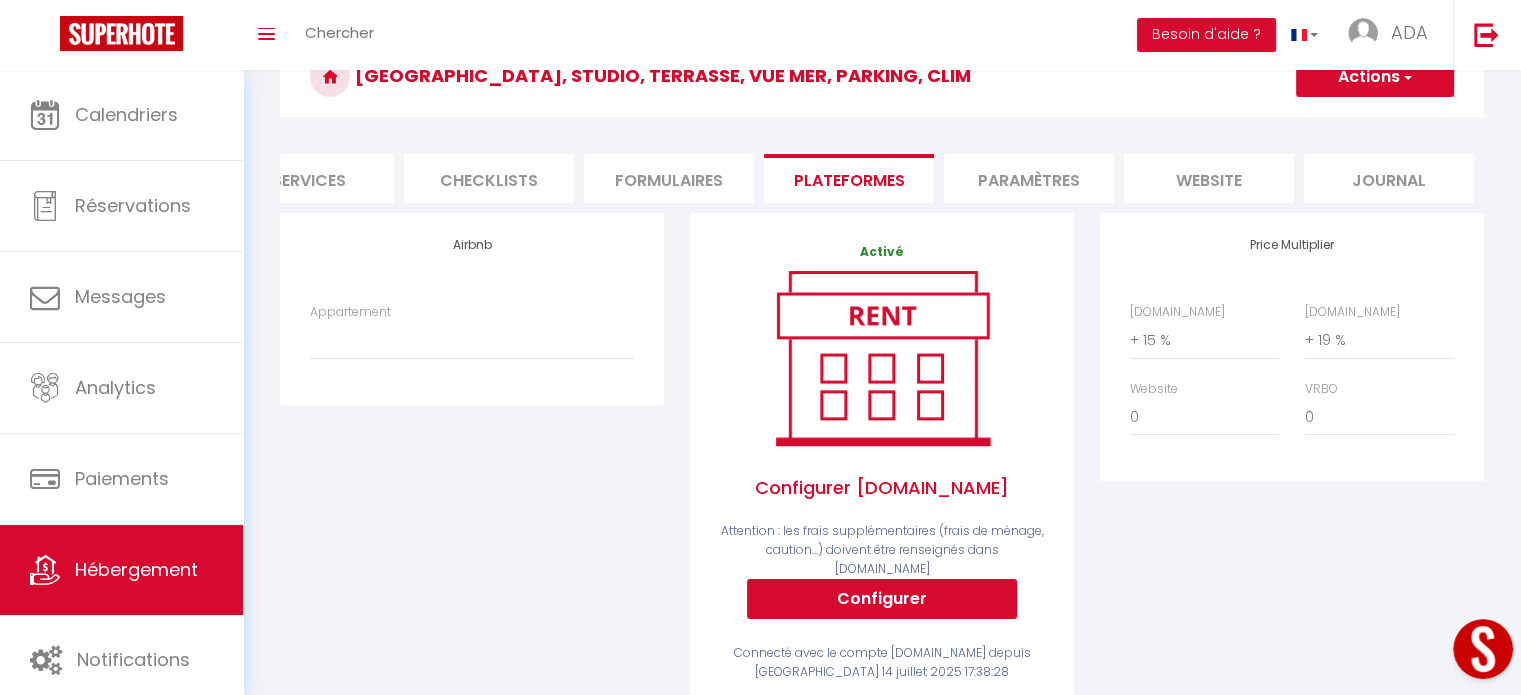 click on "Formulaires" at bounding box center [669, 178] 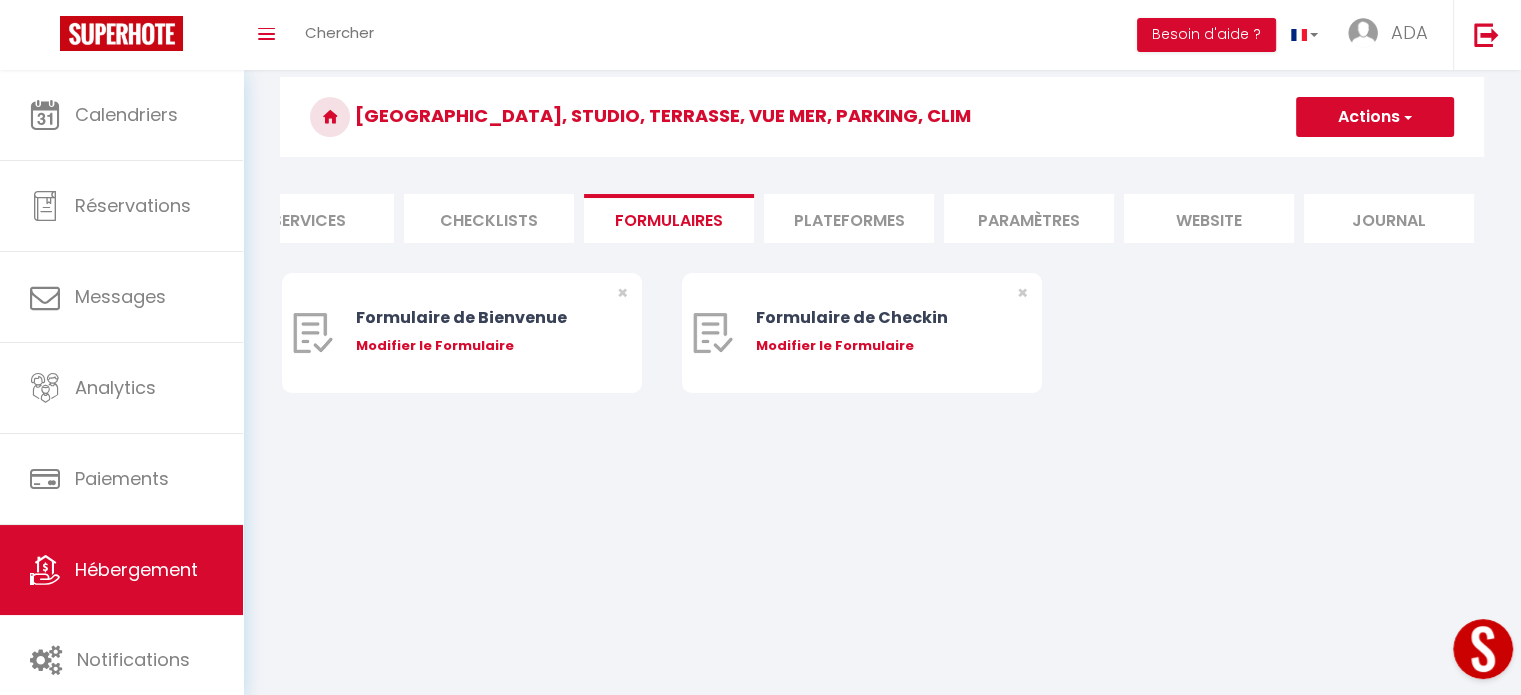 click on "Checklists" at bounding box center [489, 218] 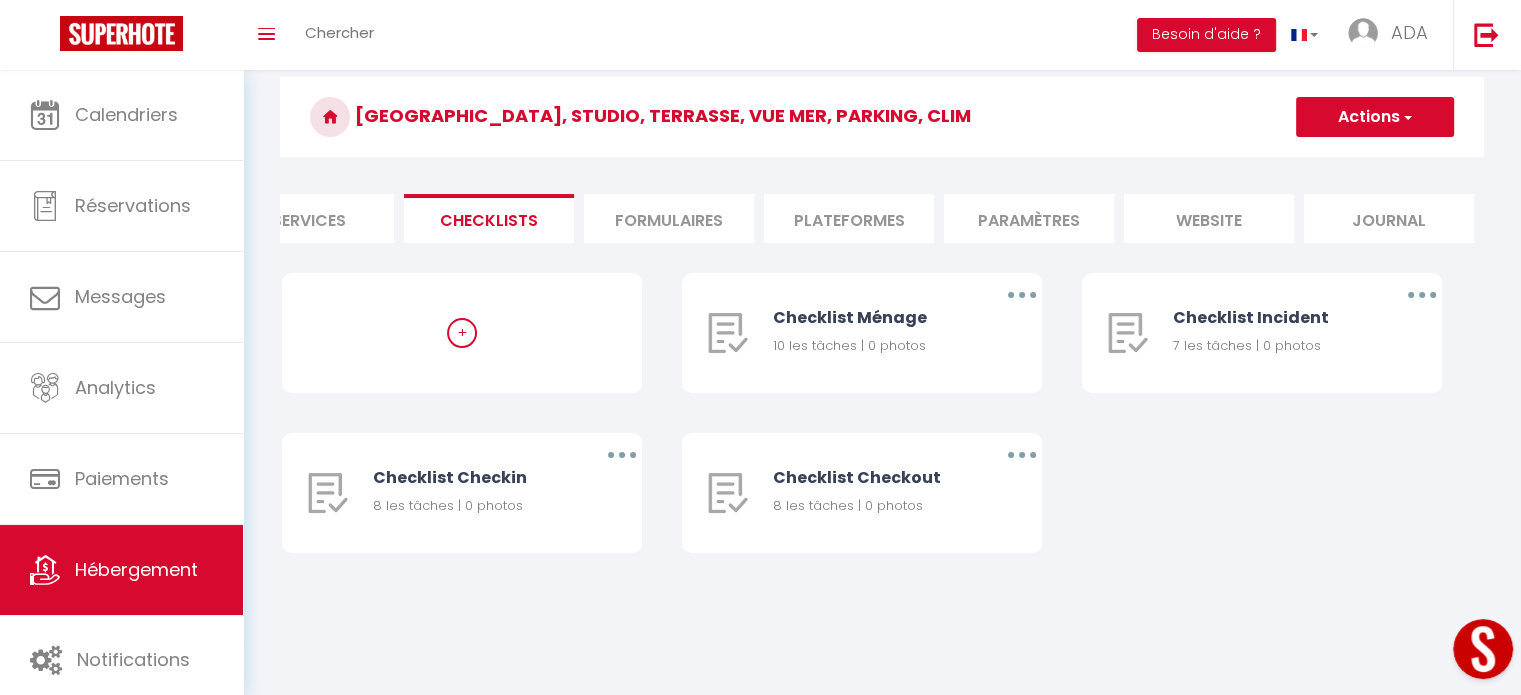 click on "Plateformes" at bounding box center (849, 218) 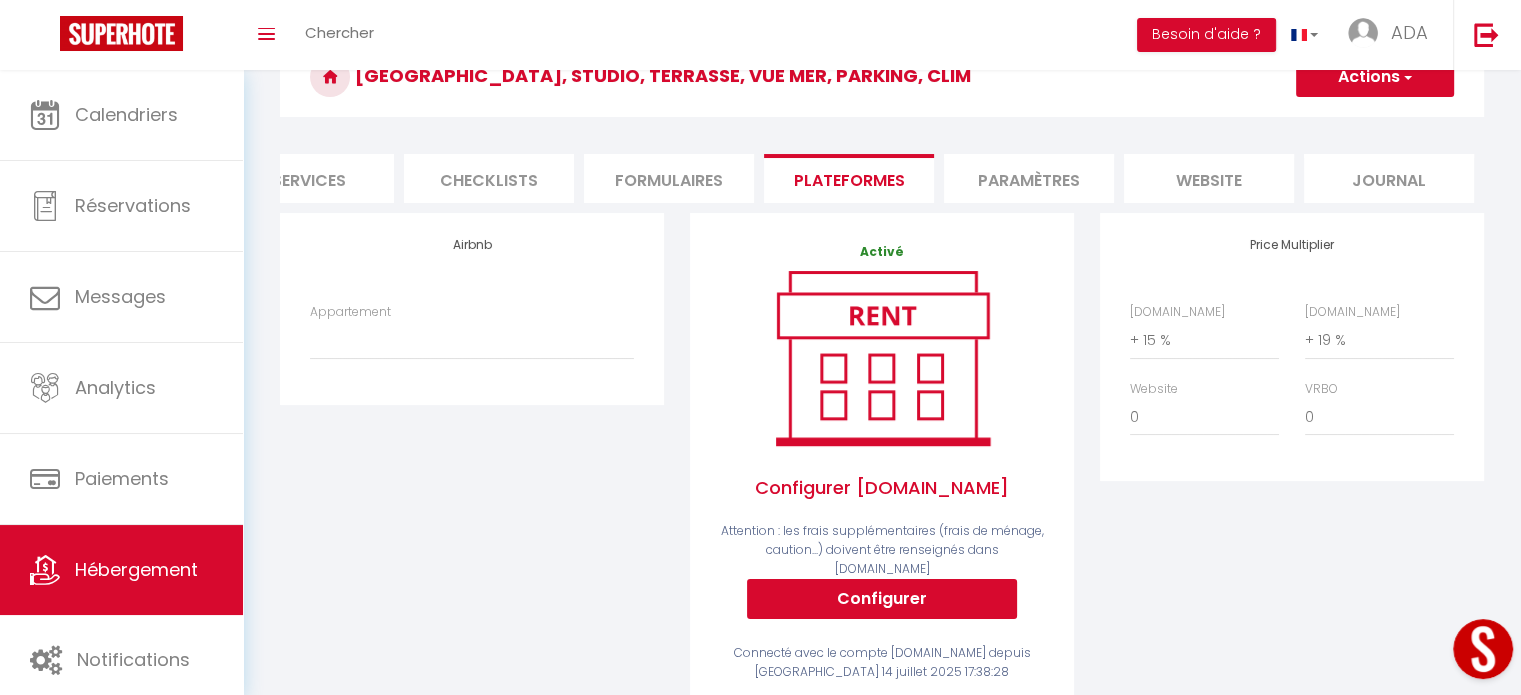 scroll, scrollTop: 0, scrollLeft: 0, axis: both 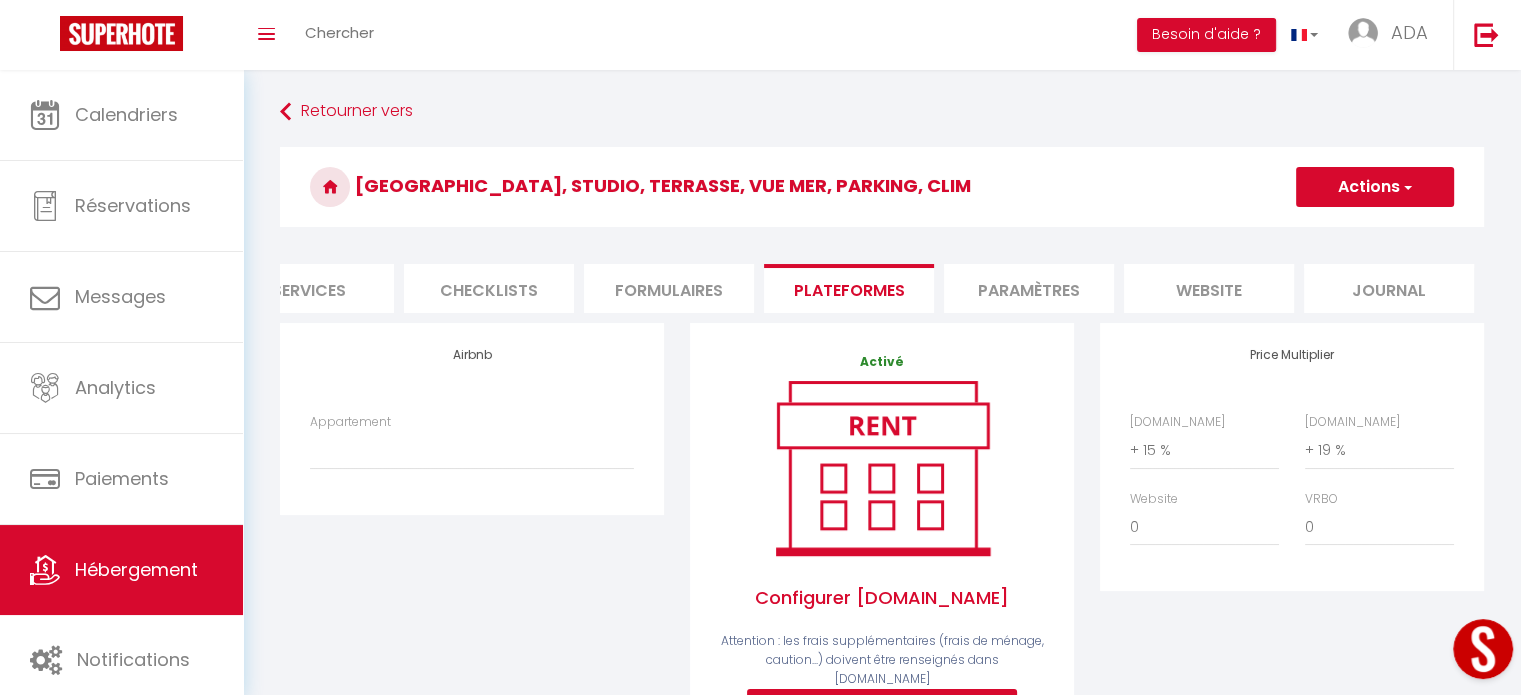 click on "Actions" at bounding box center [1375, 187] 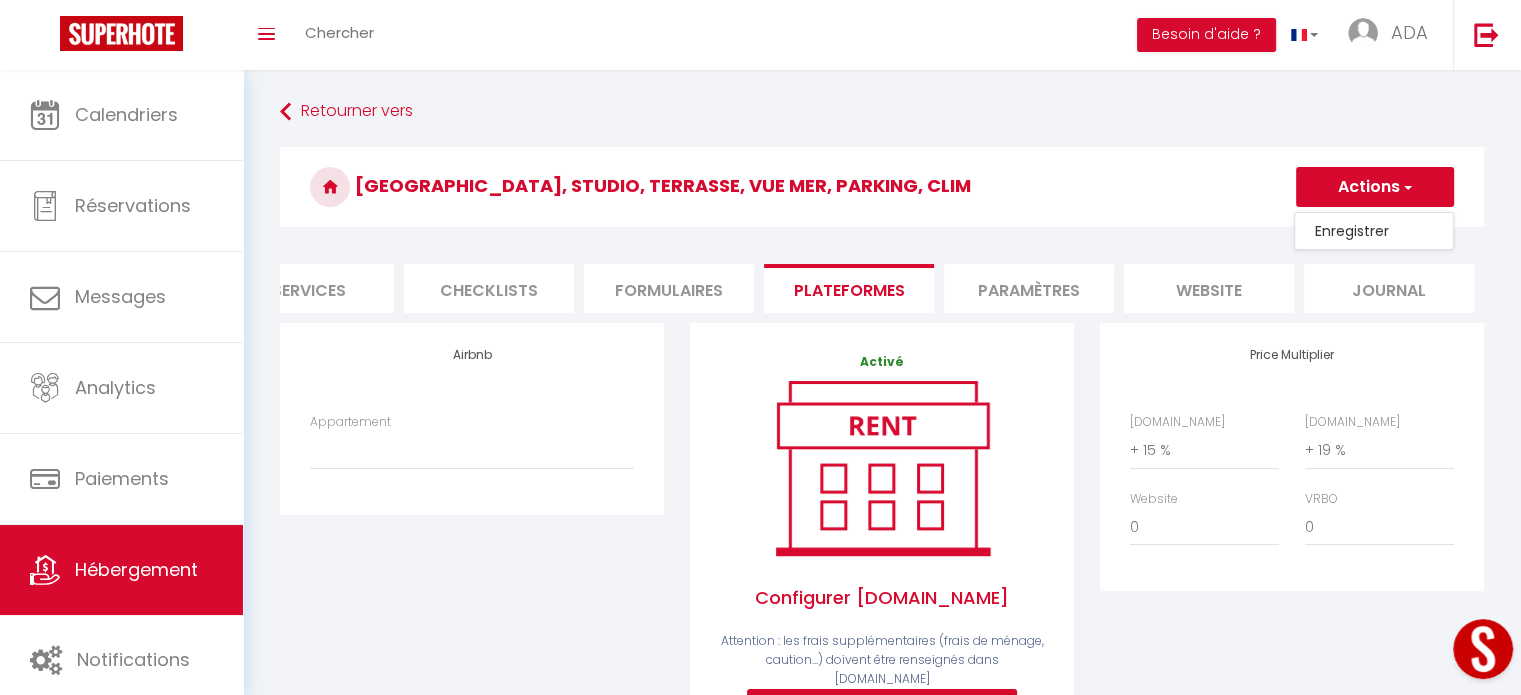 click on "Enregistrer" at bounding box center (1374, 231) 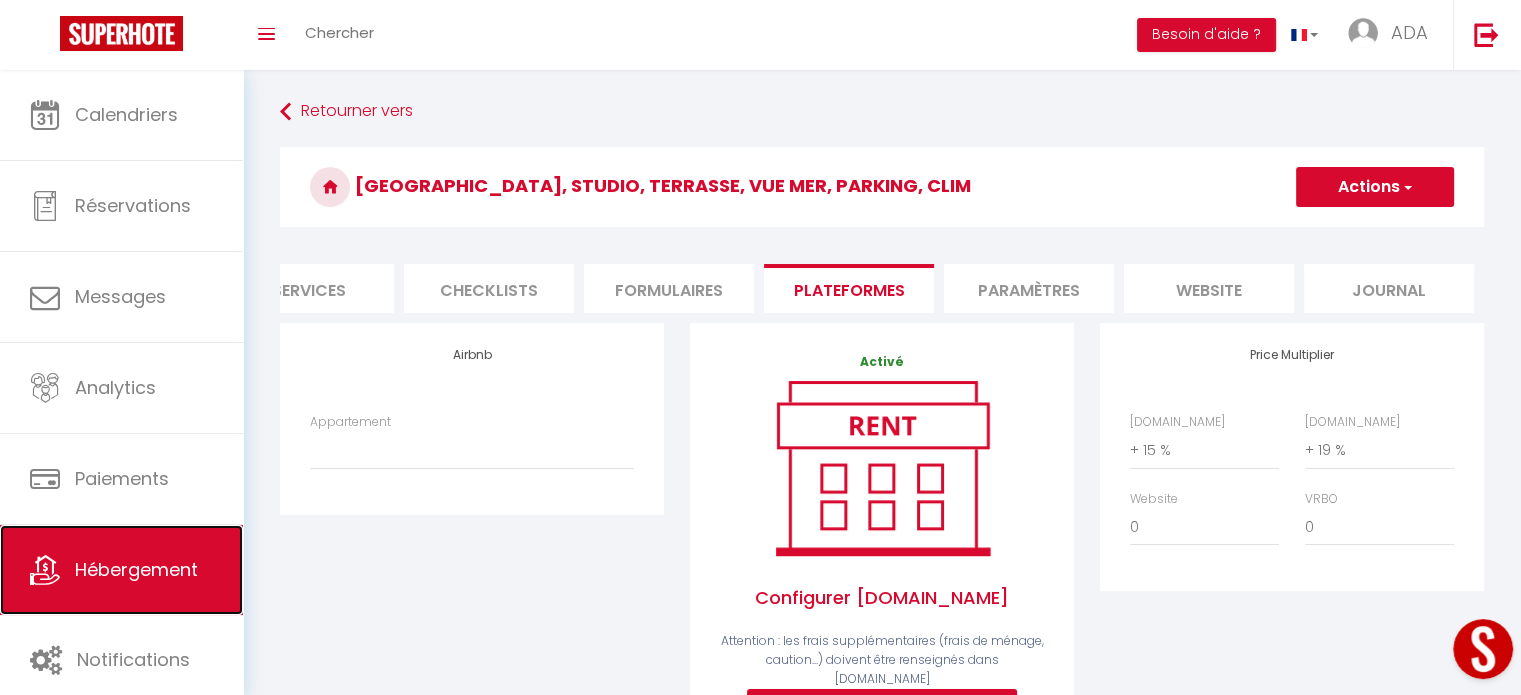 click on "Hébergement" at bounding box center [136, 569] 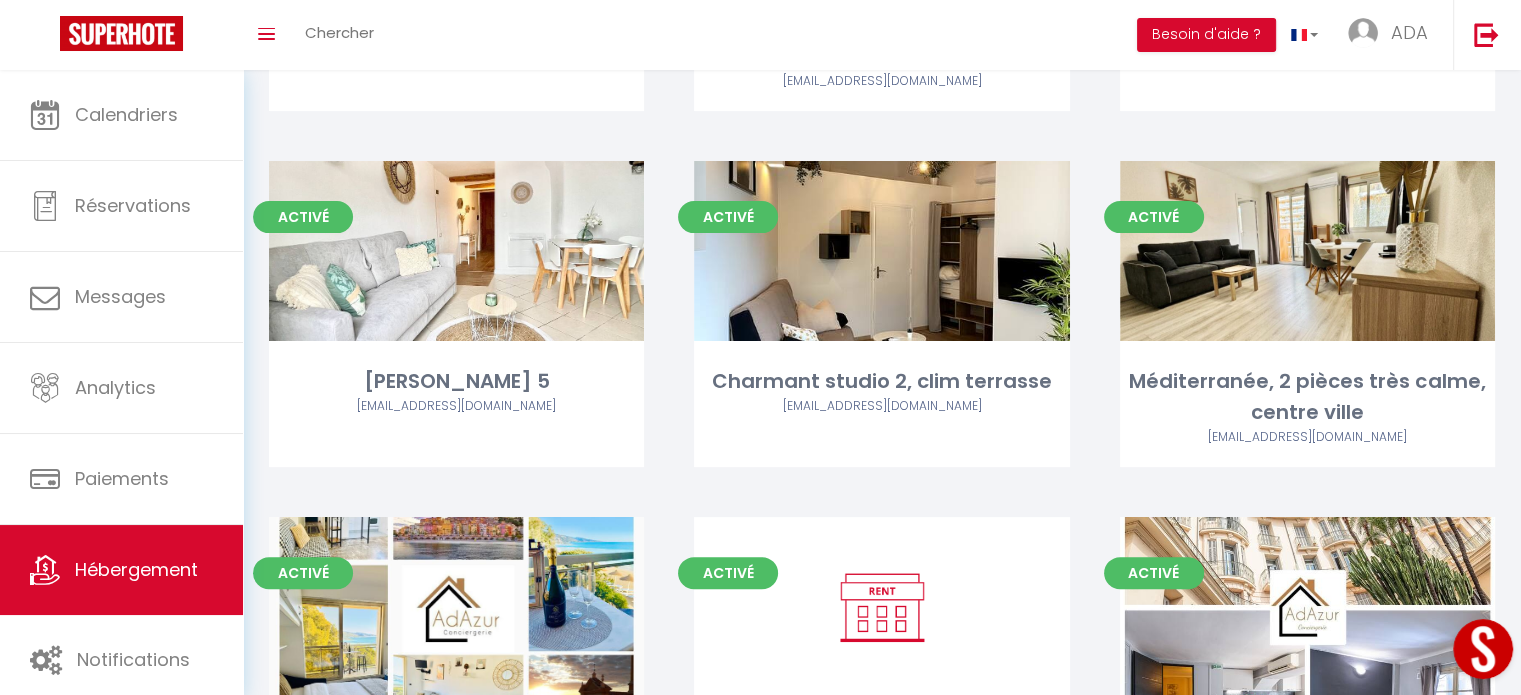 scroll, scrollTop: 572, scrollLeft: 0, axis: vertical 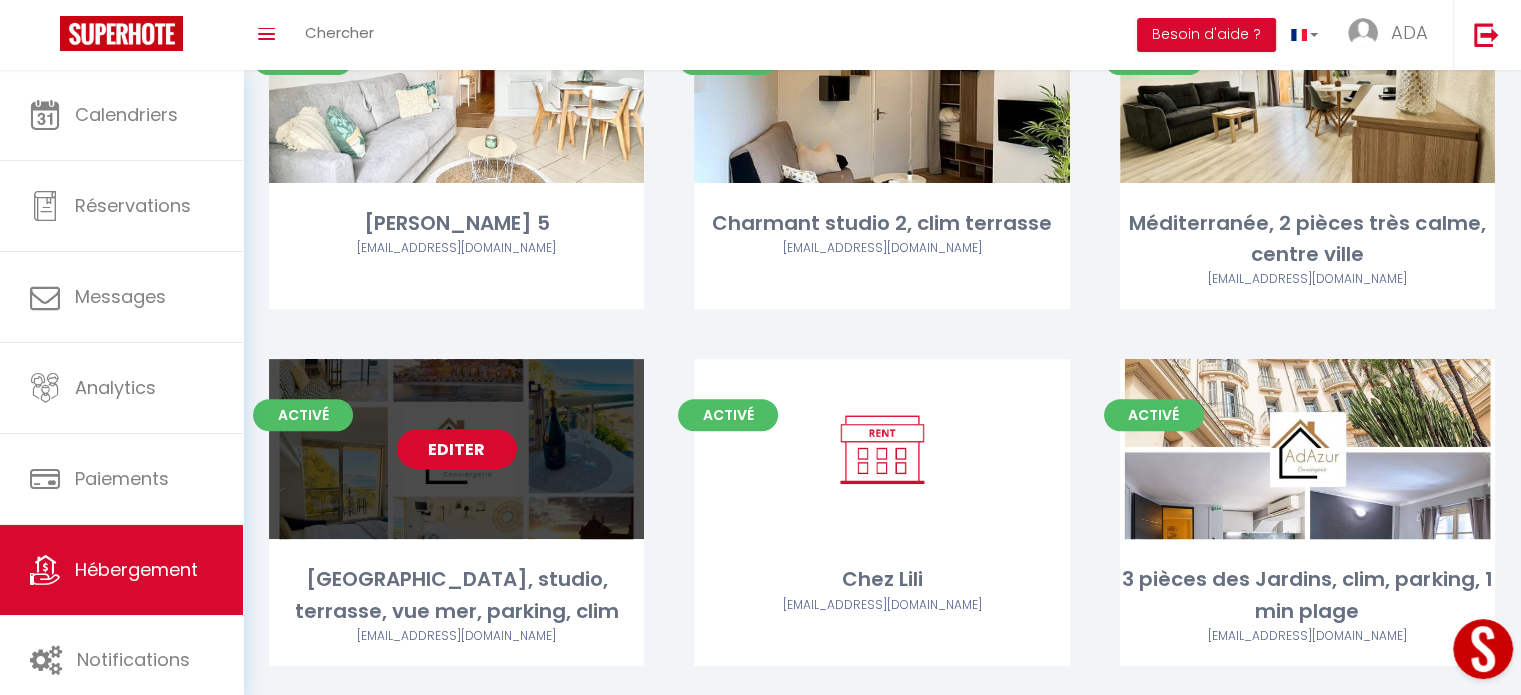 click on "Editer" at bounding box center (457, 449) 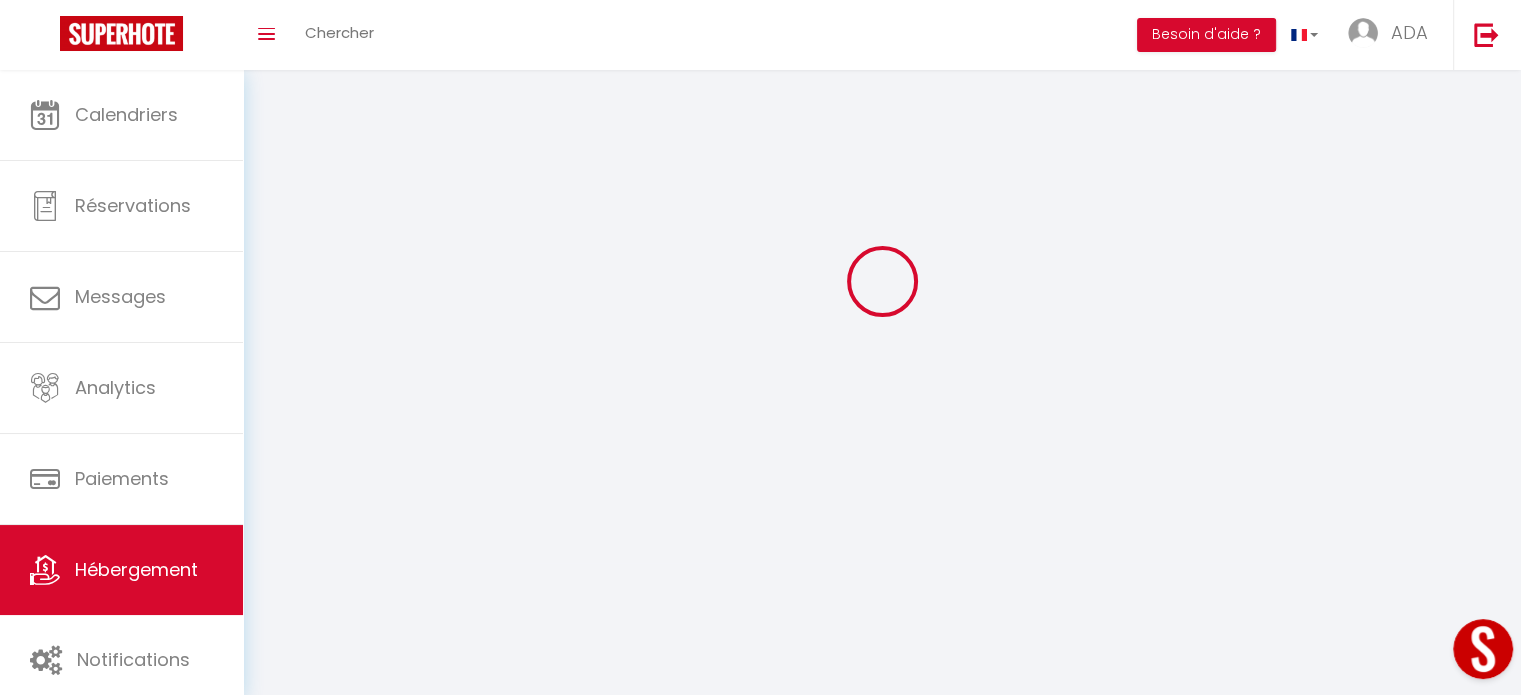 scroll, scrollTop: 0, scrollLeft: 0, axis: both 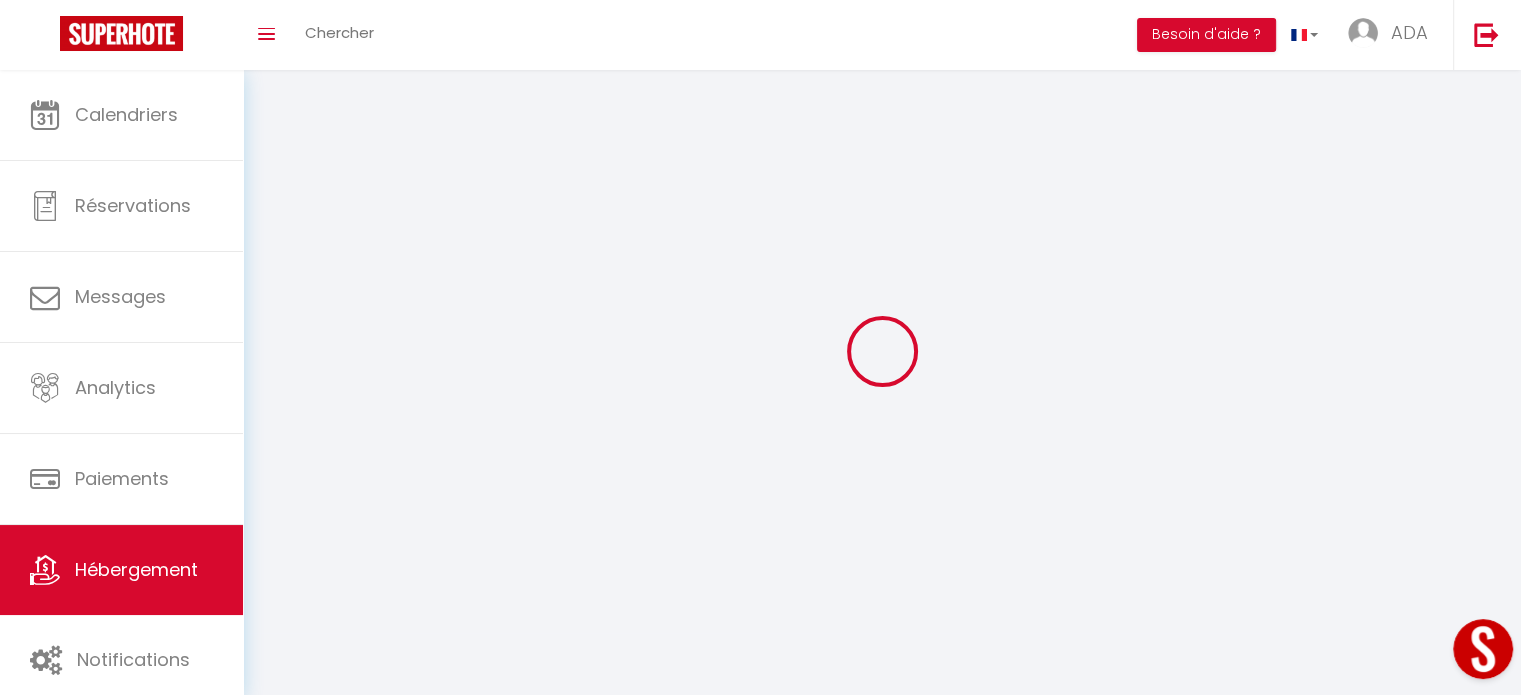 select 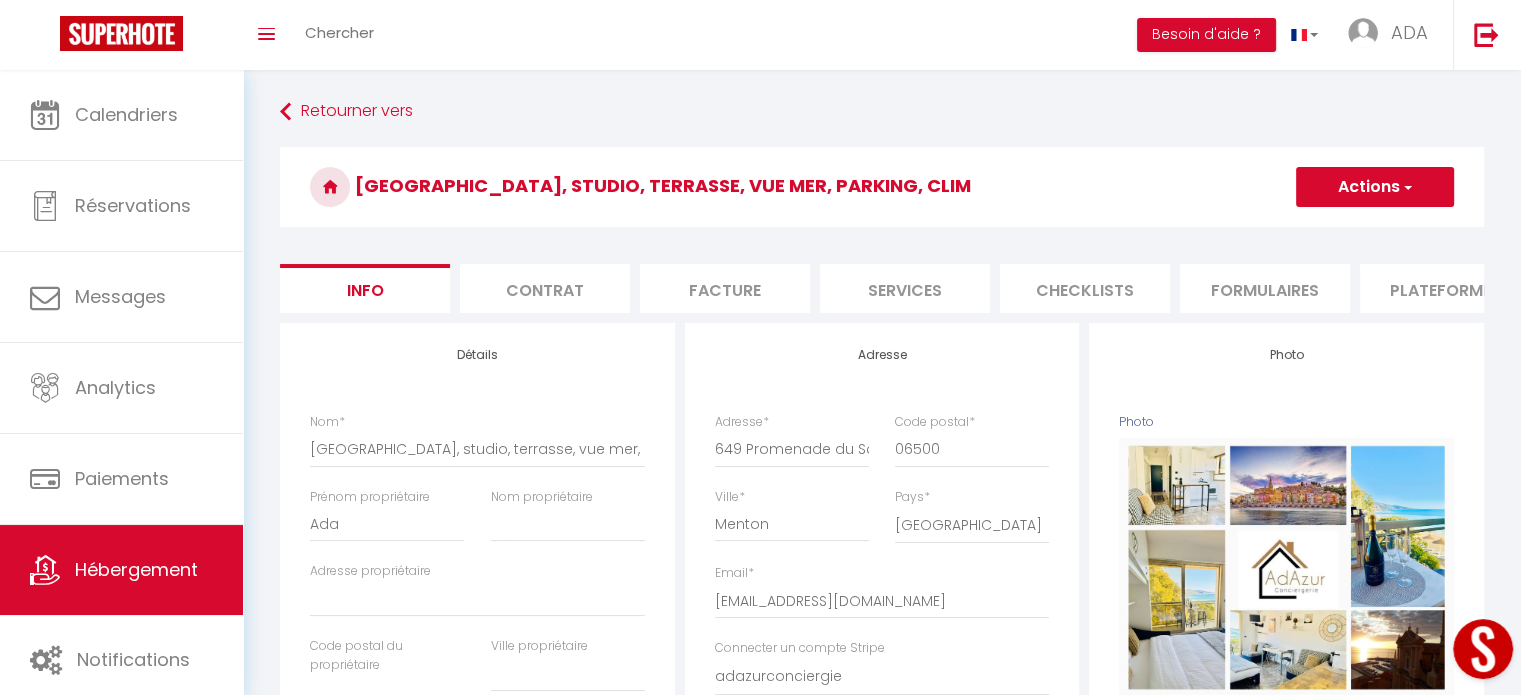 click on "Actions" at bounding box center [1375, 187] 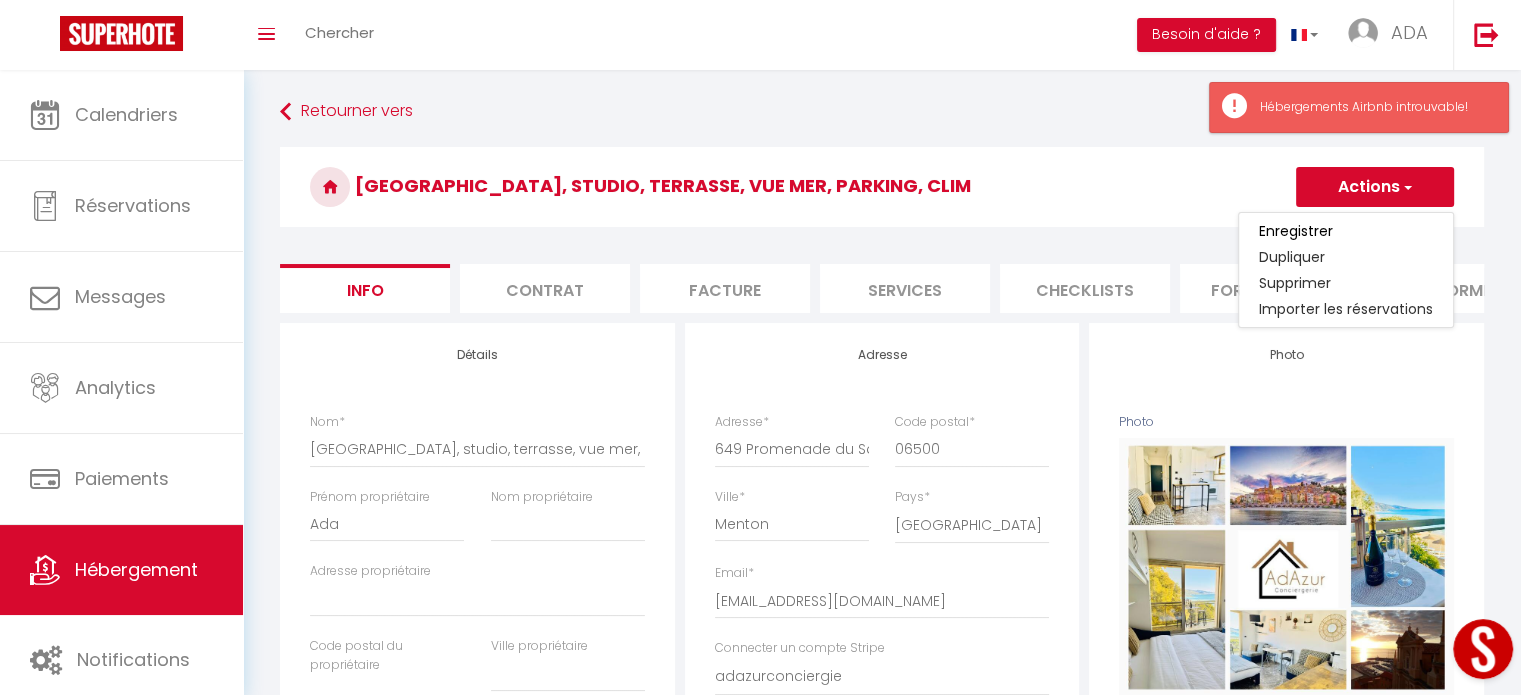 click on "[GEOGRAPHIC_DATA], studio, terrasse, vue mer, parking, clim" at bounding box center [882, 187] 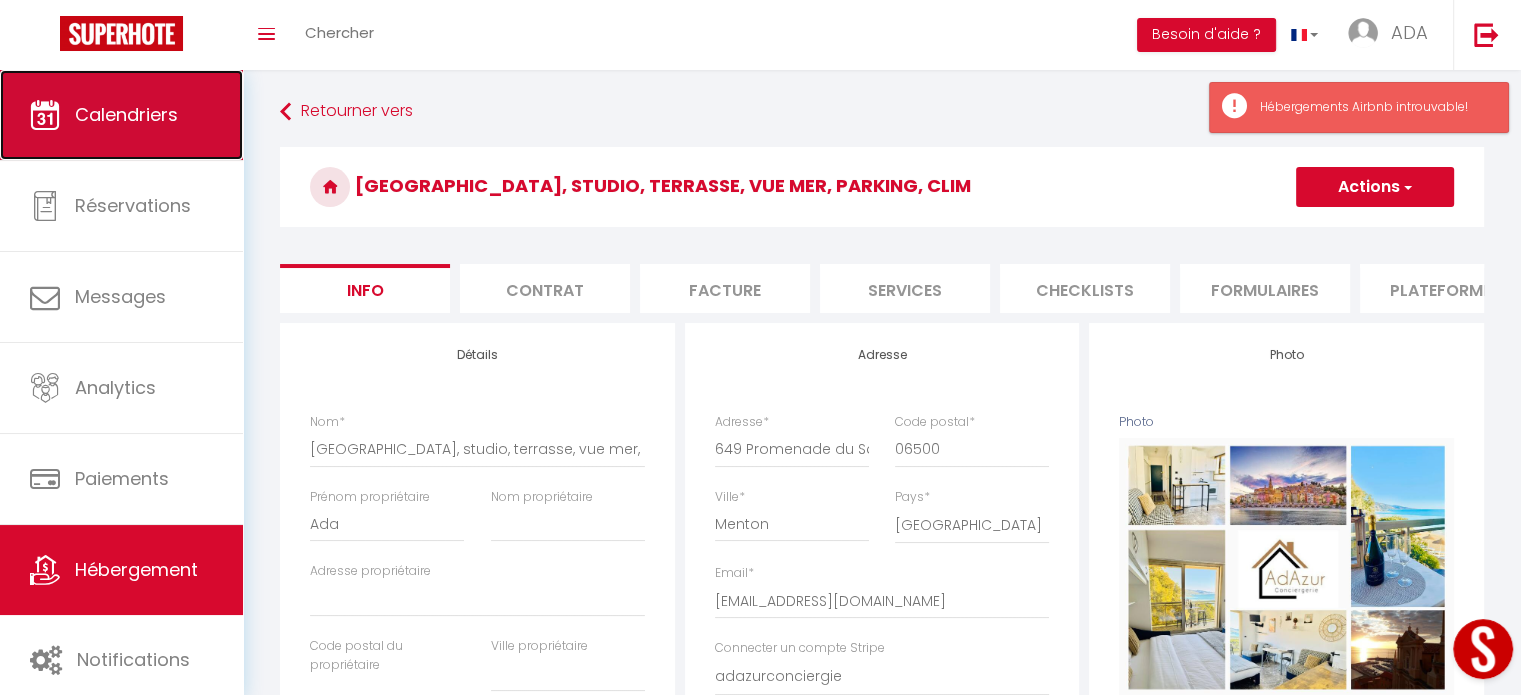 click on "Calendriers" at bounding box center [126, 114] 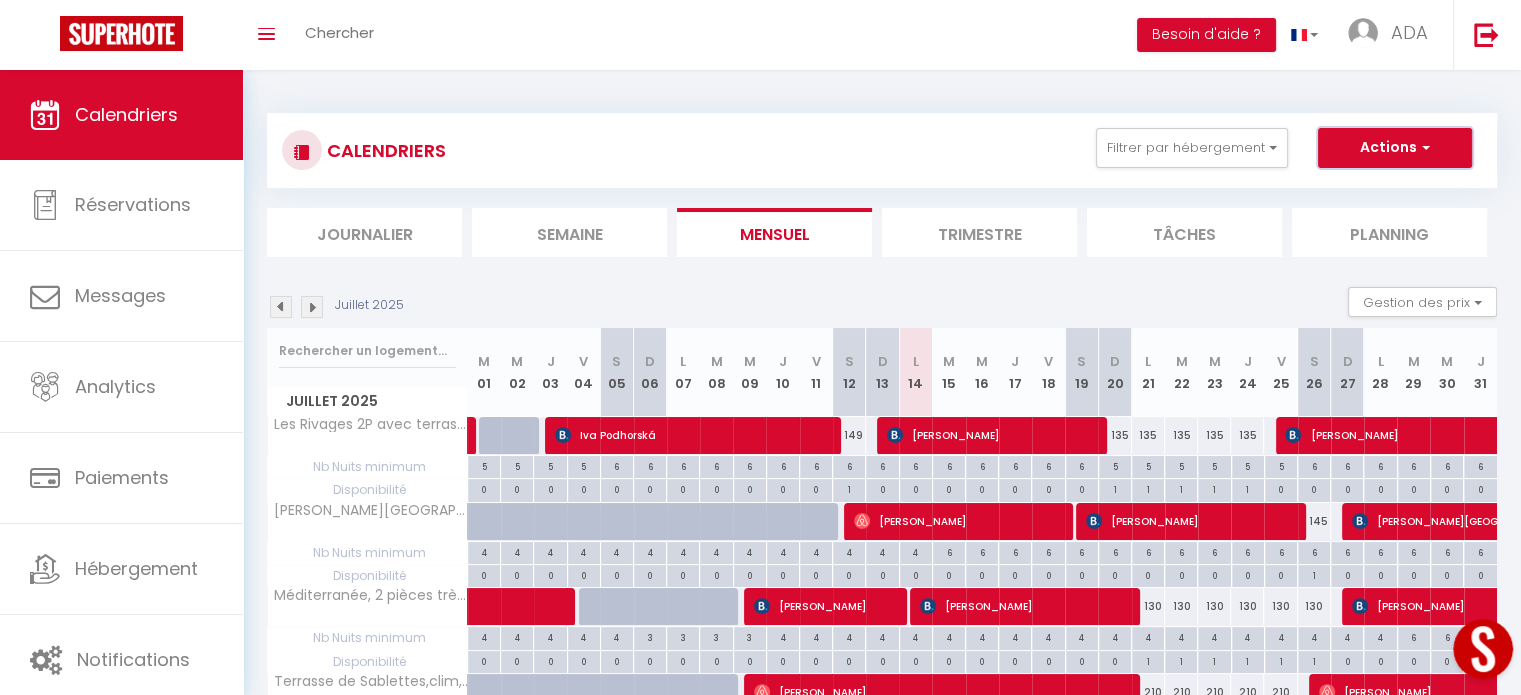 click on "Actions" at bounding box center (1395, 148) 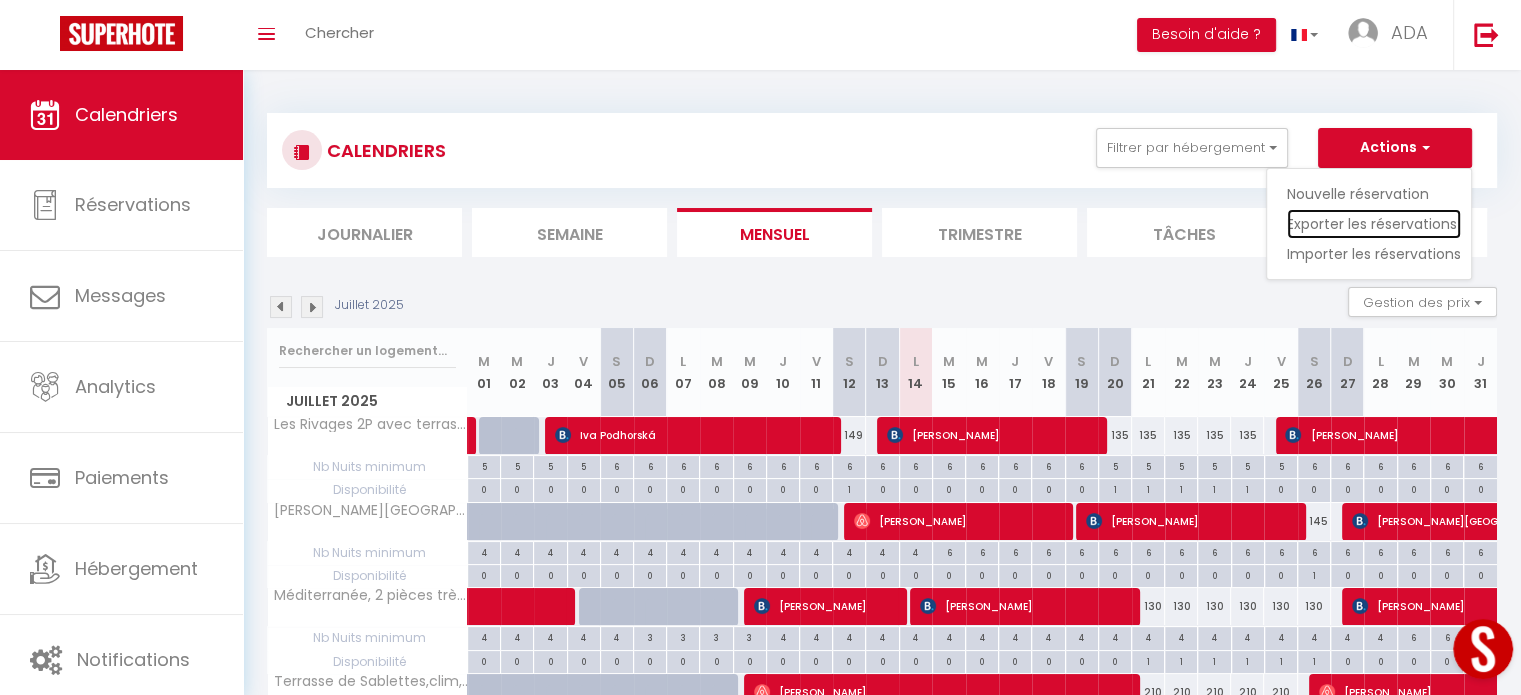 click on "Exporter les réservations" at bounding box center [1374, 224] 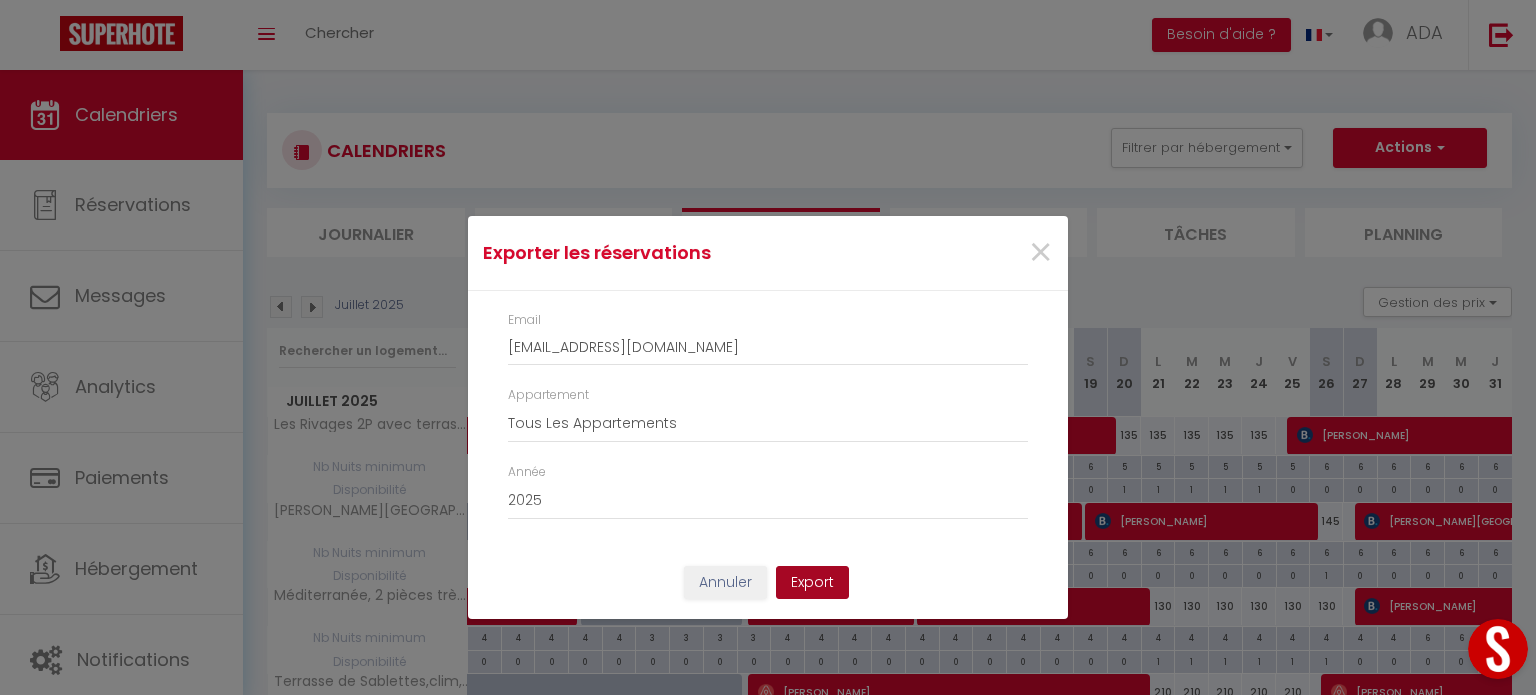 click on "Export" at bounding box center [812, 583] 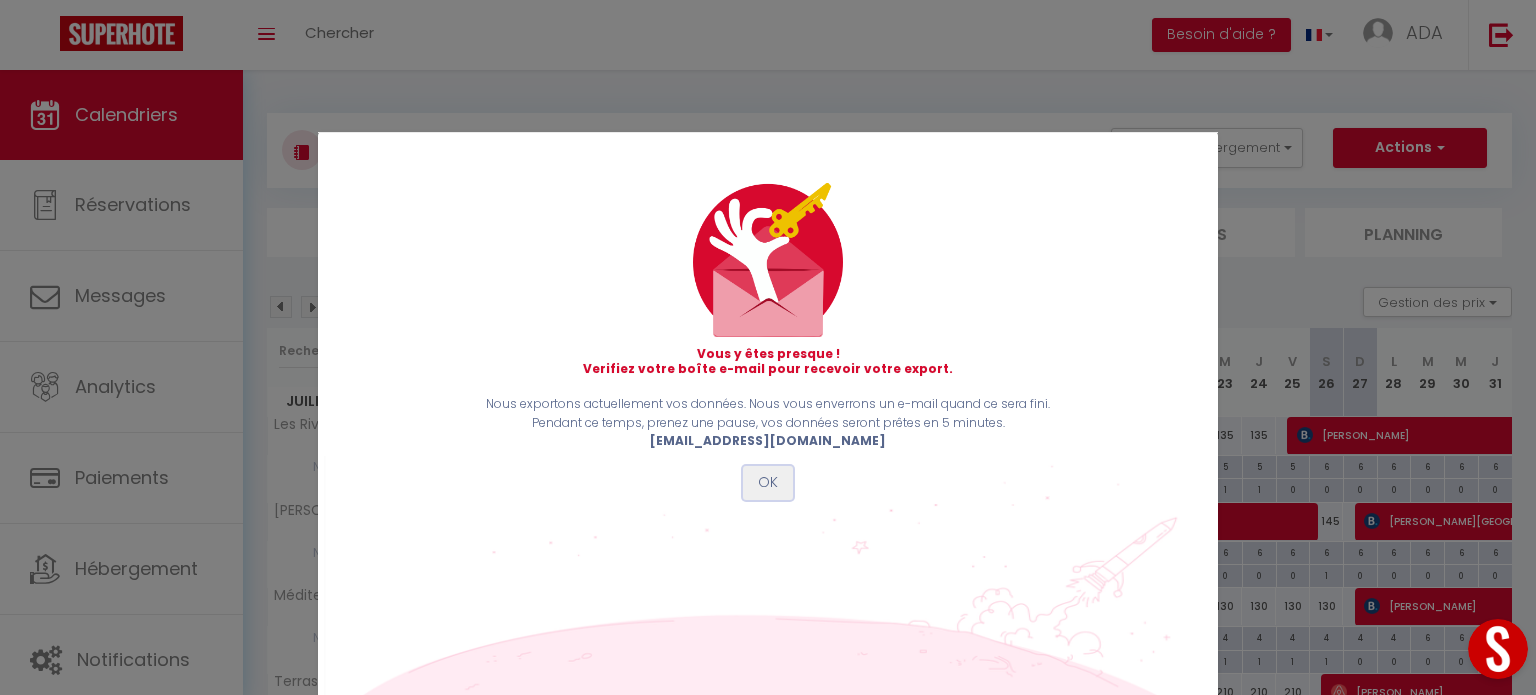 click on "OK" at bounding box center [768, 483] 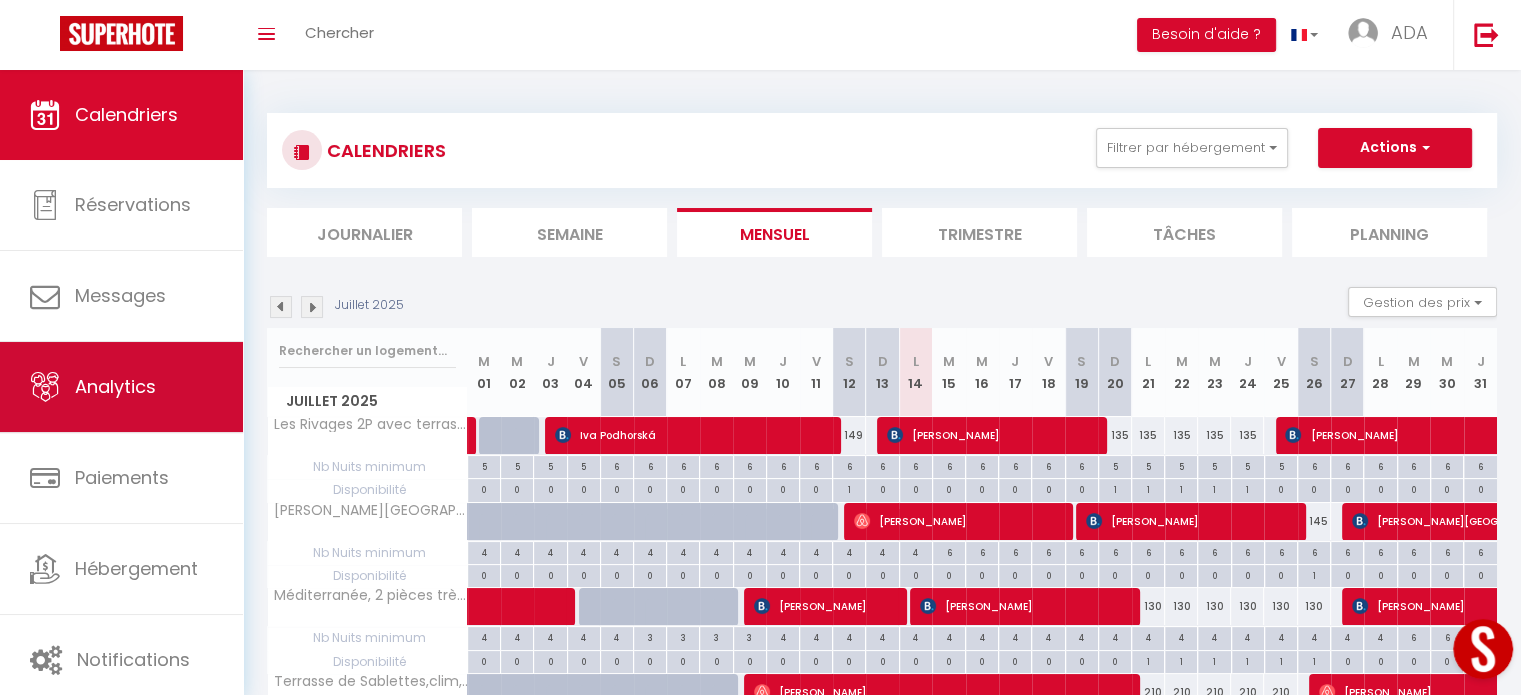 scroll, scrollTop: 6, scrollLeft: 0, axis: vertical 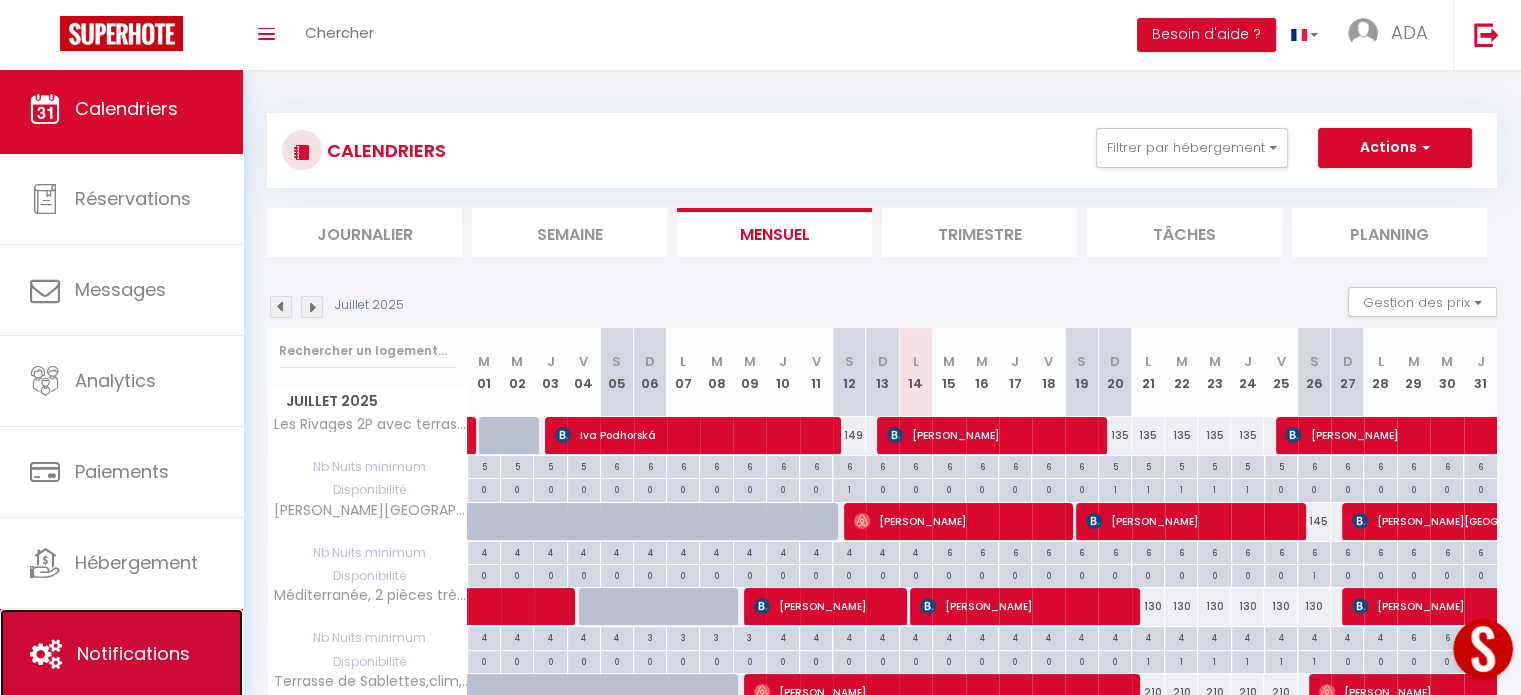 click on "Notifications" at bounding box center (133, 653) 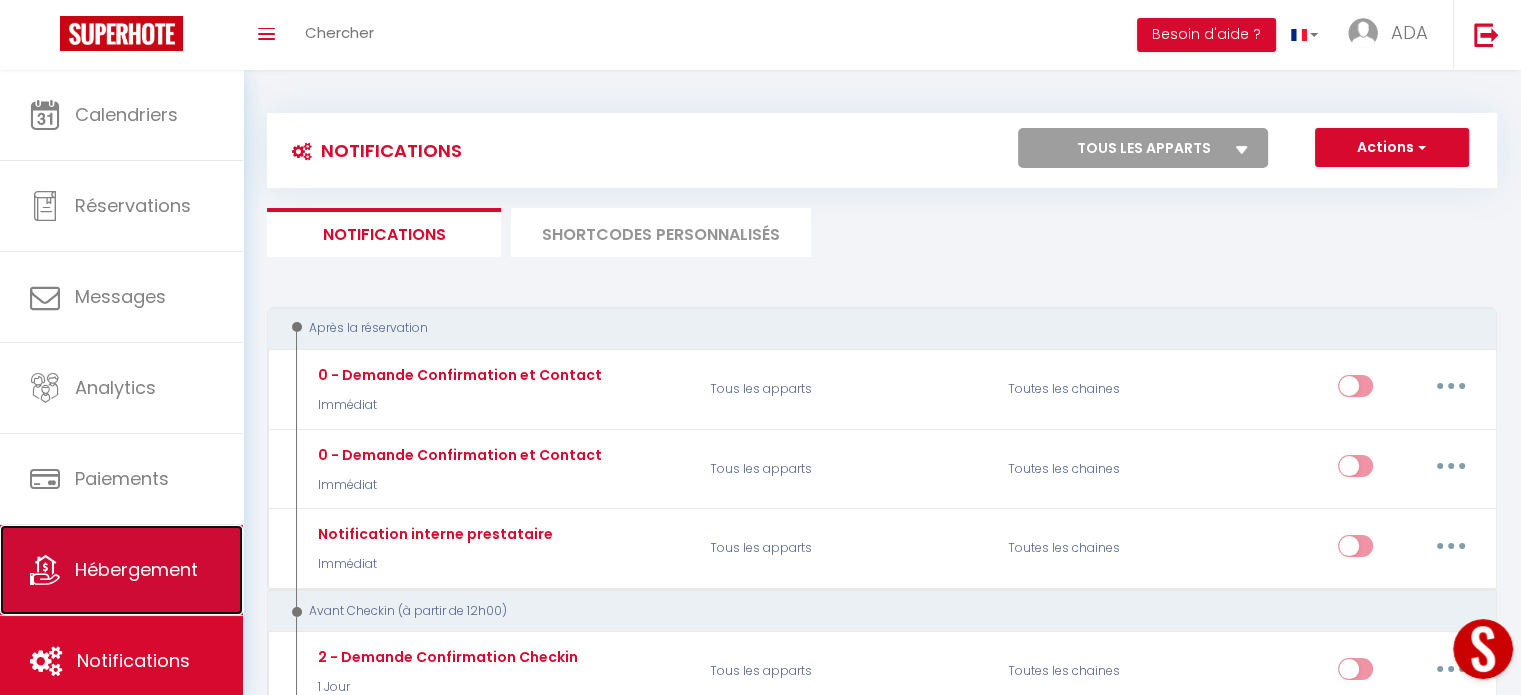 click on "Hébergement" at bounding box center (136, 569) 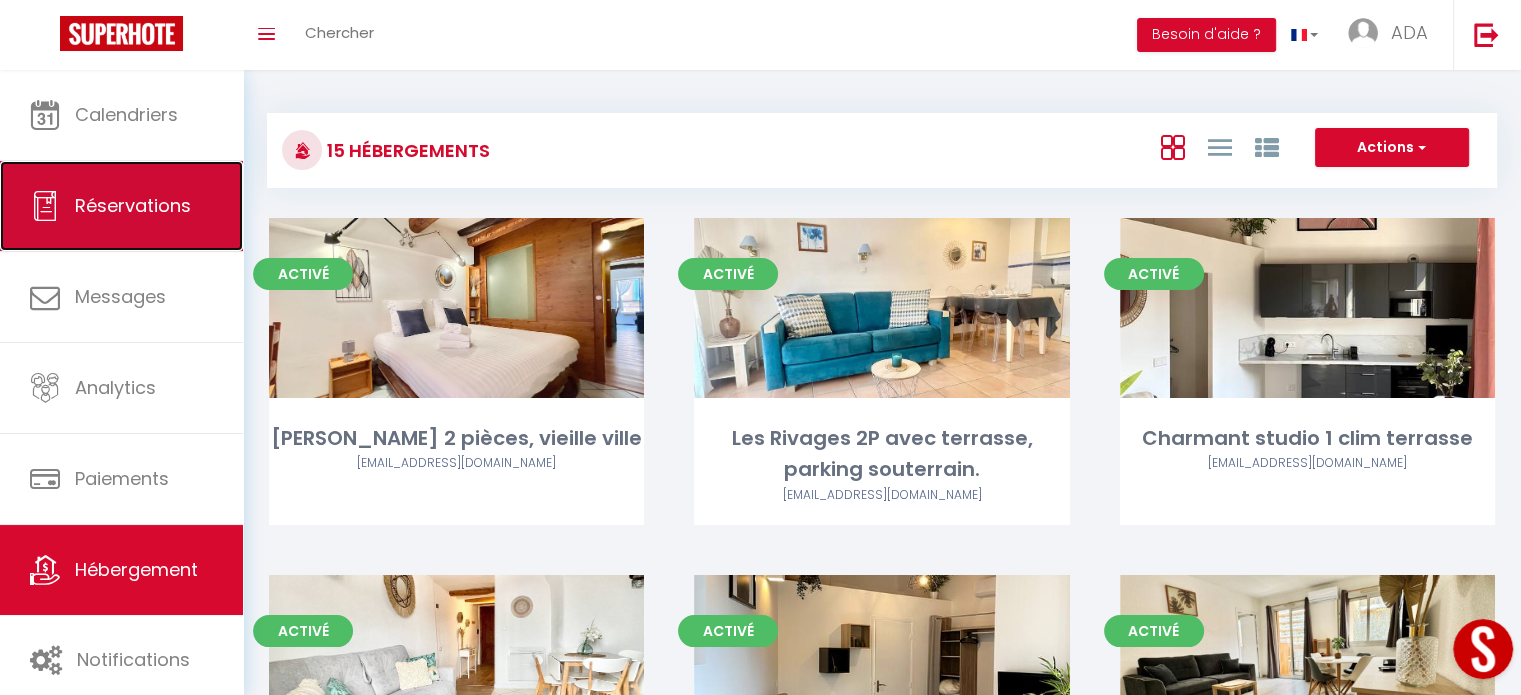 click on "Réservations" at bounding box center [133, 205] 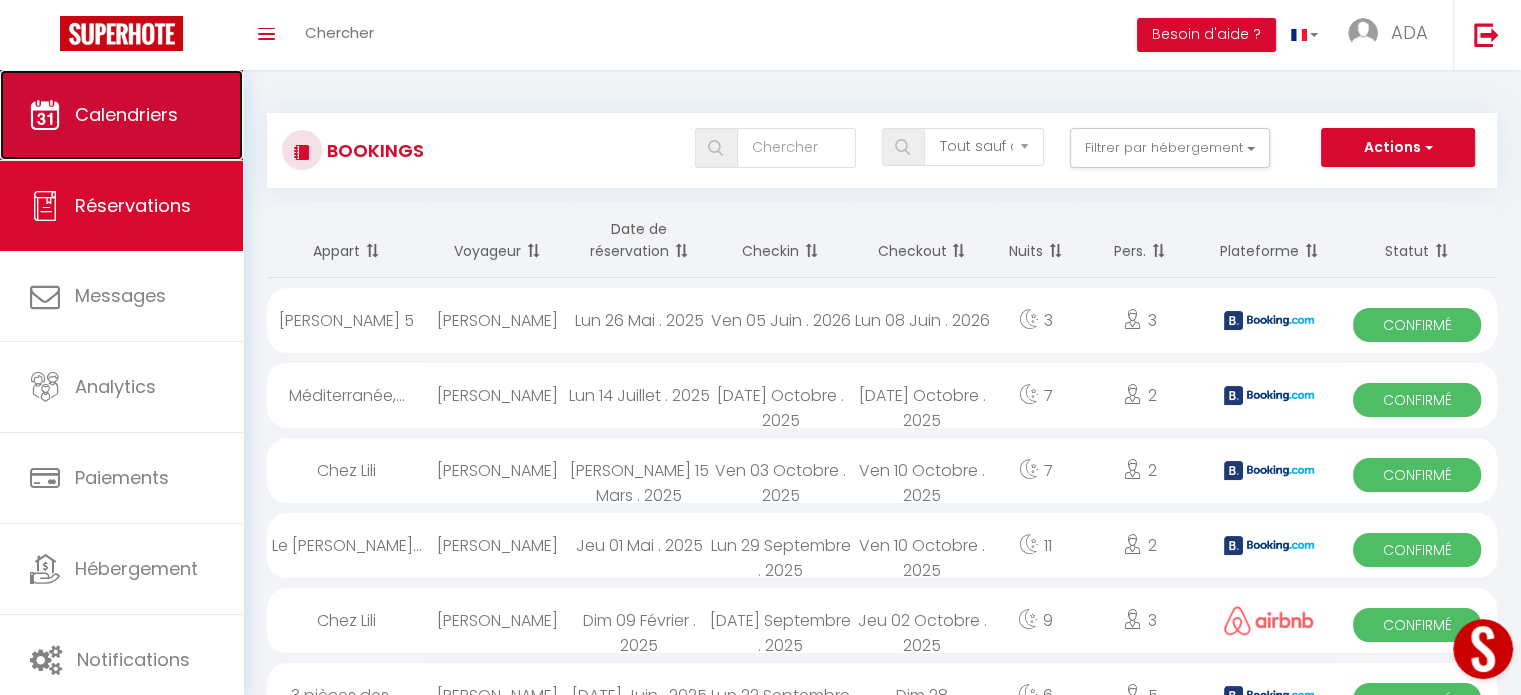 click on "Calendriers" at bounding box center (126, 114) 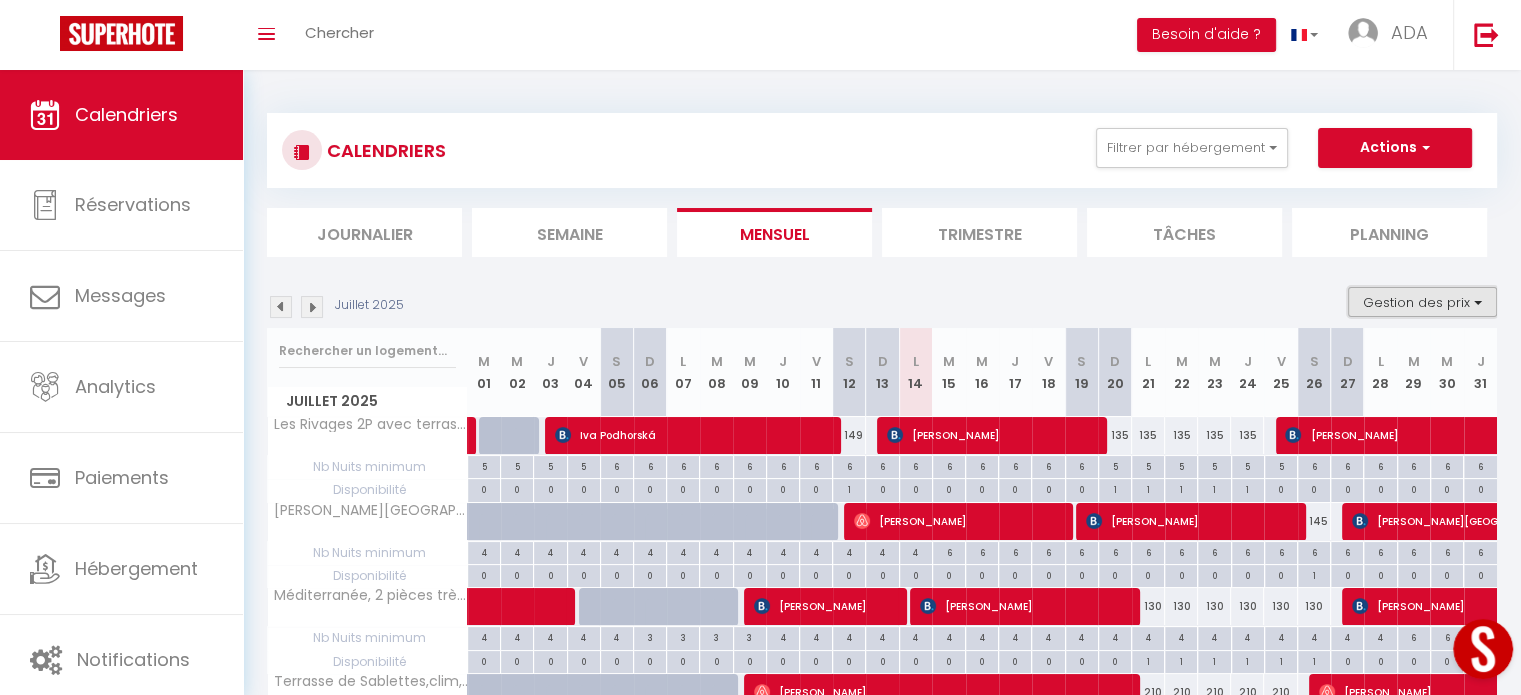 click on "Gestion des prix" at bounding box center [1422, 302] 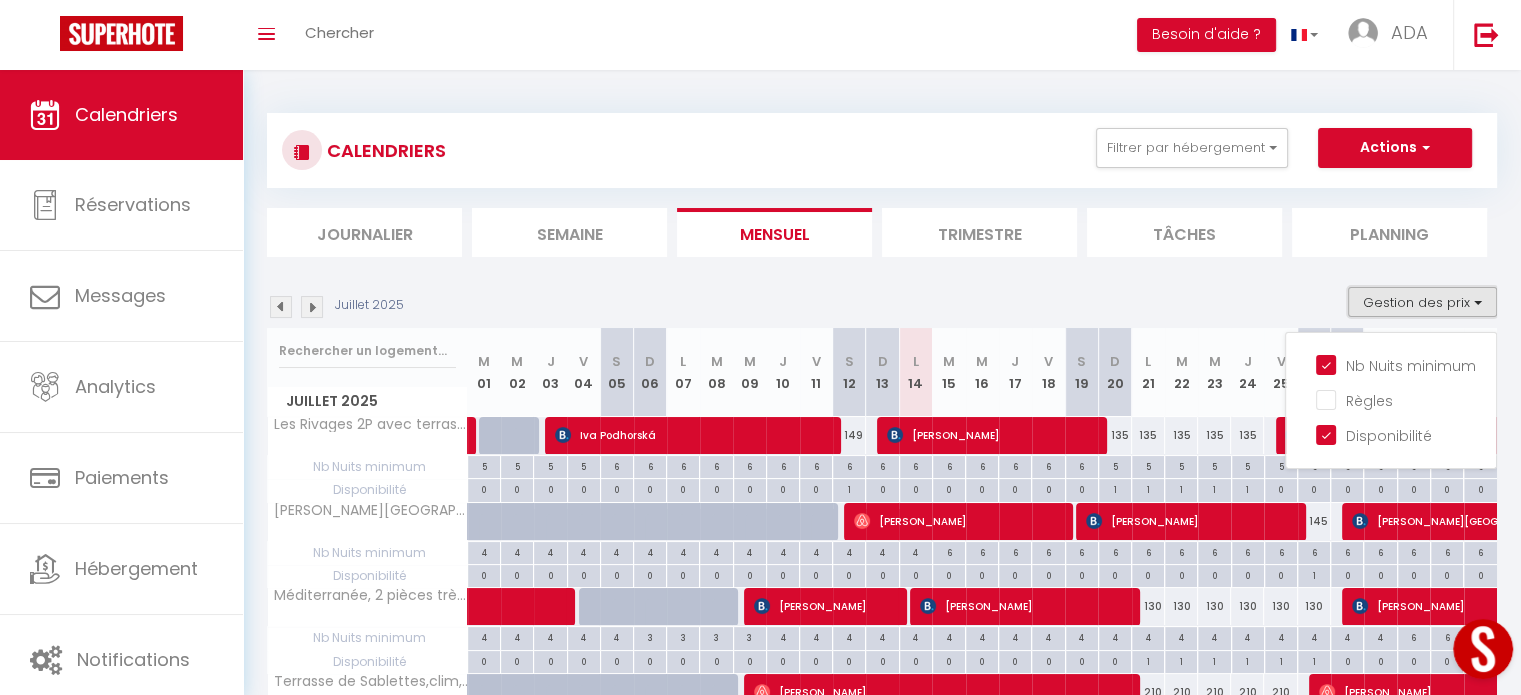 click on "Gestion des prix" at bounding box center [1422, 302] 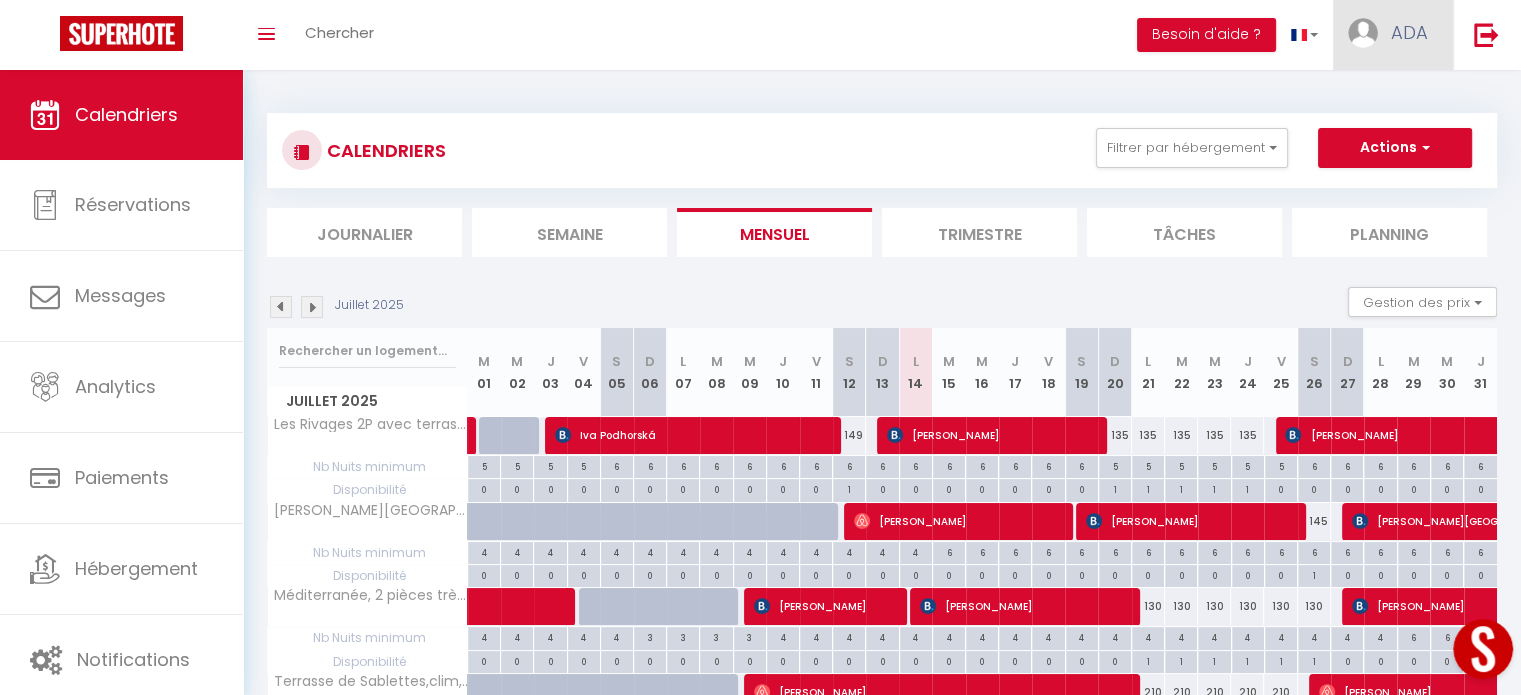 click on "ADA" at bounding box center (1409, 32) 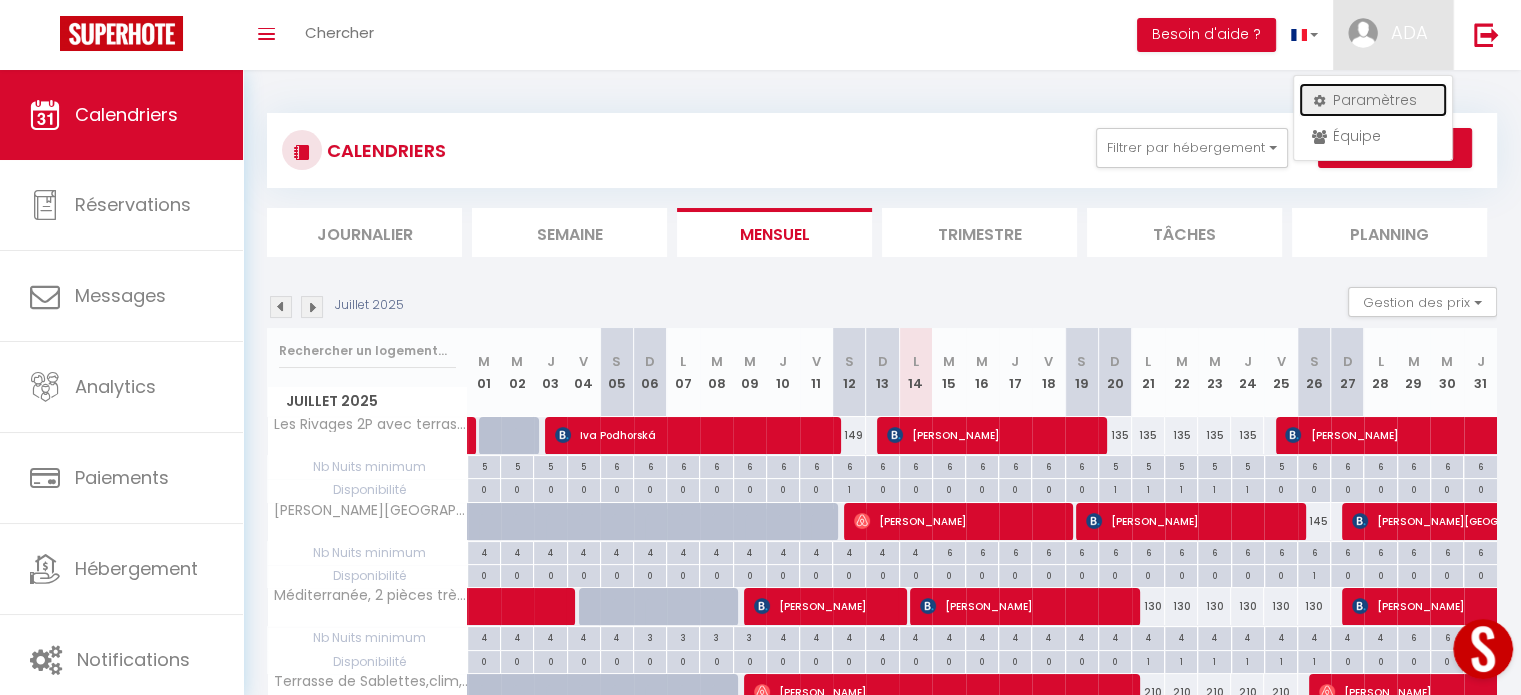 click on "Paramètres" at bounding box center [1373, 100] 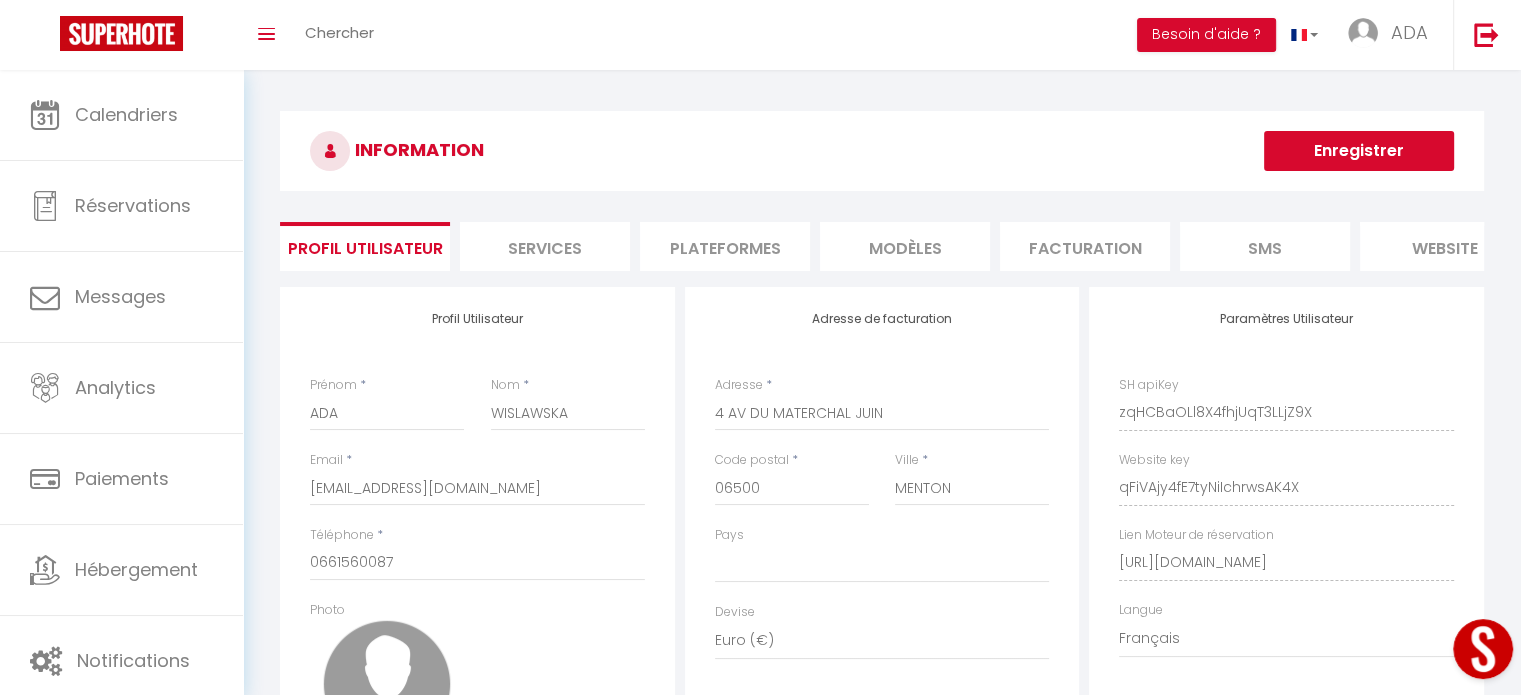 click on "Plateformes" at bounding box center [725, 246] 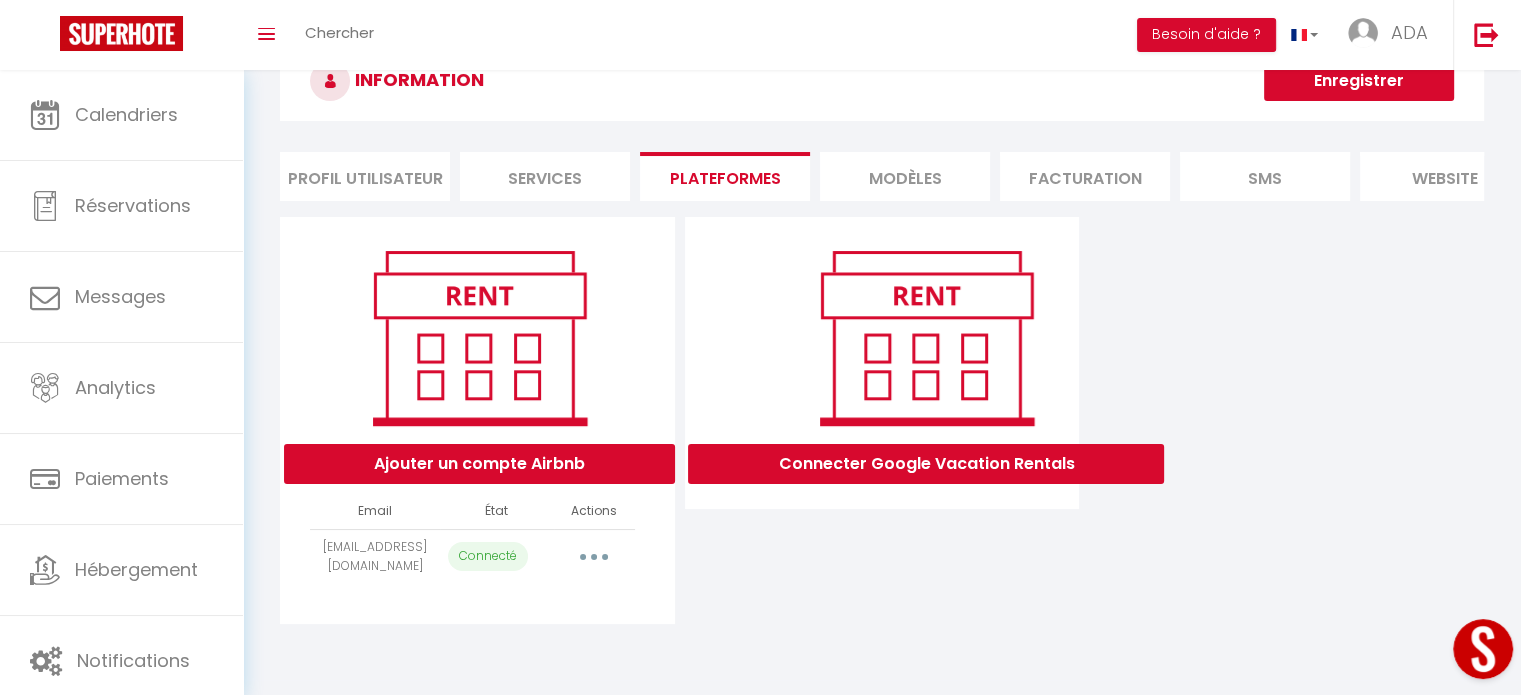 scroll, scrollTop: 69, scrollLeft: 0, axis: vertical 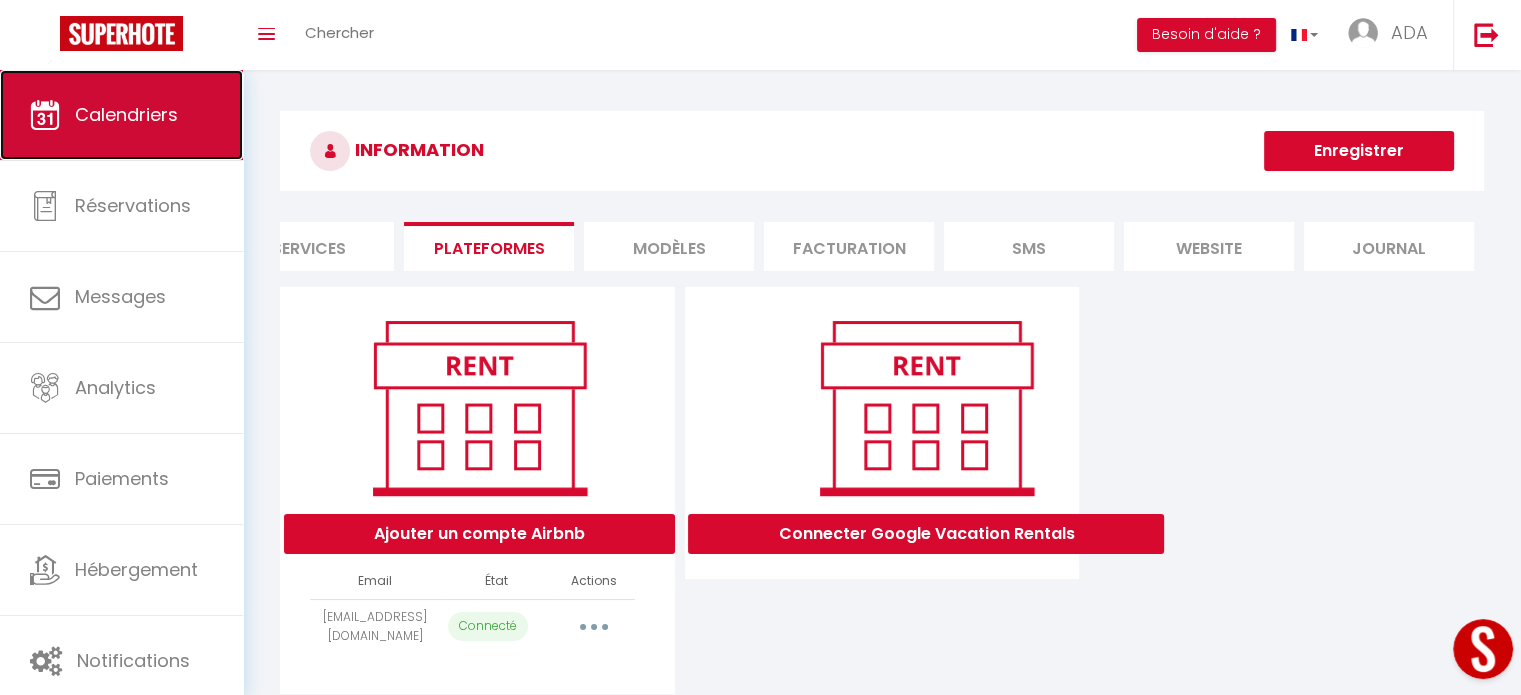 click on "Calendriers" at bounding box center (126, 114) 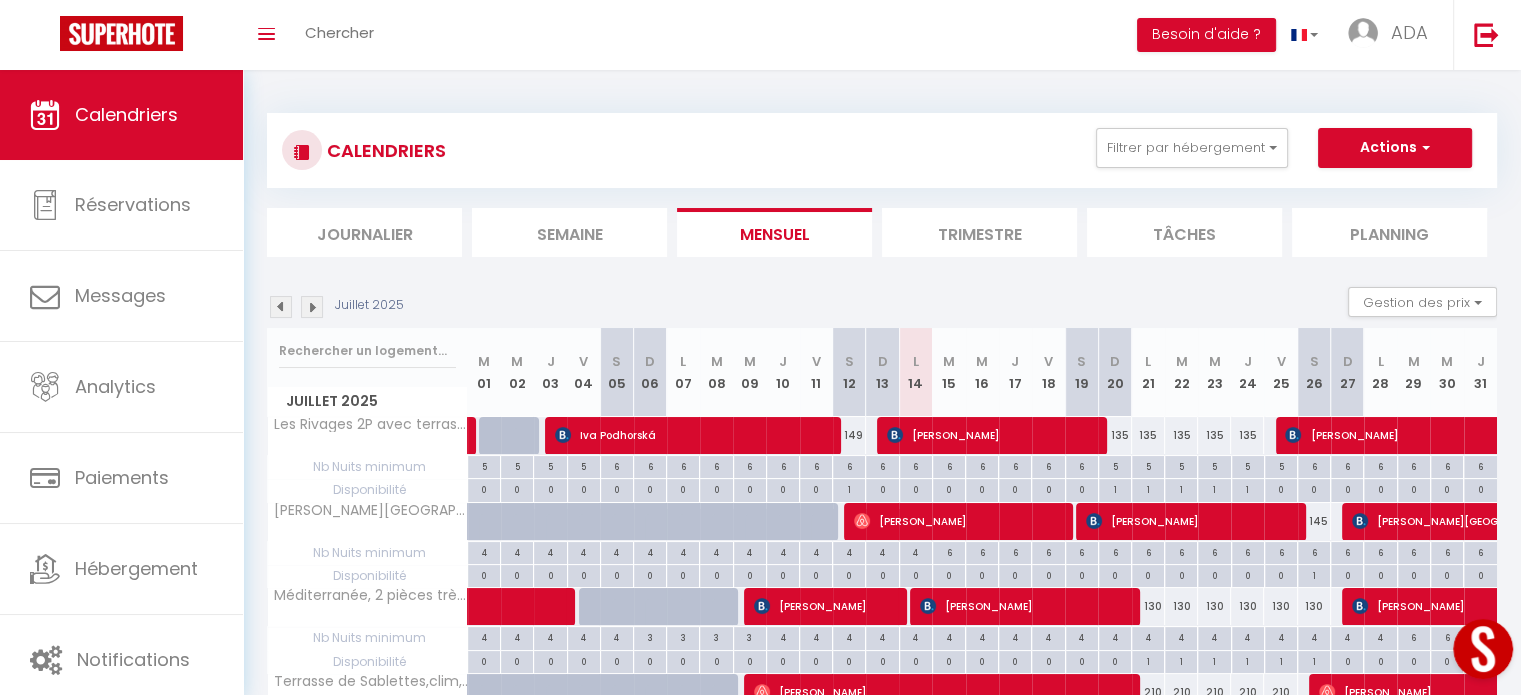 click at bounding box center (312, 307) 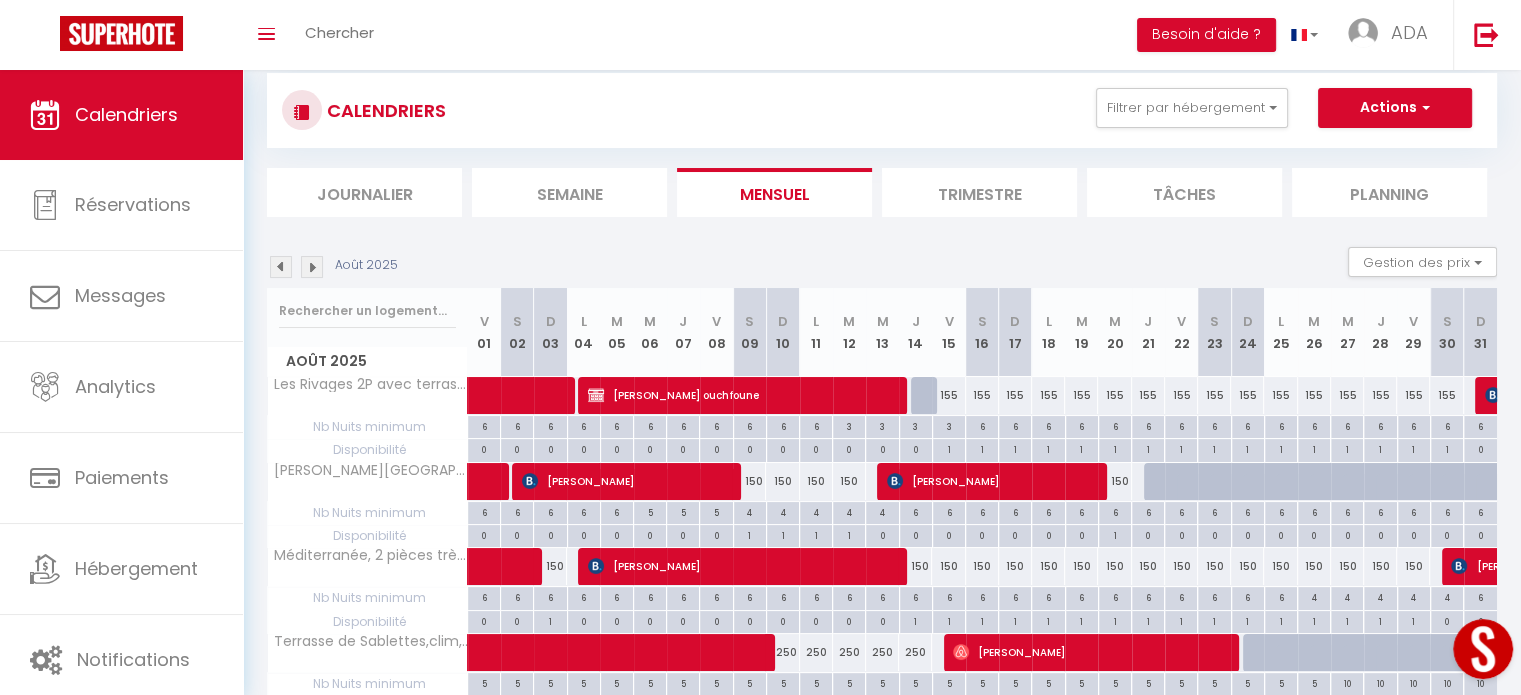 scroll, scrollTop: 40, scrollLeft: 0, axis: vertical 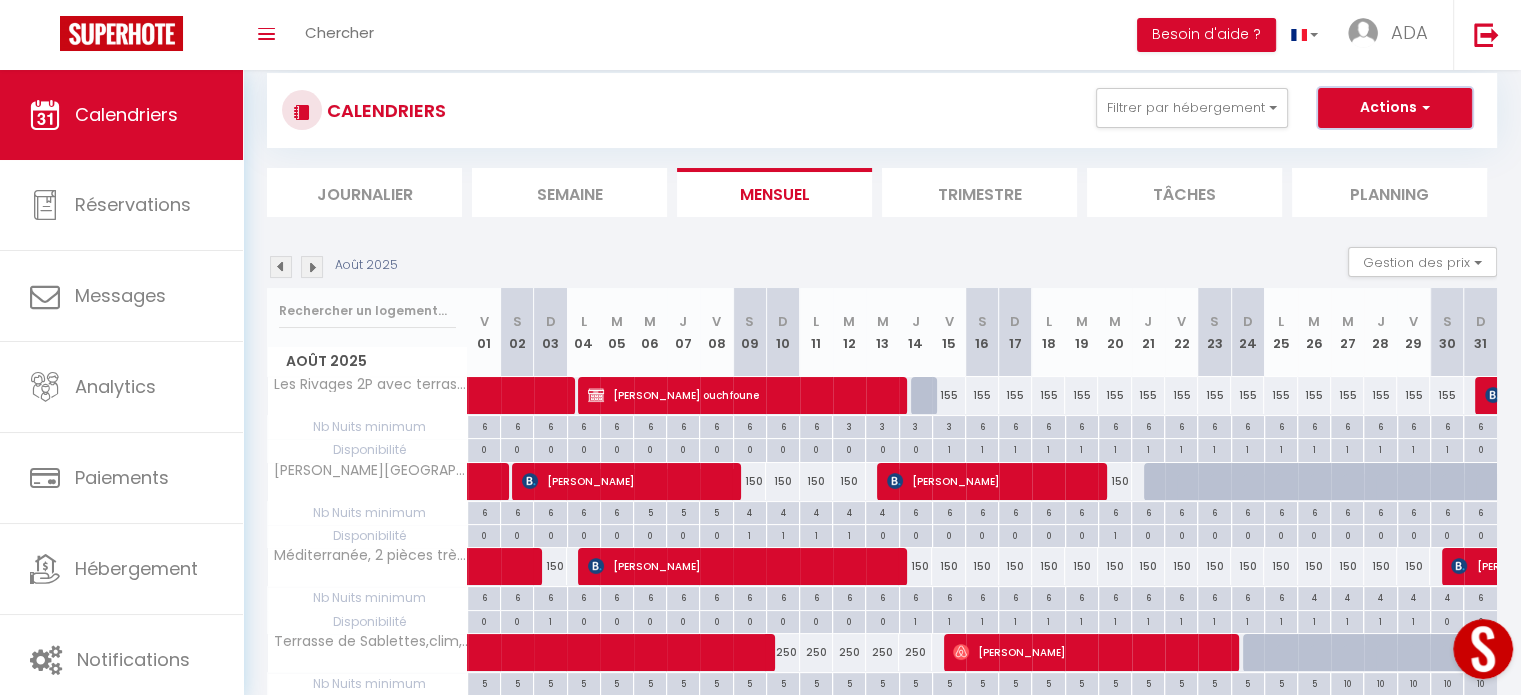 click on "Actions" at bounding box center (1395, 108) 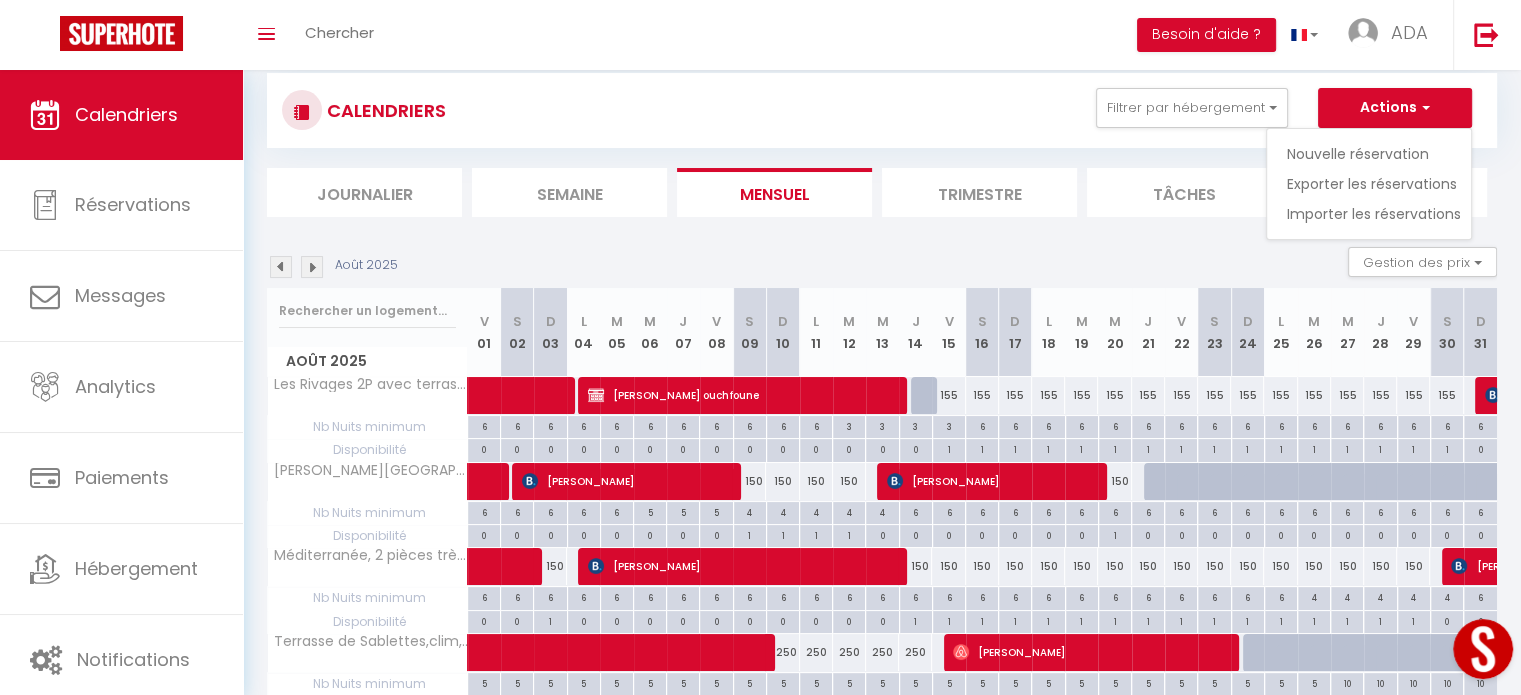 click on "CALENDRIERS
Filtrer par hébergement
Tous       [PERSON_NAME] 2 pièces, vieille ville     Les Rivages 2P avec terrasse, parking souterrain.     Charmant studio 1 clim terrasse     [PERSON_NAME] 5     Charmant studio 2, [GEOGRAPHIC_DATA], 2 pièces très calme, [GEOGRAPHIC_DATA], studio, terrasse, vue mer, parking, clim     Chez Lili     3 pièces des Jardins, clim, parking, 1 min plage     [PERSON_NAME] · Grand Studio au Cœur de la [GEOGRAPHIC_DATA][PERSON_NAME] · Le [PERSON_NAME], balcon, ensoleillé, calme, clim, vue     Eden Park 2 piece, clim, parking     Terrasse de [GEOGRAPHIC_DATA],clim,vue mer     Les nereides bord de mer calme,lumineux,parking.     Le [GEOGRAPHIC_DATA], plage    Effacer   Sauvegarder
Actions
Nouvelle réservation   Exporter les réservations   Importer les réservations" at bounding box center (882, 110) 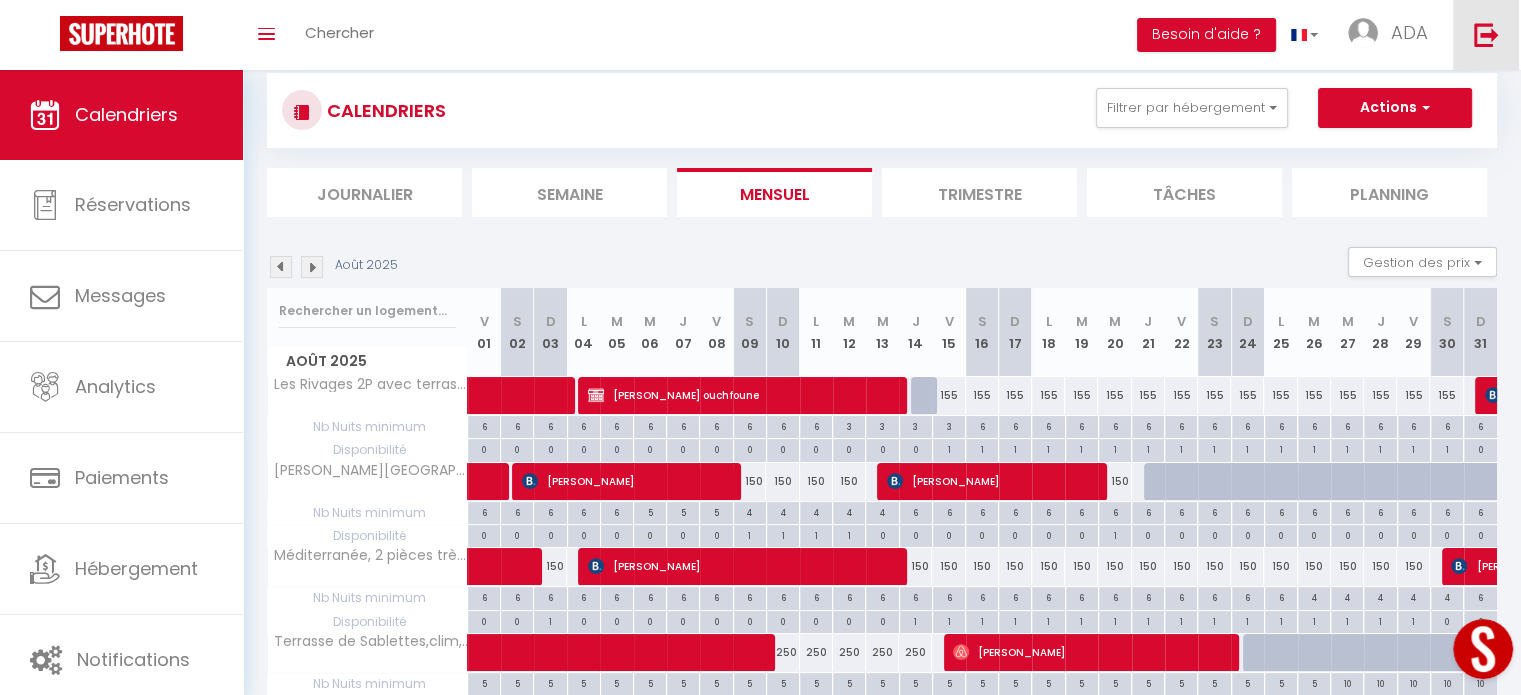 click at bounding box center [1486, 34] 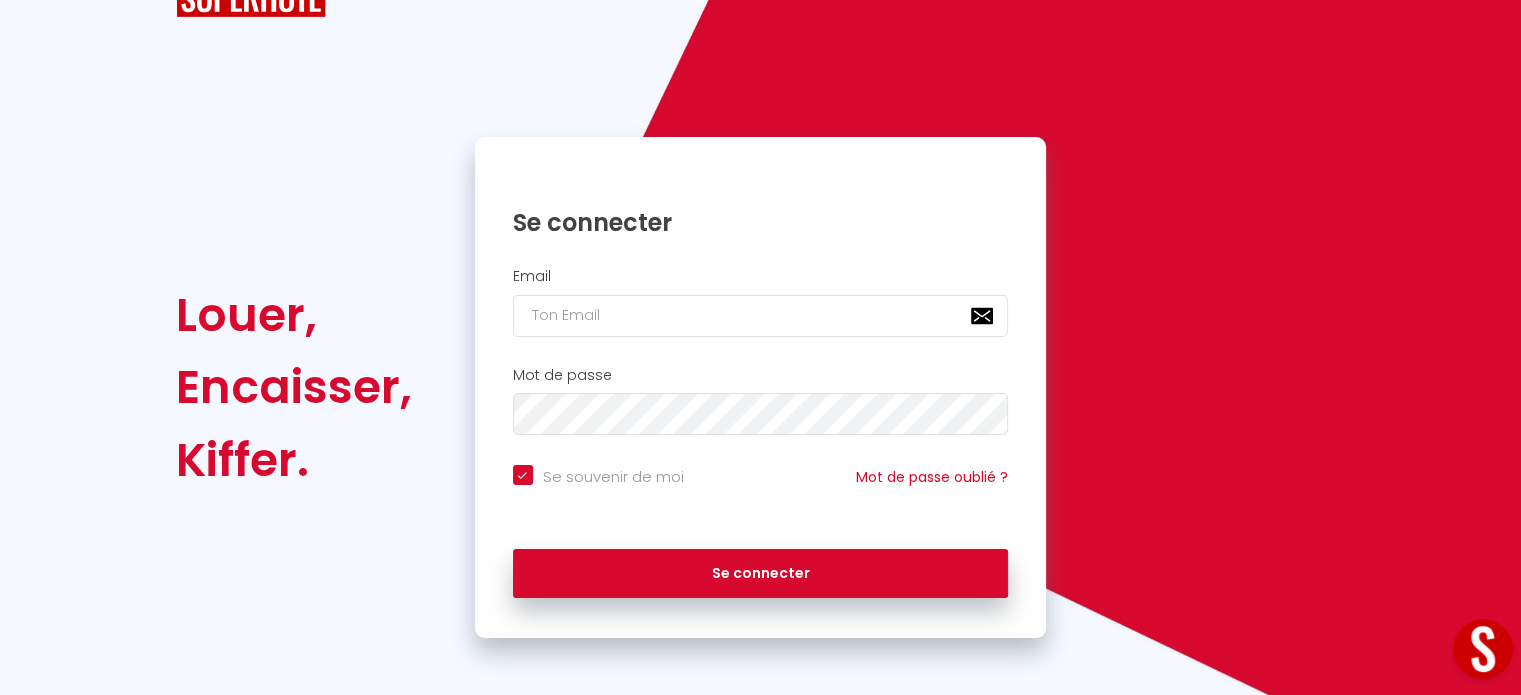 scroll, scrollTop: 42, scrollLeft: 0, axis: vertical 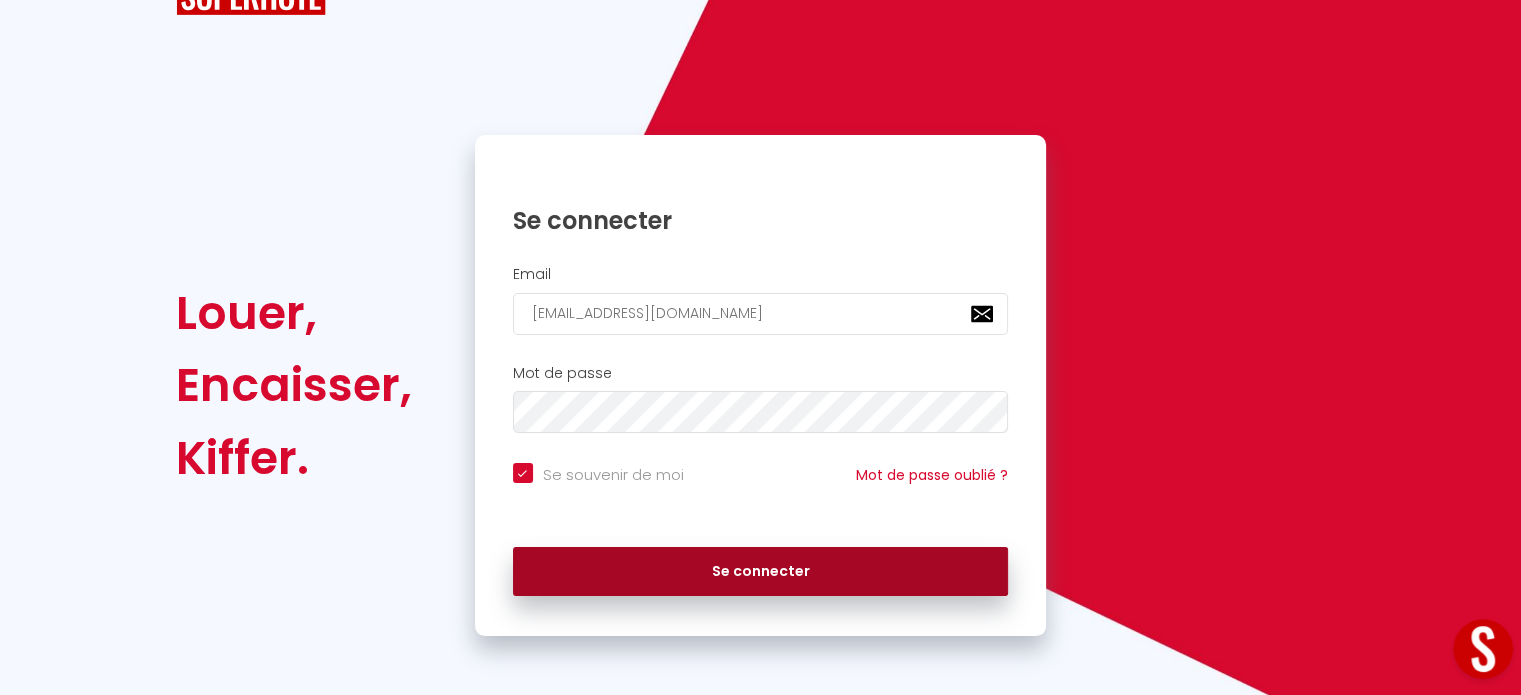 click on "Se connecter" at bounding box center [761, 572] 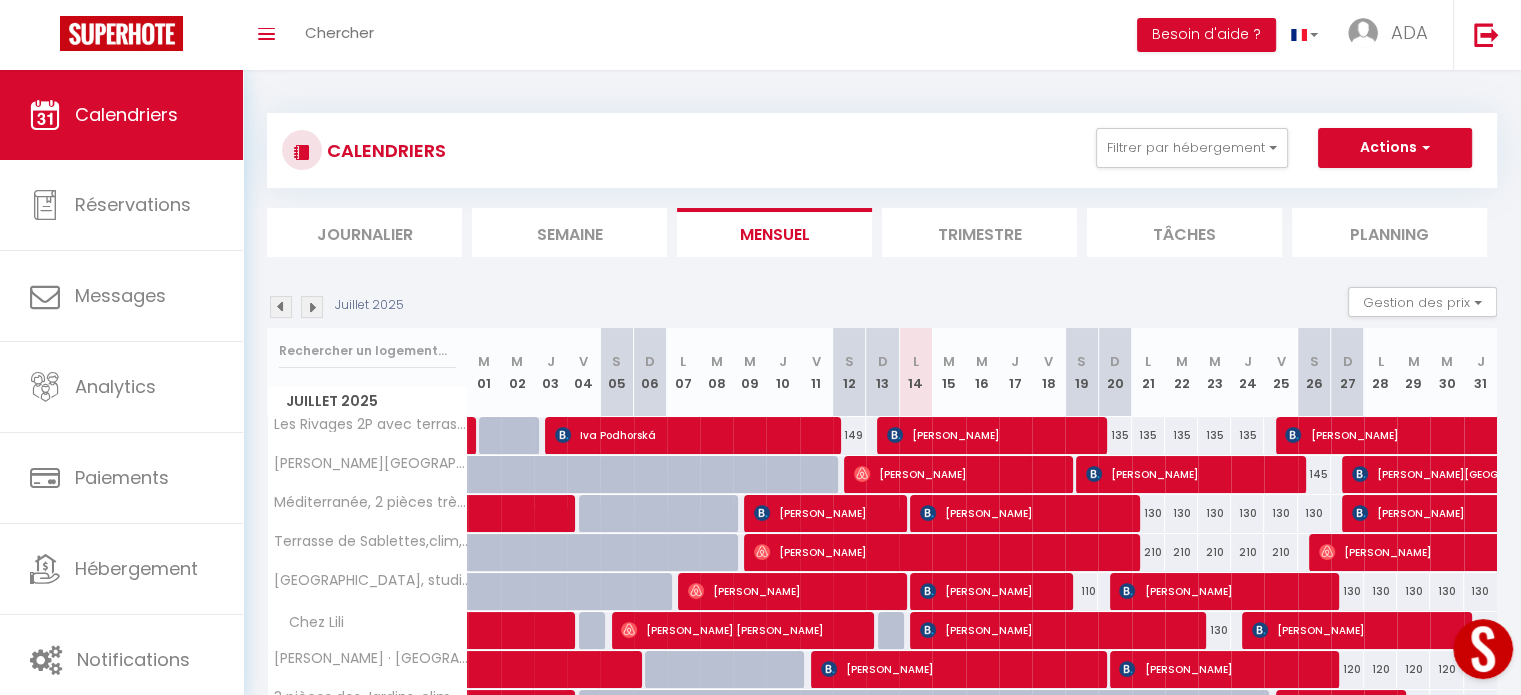scroll, scrollTop: 240, scrollLeft: 0, axis: vertical 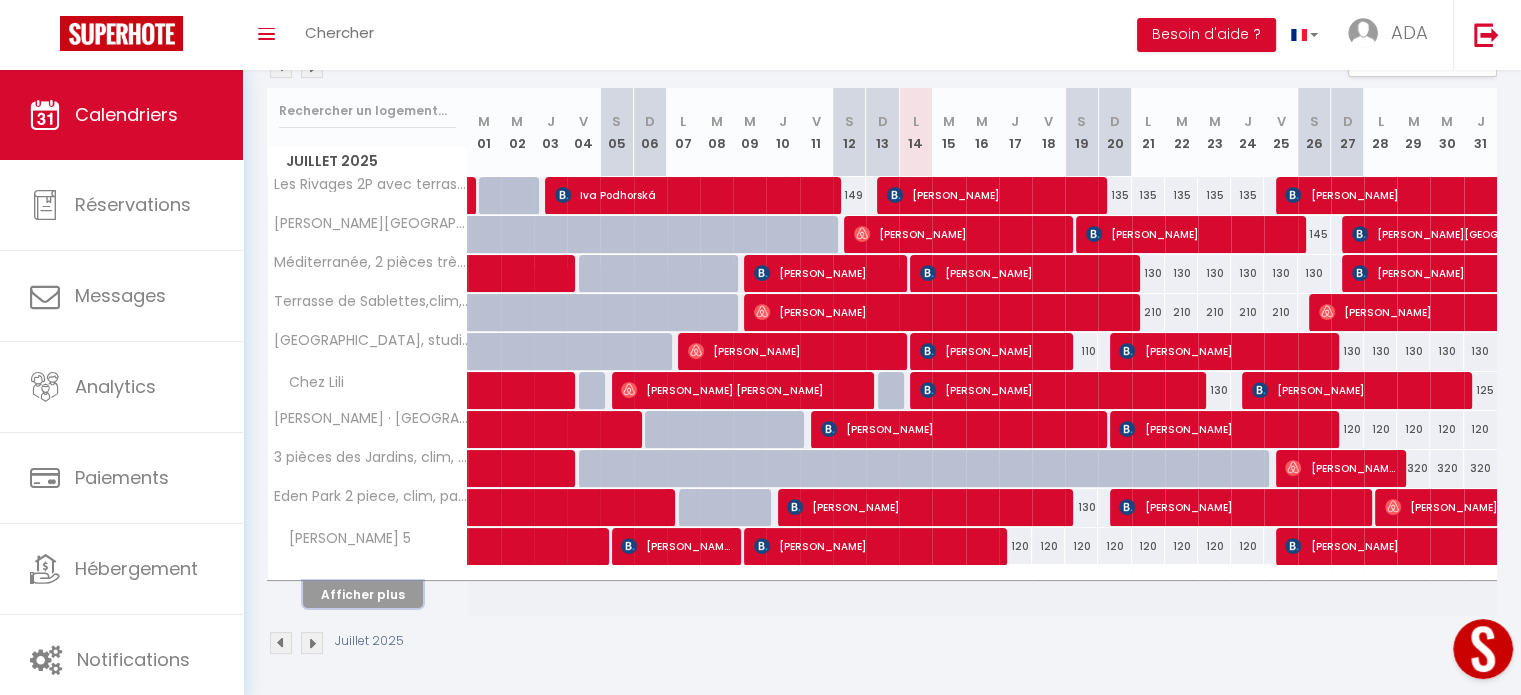 click on "Afficher plus" at bounding box center (363, 594) 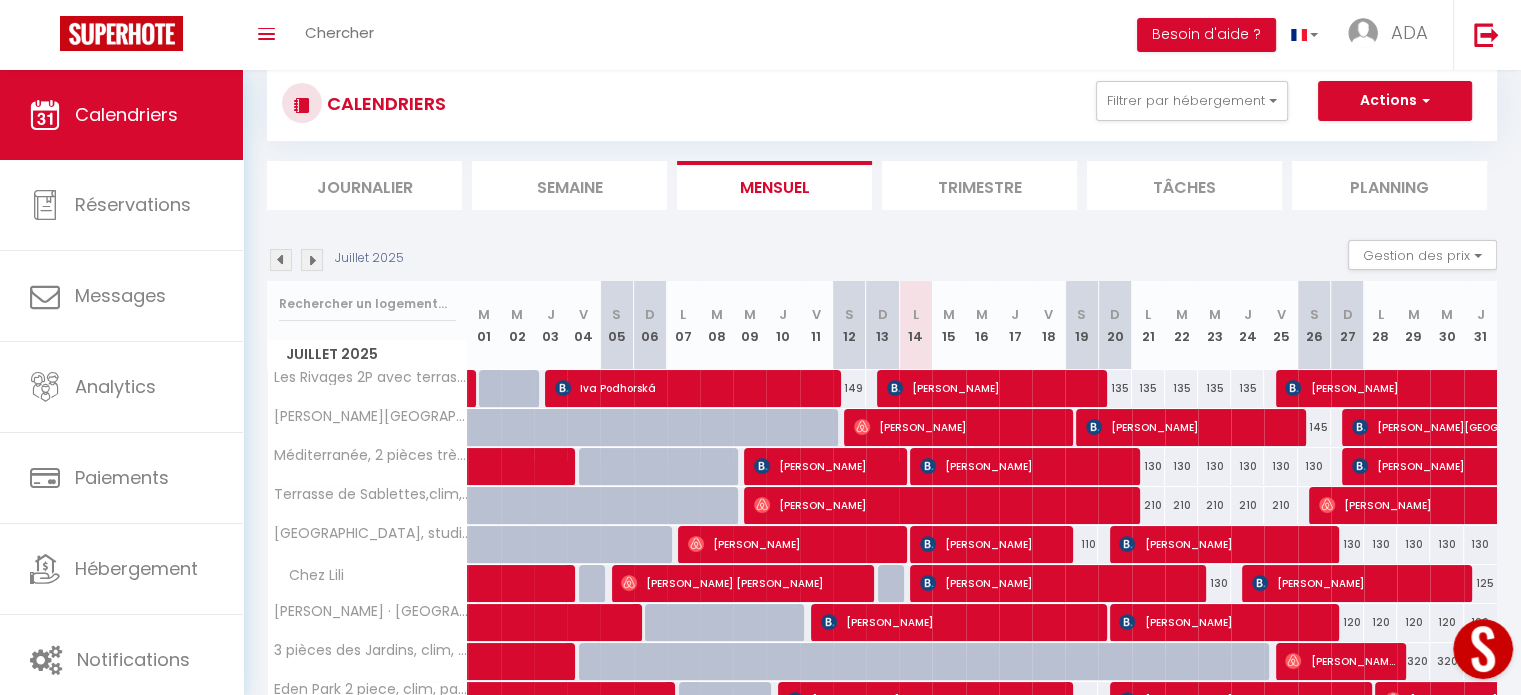 scroll, scrollTop: 46, scrollLeft: 0, axis: vertical 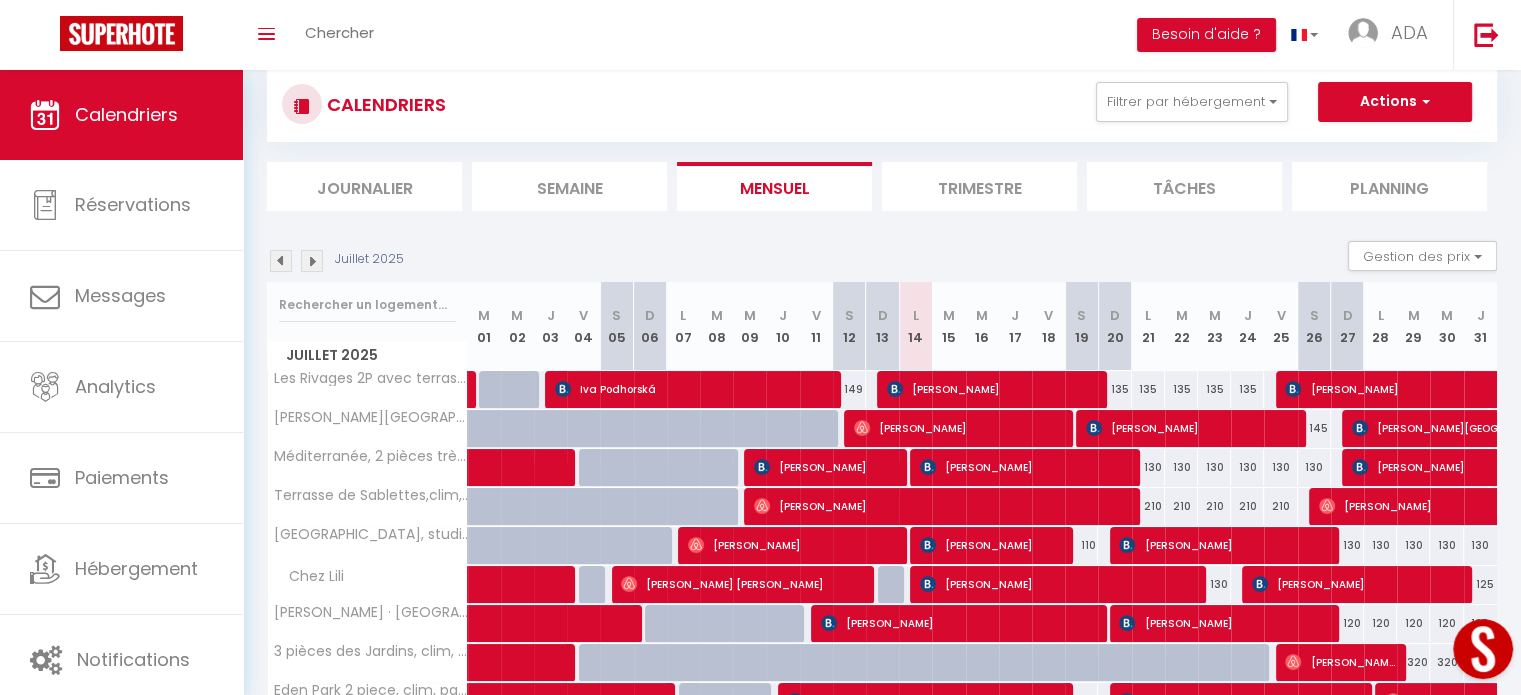 click on "Juillet 2025" at bounding box center [338, 261] 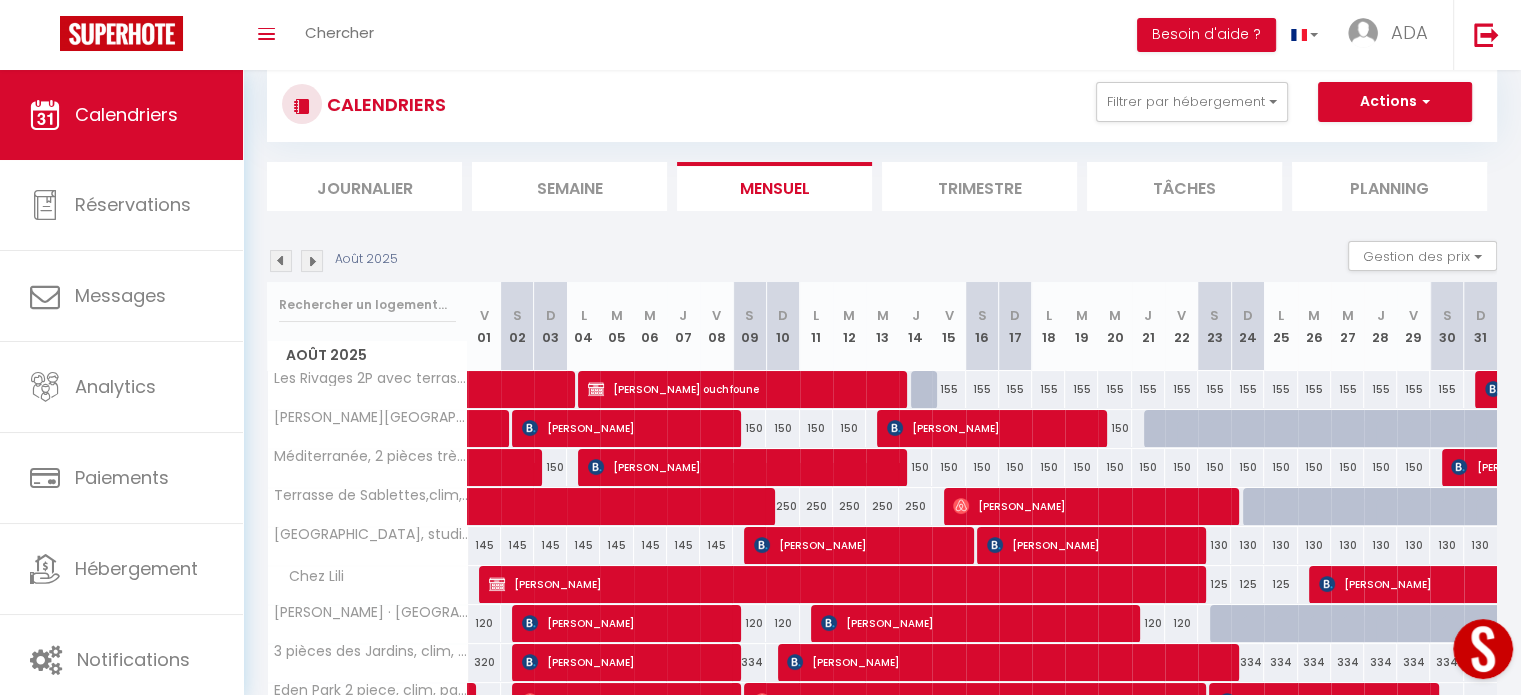 scroll, scrollTop: 240, scrollLeft: 0, axis: vertical 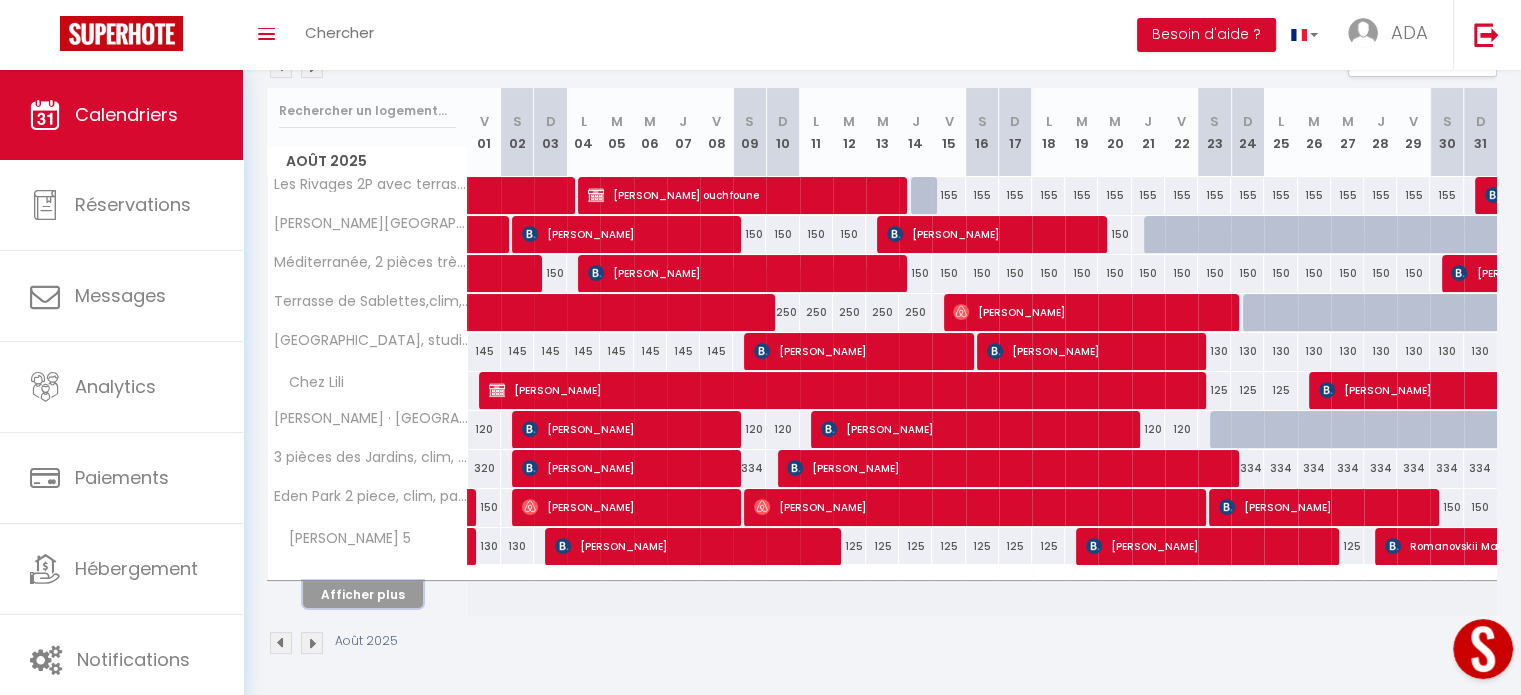 click on "Afficher plus" at bounding box center (363, 594) 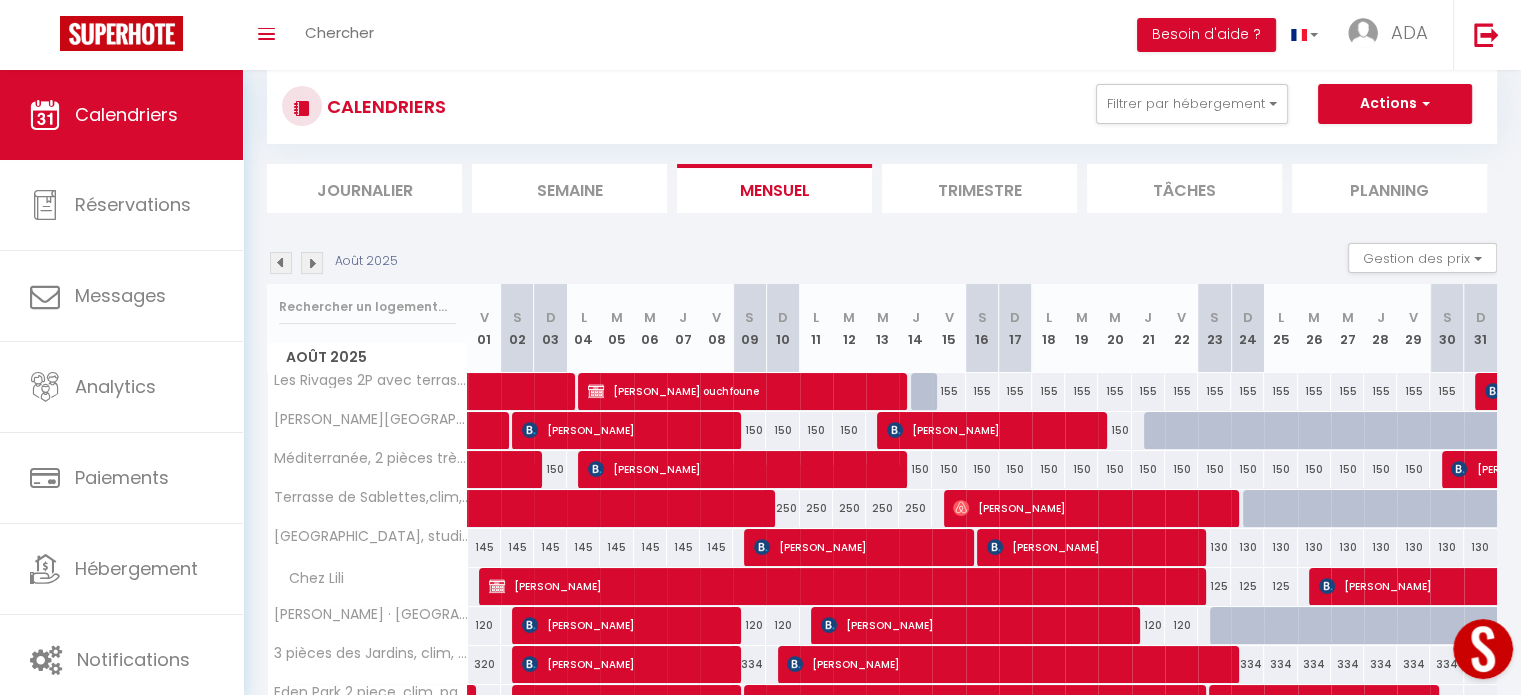 scroll, scrollTop: 43, scrollLeft: 0, axis: vertical 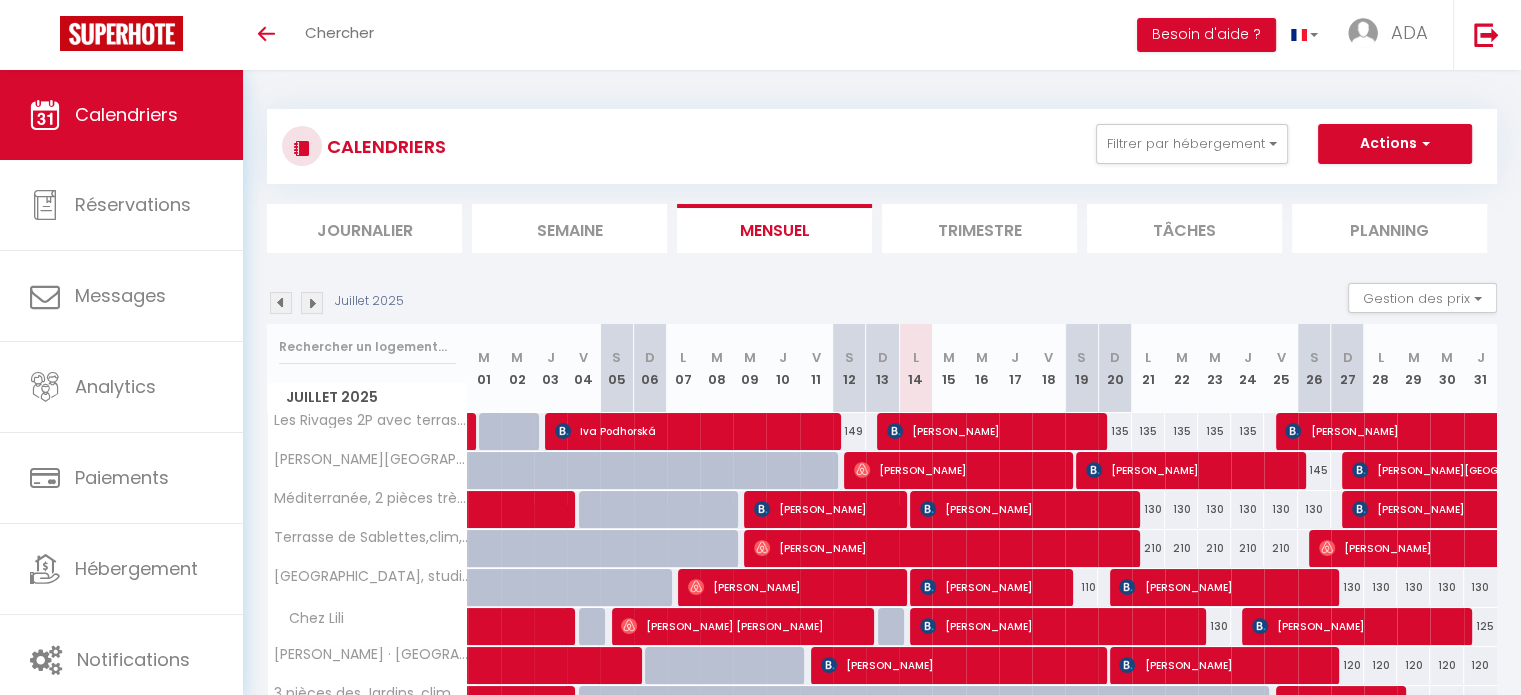 click at bounding box center (312, 303) 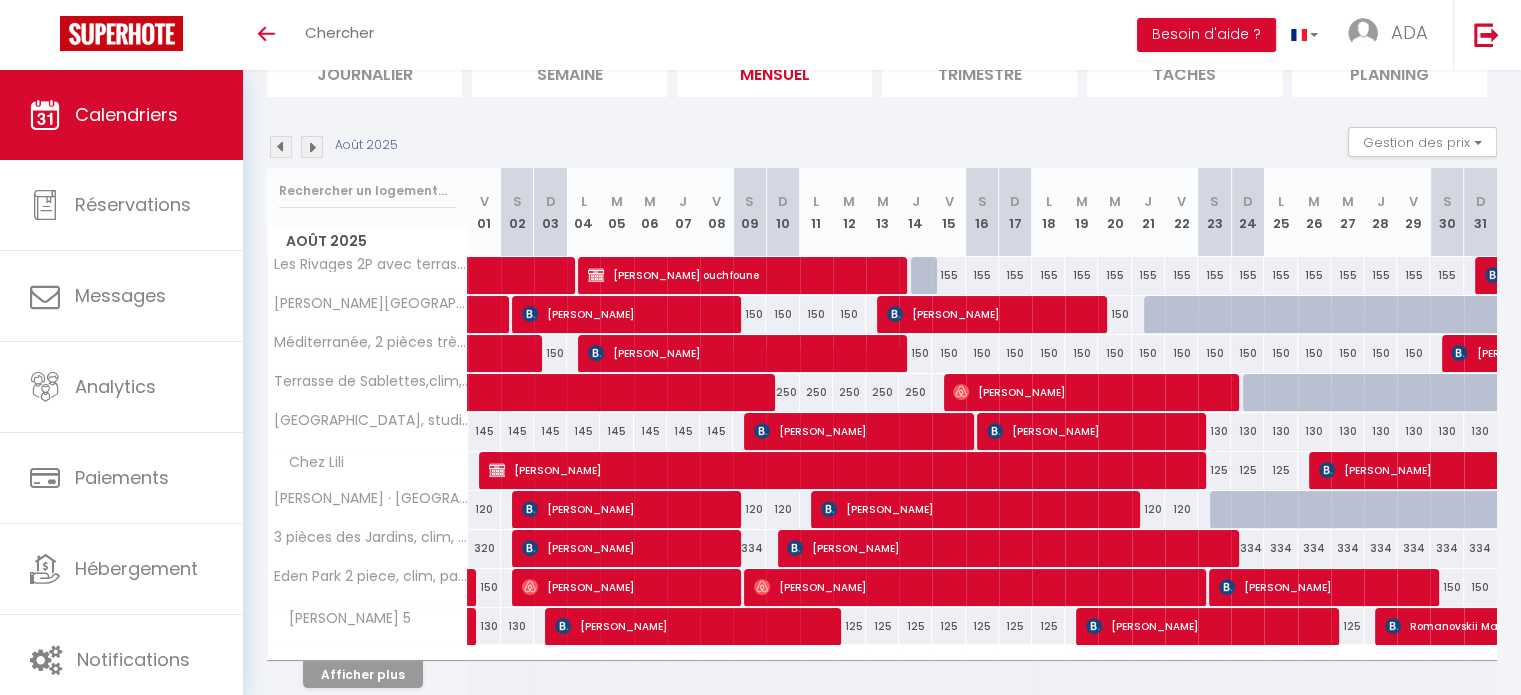 scroll, scrollTop: 162, scrollLeft: 0, axis: vertical 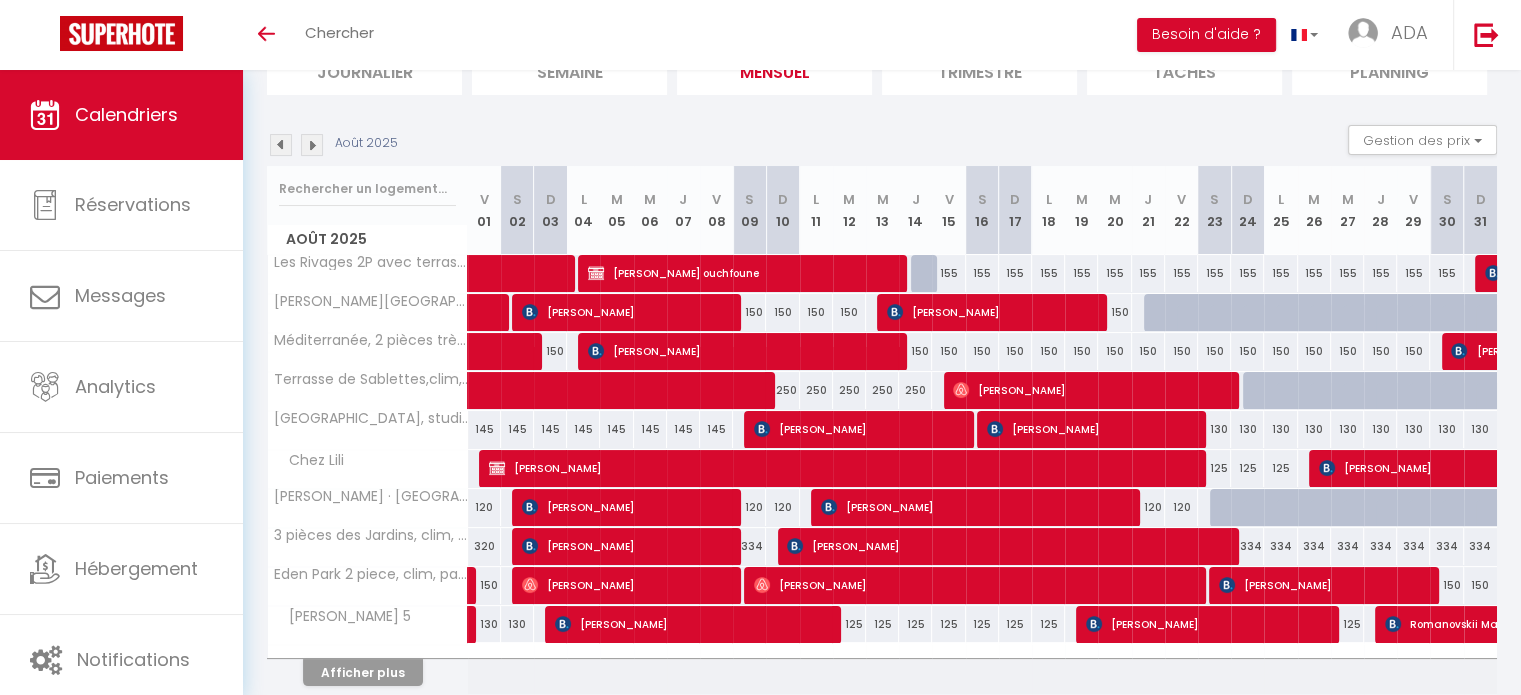 click on "130" at bounding box center (1214, 429) 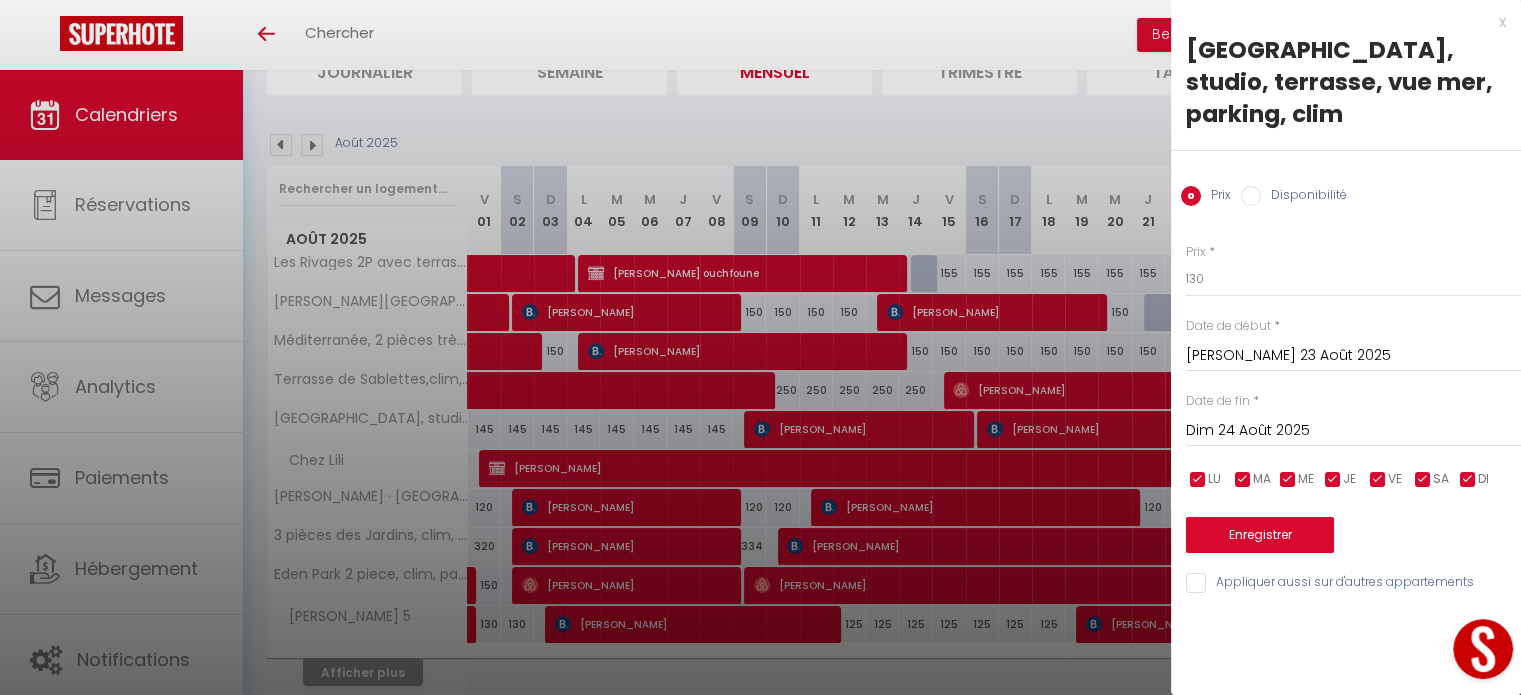 scroll, scrollTop: 0, scrollLeft: 0, axis: both 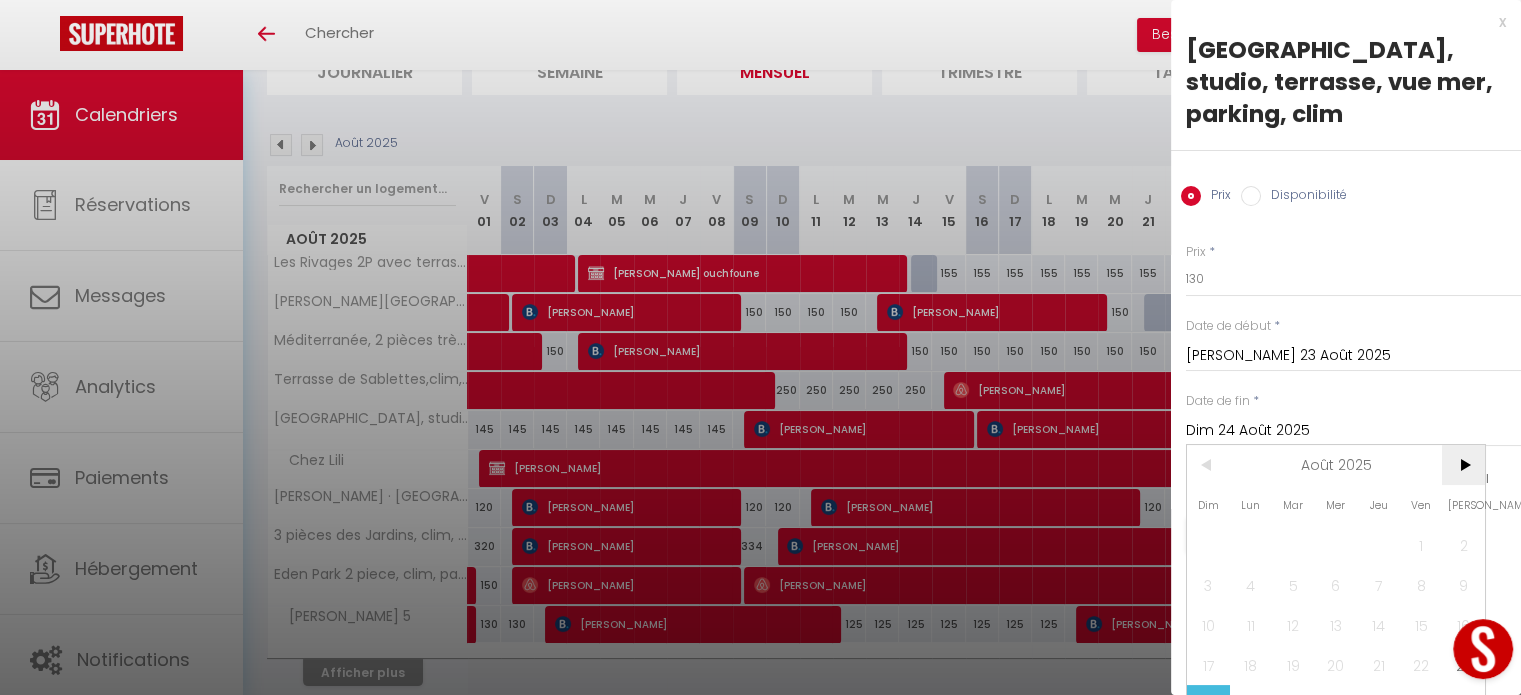click on ">" at bounding box center (1463, 465) 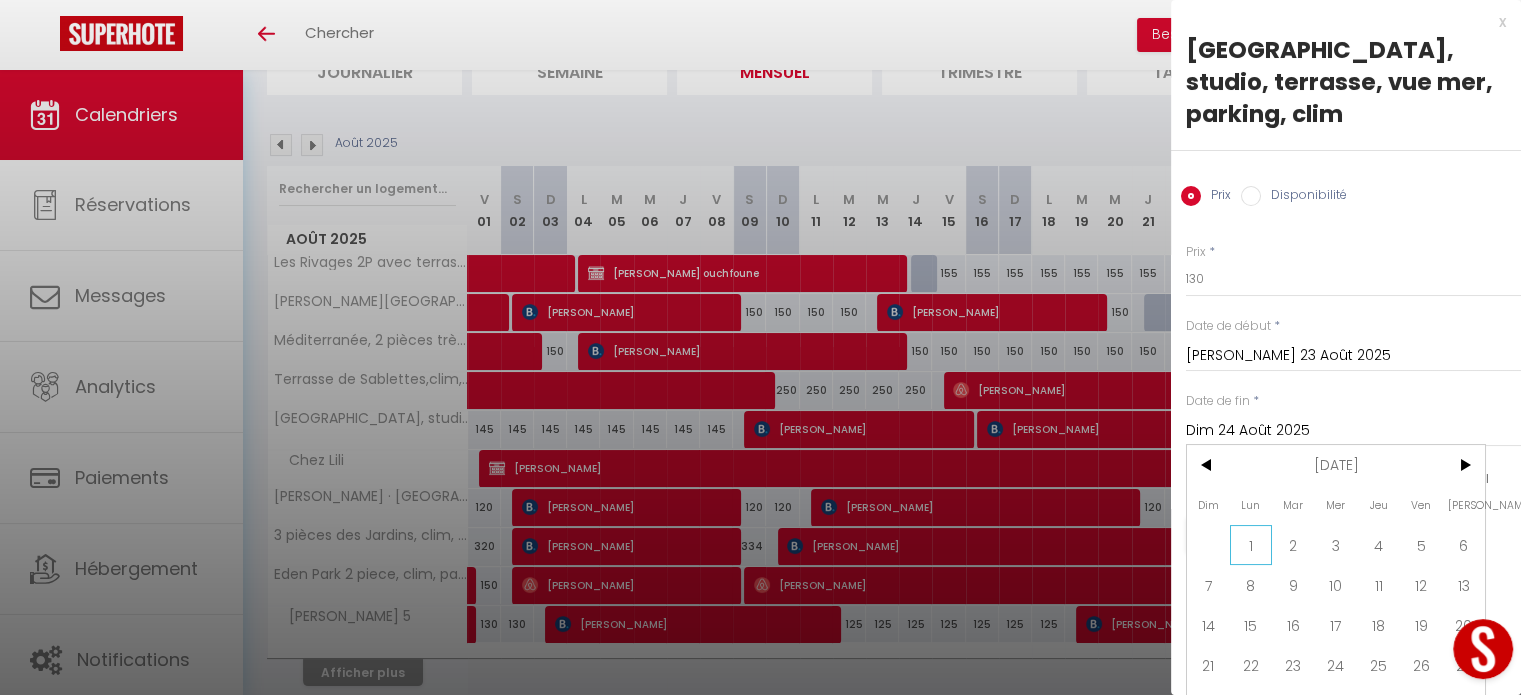 click on "1" at bounding box center (1251, 545) 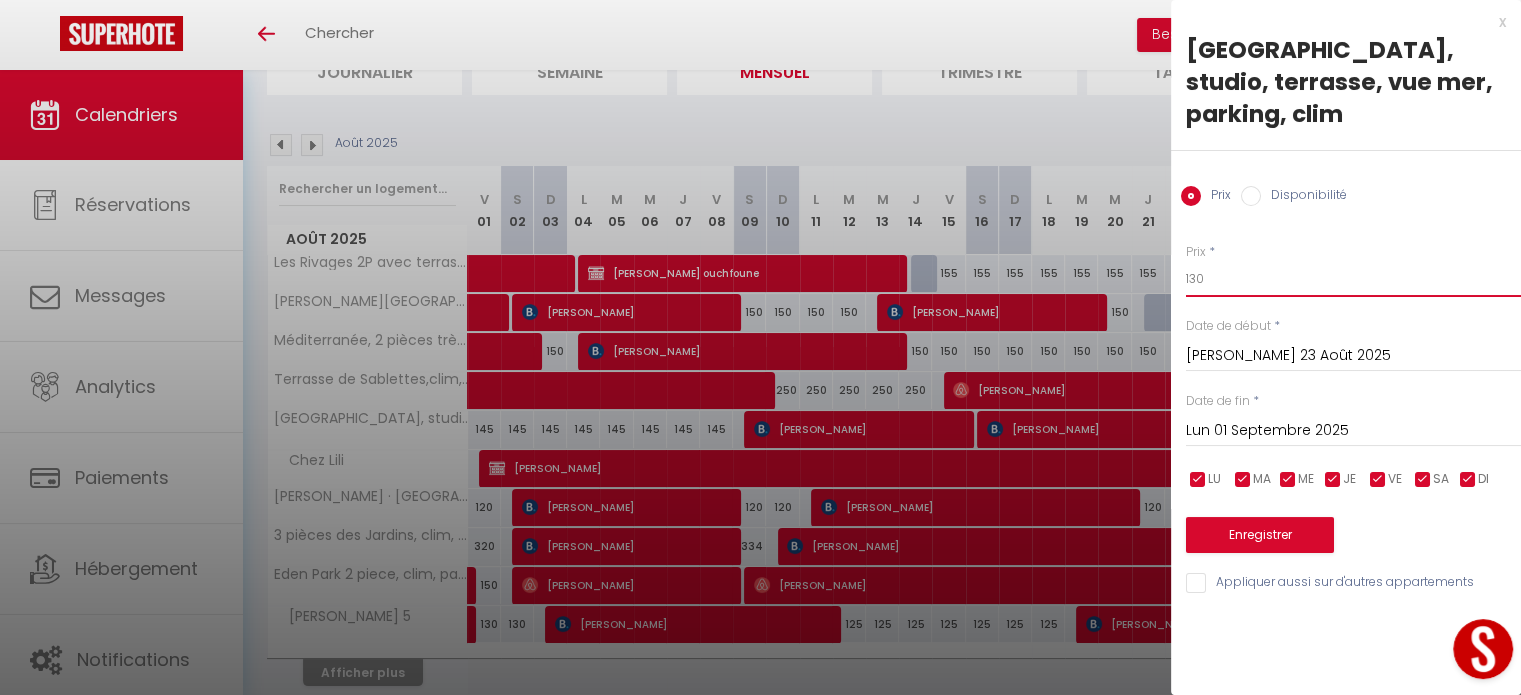 click on "130" at bounding box center (1353, 279) 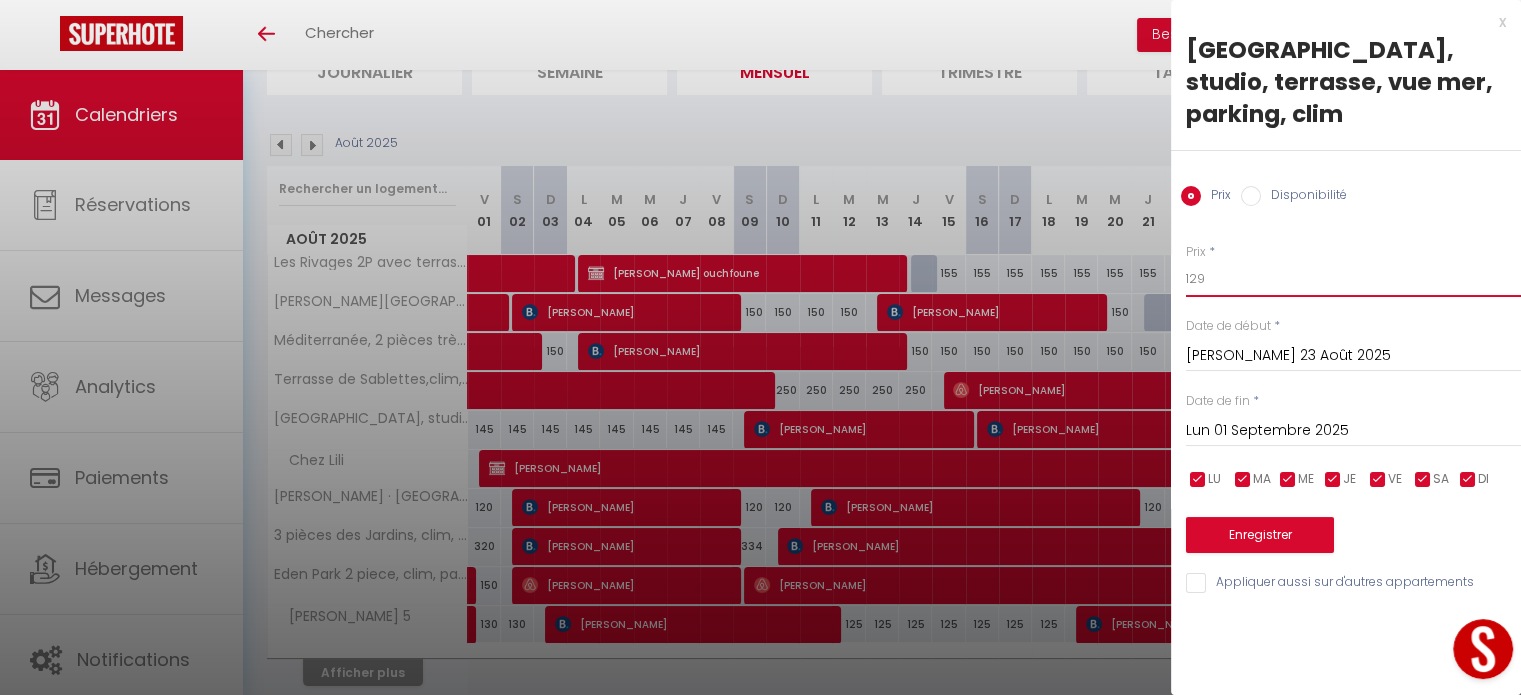 type on "129" 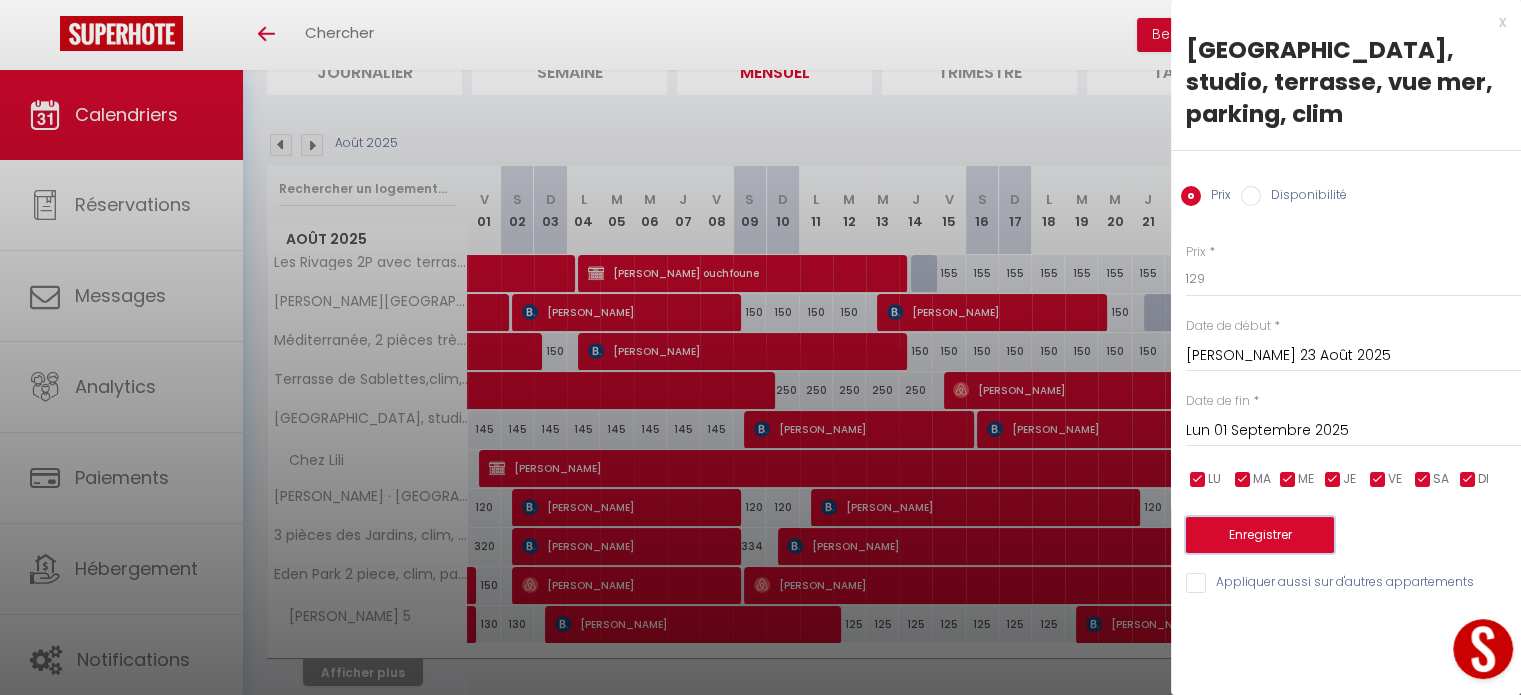 click on "Enregistrer" at bounding box center (1260, 535) 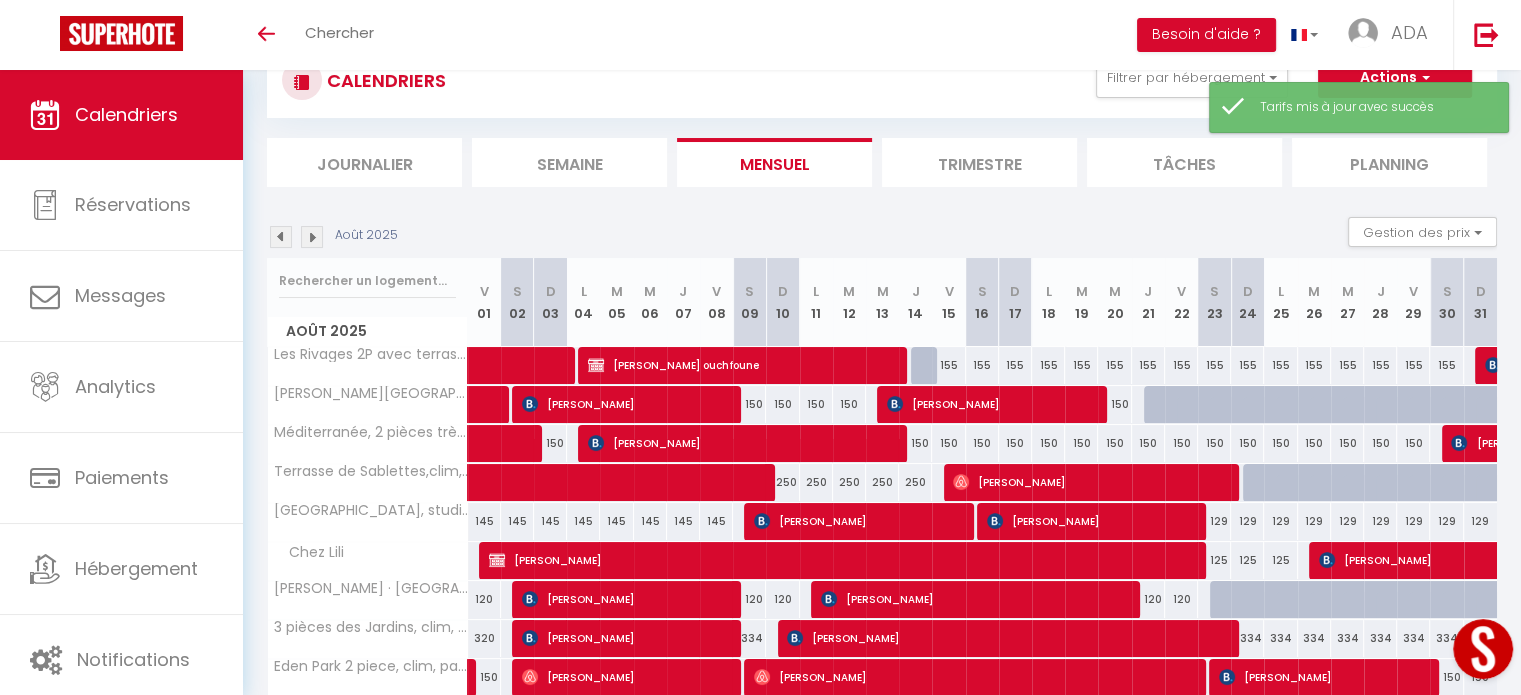 scroll, scrollTop: 162, scrollLeft: 0, axis: vertical 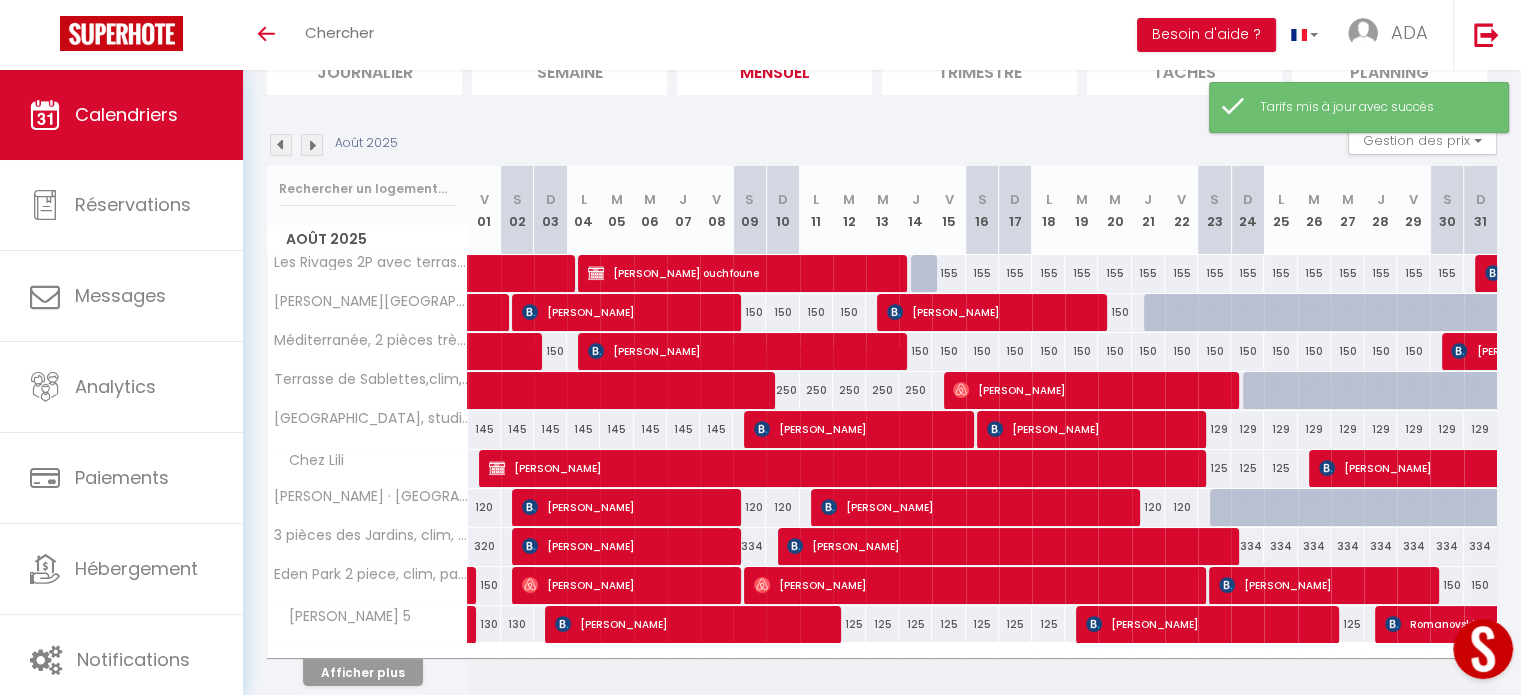 click at bounding box center (312, 145) 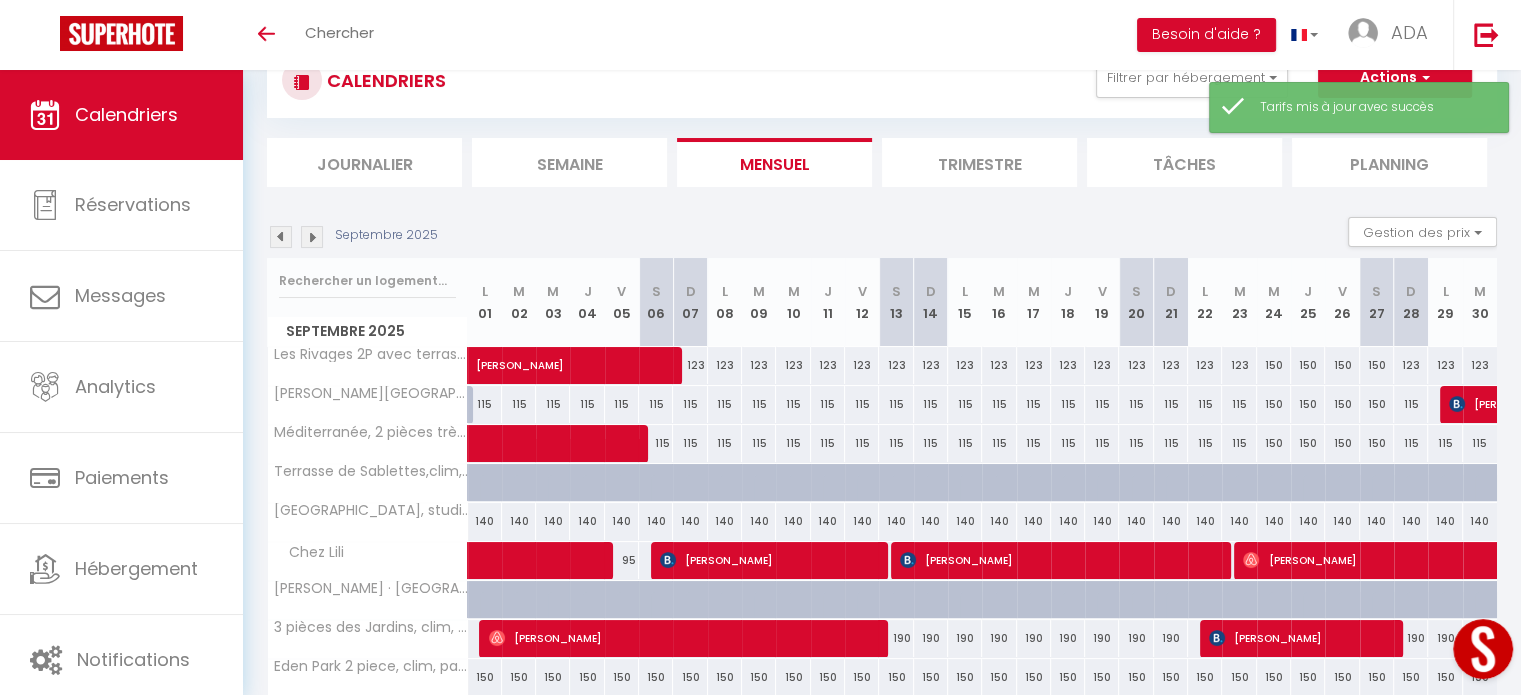 scroll, scrollTop: 162, scrollLeft: 0, axis: vertical 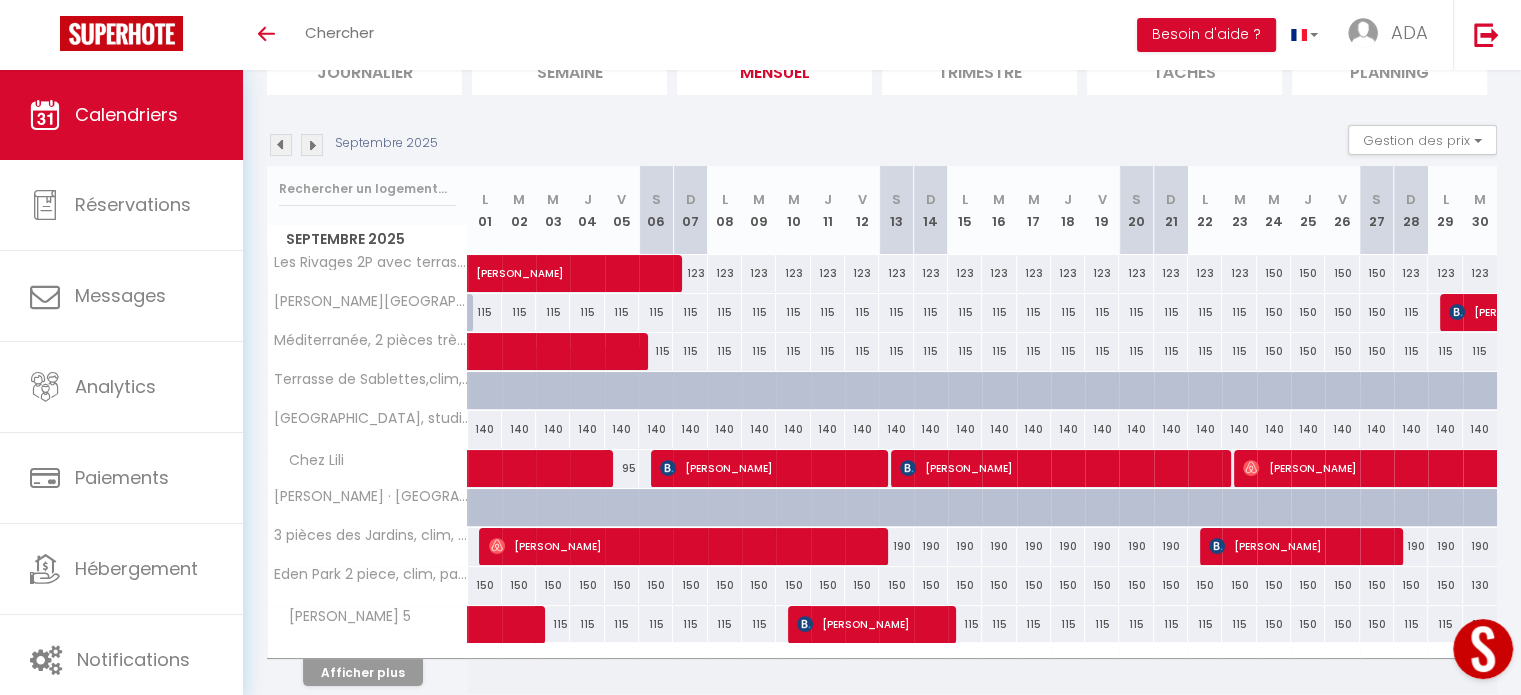 click on "140" at bounding box center [485, 429] 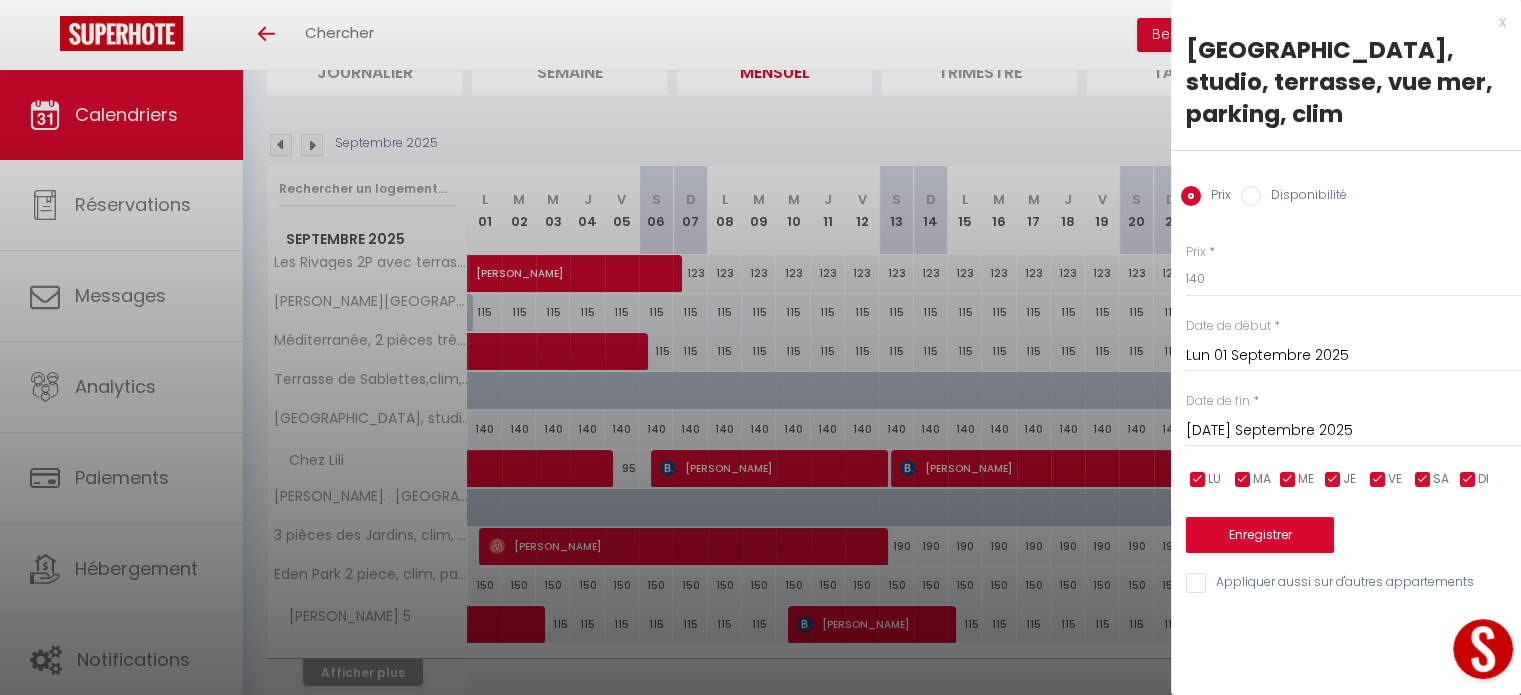 click on "Mar 02 Septembre 2025" at bounding box center (1353, 431) 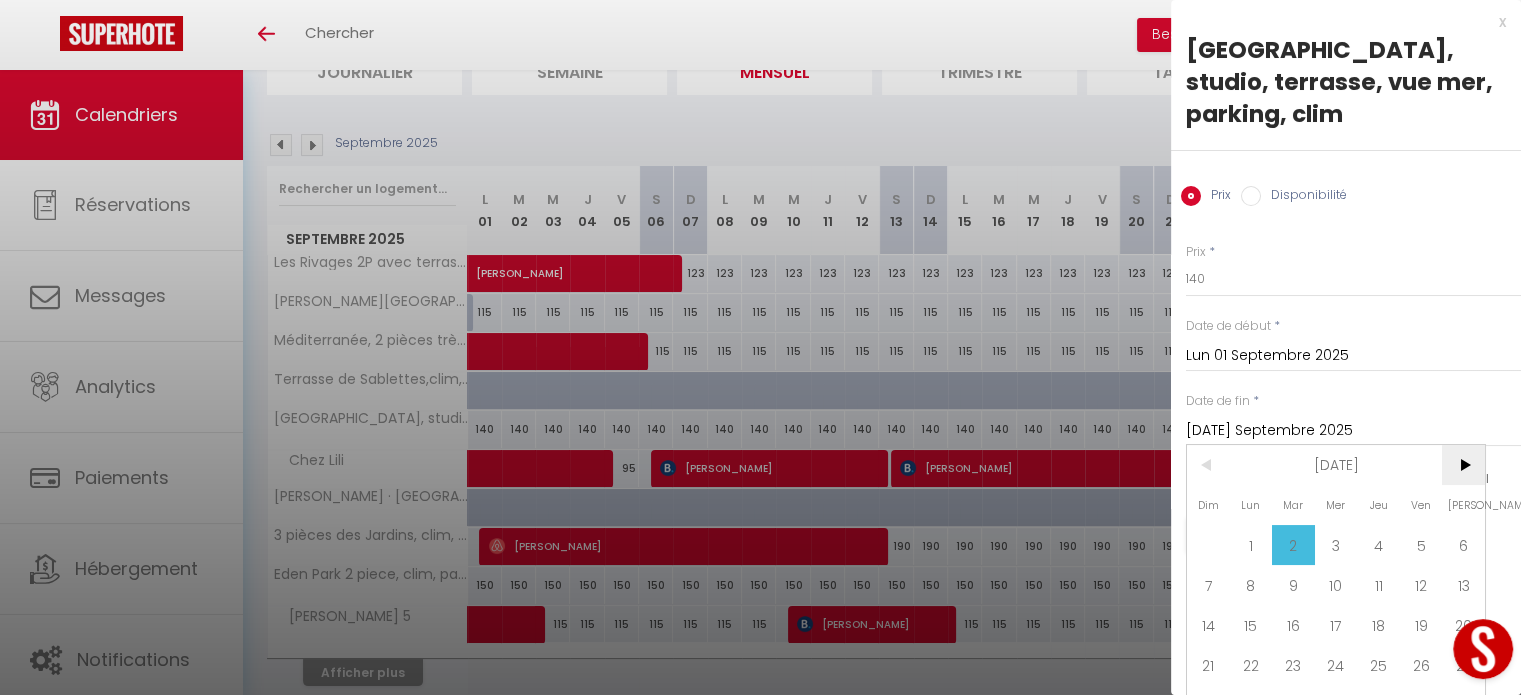 click on ">" at bounding box center (1463, 465) 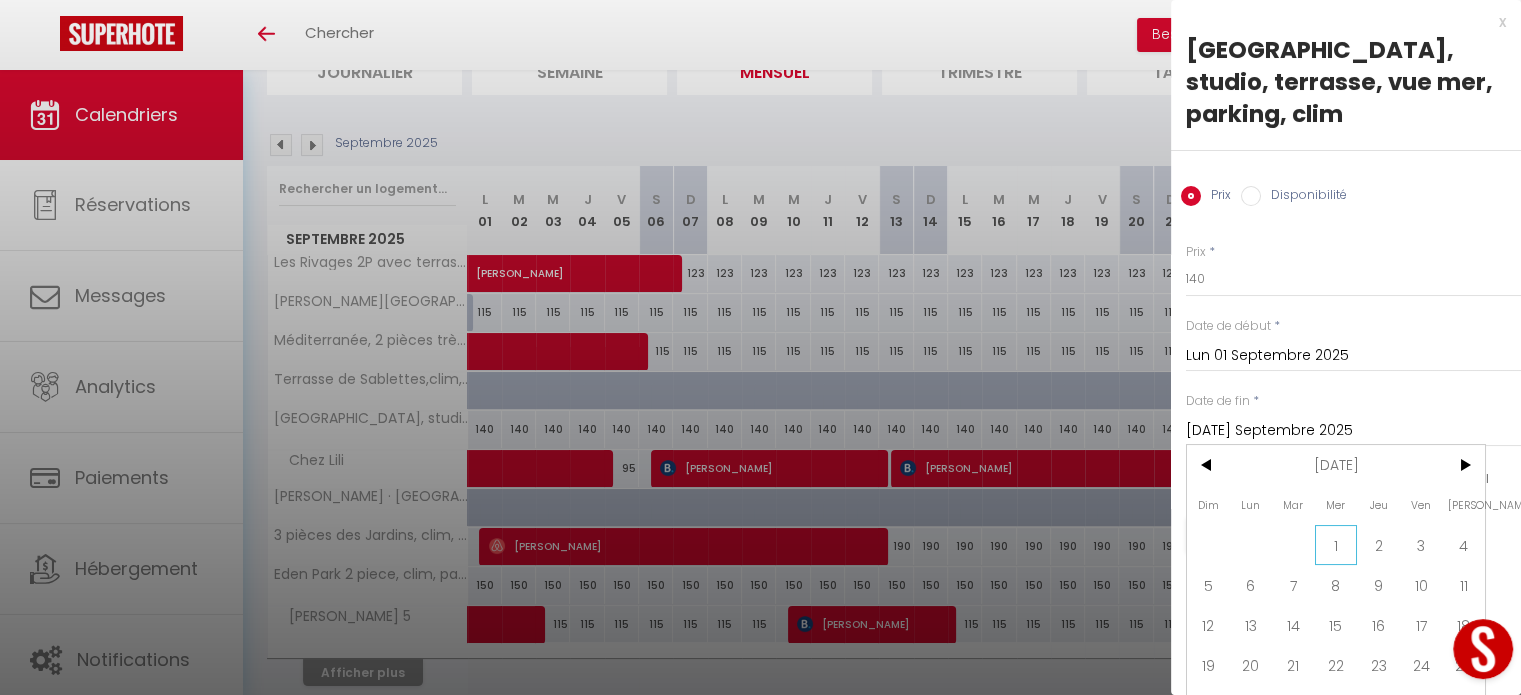 click on "1" at bounding box center (1336, 545) 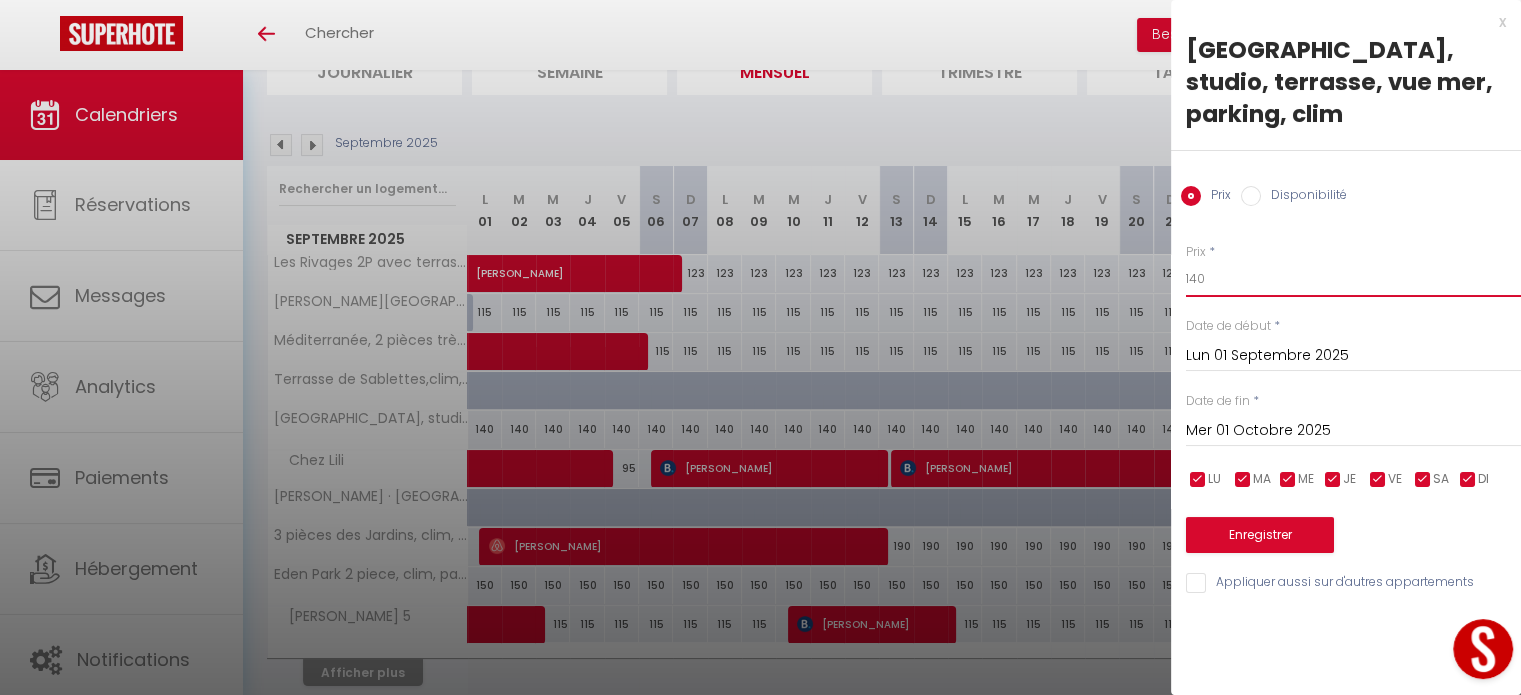click on "140" at bounding box center (1353, 279) 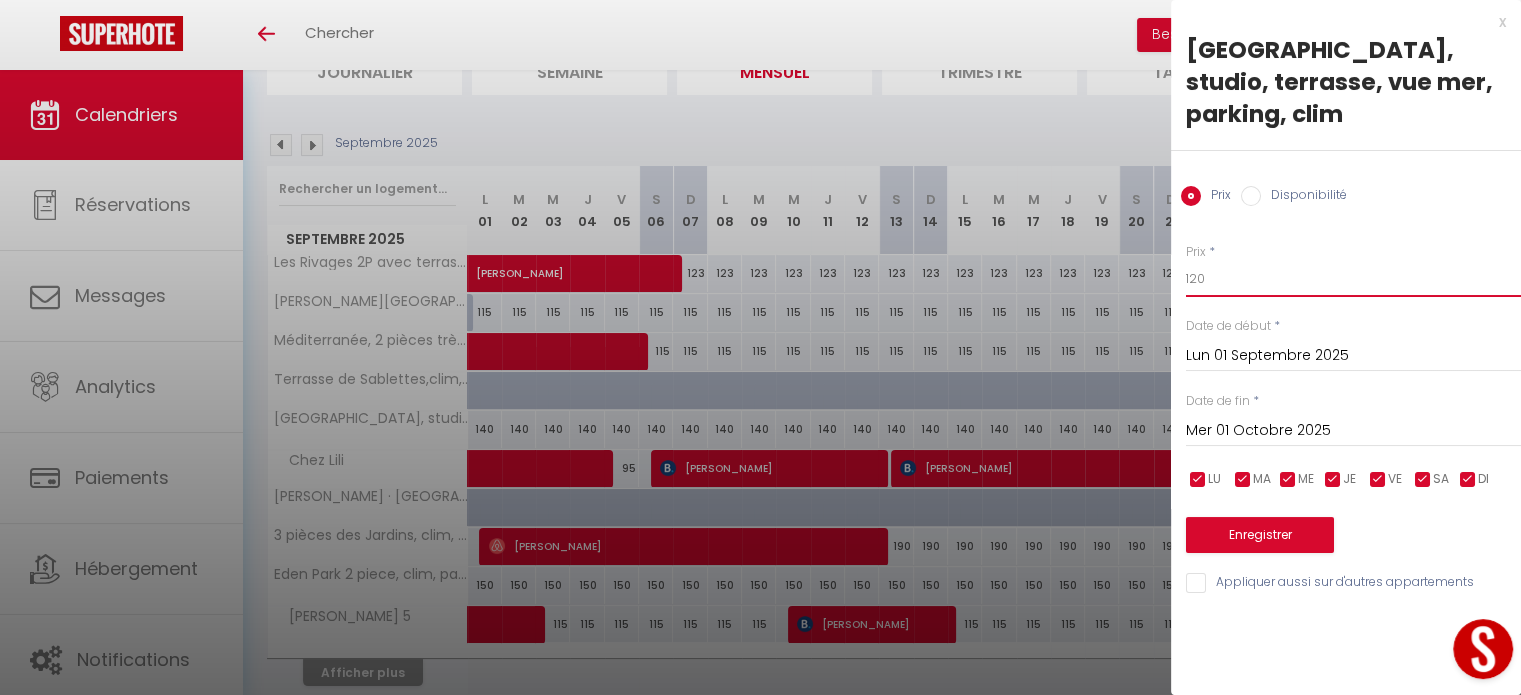type on "120" 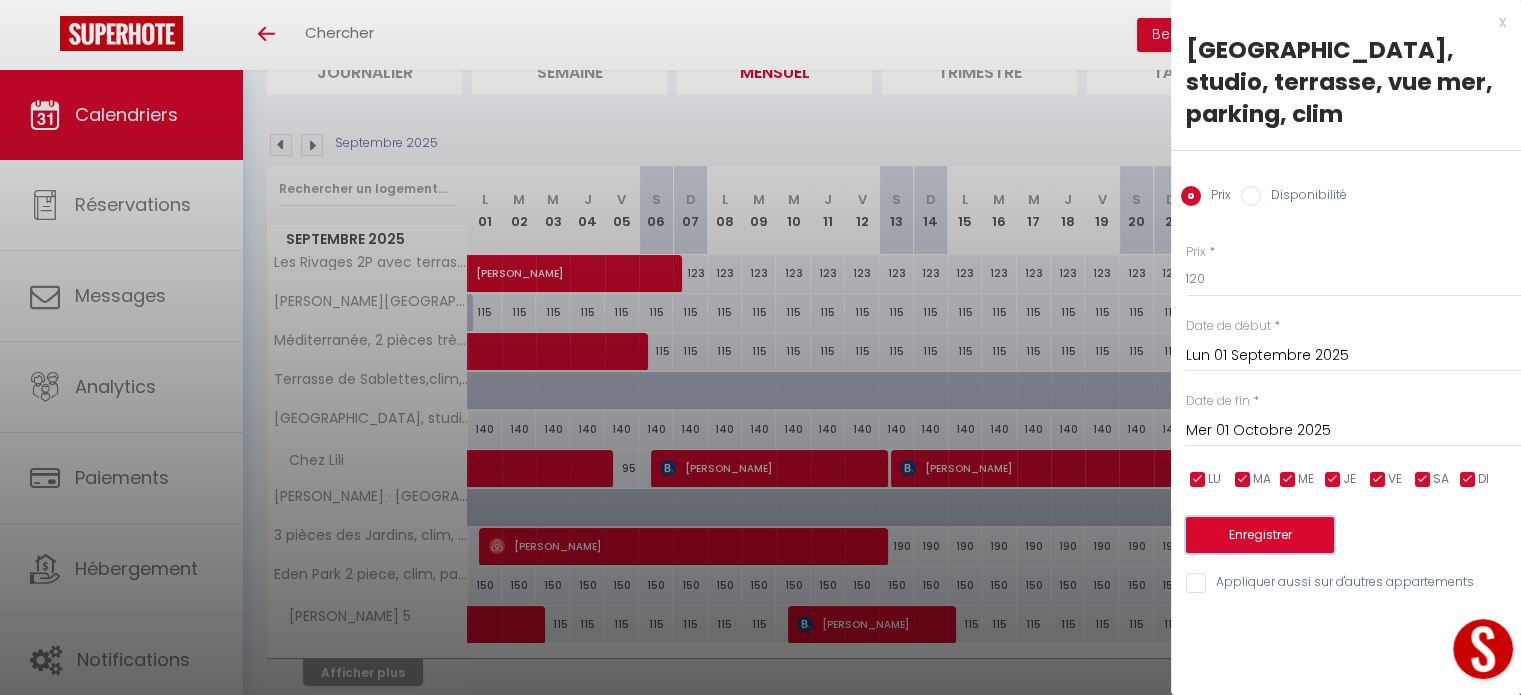 click on "Enregistrer" at bounding box center [1260, 535] 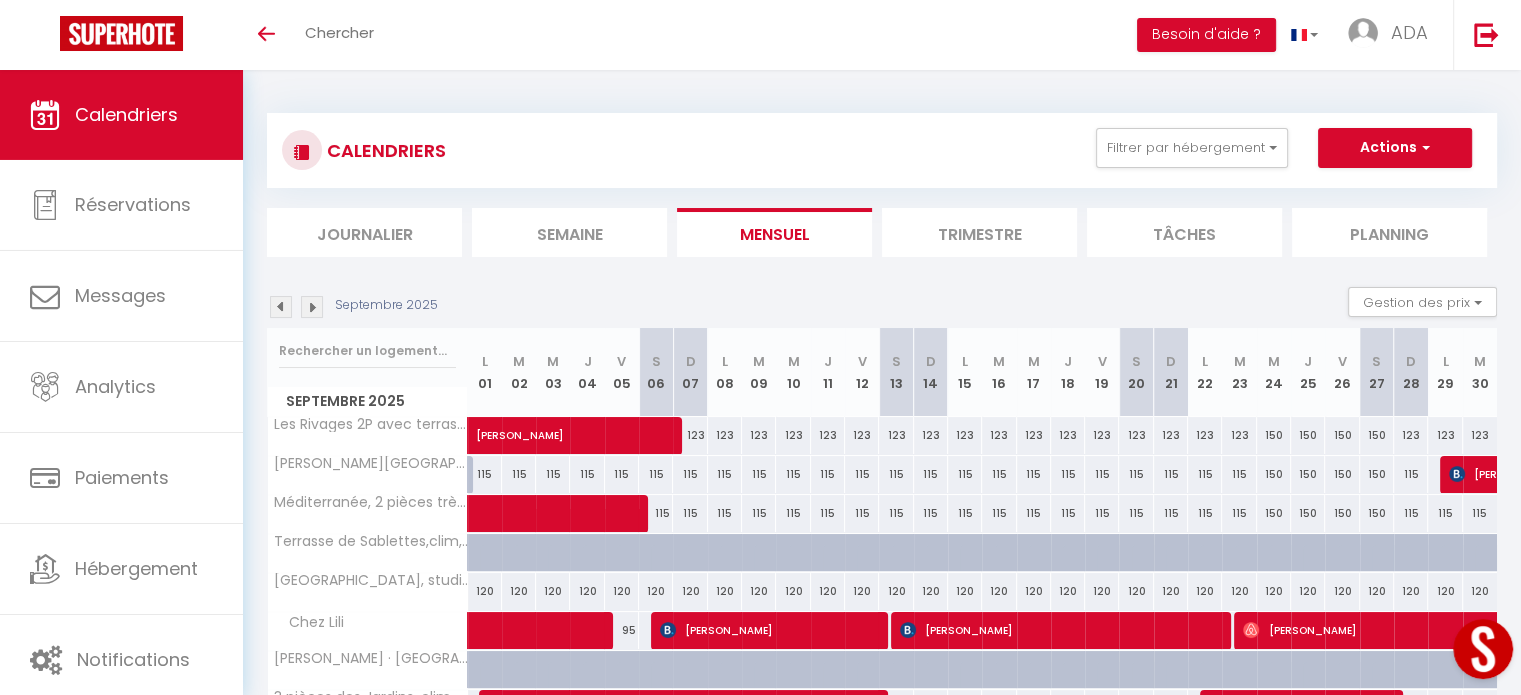 scroll, scrollTop: 240, scrollLeft: 0, axis: vertical 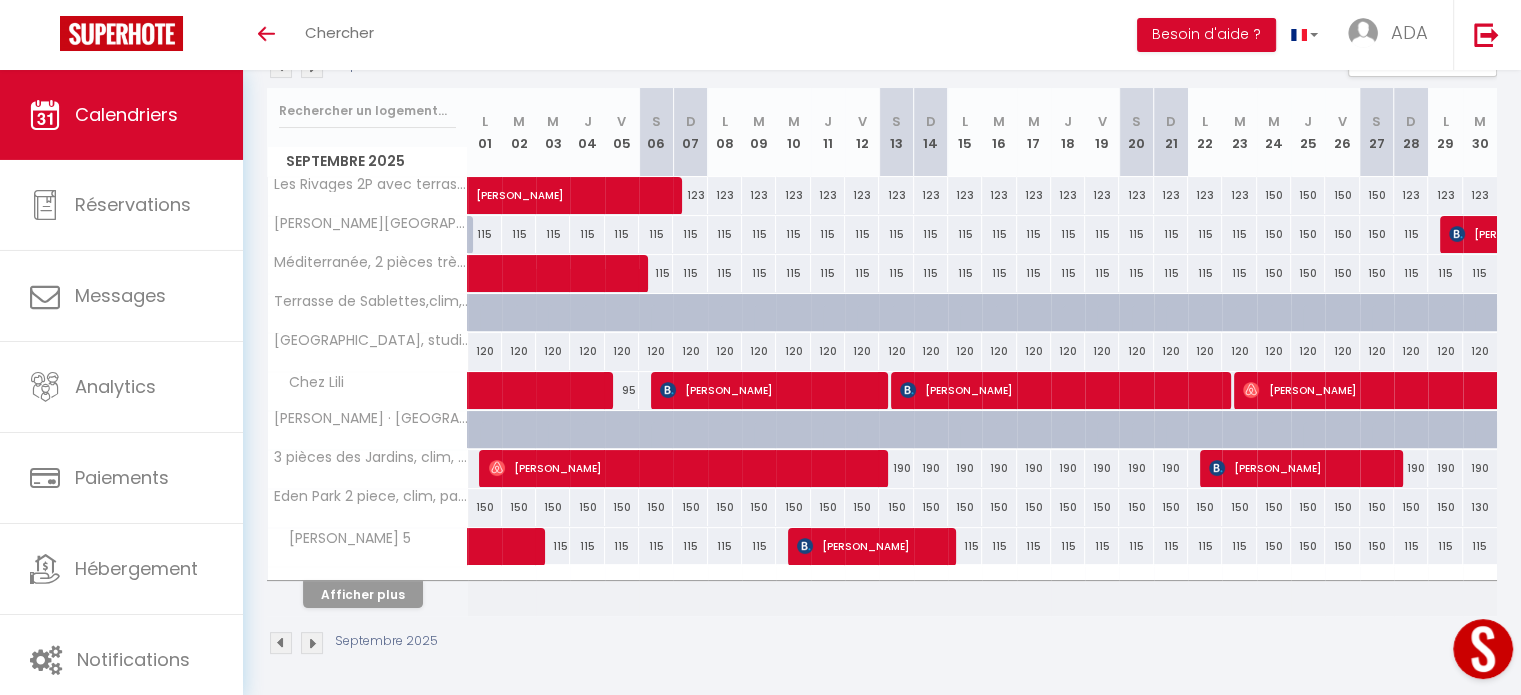 click at bounding box center (312, 643) 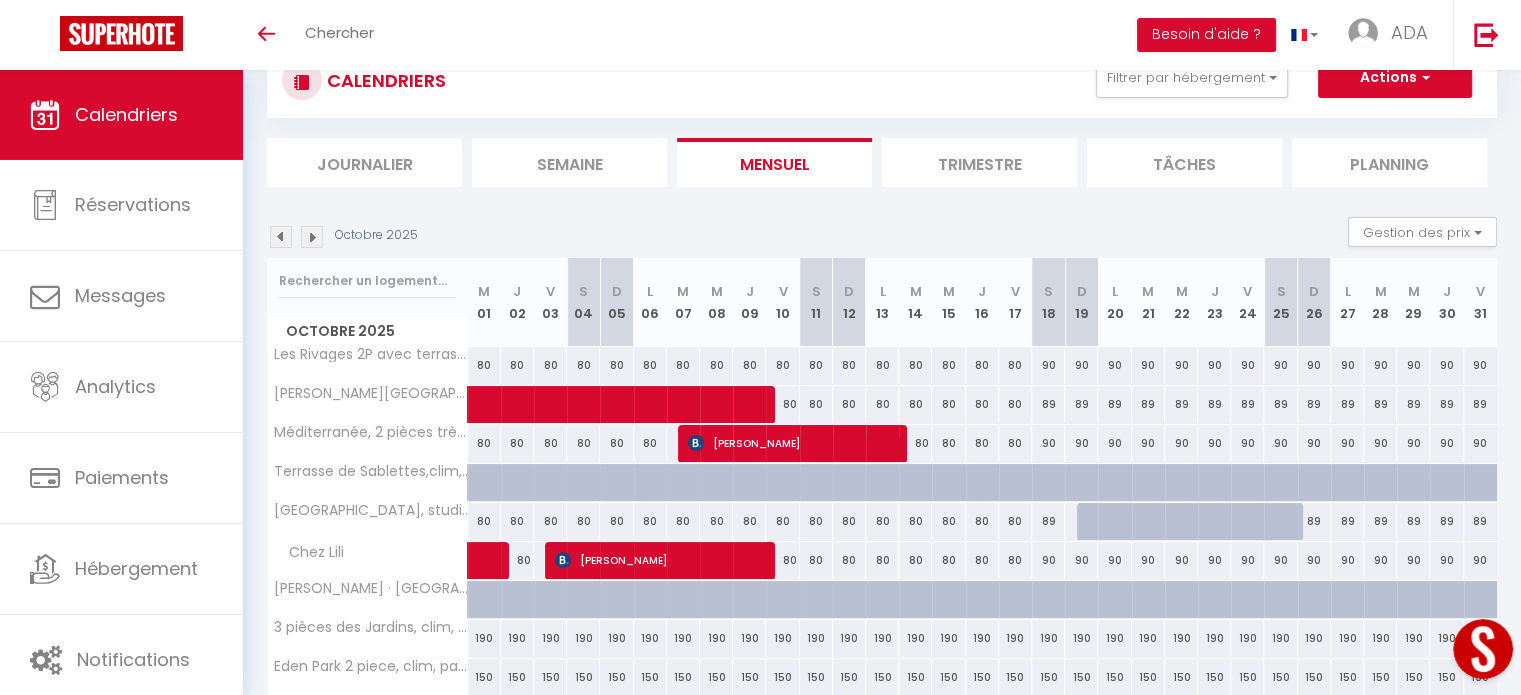 scroll, scrollTop: 240, scrollLeft: 0, axis: vertical 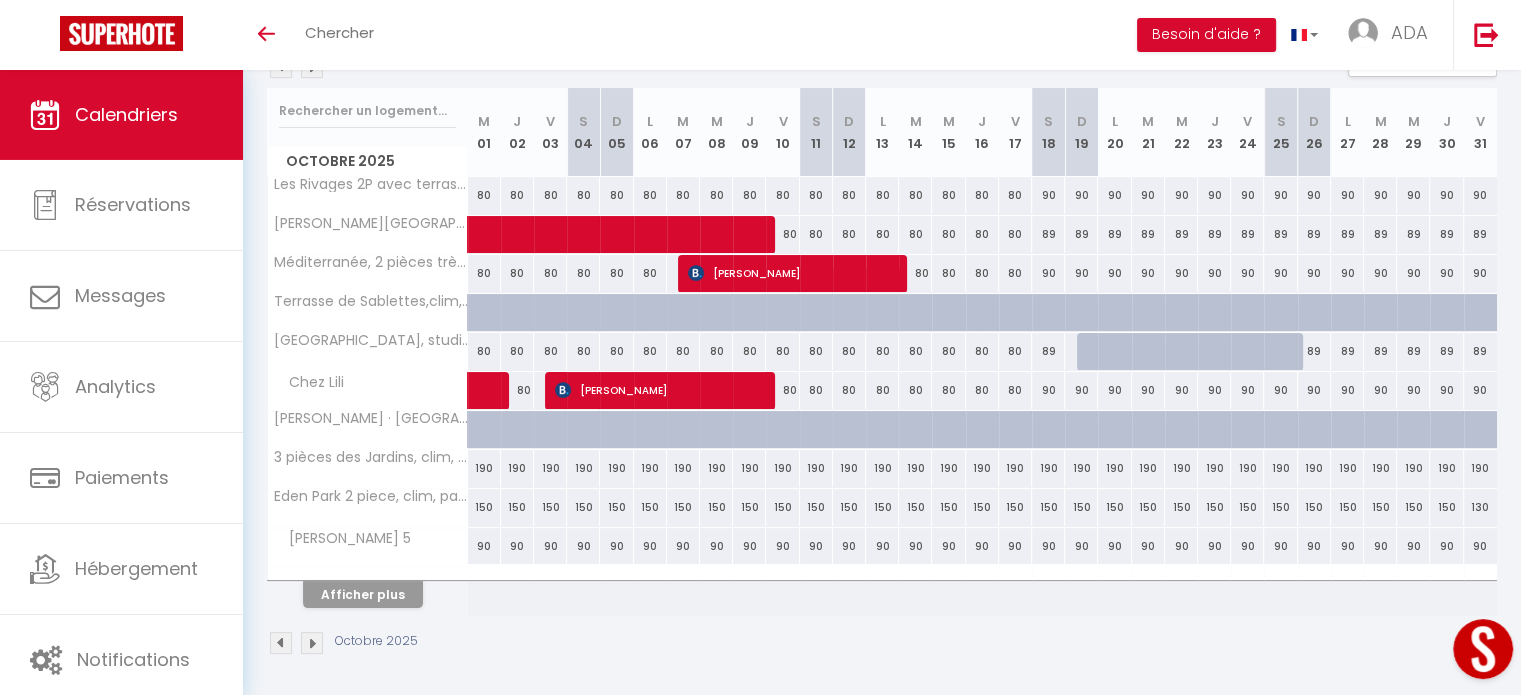 click on "80" at bounding box center (484, 351) 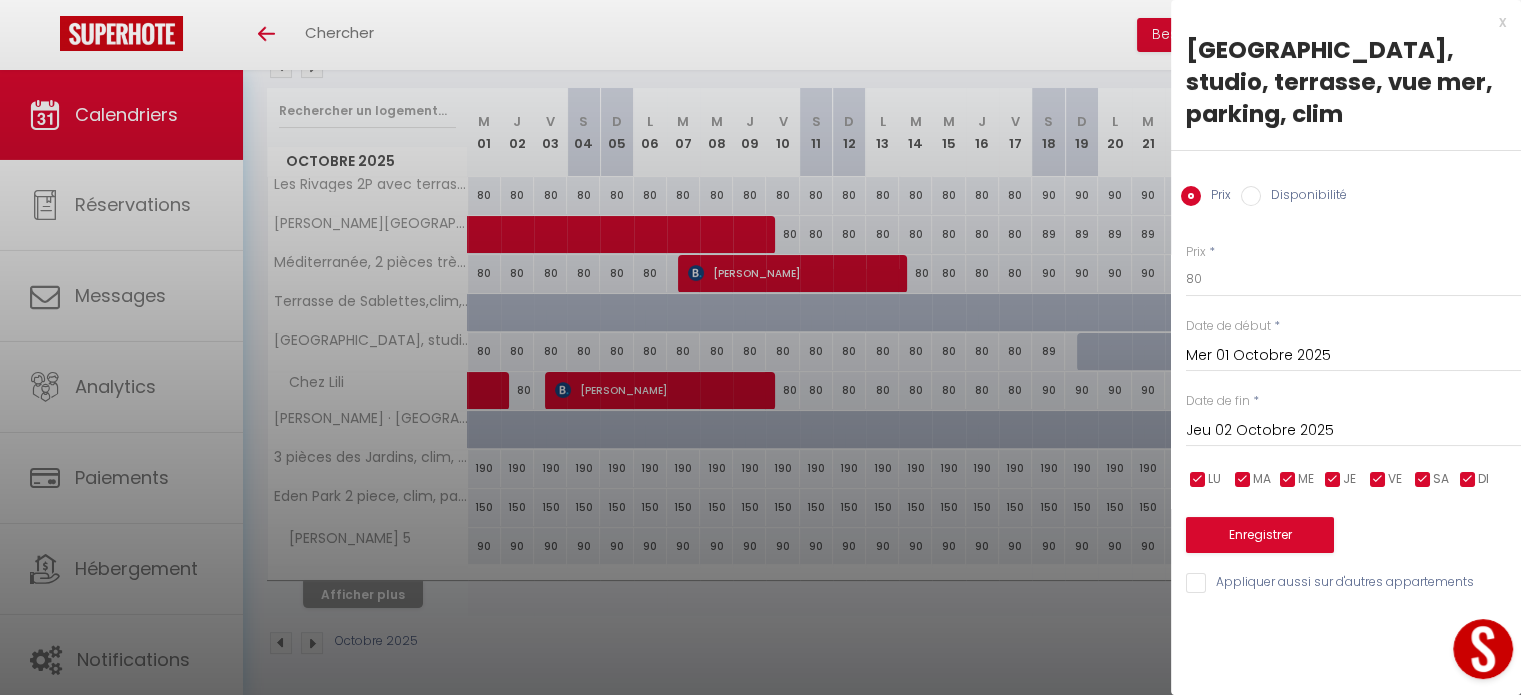 click on "Jeu 02 Octobre 2025" at bounding box center [1353, 431] 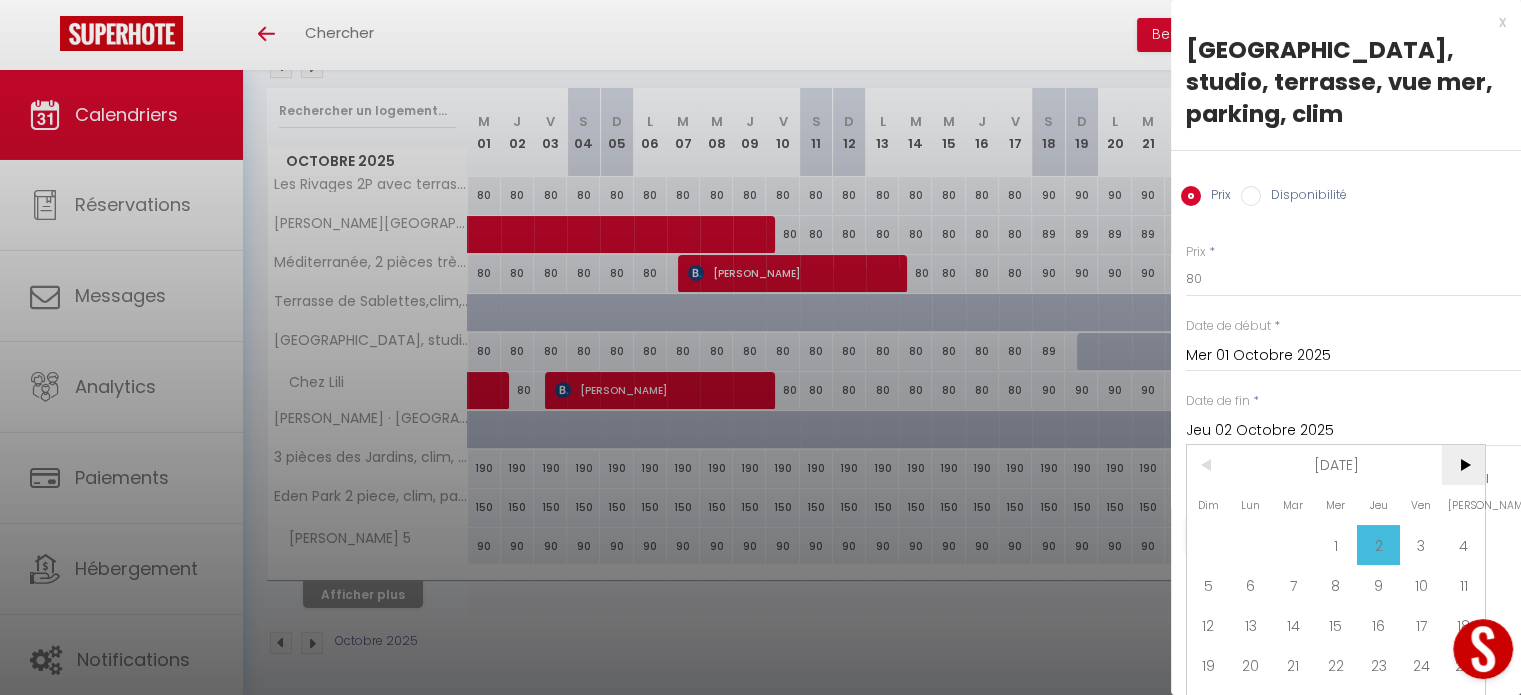 click on ">" at bounding box center [1463, 465] 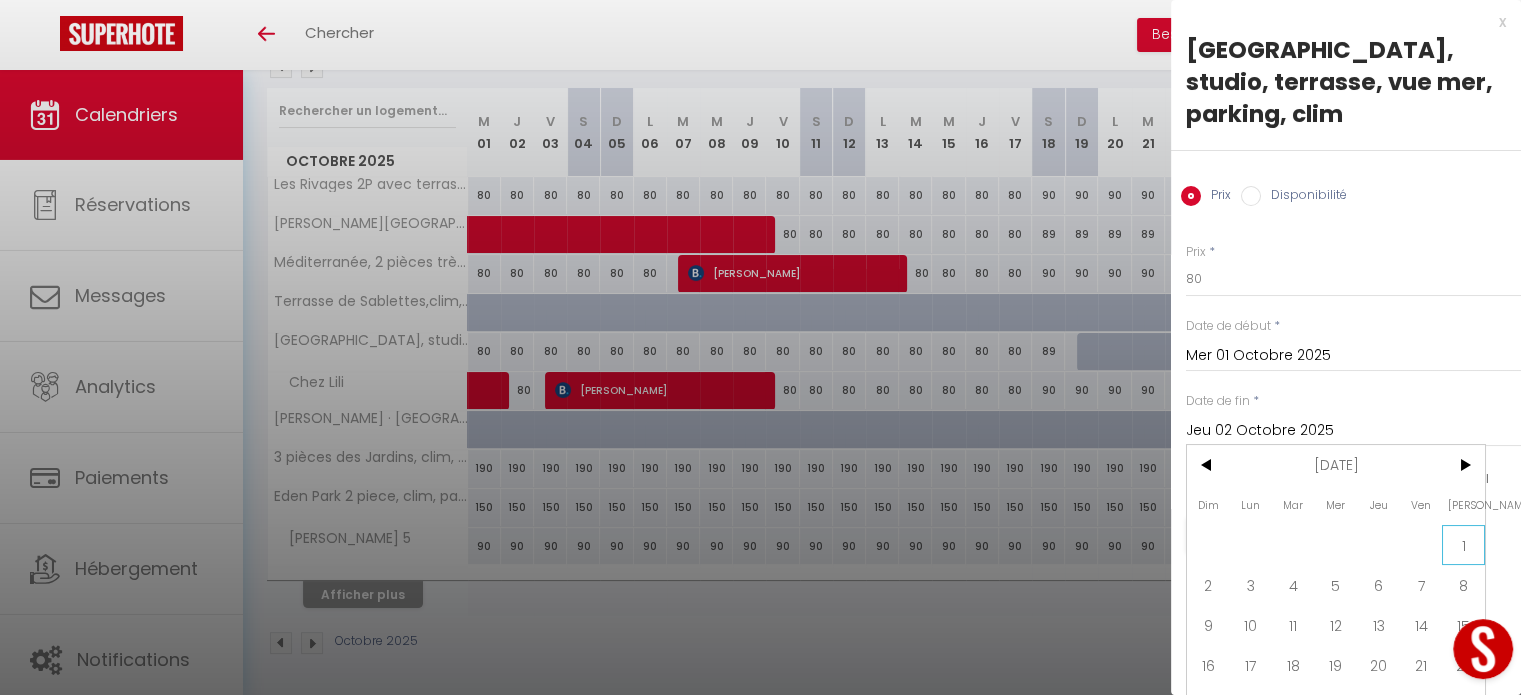 click on "1" at bounding box center [1463, 545] 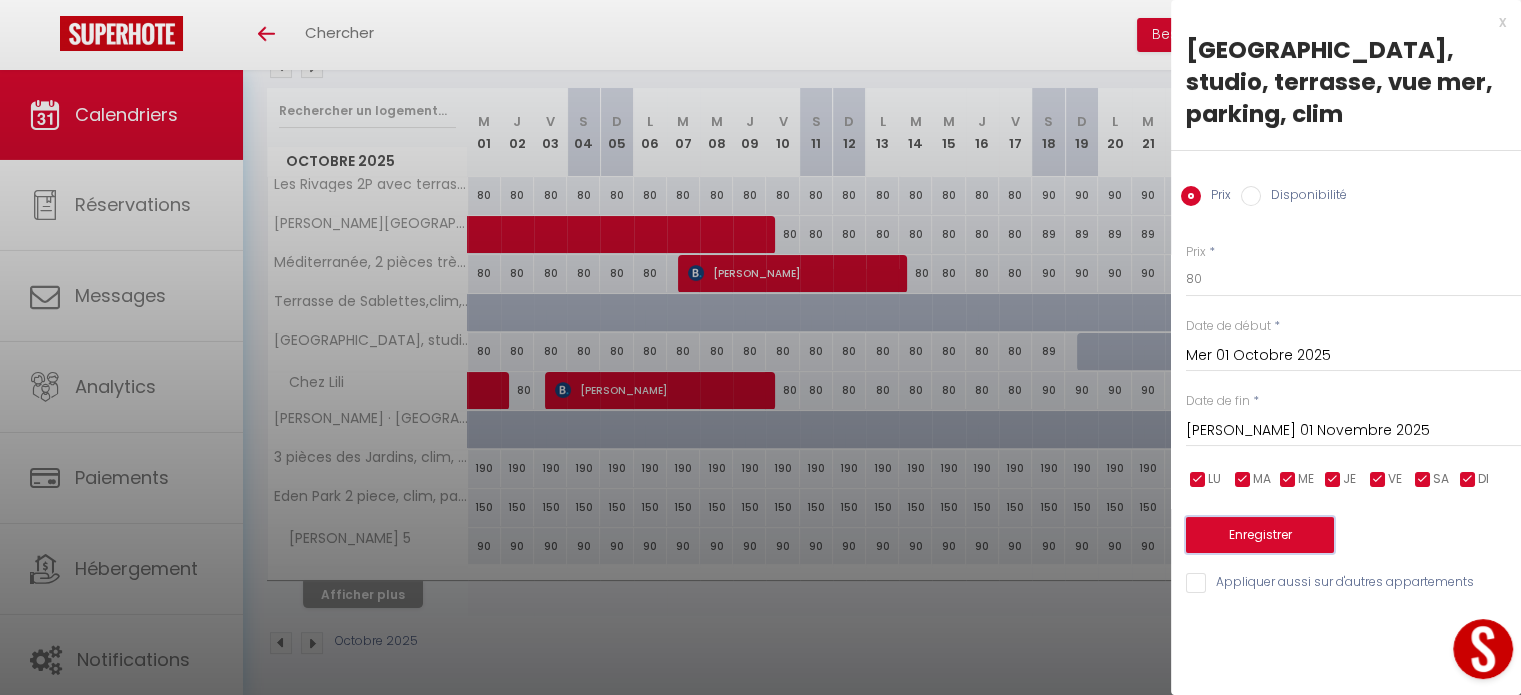 click on "Enregistrer" at bounding box center [1260, 535] 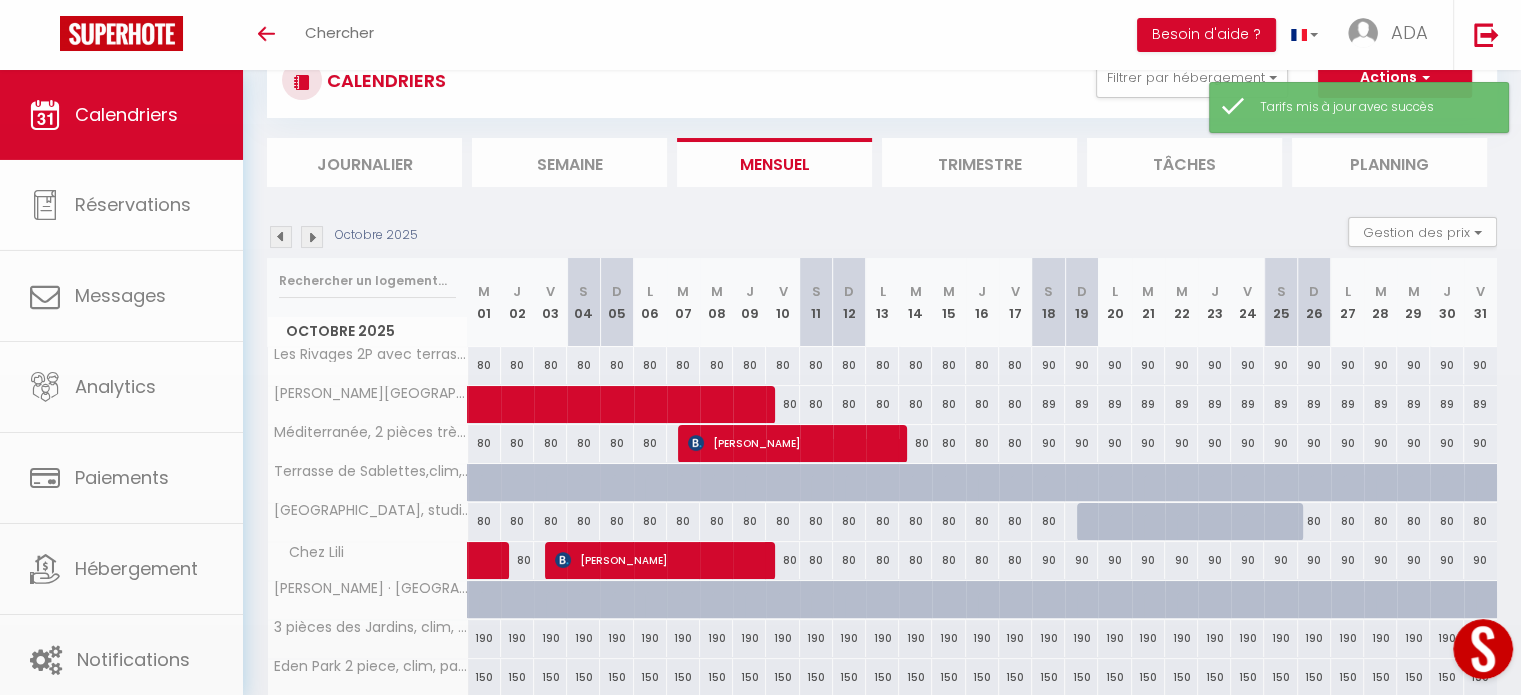 scroll, scrollTop: 240, scrollLeft: 0, axis: vertical 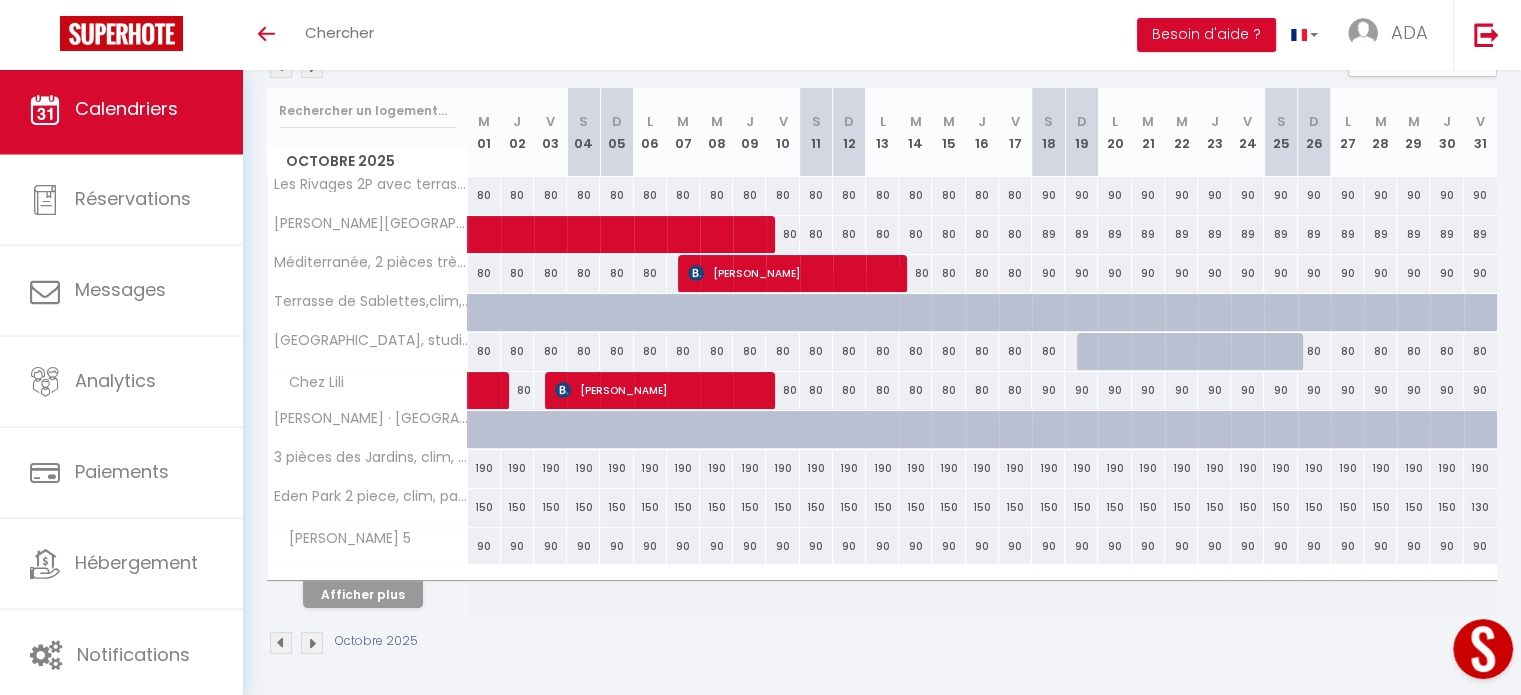click on "80" at bounding box center [484, 351] 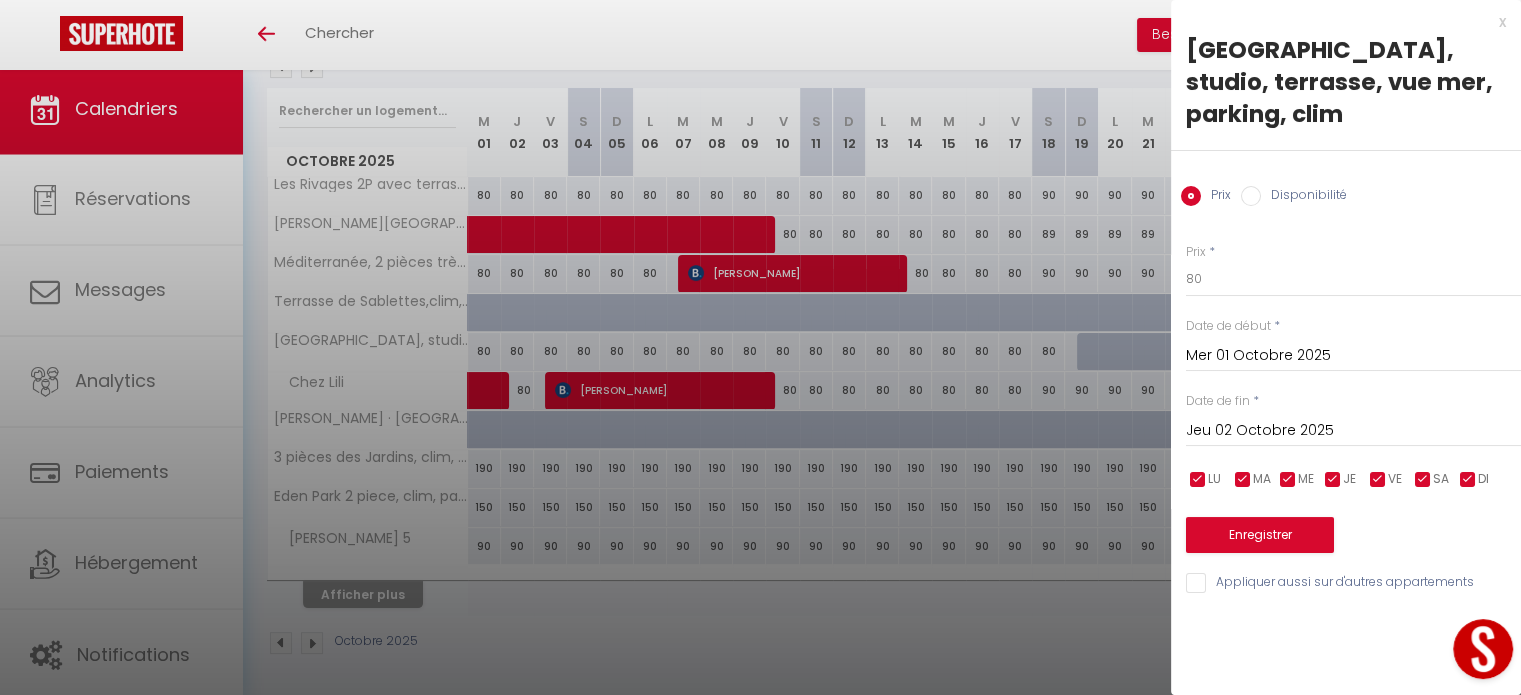 click on "Disponibilité" at bounding box center (1251, 196) 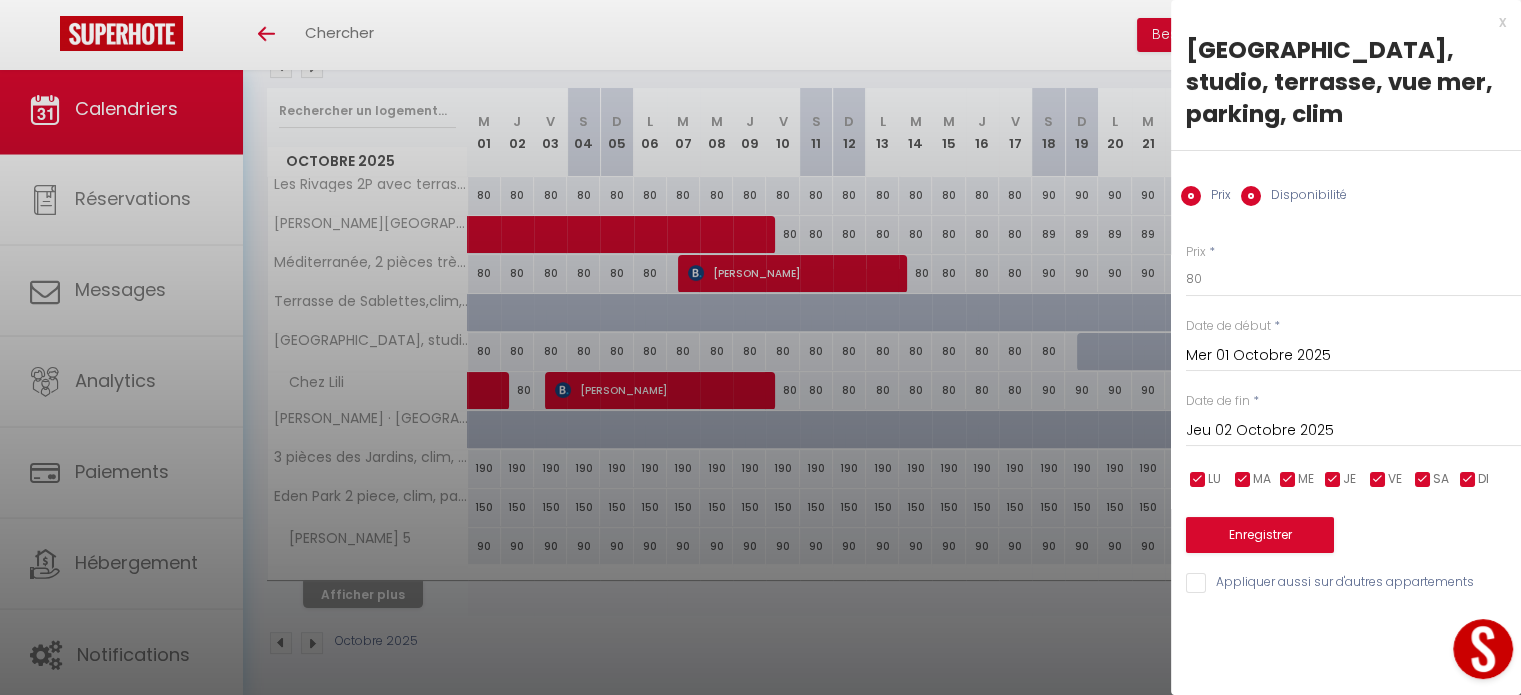 radio on "false" 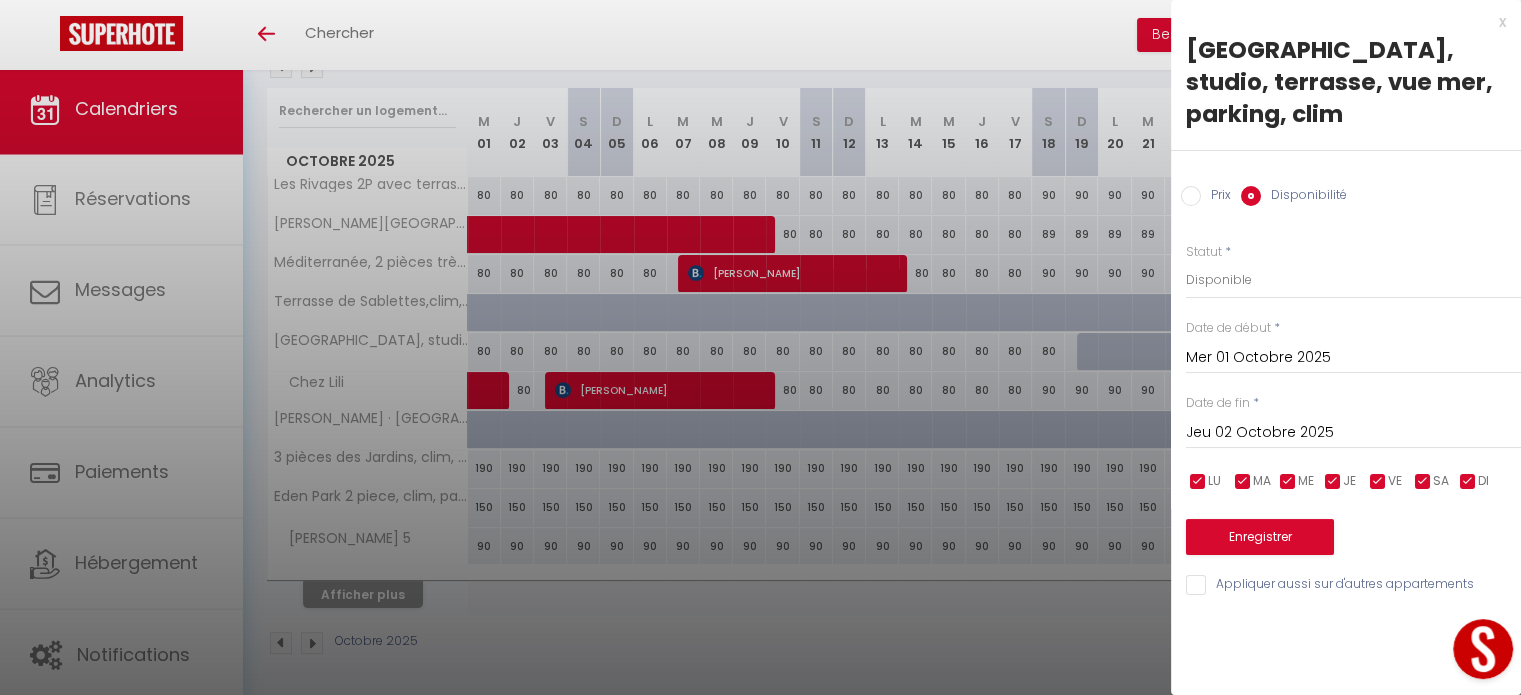 click on "Jeu 02 Octobre 2025" at bounding box center (1353, 433) 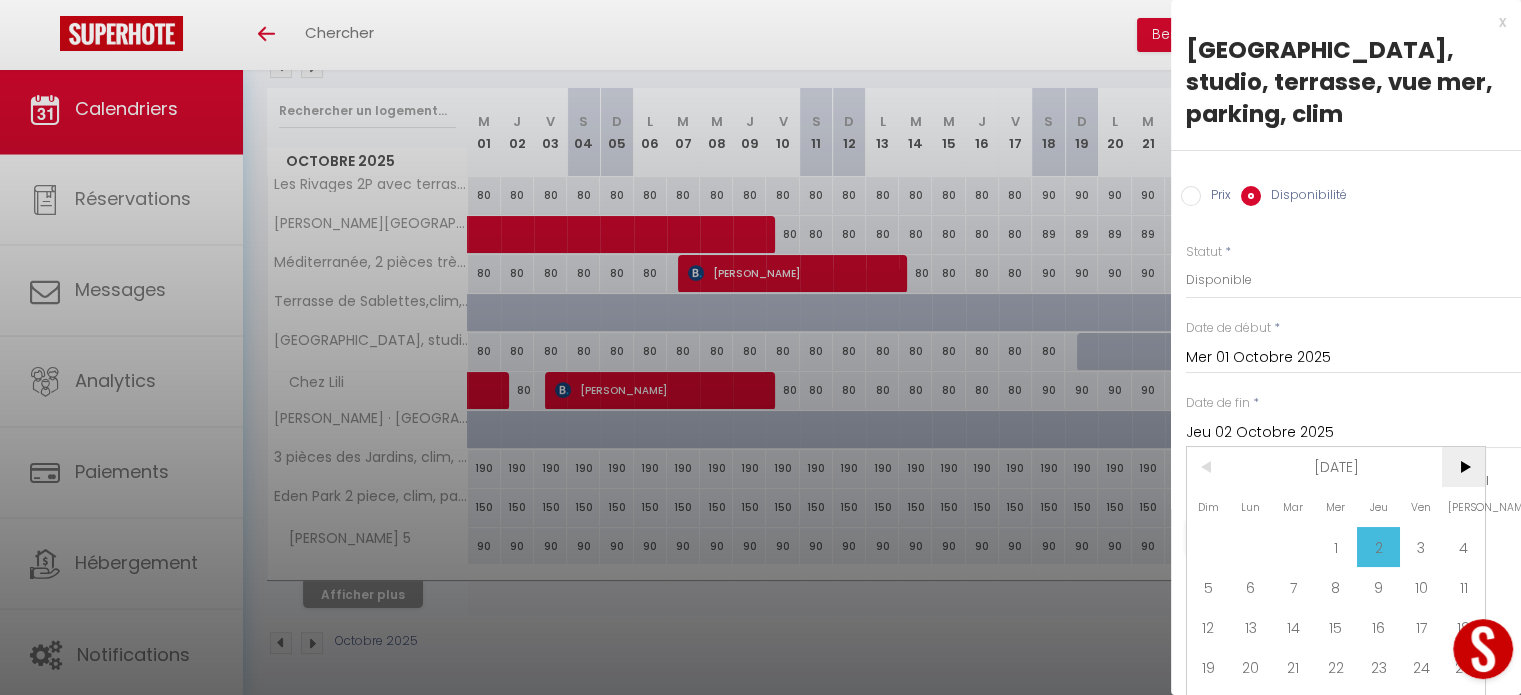 click on ">" at bounding box center [1463, 467] 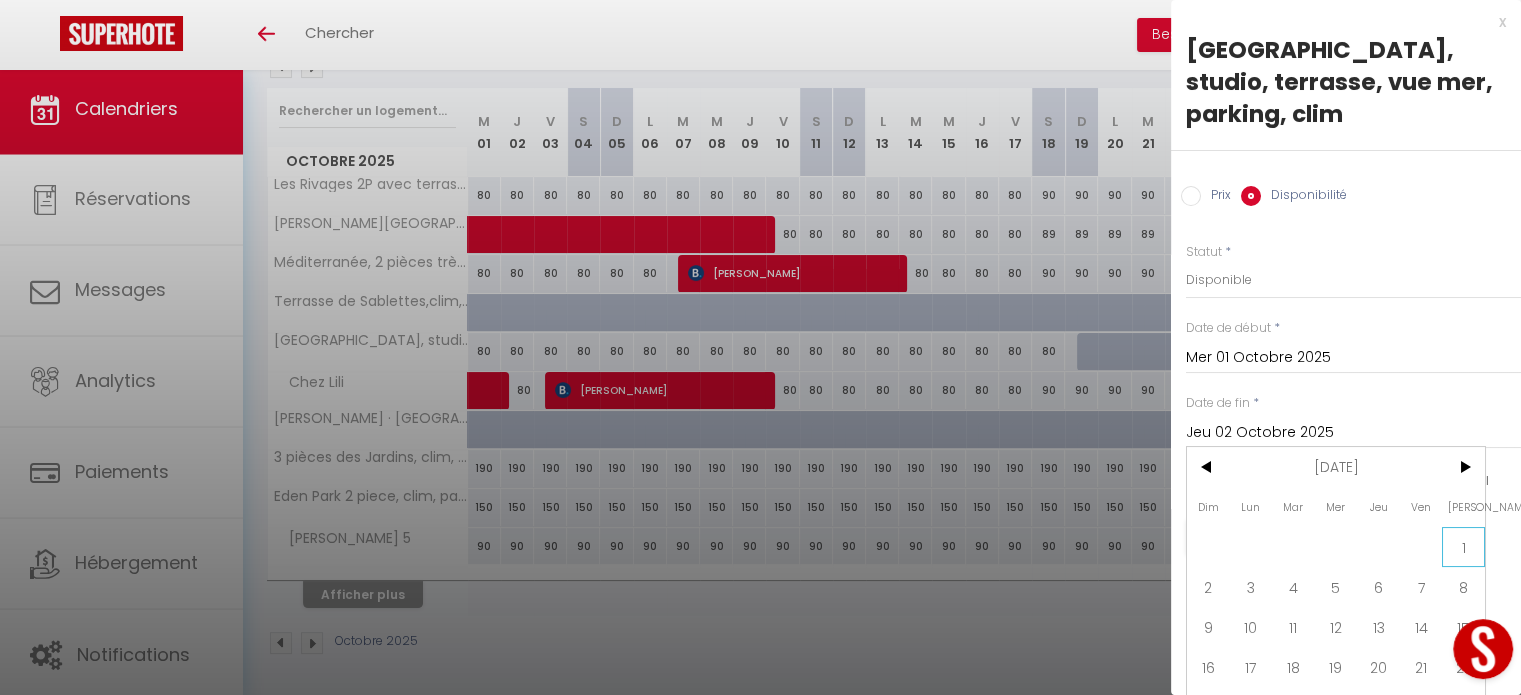 click on "1" at bounding box center (1463, 547) 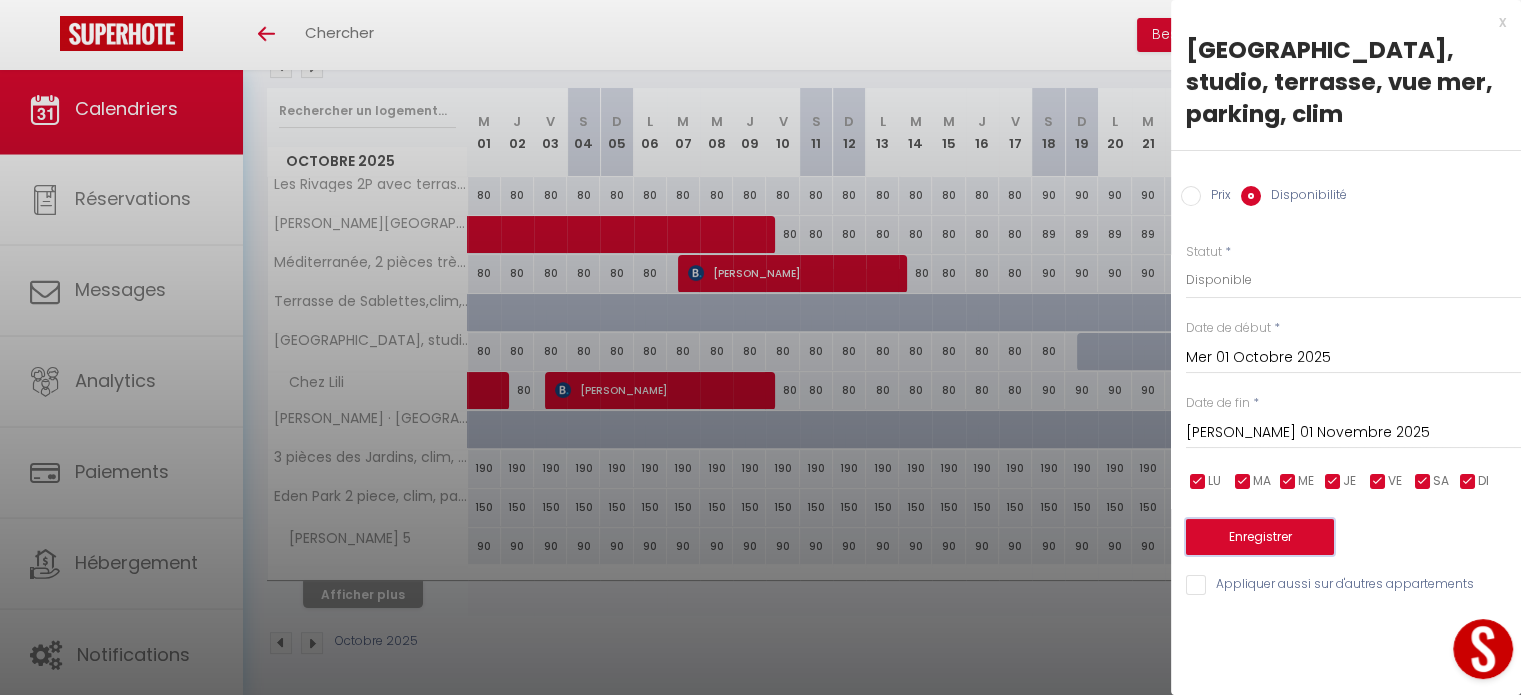 click on "Enregistrer" at bounding box center (1260, 537) 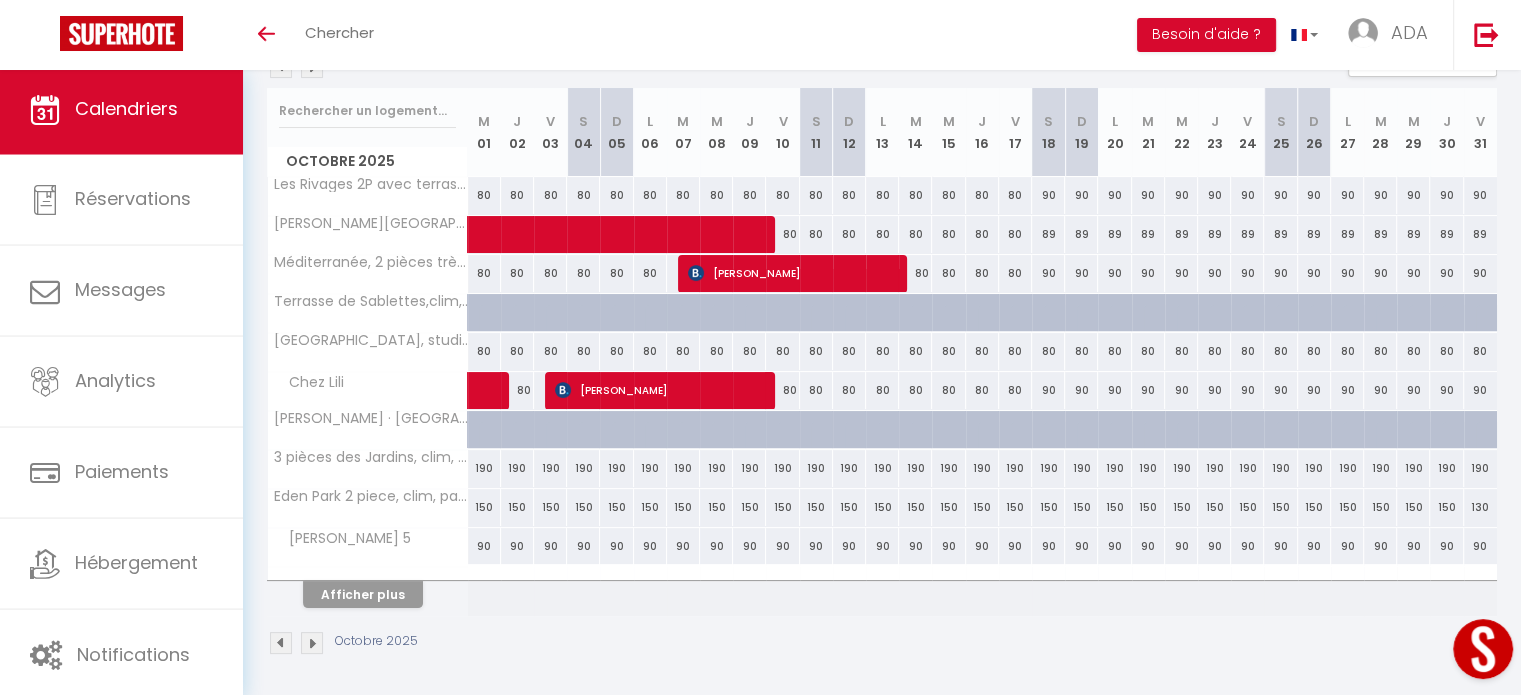 scroll, scrollTop: 0, scrollLeft: 0, axis: both 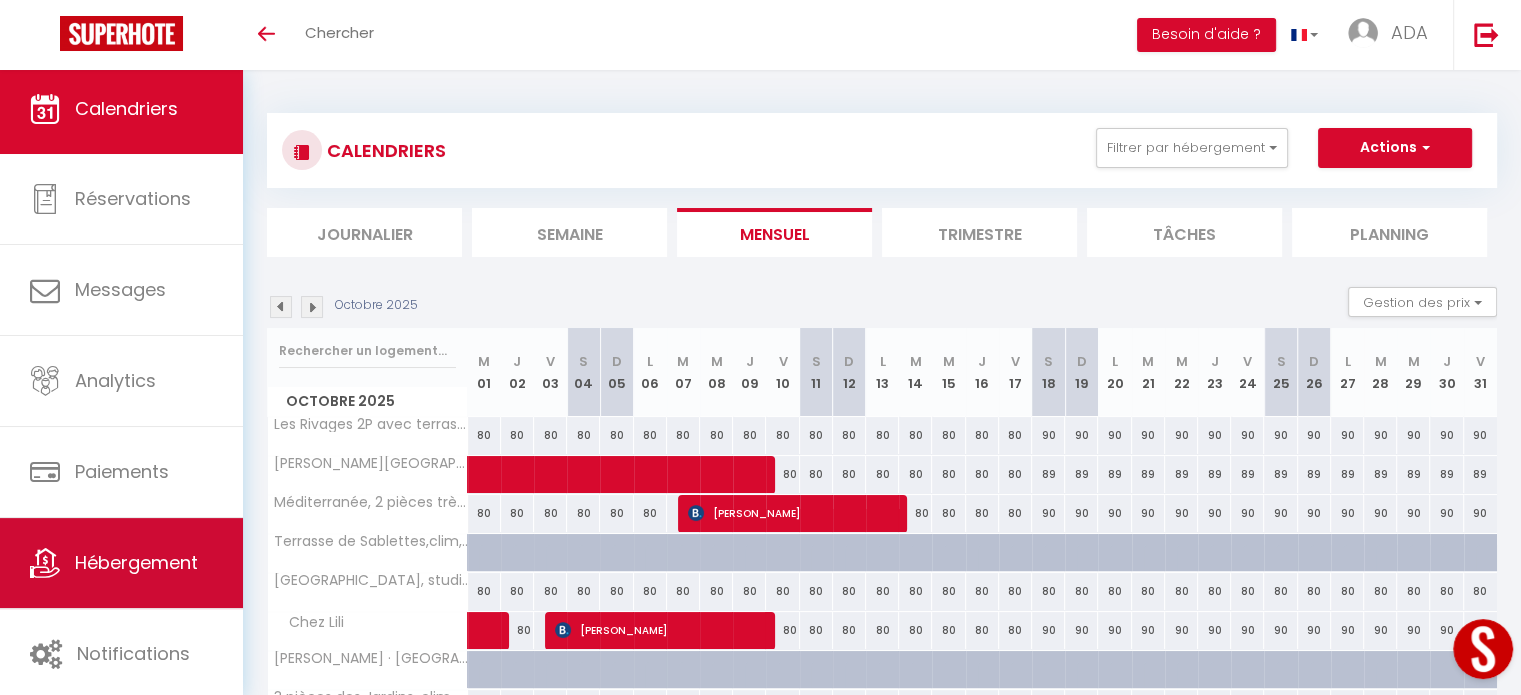 click on "Hébergement" at bounding box center [136, 562] 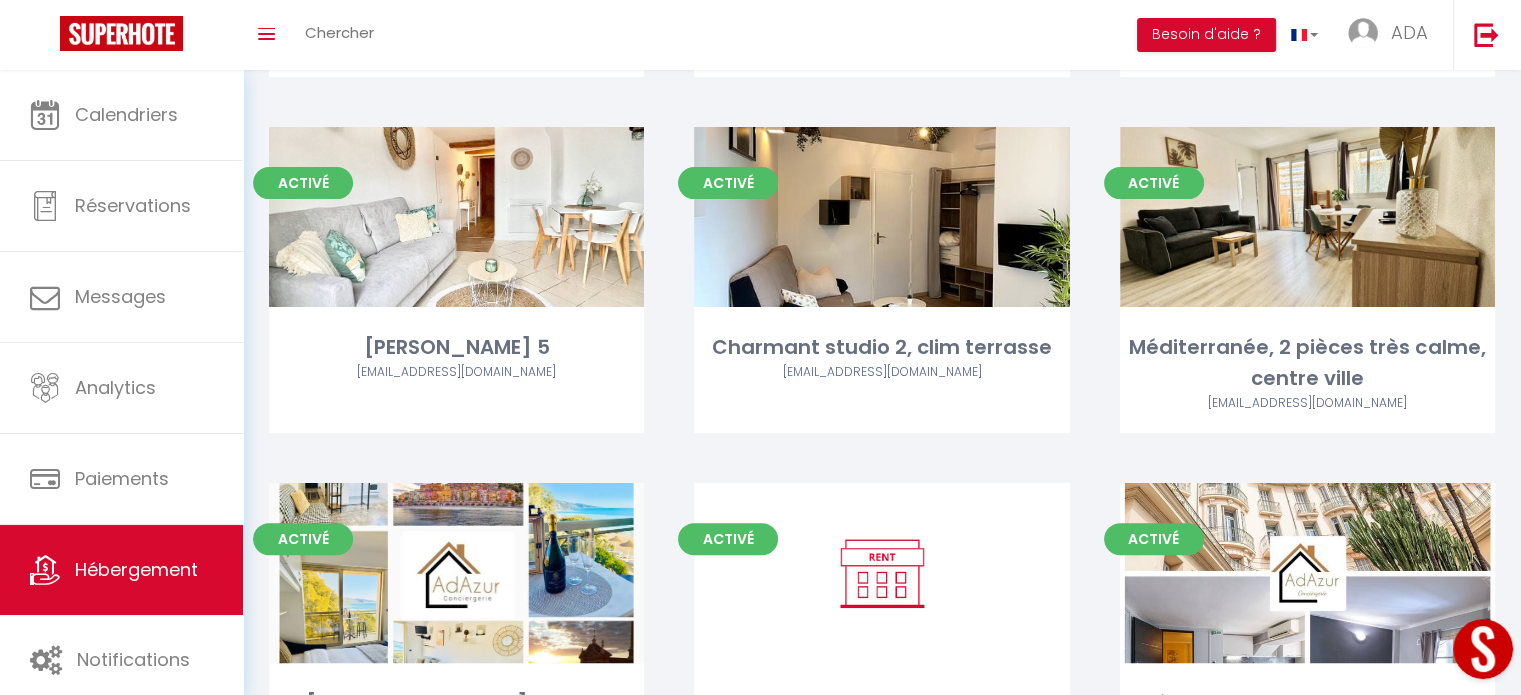 scroll, scrollTop: 530, scrollLeft: 0, axis: vertical 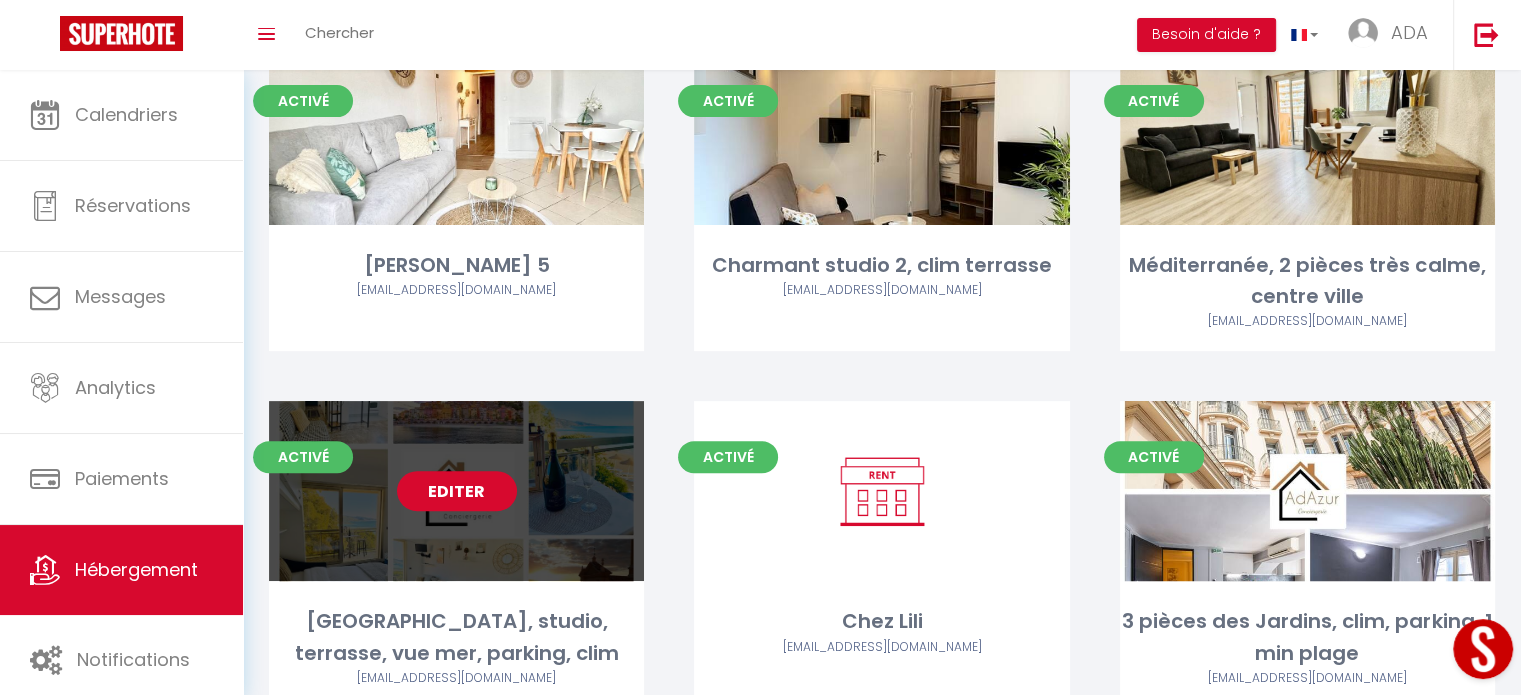 click on "Editer" at bounding box center (457, 491) 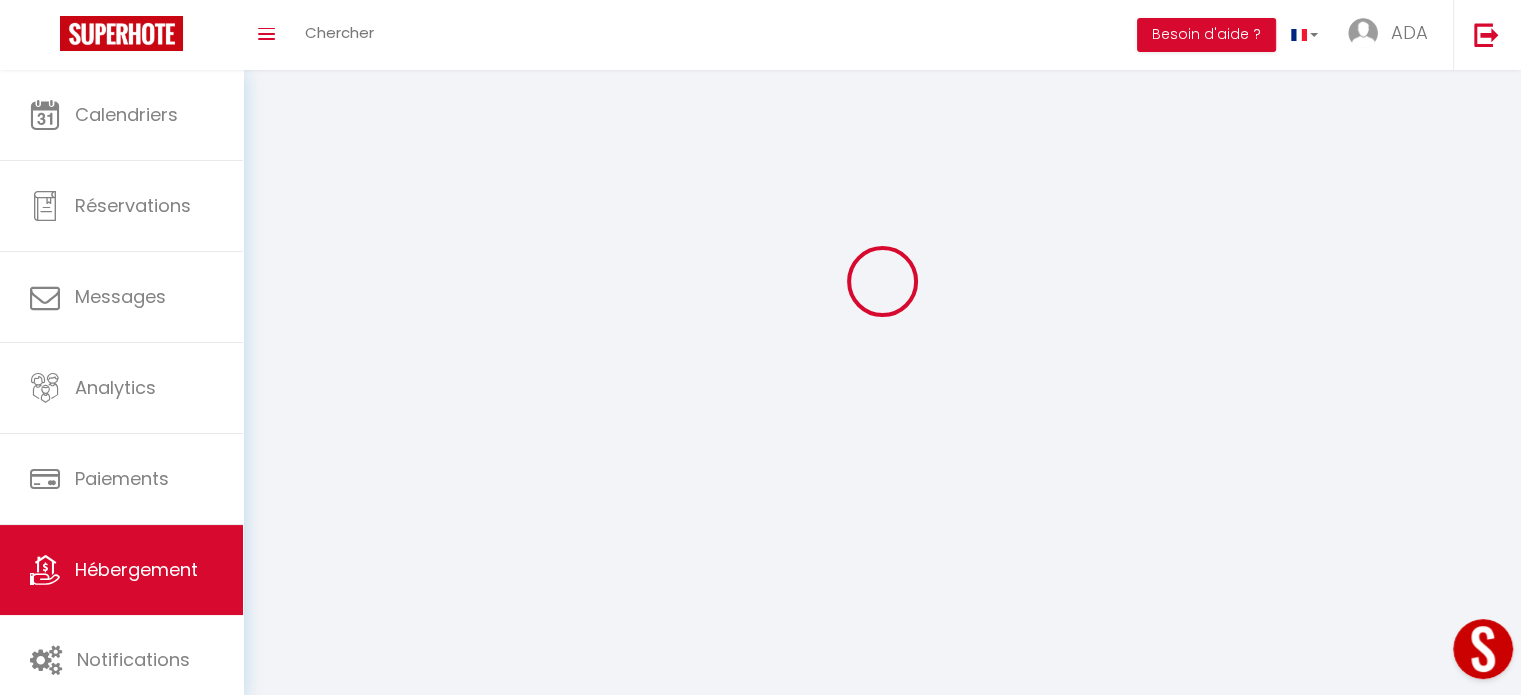 scroll, scrollTop: 0, scrollLeft: 0, axis: both 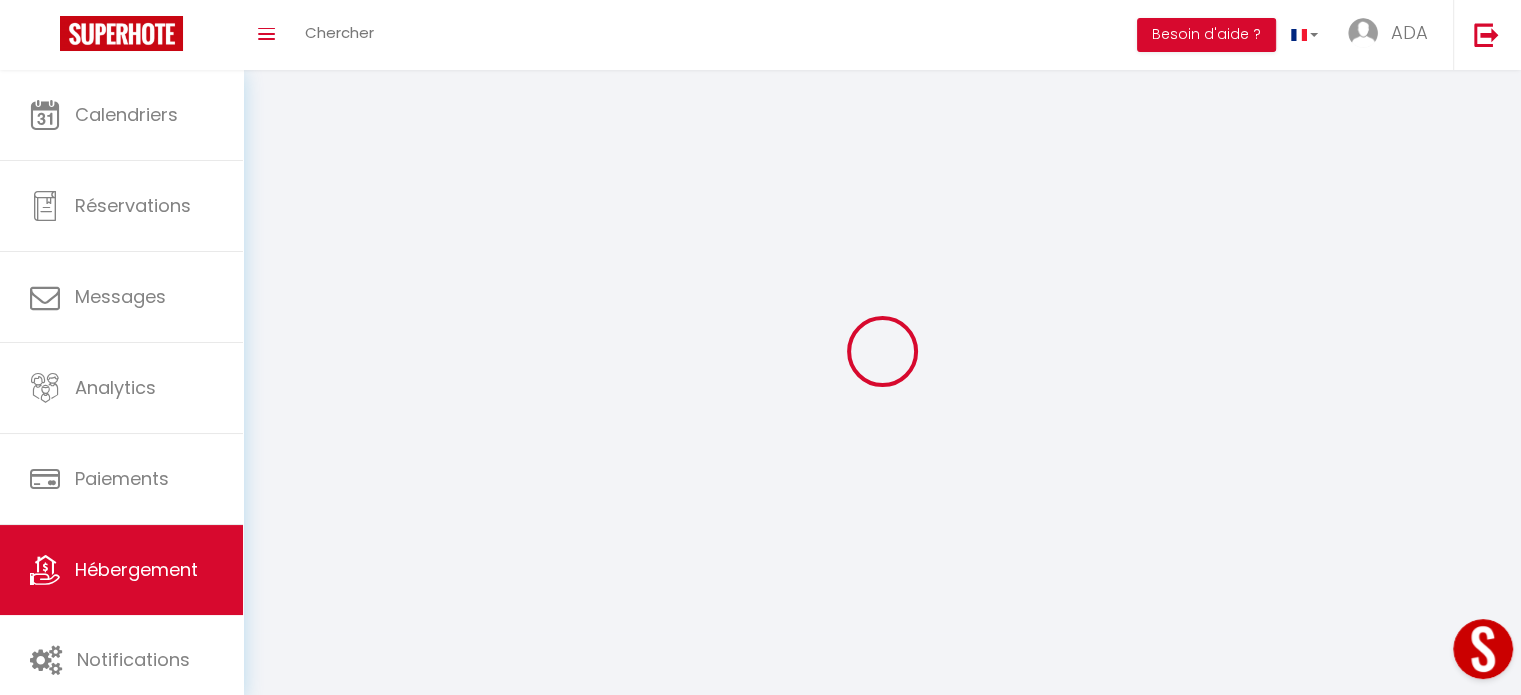 select on "+ 15 %" 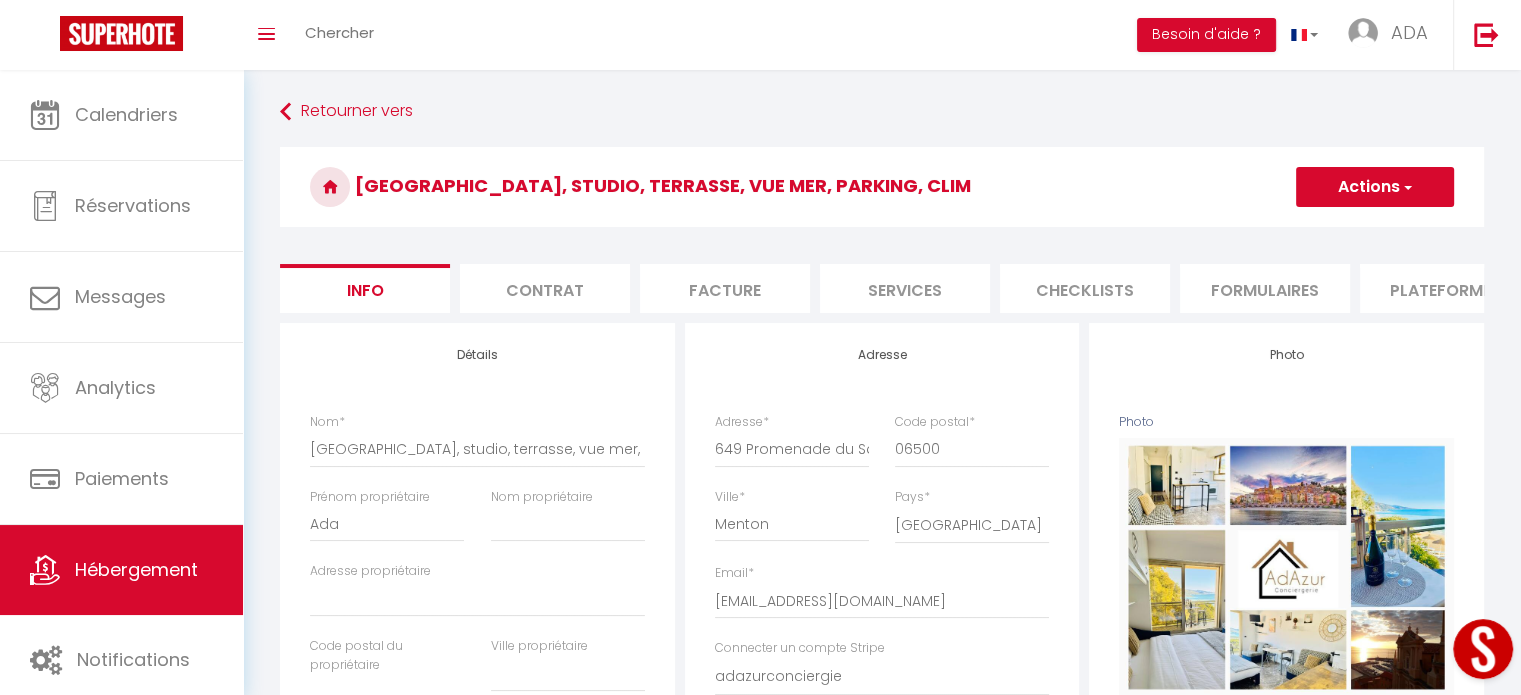 click on "Plateformes" at bounding box center (1445, 288) 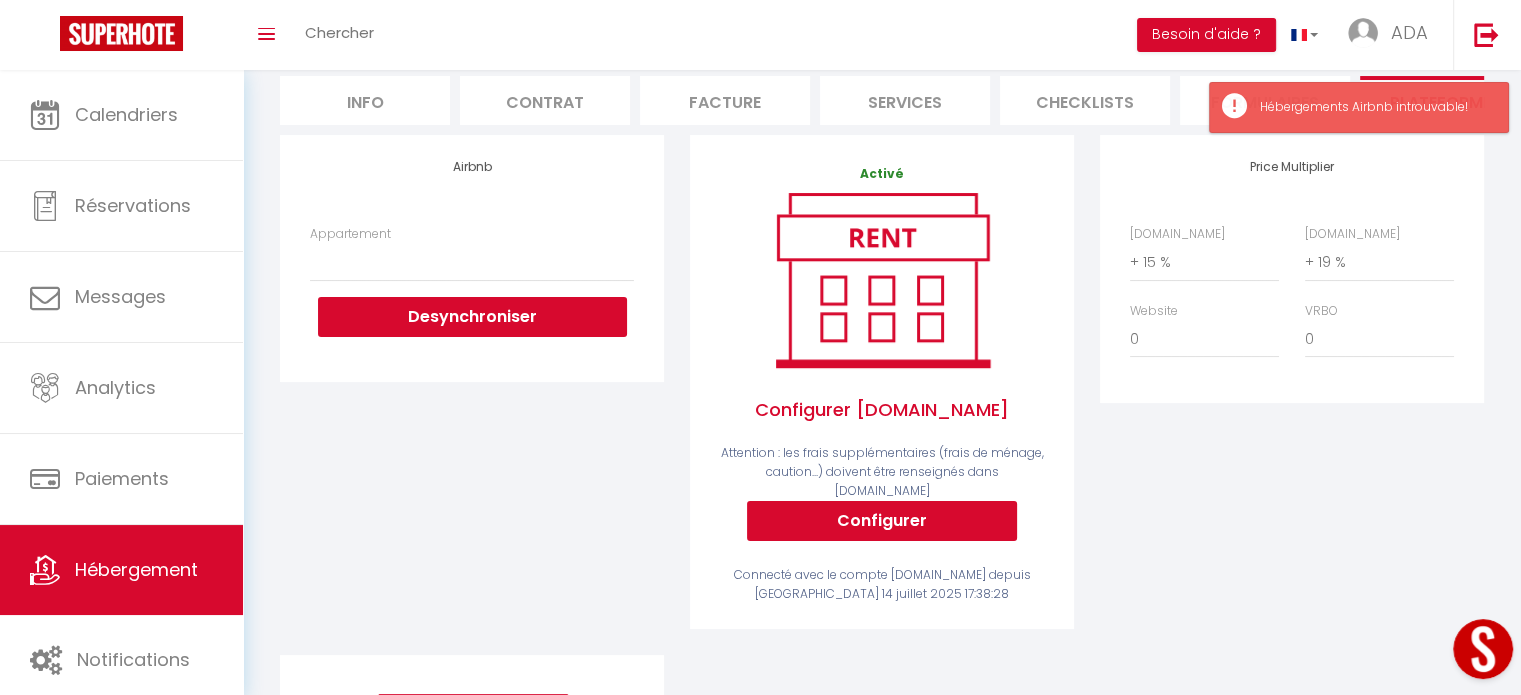 scroll, scrollTop: 187, scrollLeft: 0, axis: vertical 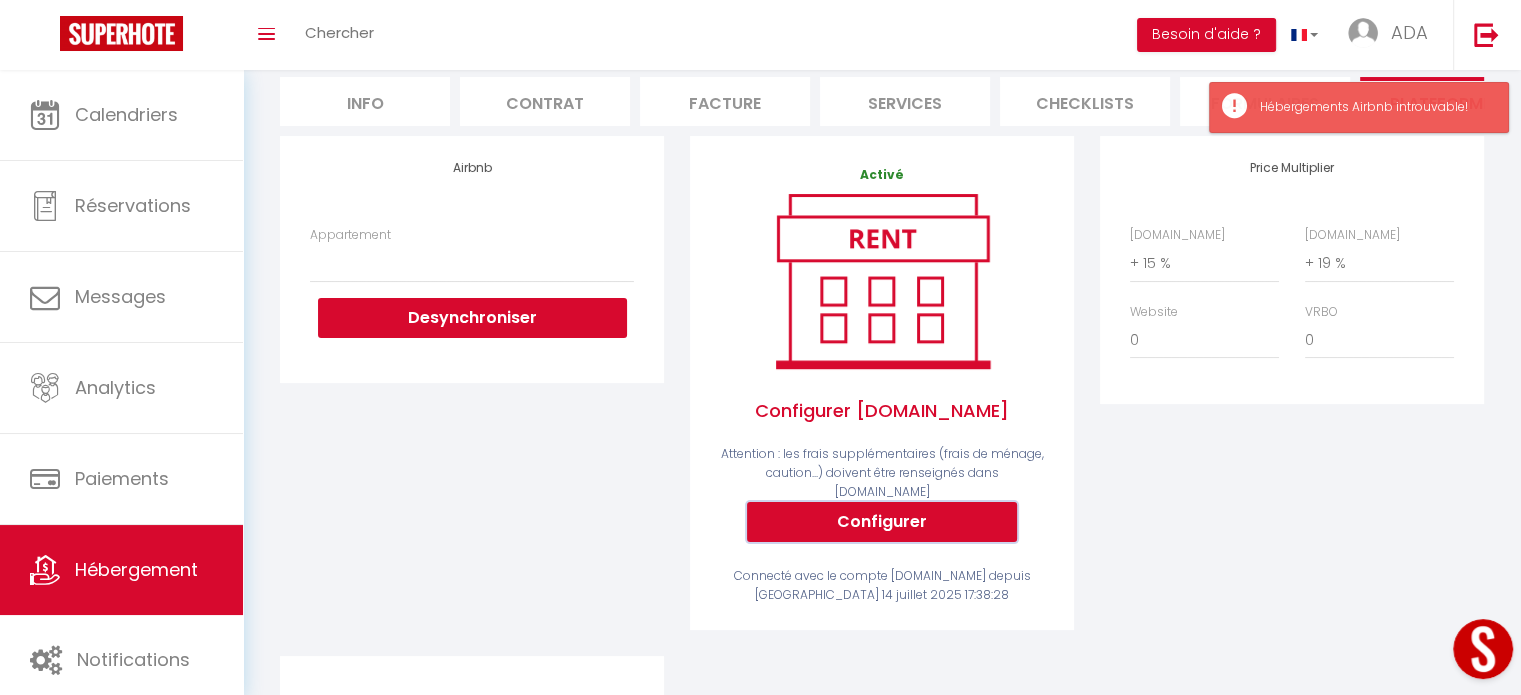 click on "Configurer" at bounding box center (882, 522) 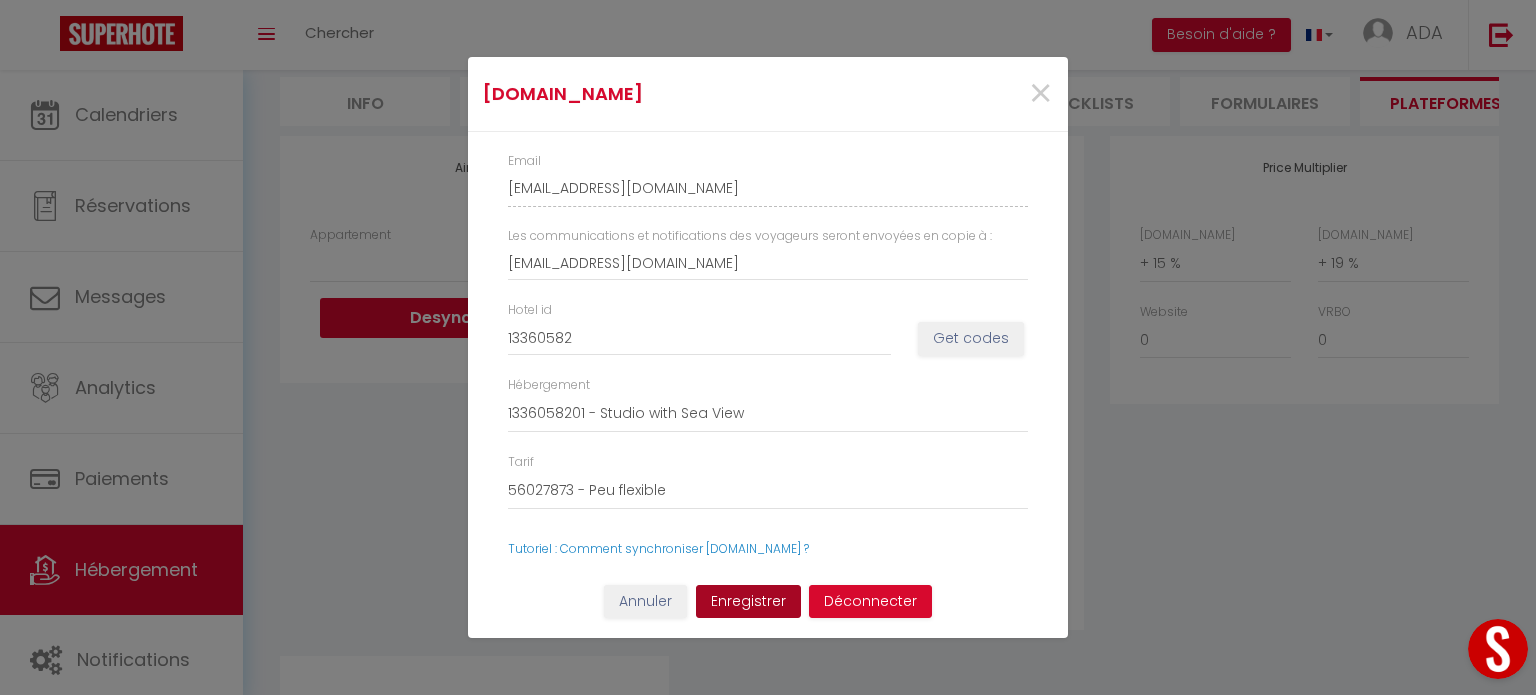 click on "Enregistrer" at bounding box center [748, 602] 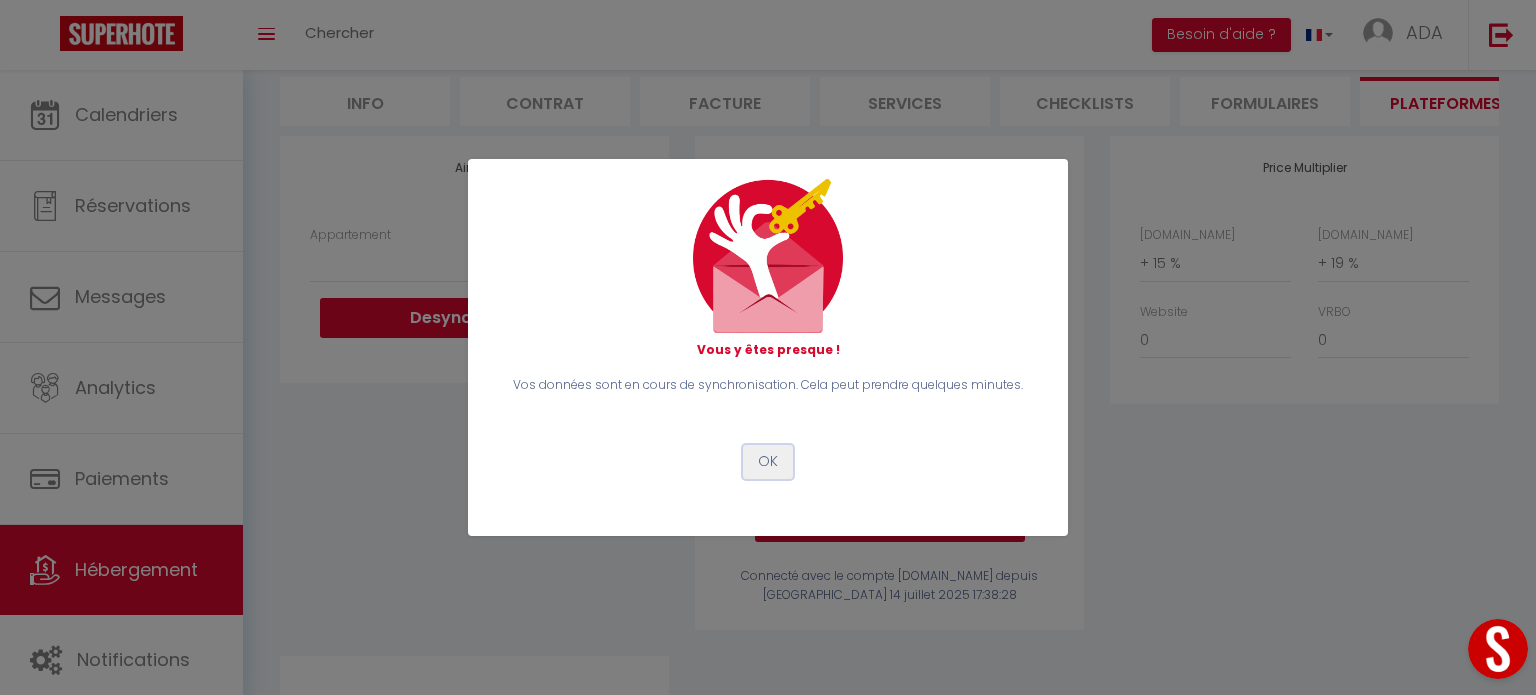 click on "OK" at bounding box center (768, 462) 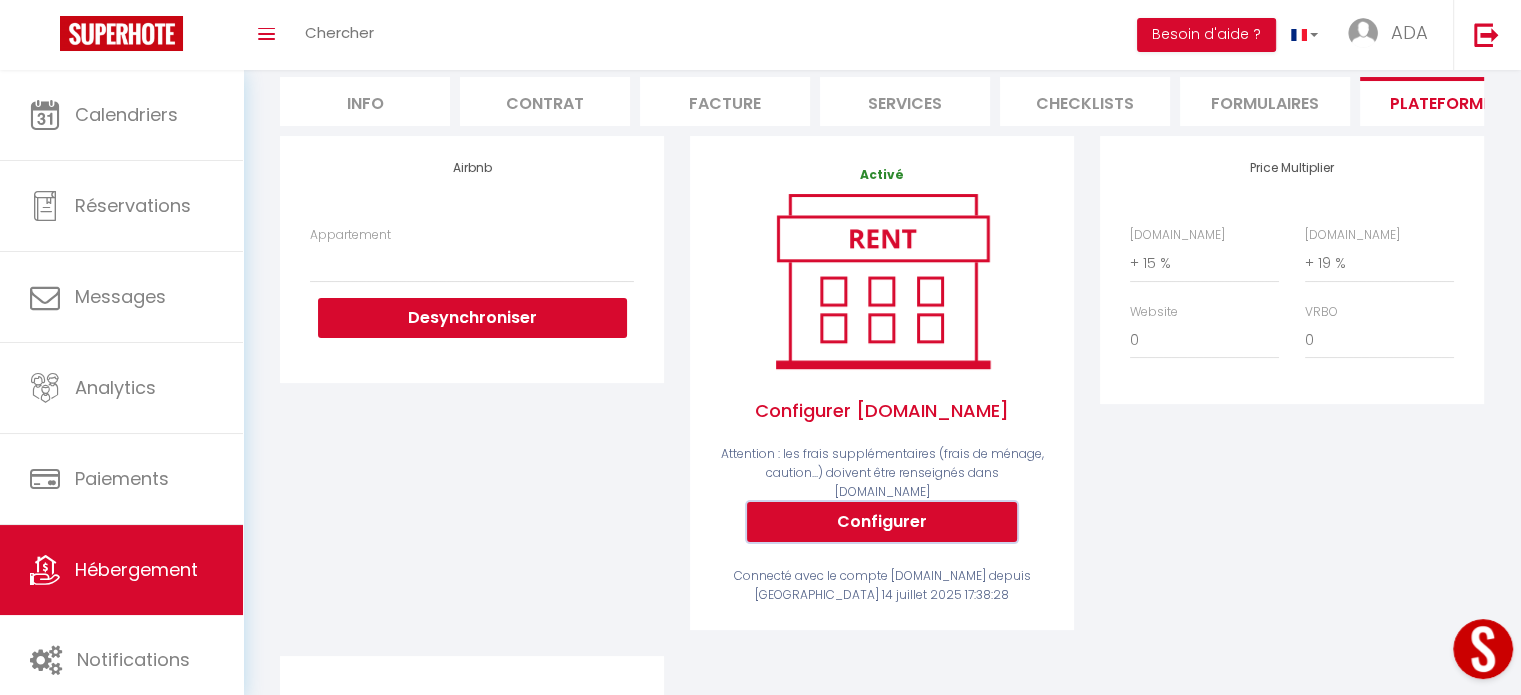 click on "Configurer" at bounding box center [882, 522] 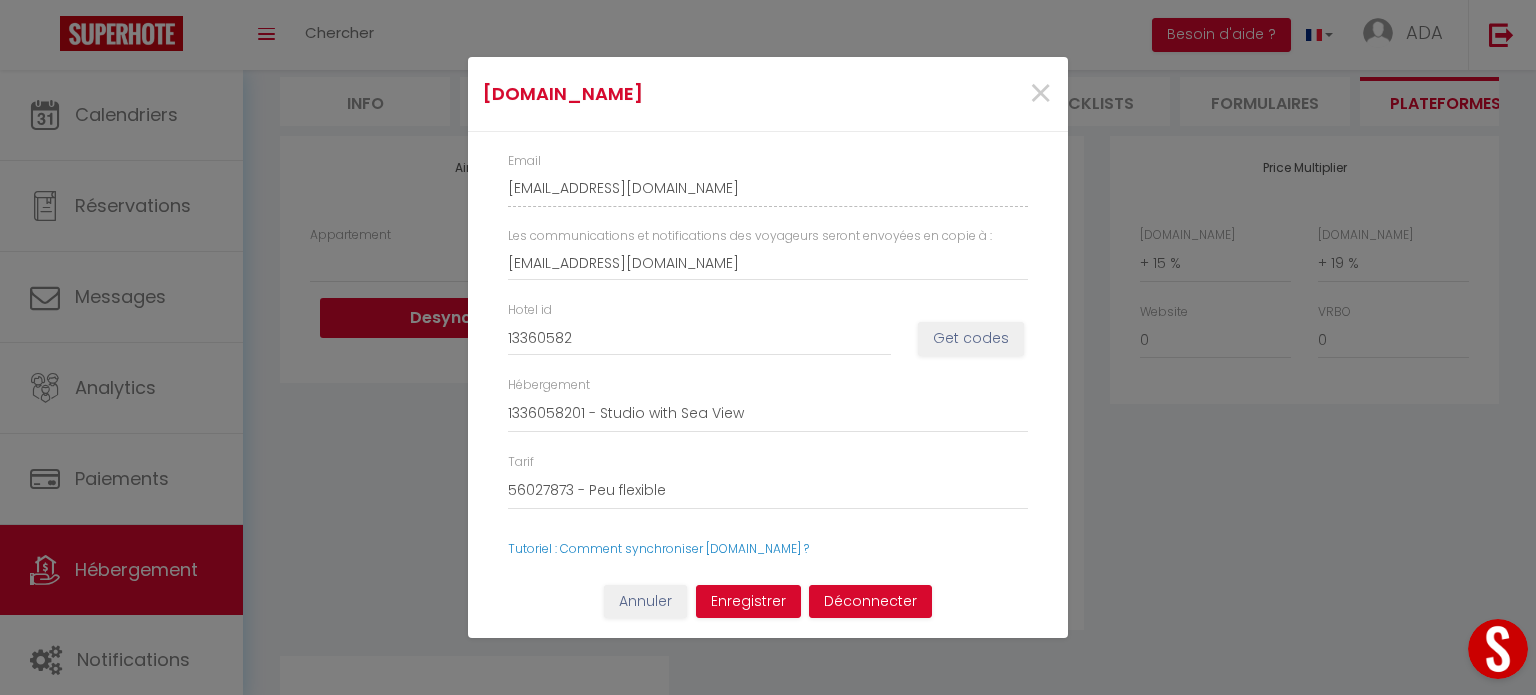 click on "Booking.com
×
Email
ada-wislawska-0kiohqiz_property@reply.superhote.com
Les communications et notifications des voyageurs seront envoyées en copie à :
adazurconciergerie@gmail.com
Hotel id
13360582
Get codes
Hébergement
1336058201
-
Studio with Sea View
Tarif
56027873
-
Peu flexible
Tutoriel : Comment synchroniser Booking.com ?" at bounding box center (768, 347) 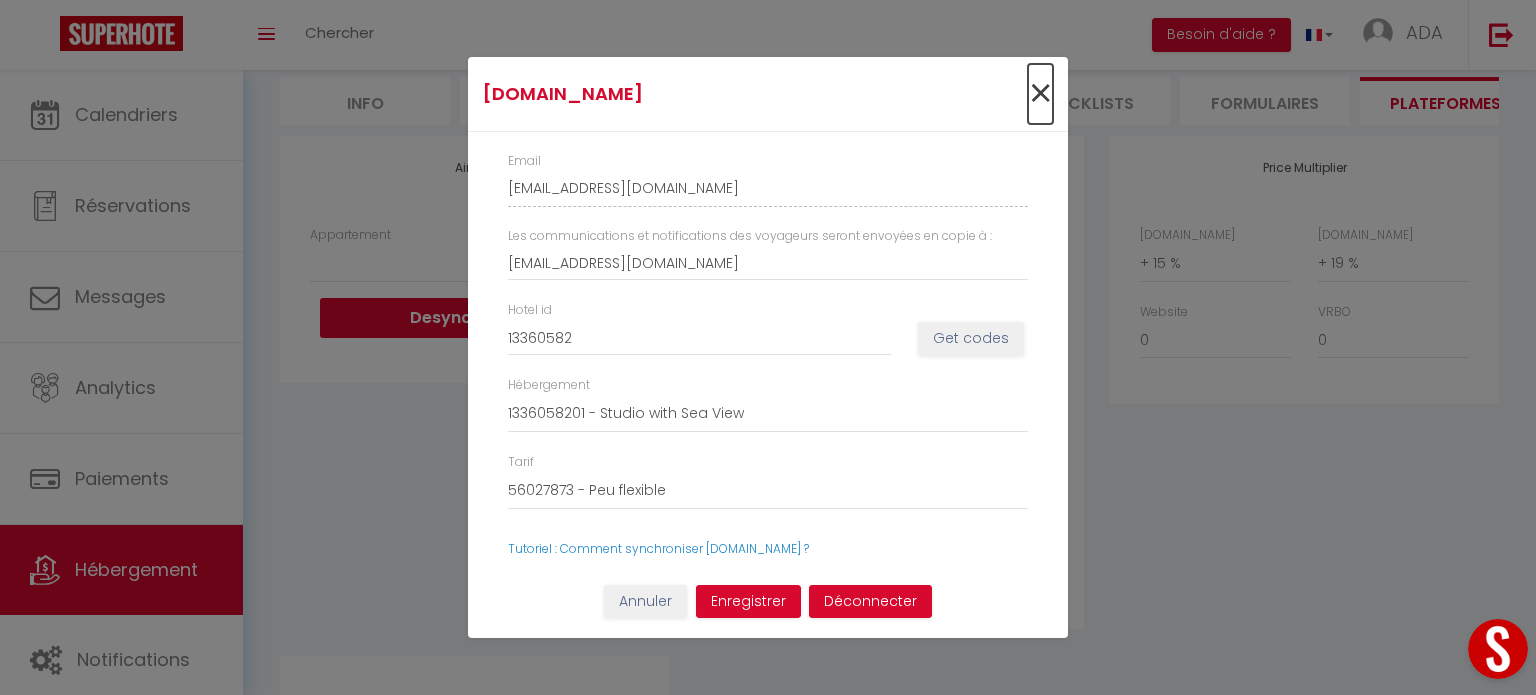 click on "×" at bounding box center (1040, 94) 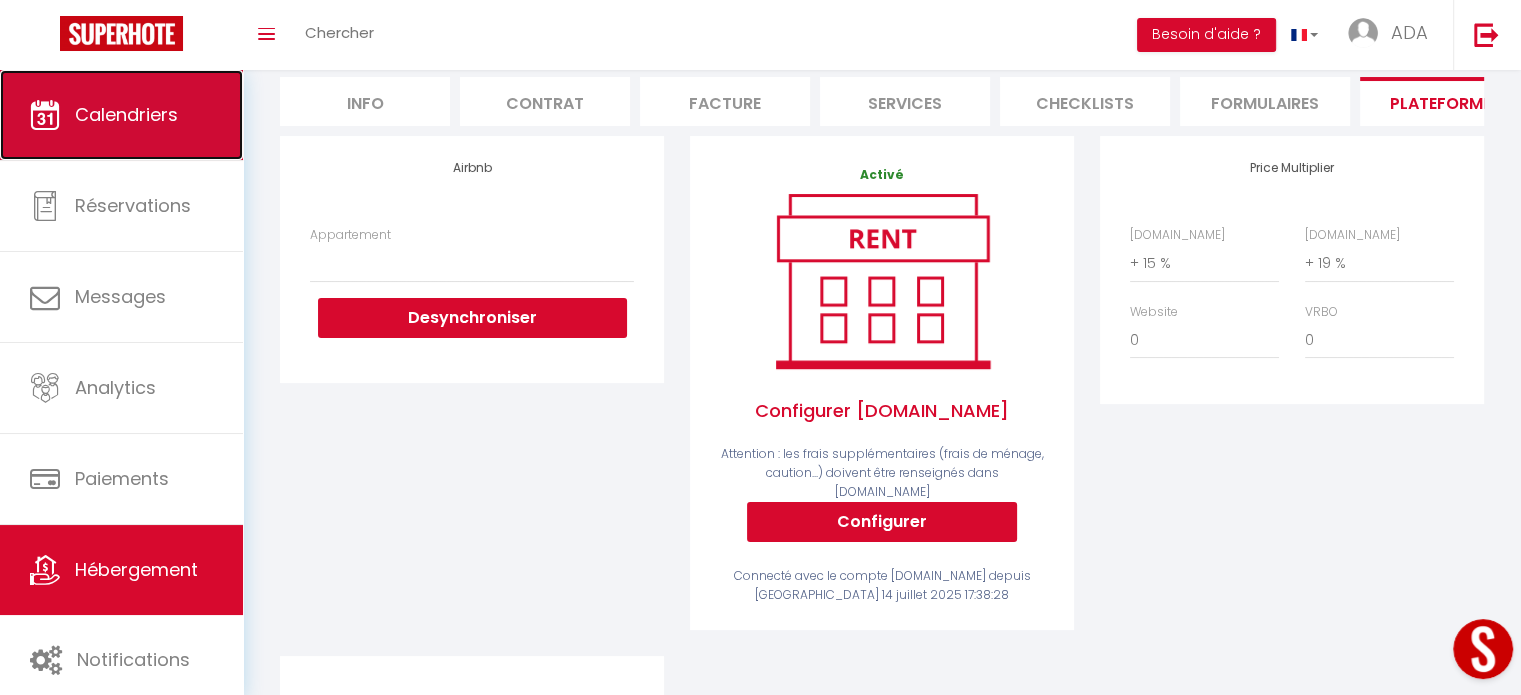 click on "Calendriers" at bounding box center [126, 114] 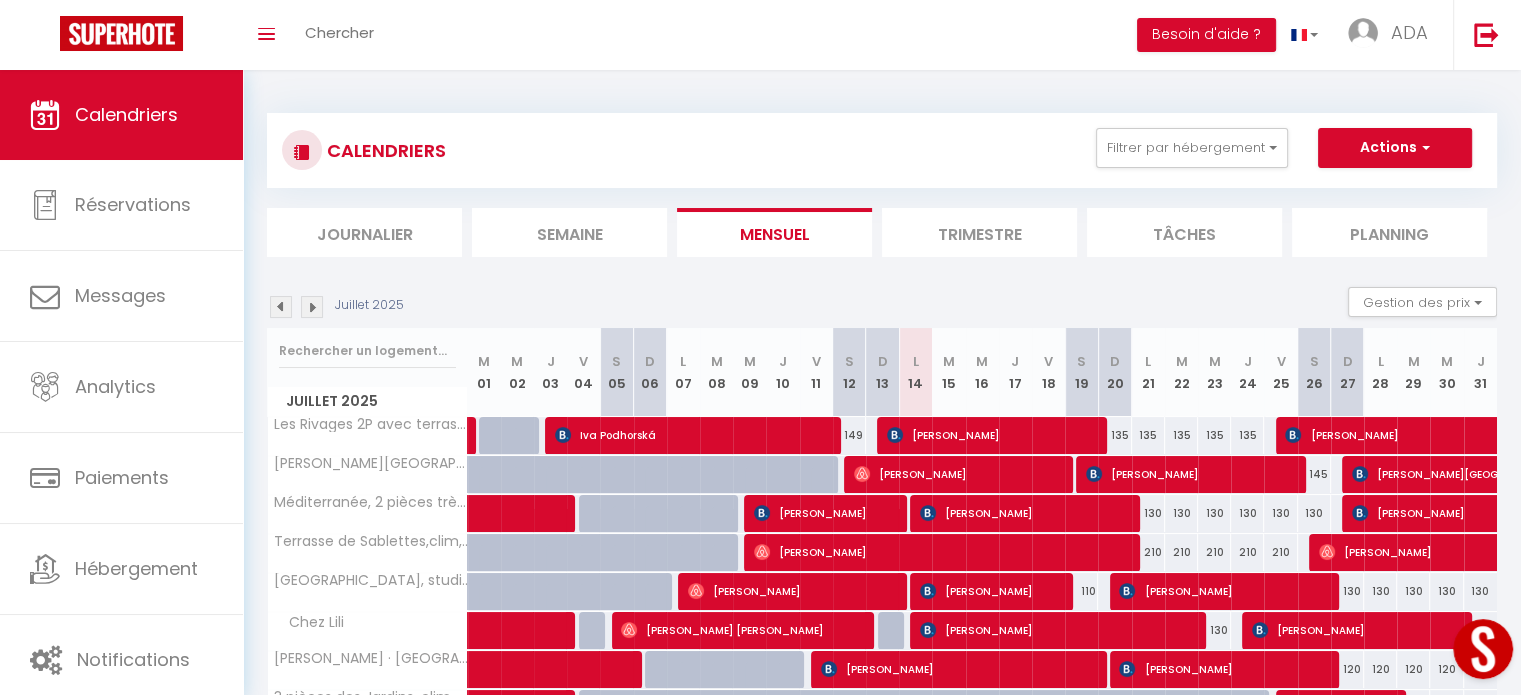 scroll, scrollTop: 240, scrollLeft: 0, axis: vertical 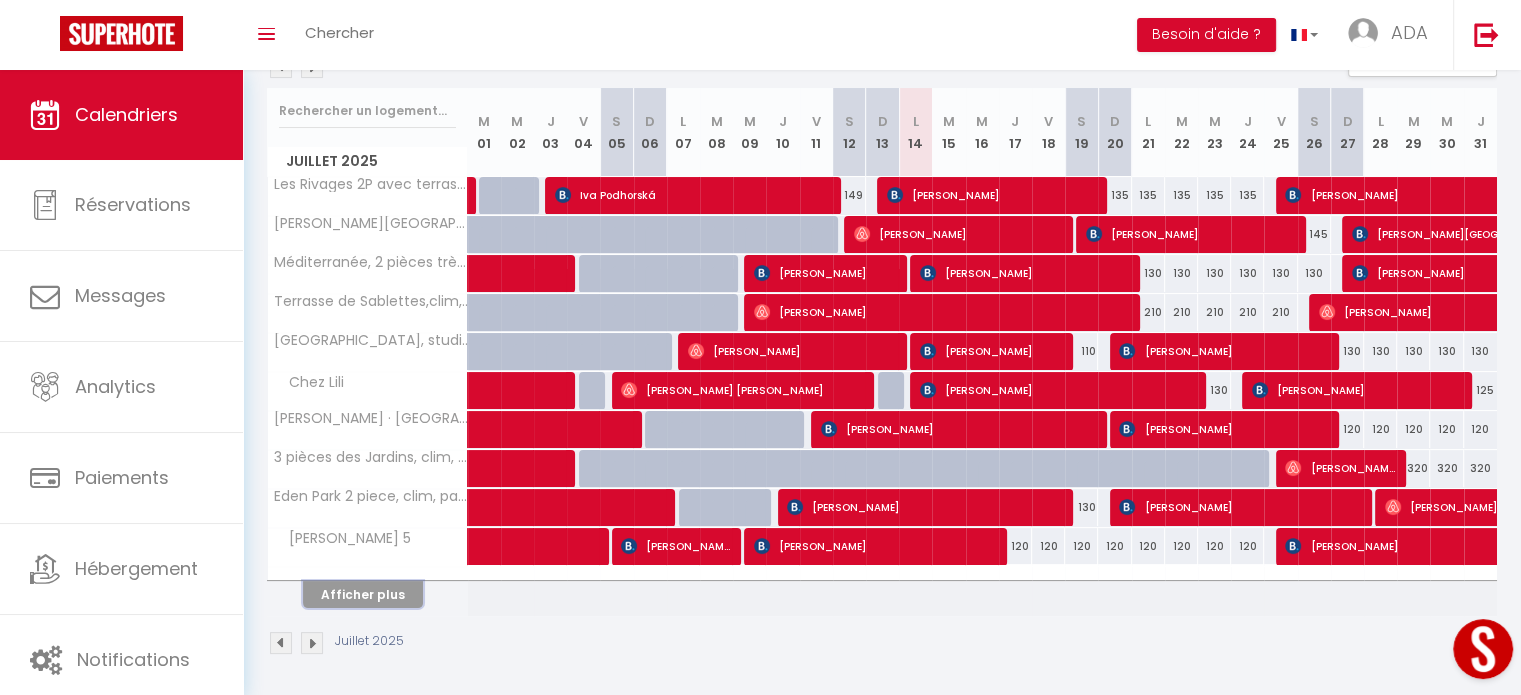 click on "Afficher plus" at bounding box center [363, 594] 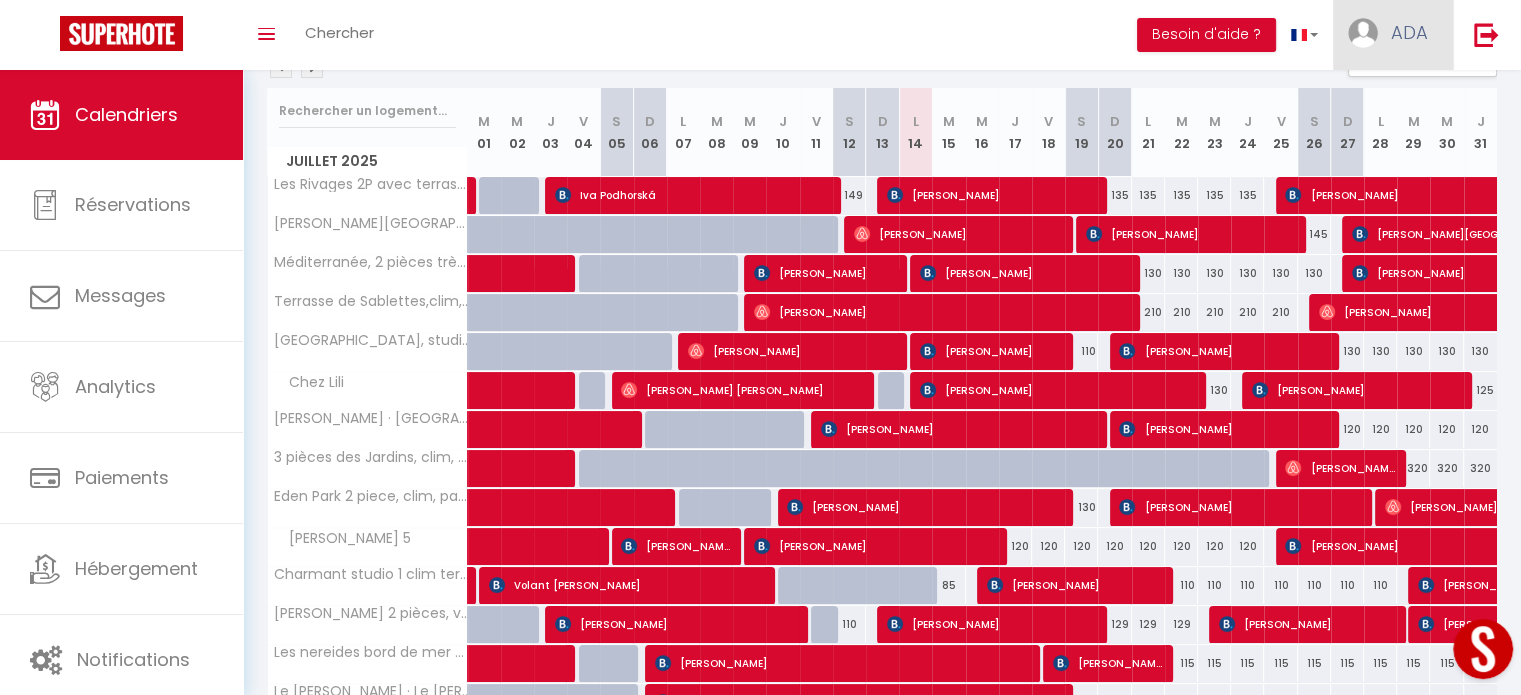 click on "ADA" at bounding box center [1393, 35] 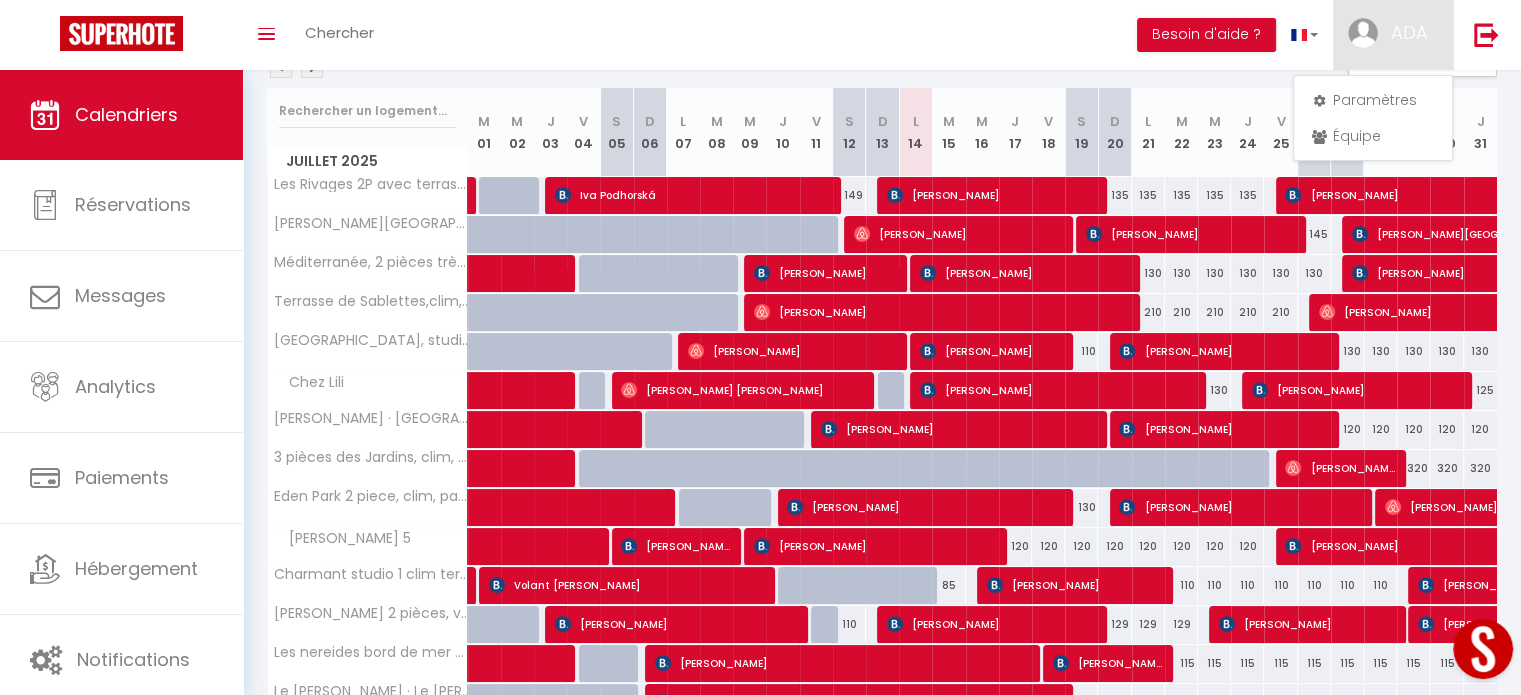 click on "Toggle menubar     Chercher   BUTTON
Besoin d'aide ?
ADA   Paramètres        Équipe" at bounding box center (825, 35) 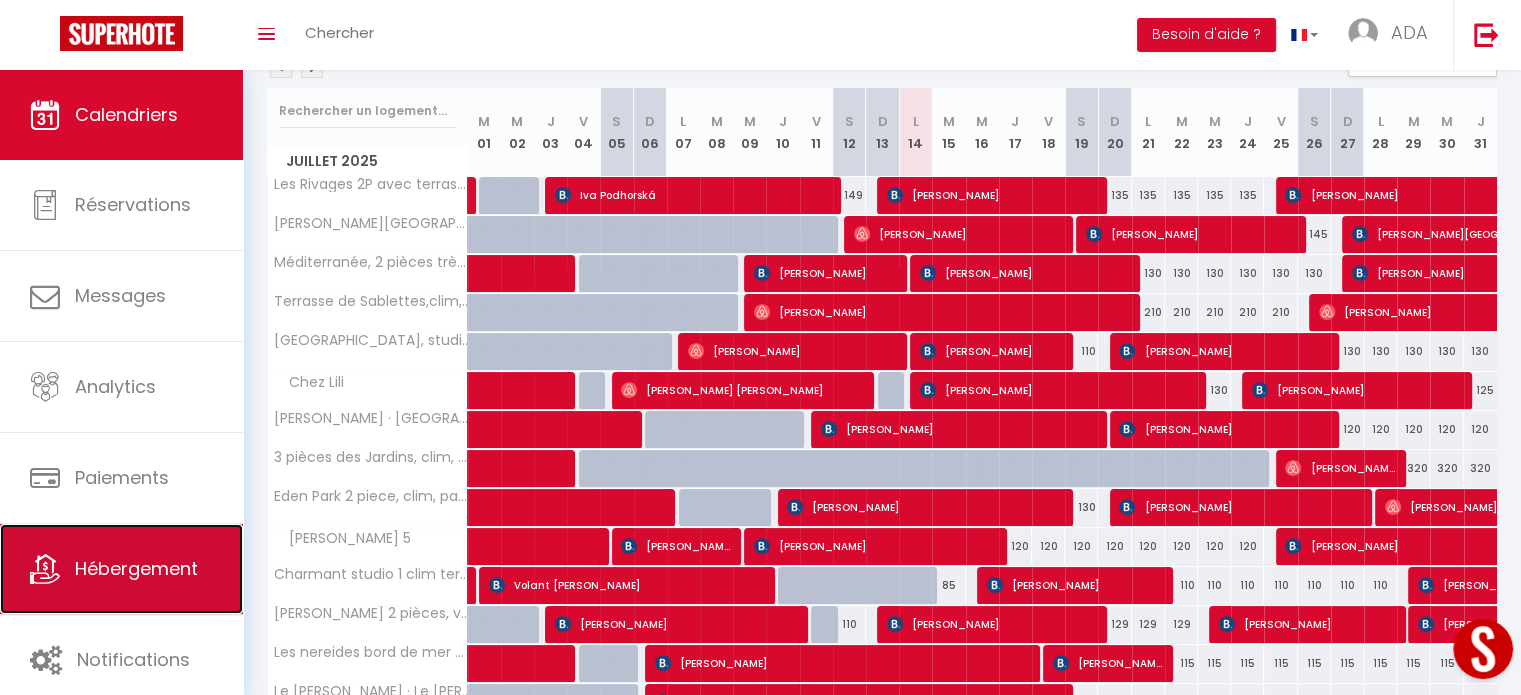 click on "Hébergement" at bounding box center (121, 569) 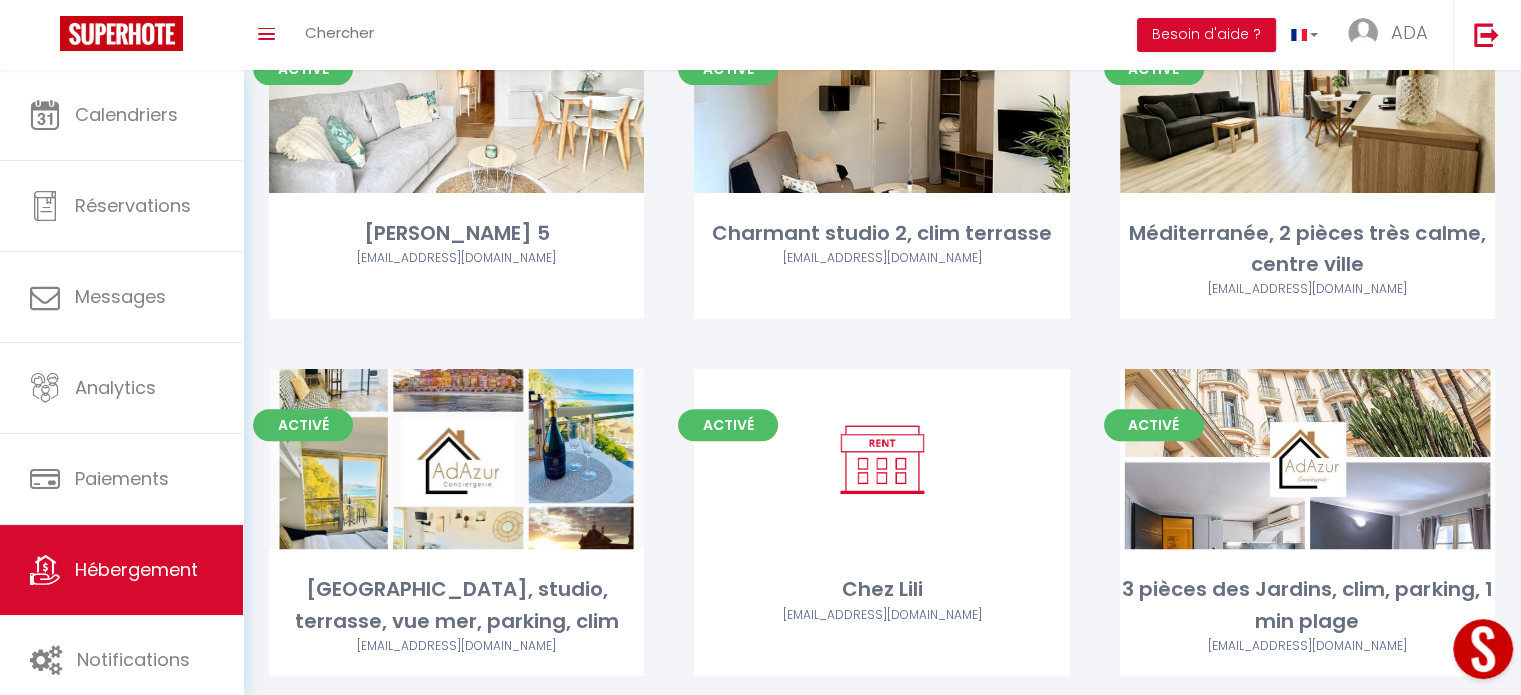 scroll, scrollTop: 566, scrollLeft: 0, axis: vertical 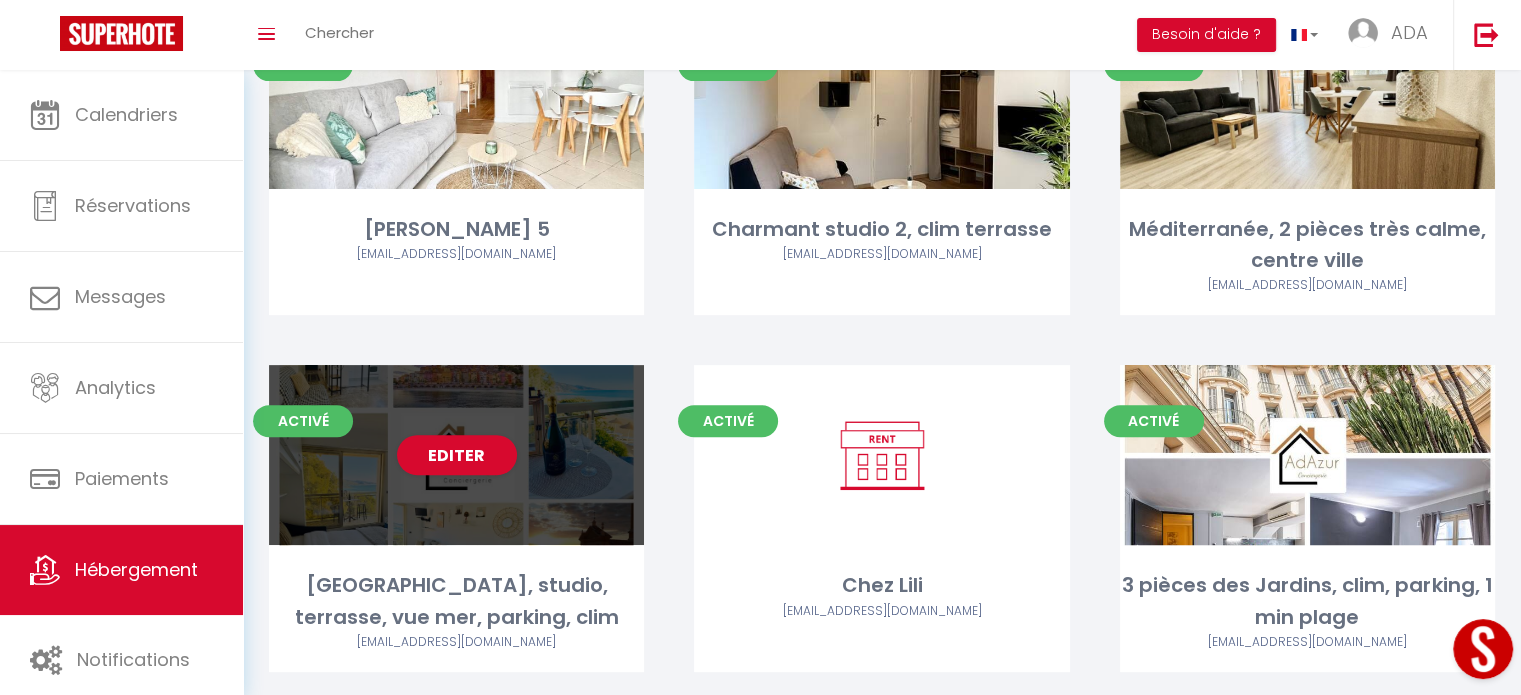 click on "Editer" at bounding box center (456, 455) 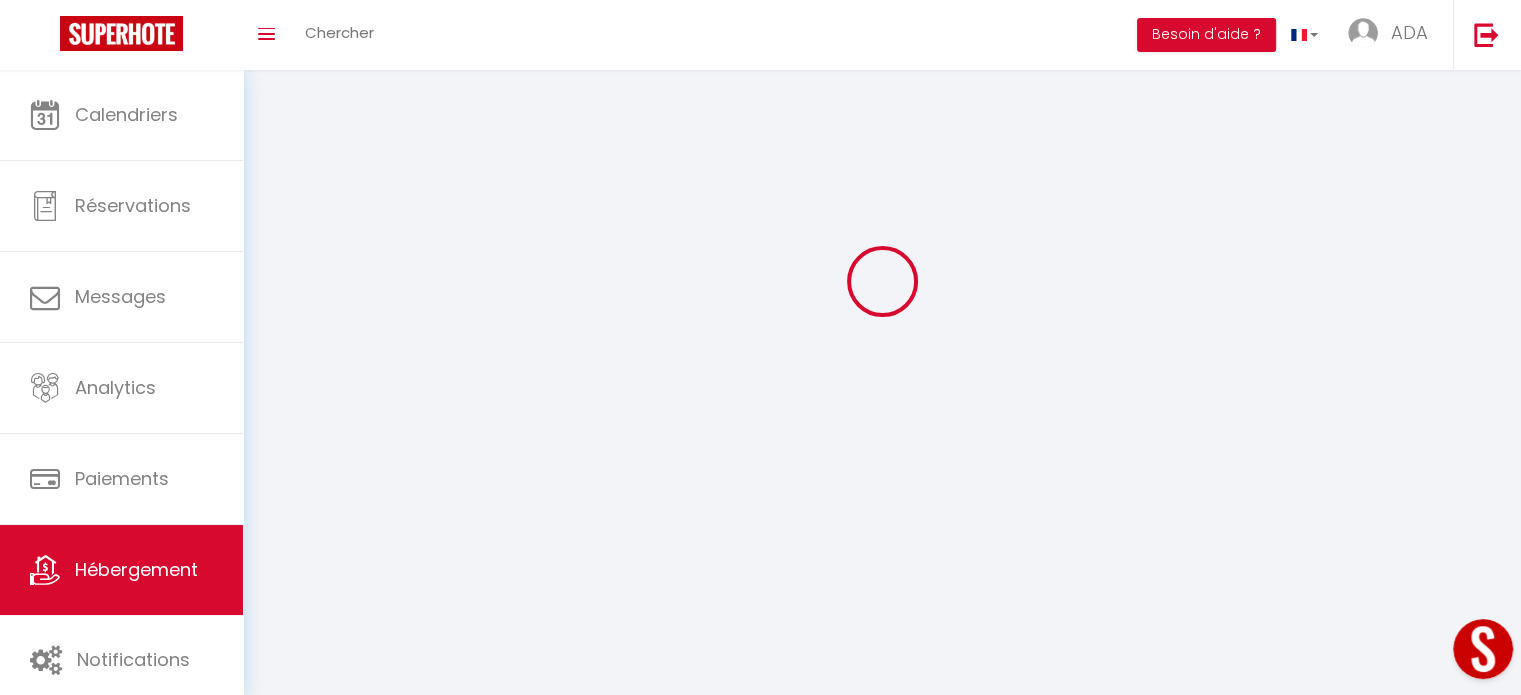 scroll, scrollTop: 0, scrollLeft: 0, axis: both 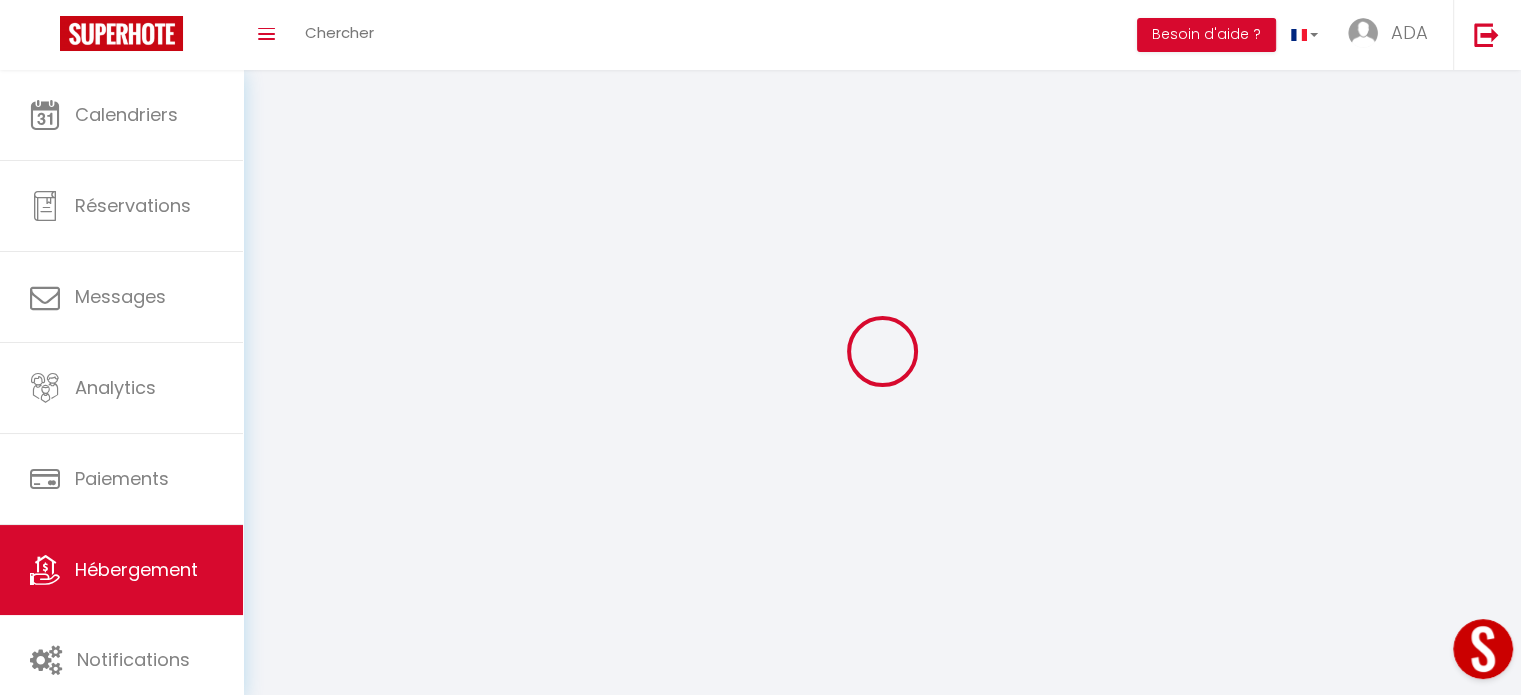 select on "+ 15 %" 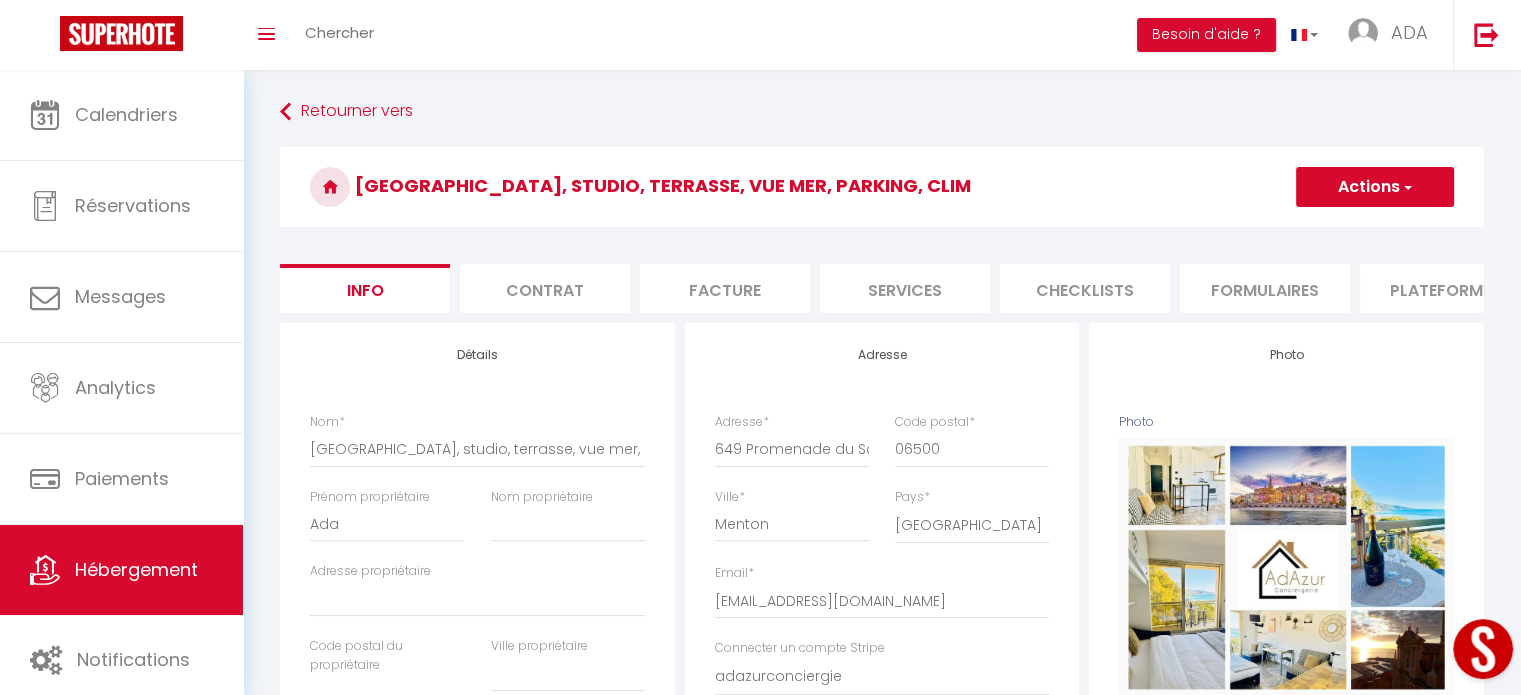 click on "Plateformes" at bounding box center (1445, 288) 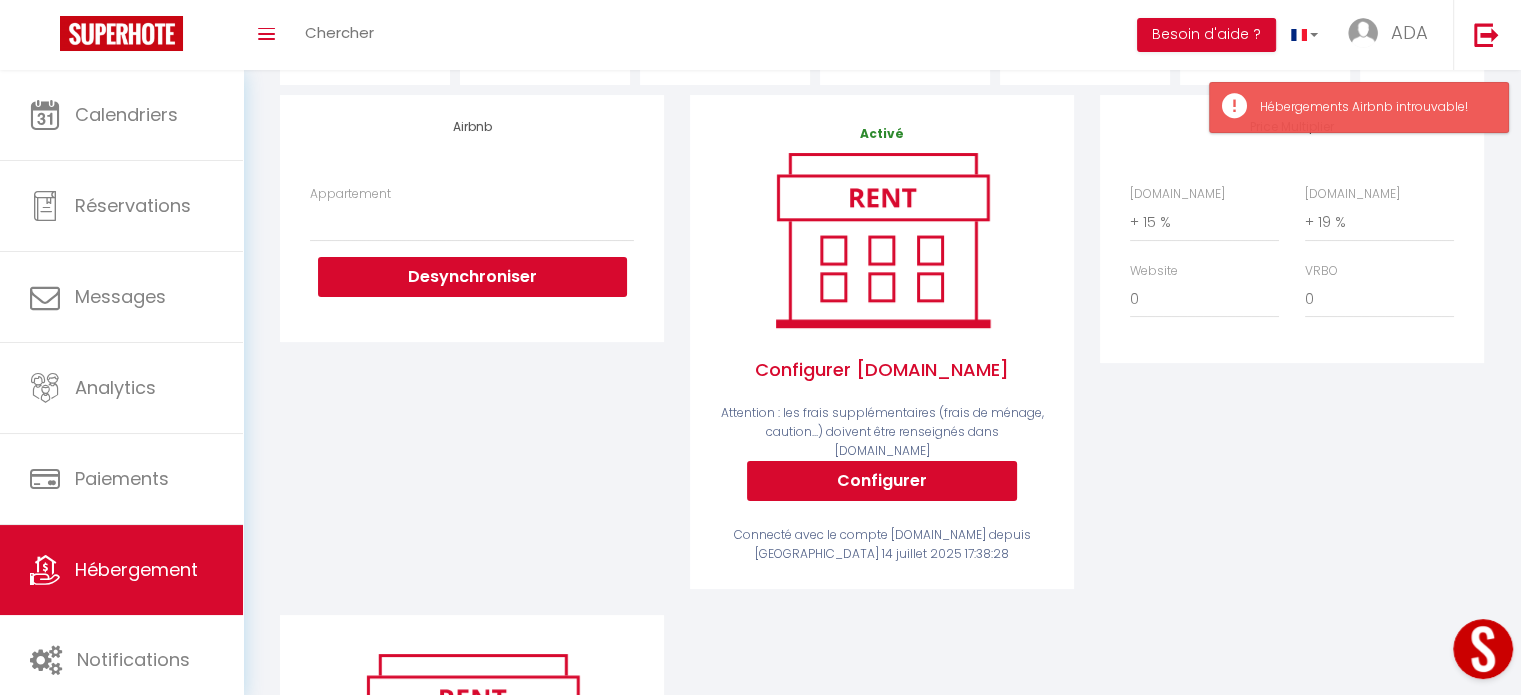 scroll, scrollTop: 235, scrollLeft: 0, axis: vertical 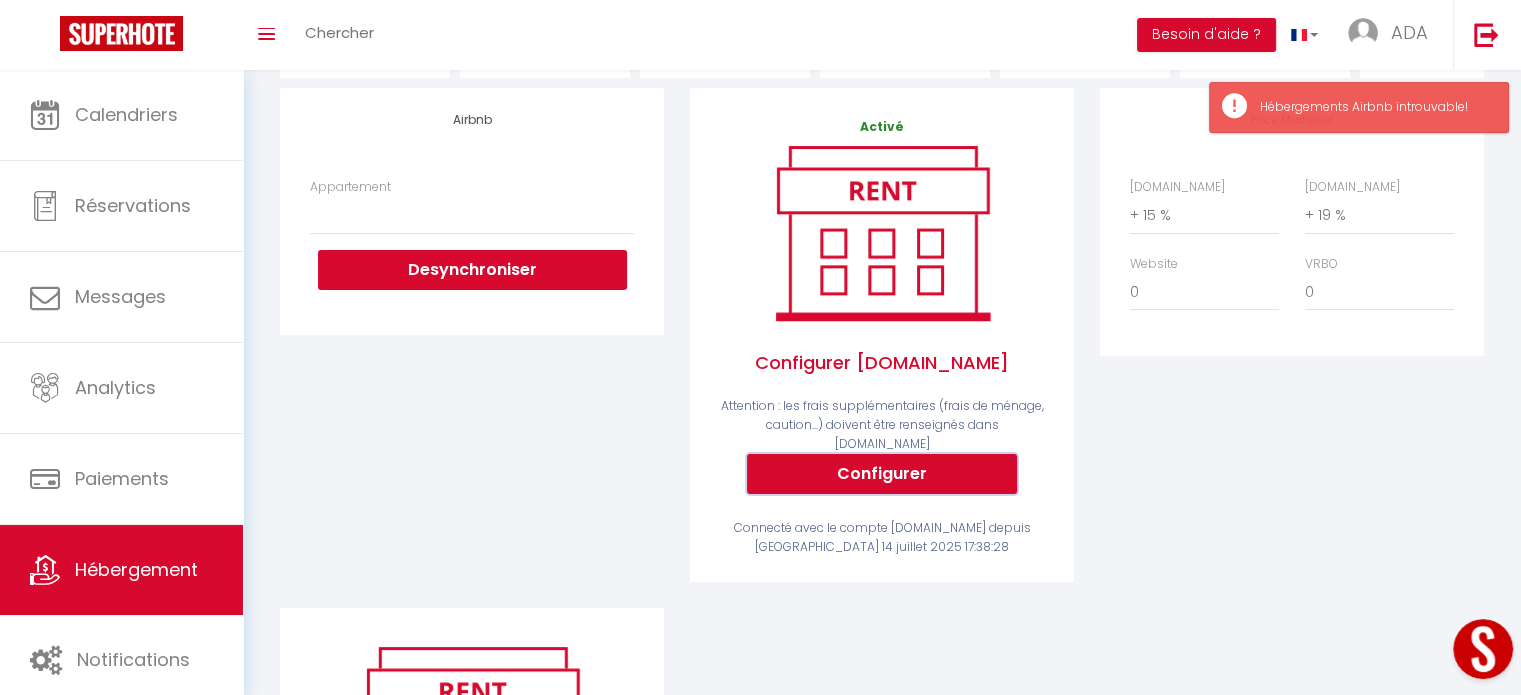 click on "Configurer" at bounding box center [882, 474] 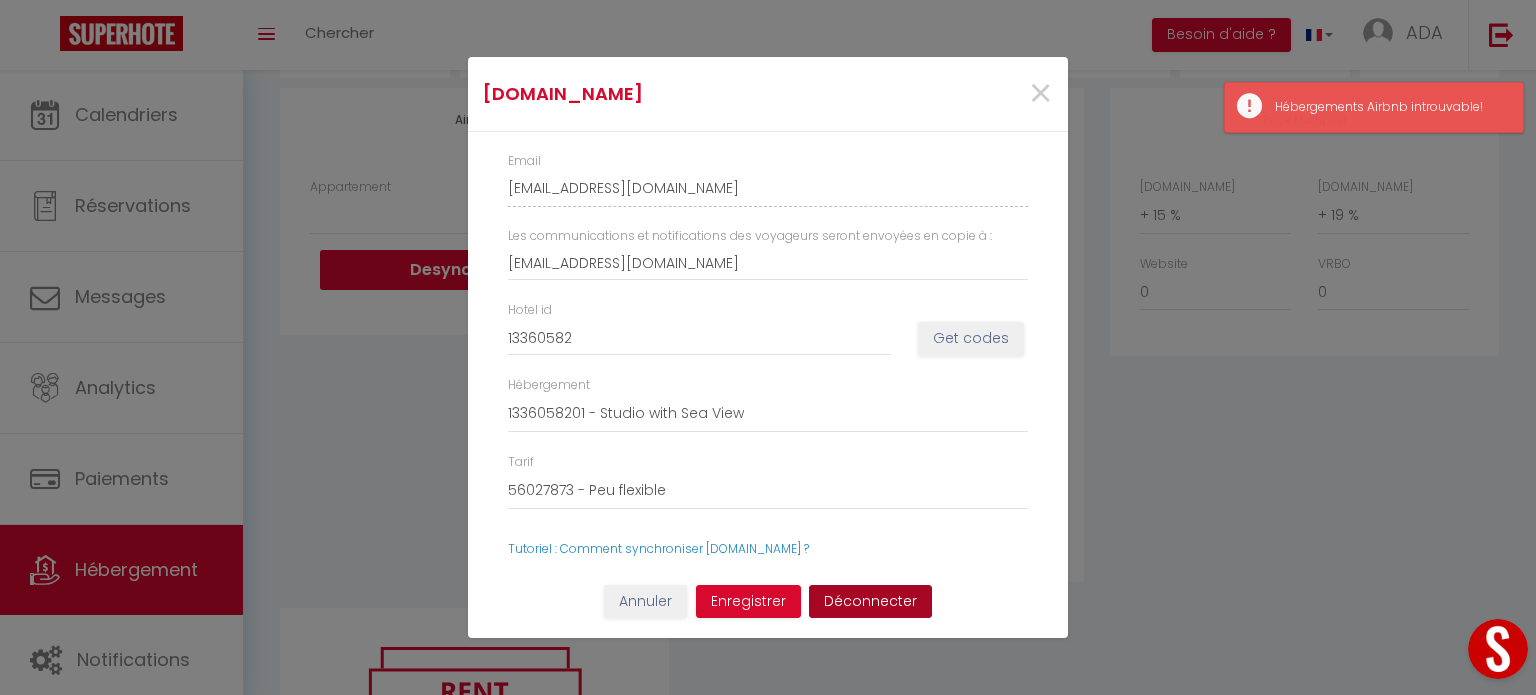 click on "Déconnecter" at bounding box center [870, 602] 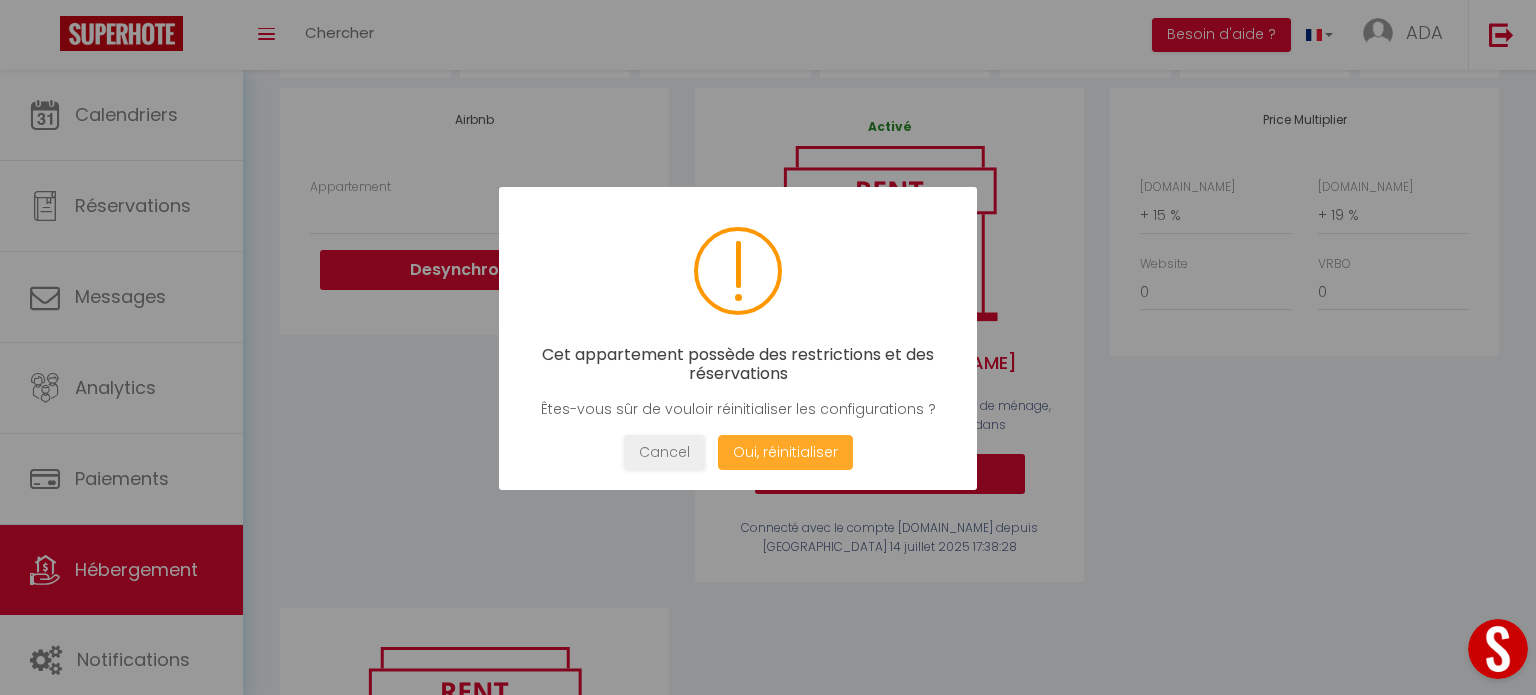 click on "Oui, réinitialiser" at bounding box center [785, 452] 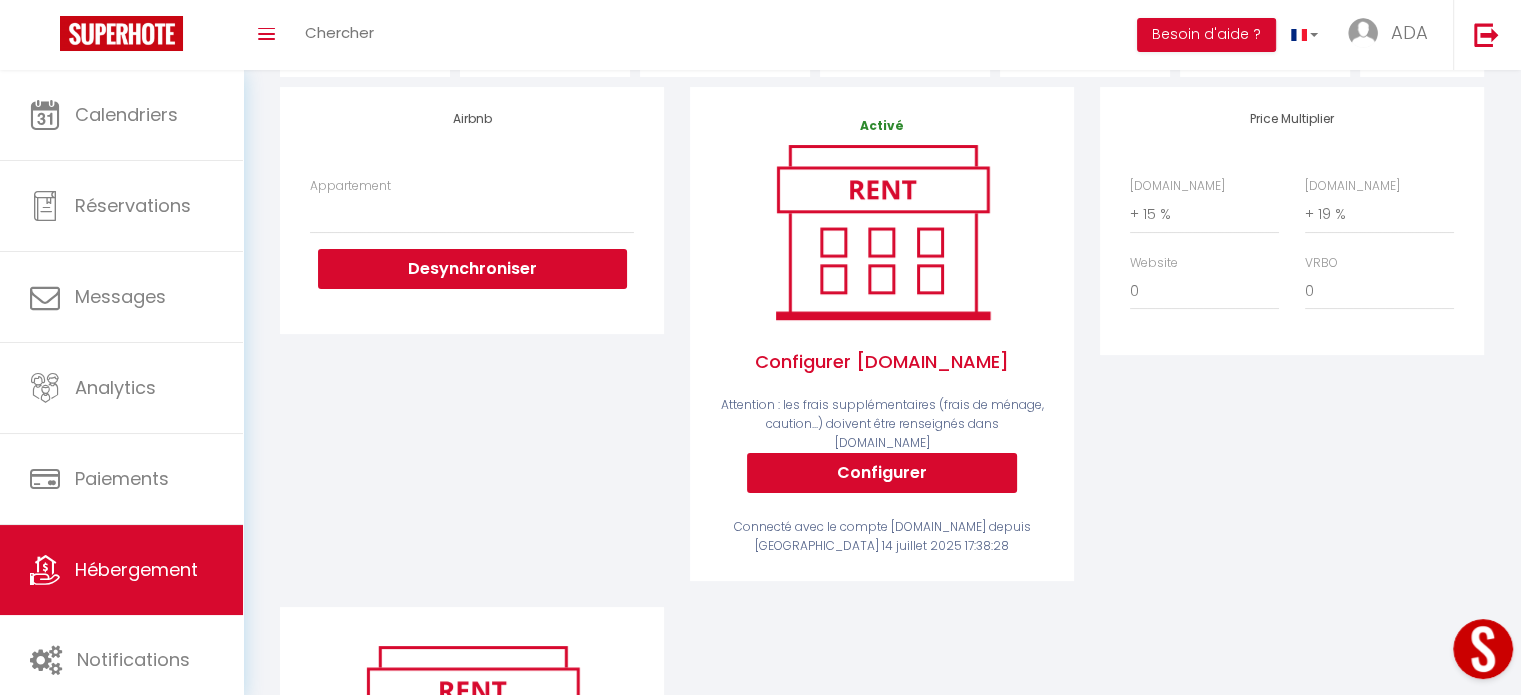 scroll, scrollTop: 236, scrollLeft: 0, axis: vertical 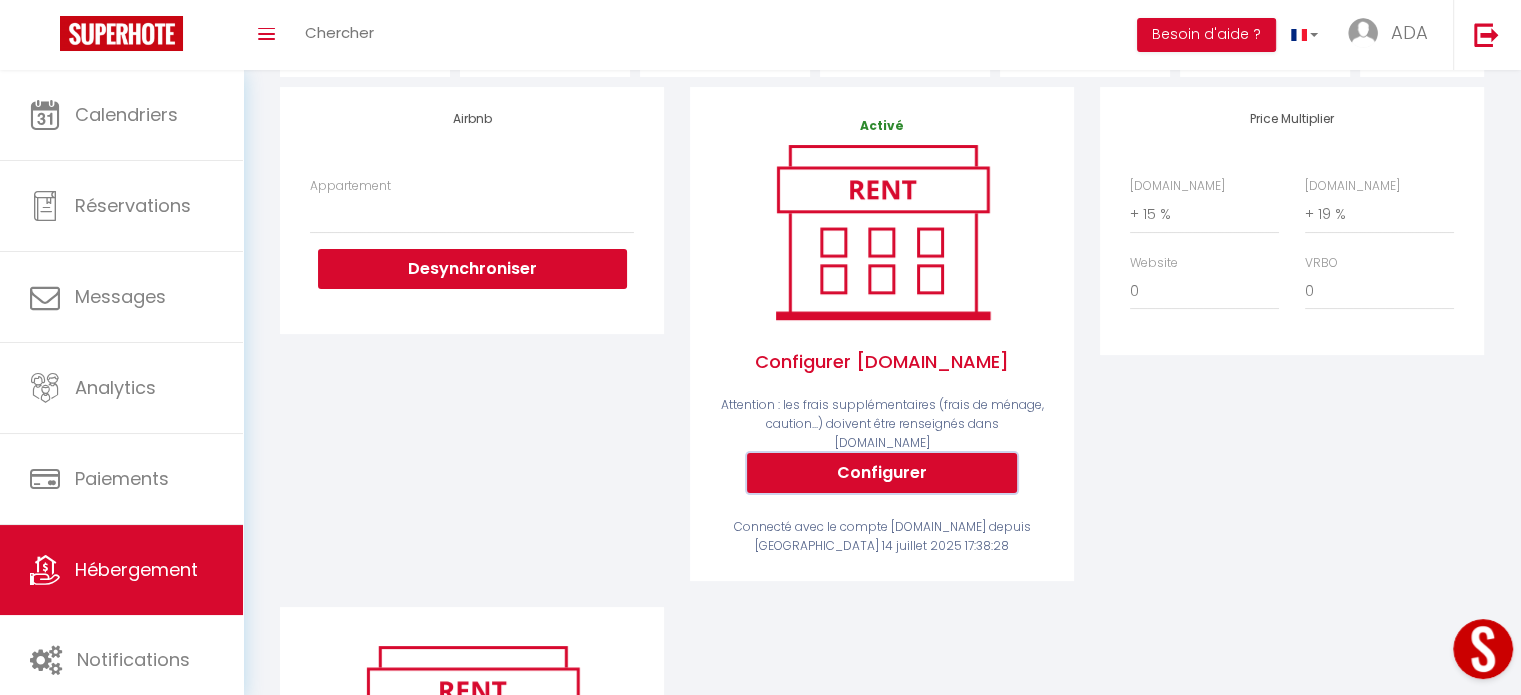 click on "Configurer" at bounding box center [882, 473] 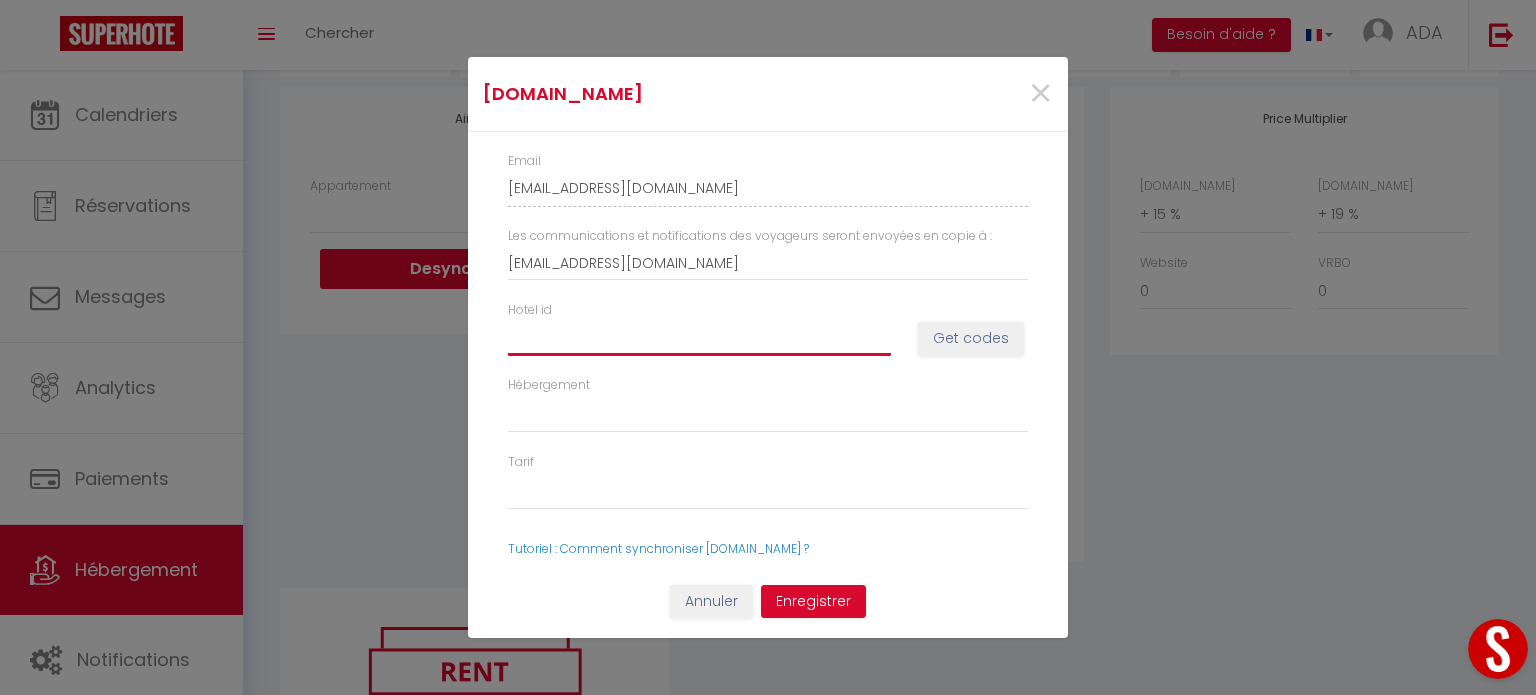 click on "Hotel id" at bounding box center (699, 338) 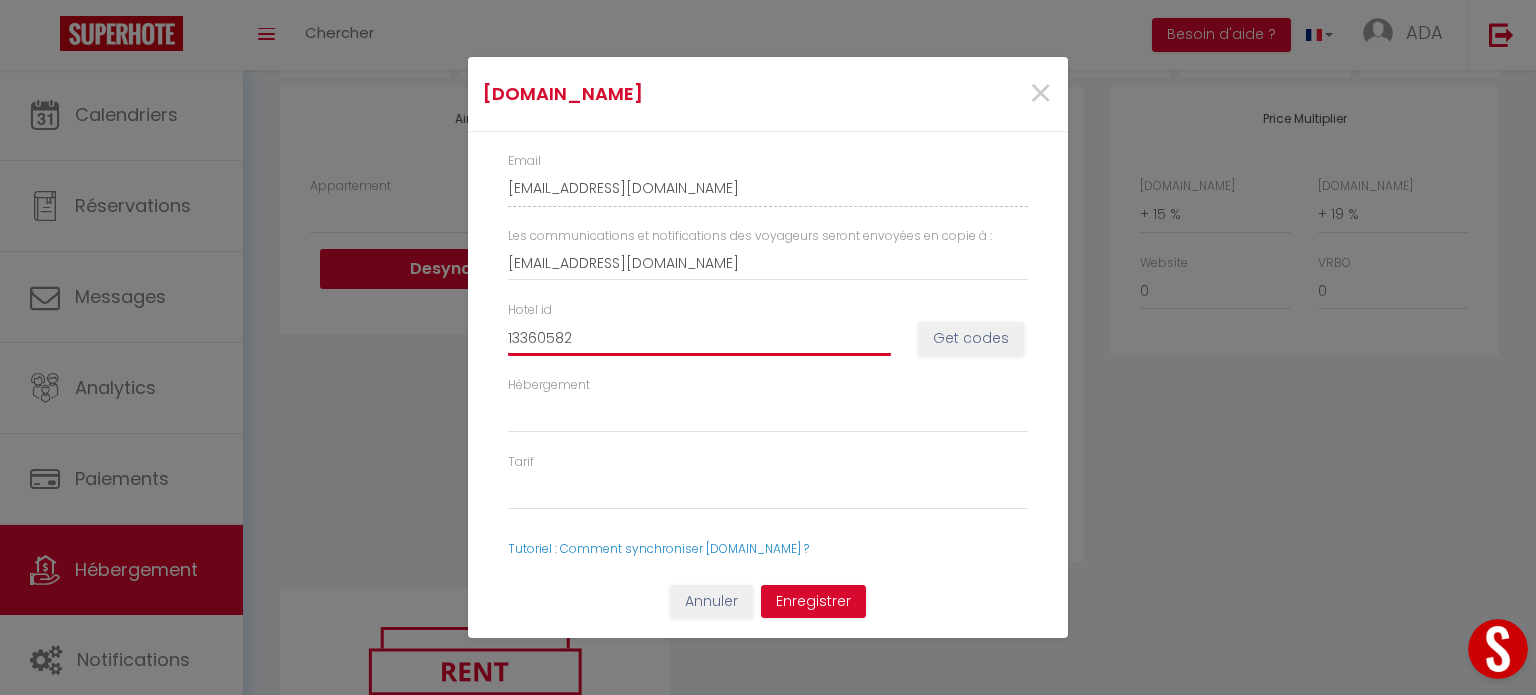 select 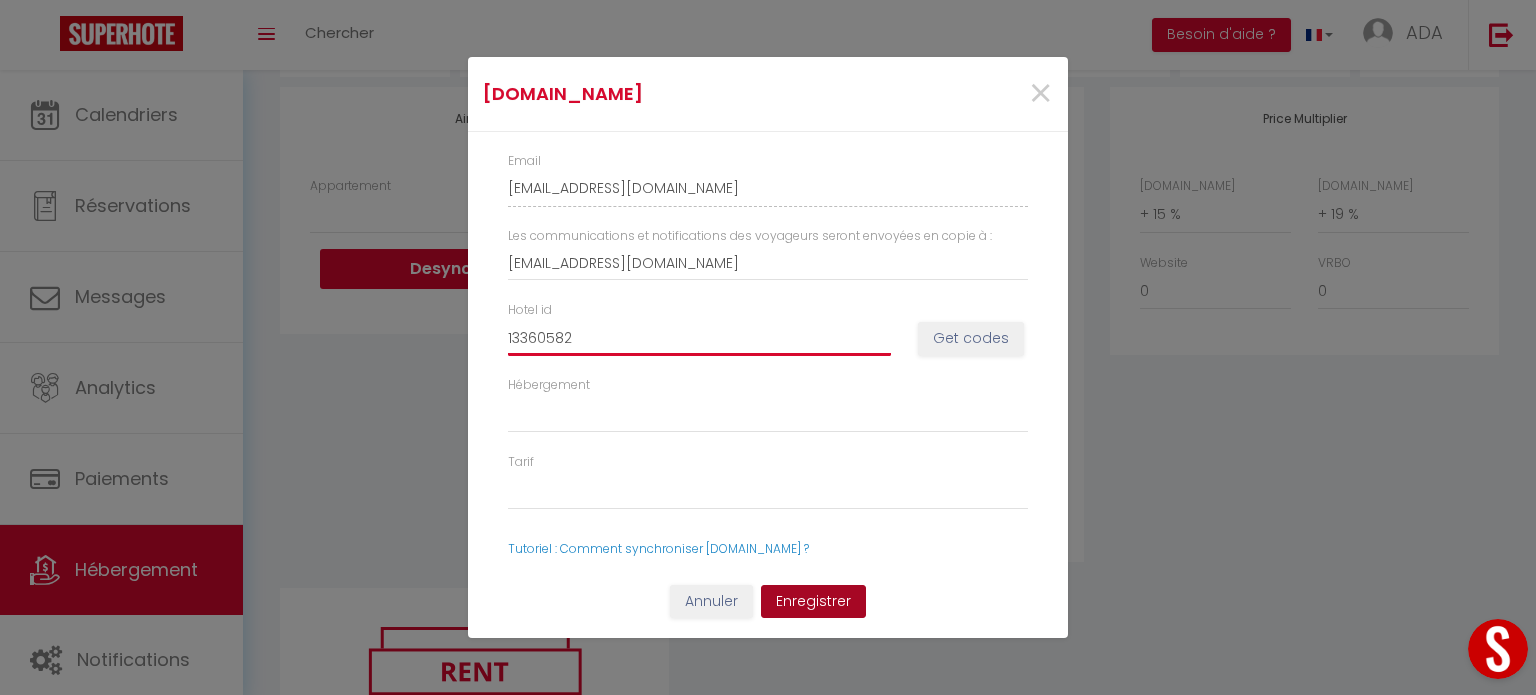 type on "13360582" 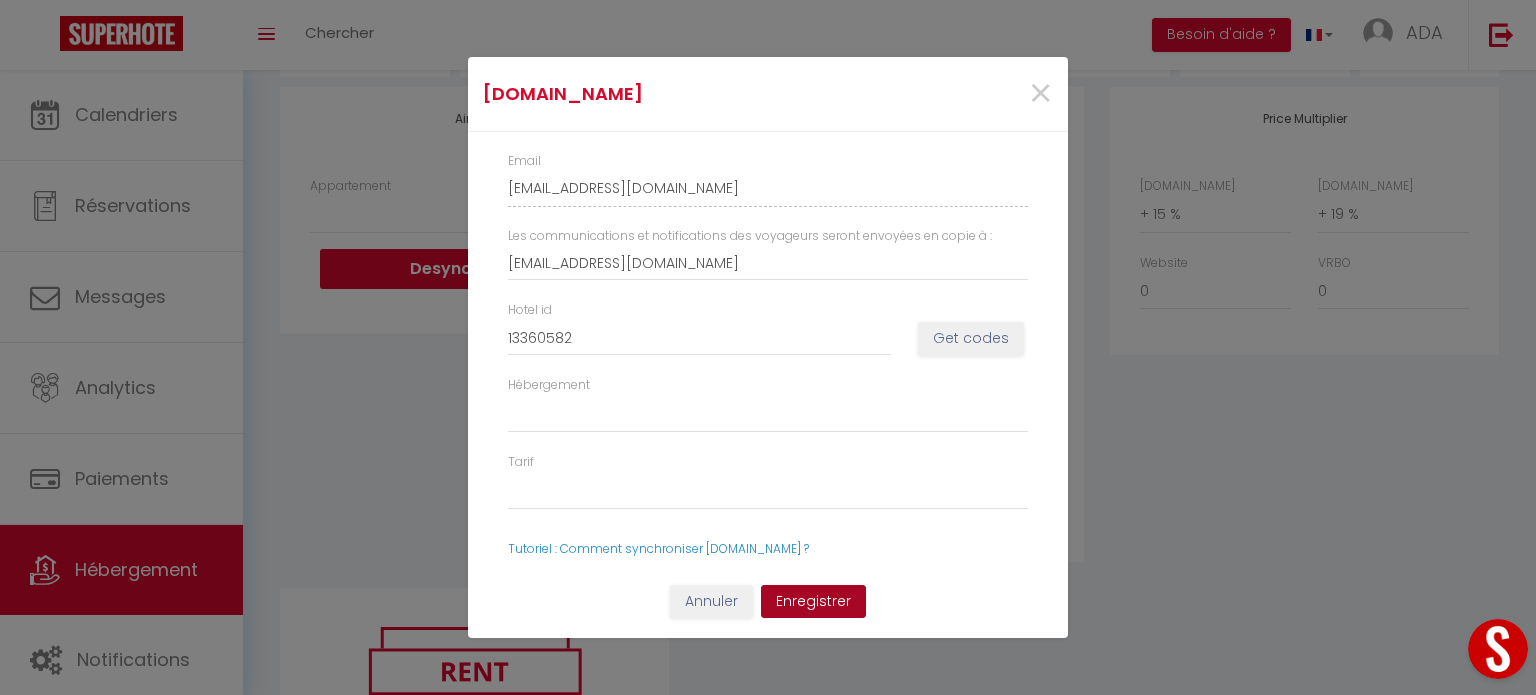 click on "Enregistrer" at bounding box center (813, 602) 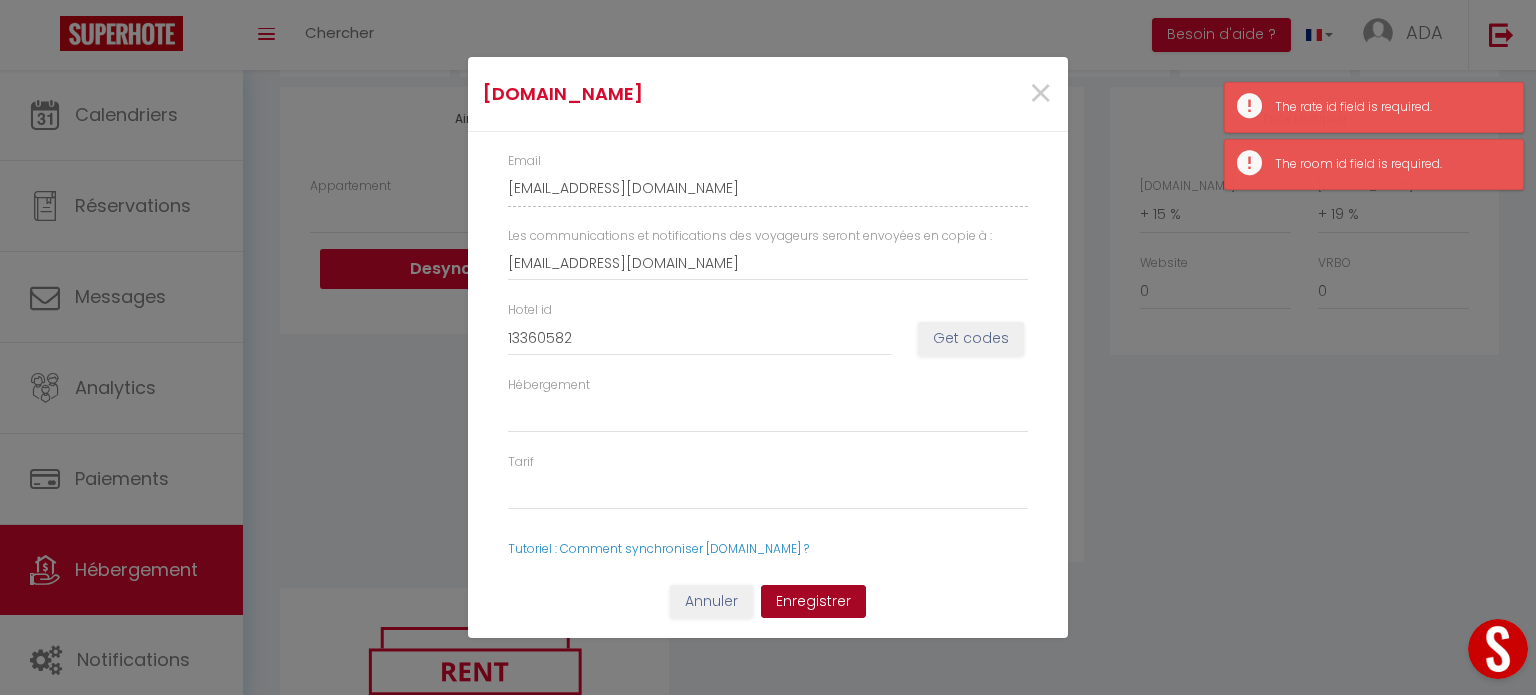 click on "Enregistrer" at bounding box center [813, 602] 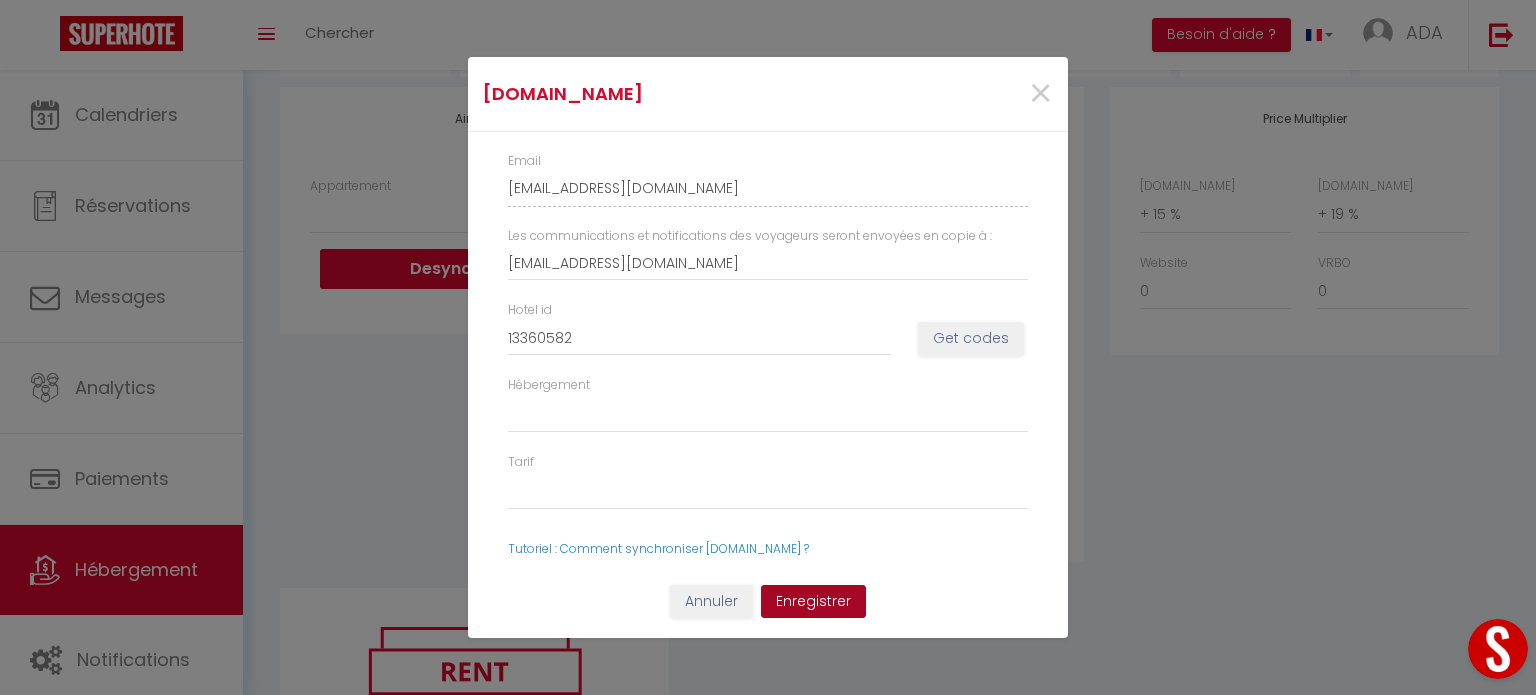 click on "Enregistrer" at bounding box center [813, 602] 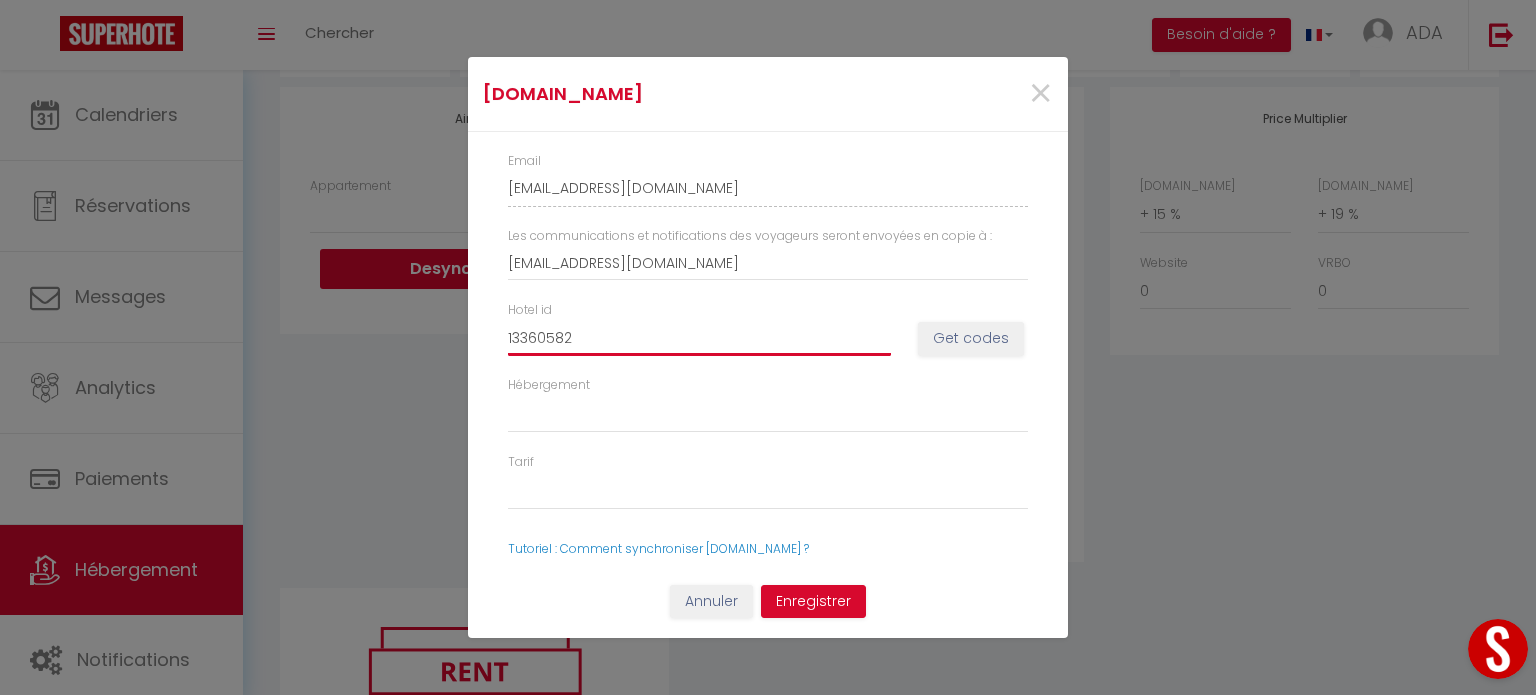 click on "13360582" at bounding box center (699, 338) 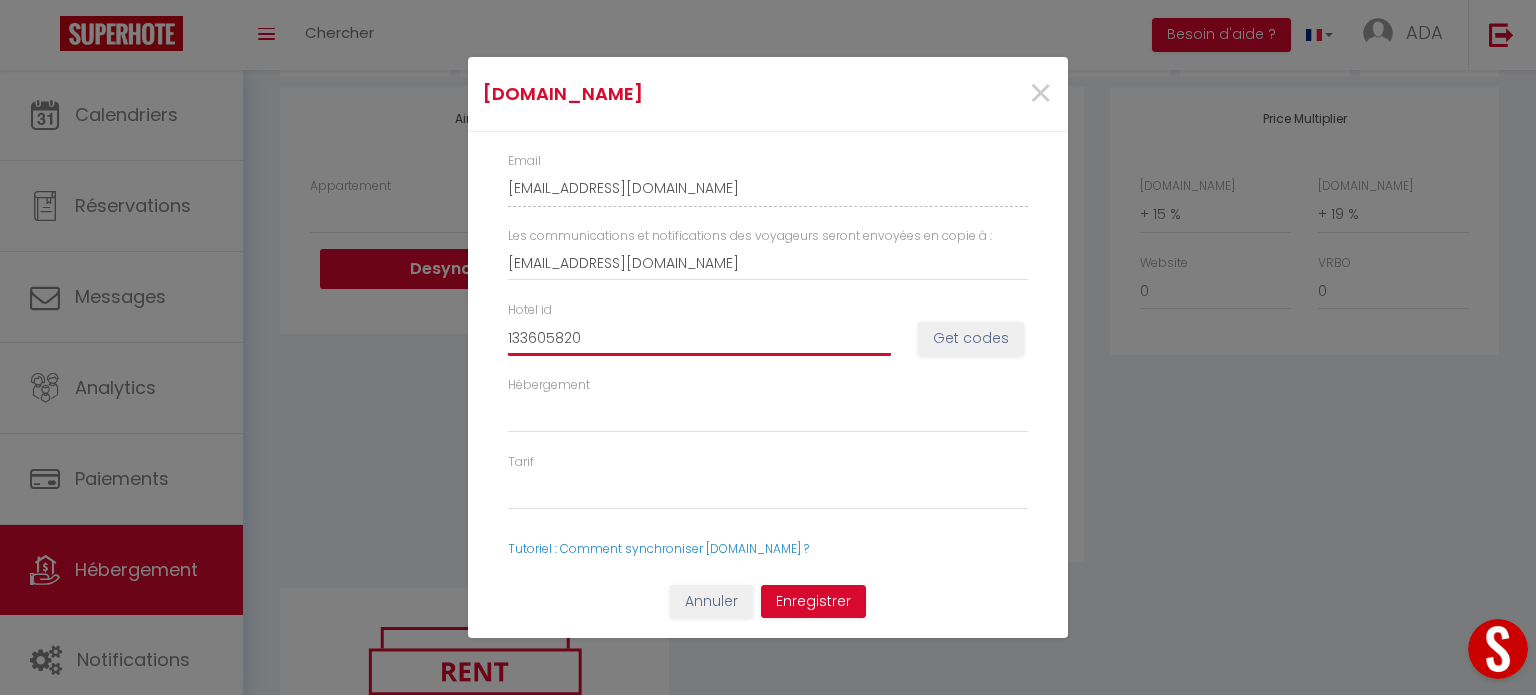 select 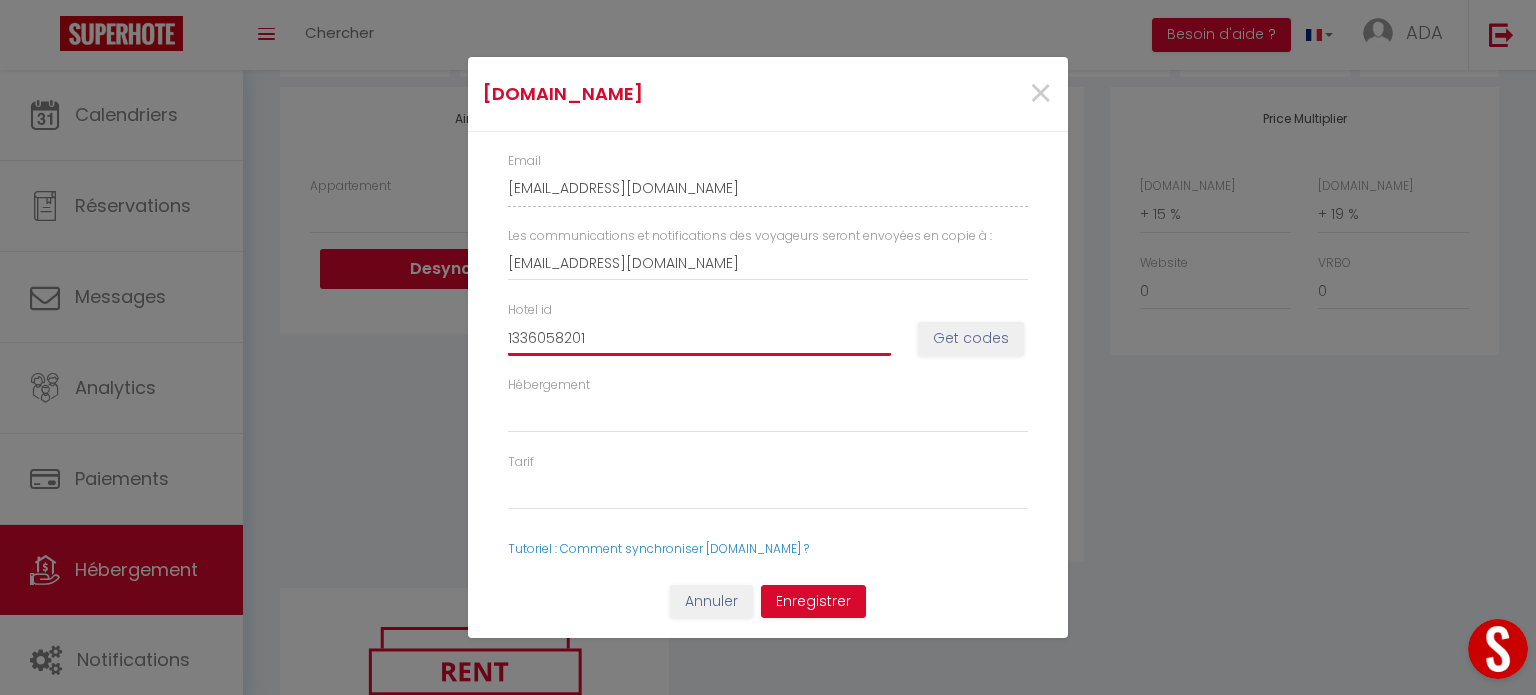 select 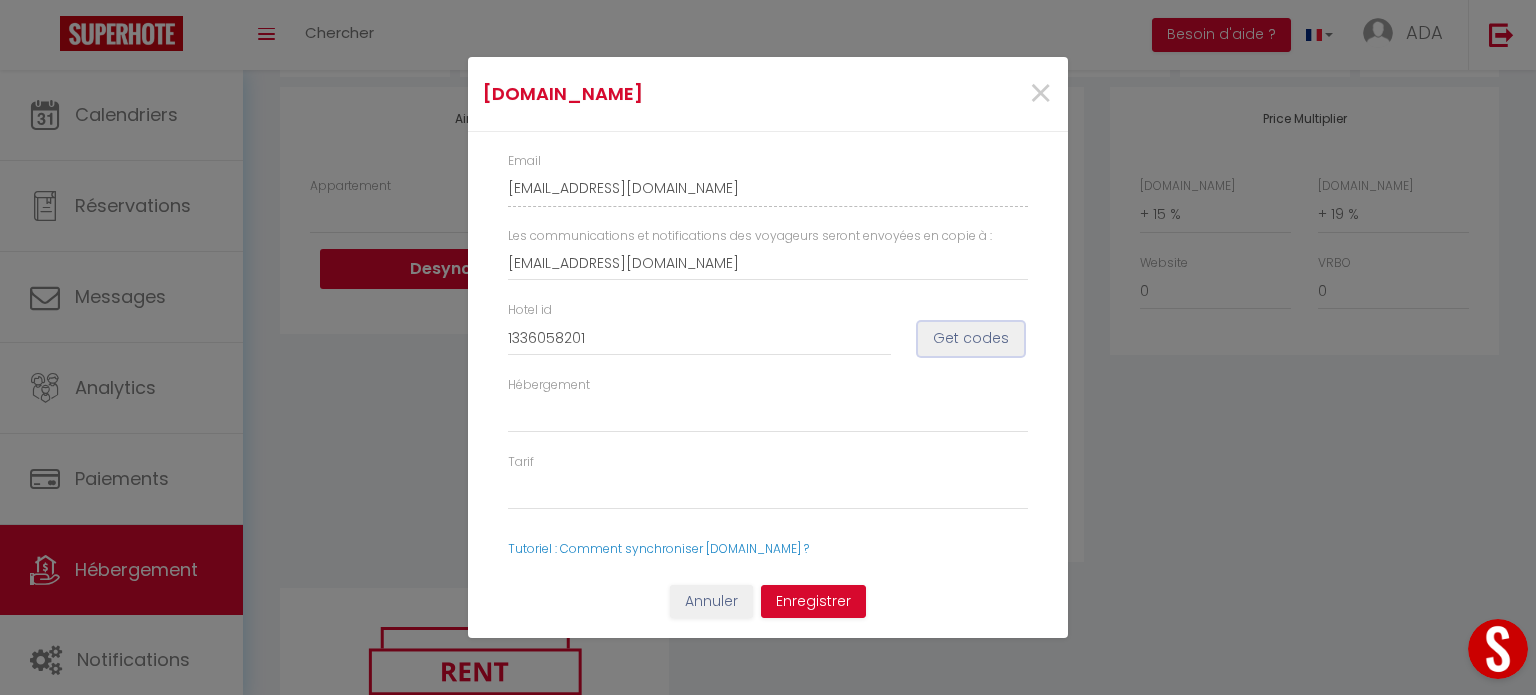 click on "Get codes" at bounding box center (971, 339) 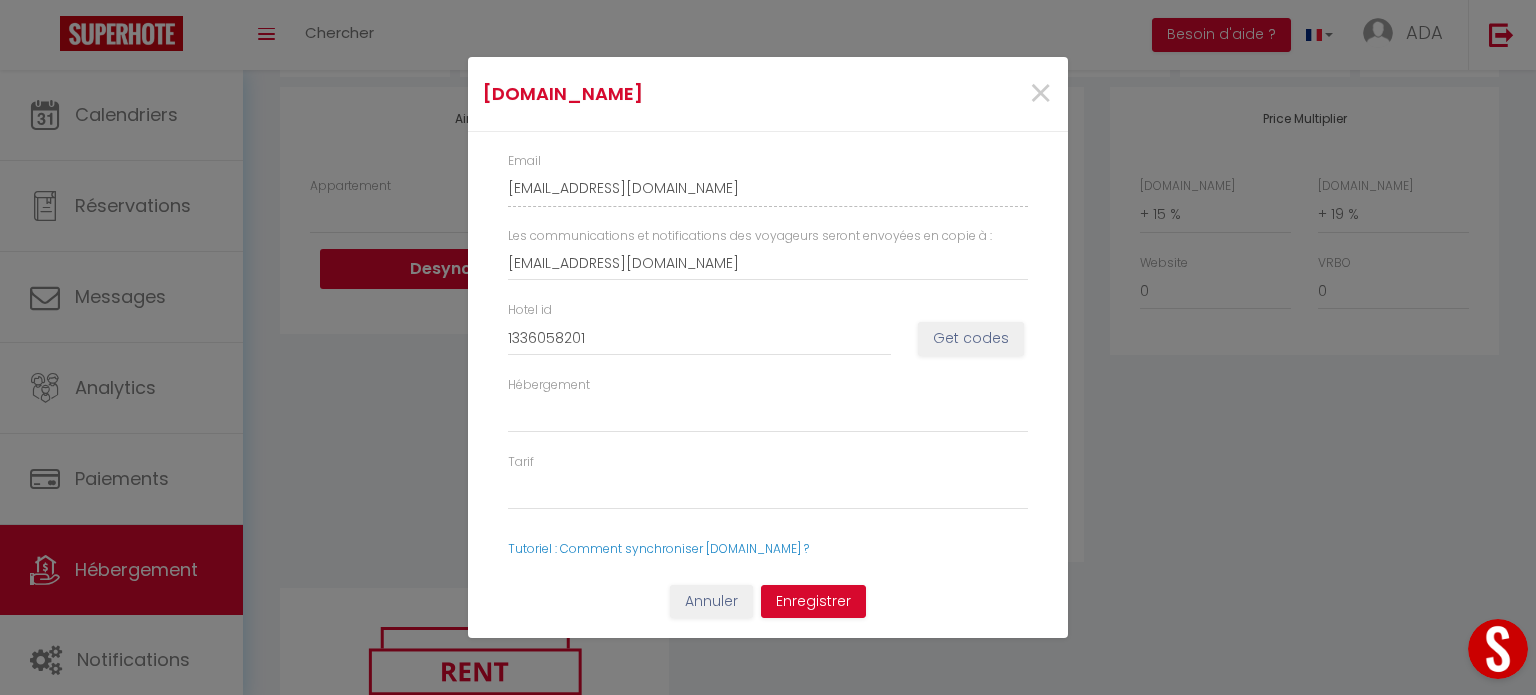 select 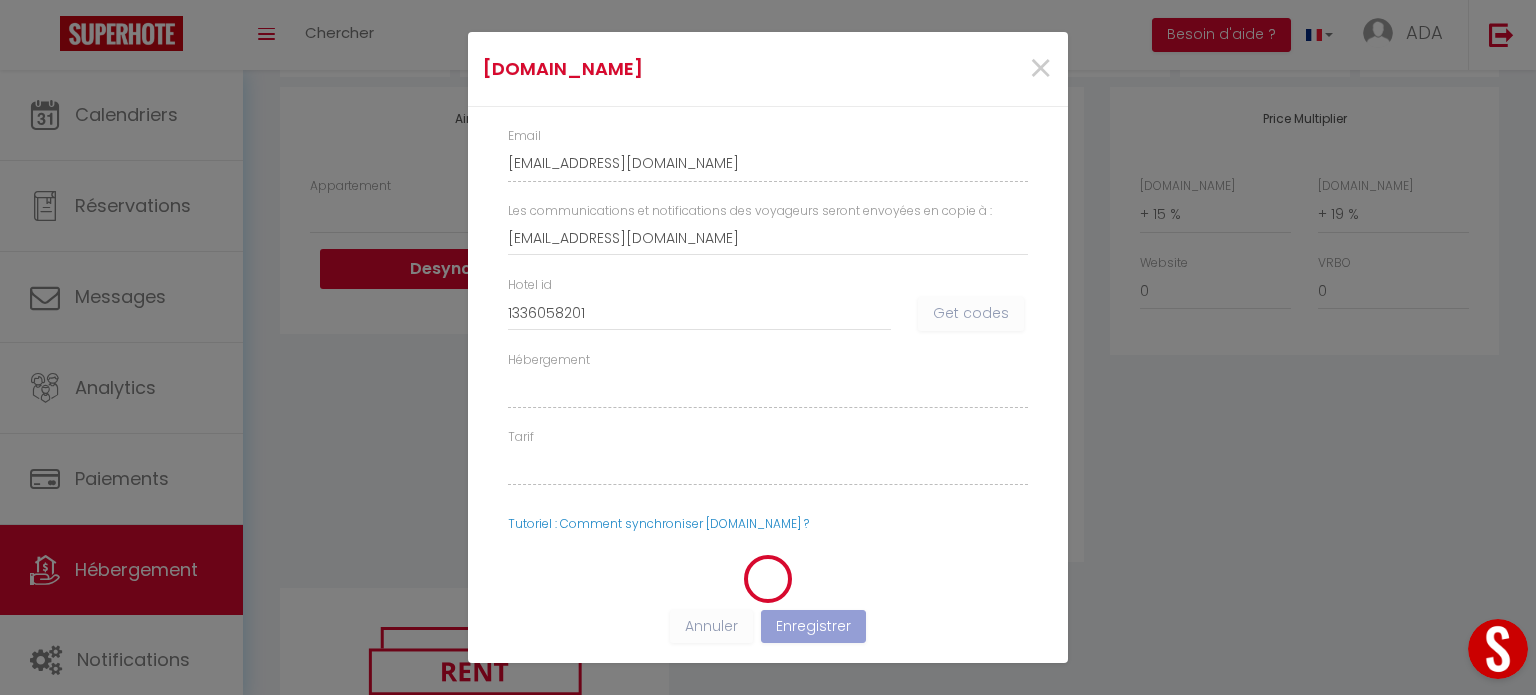 select 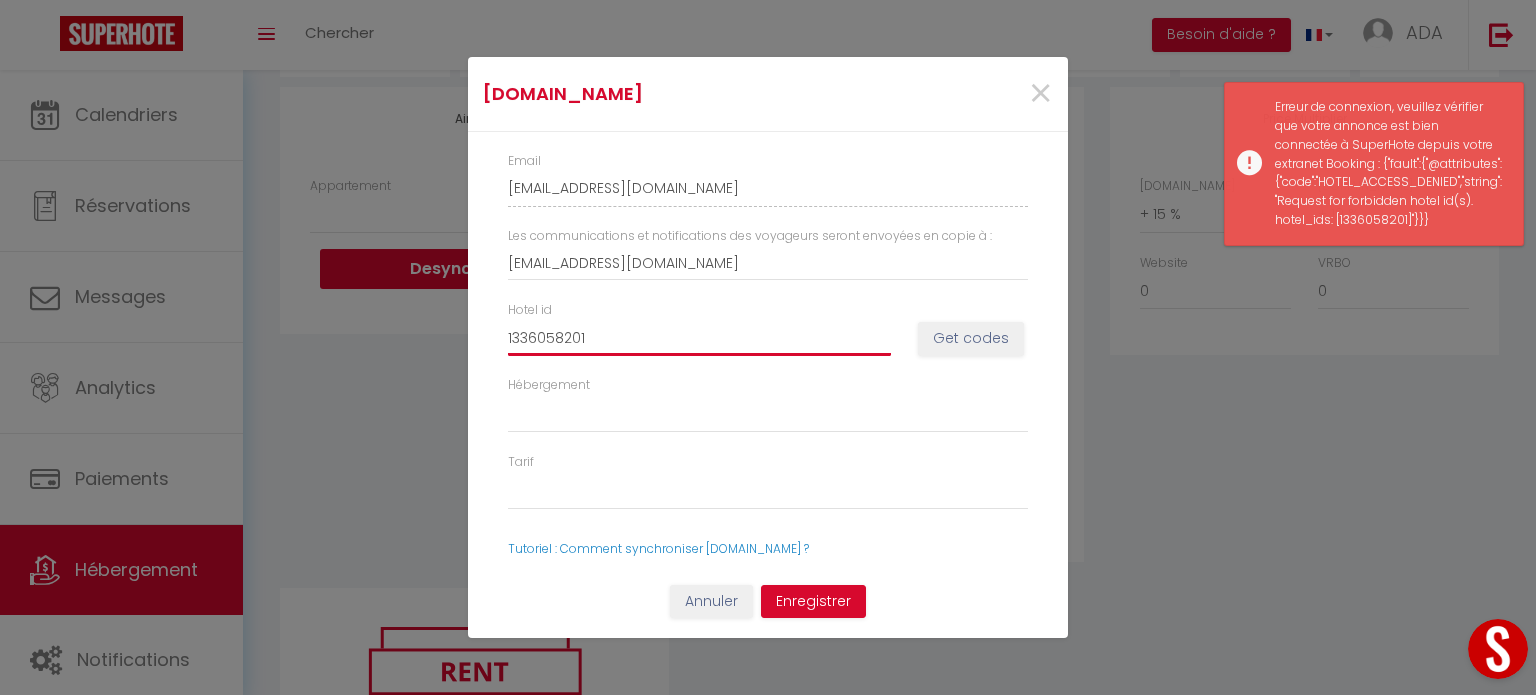 click on "1336058201" at bounding box center (699, 338) 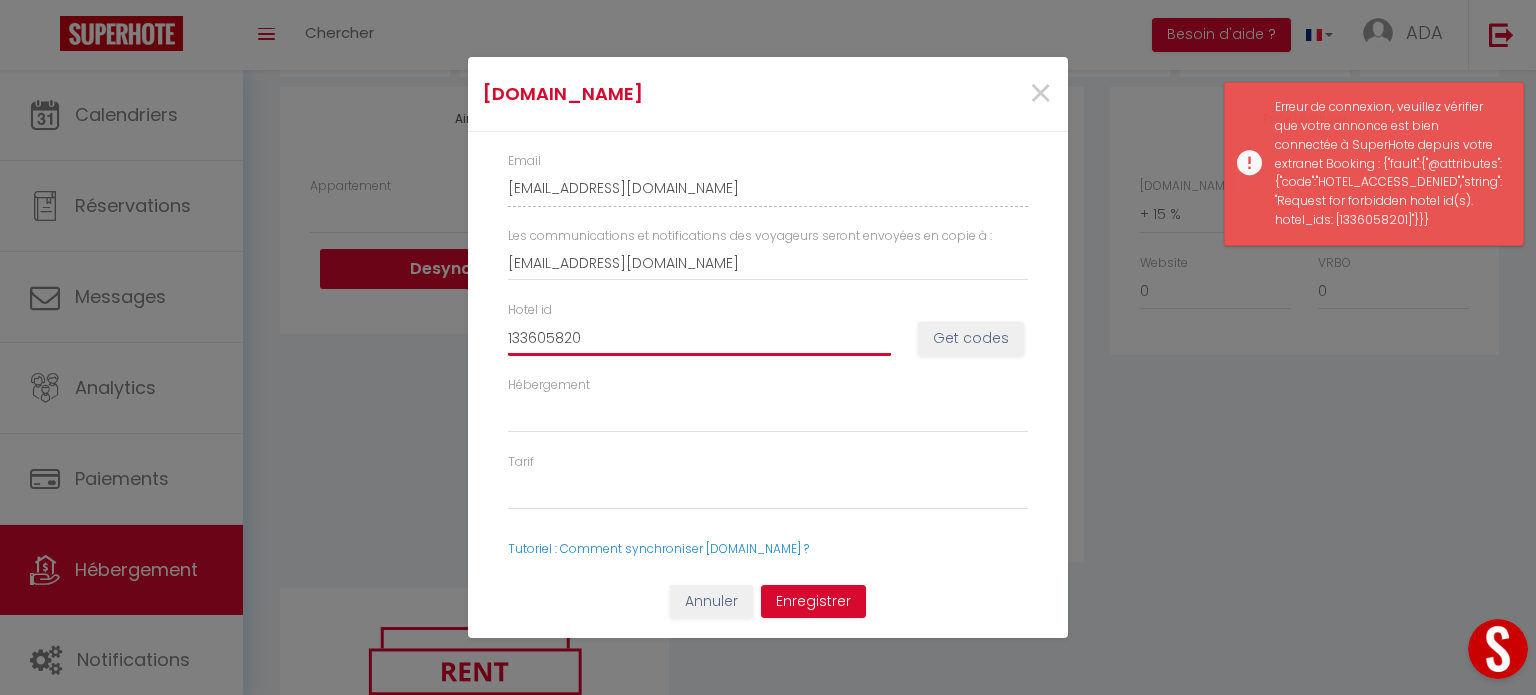 select 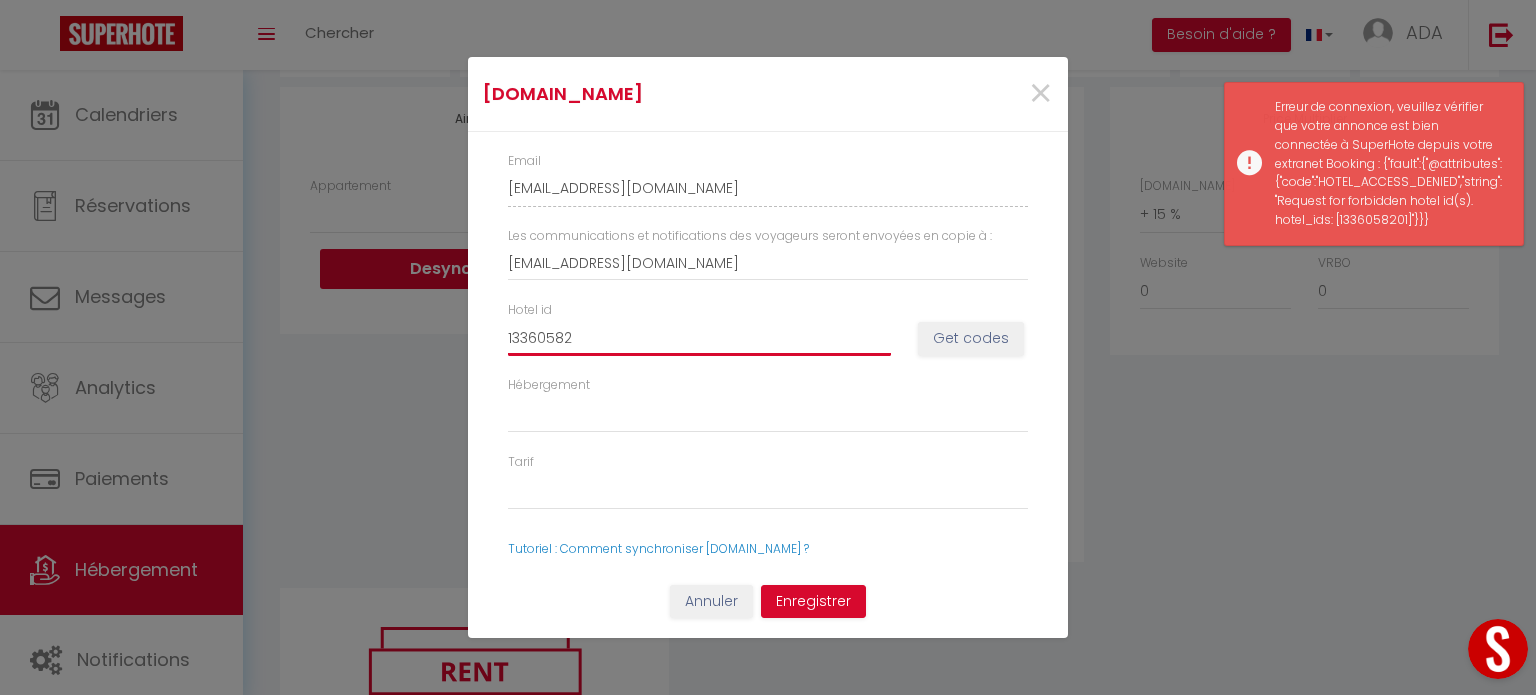 select 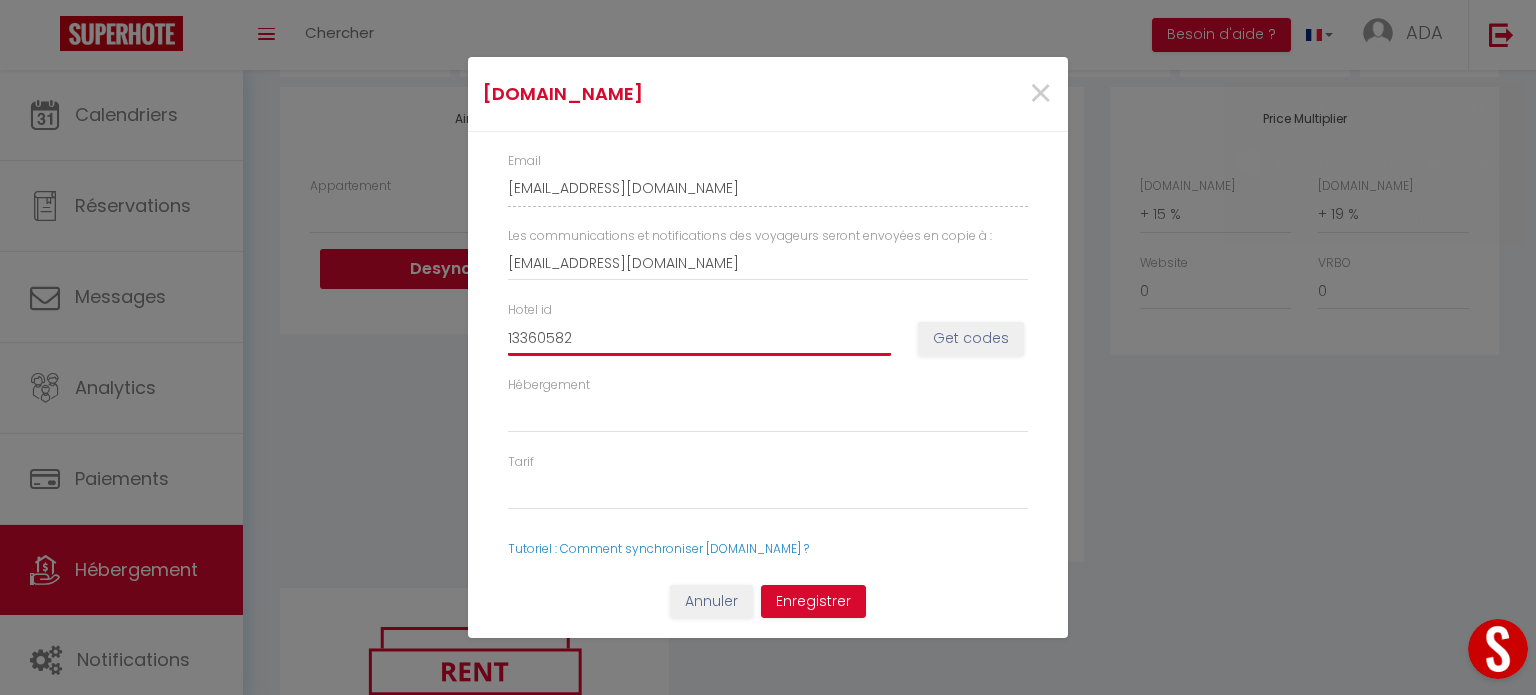 type on "13360582" 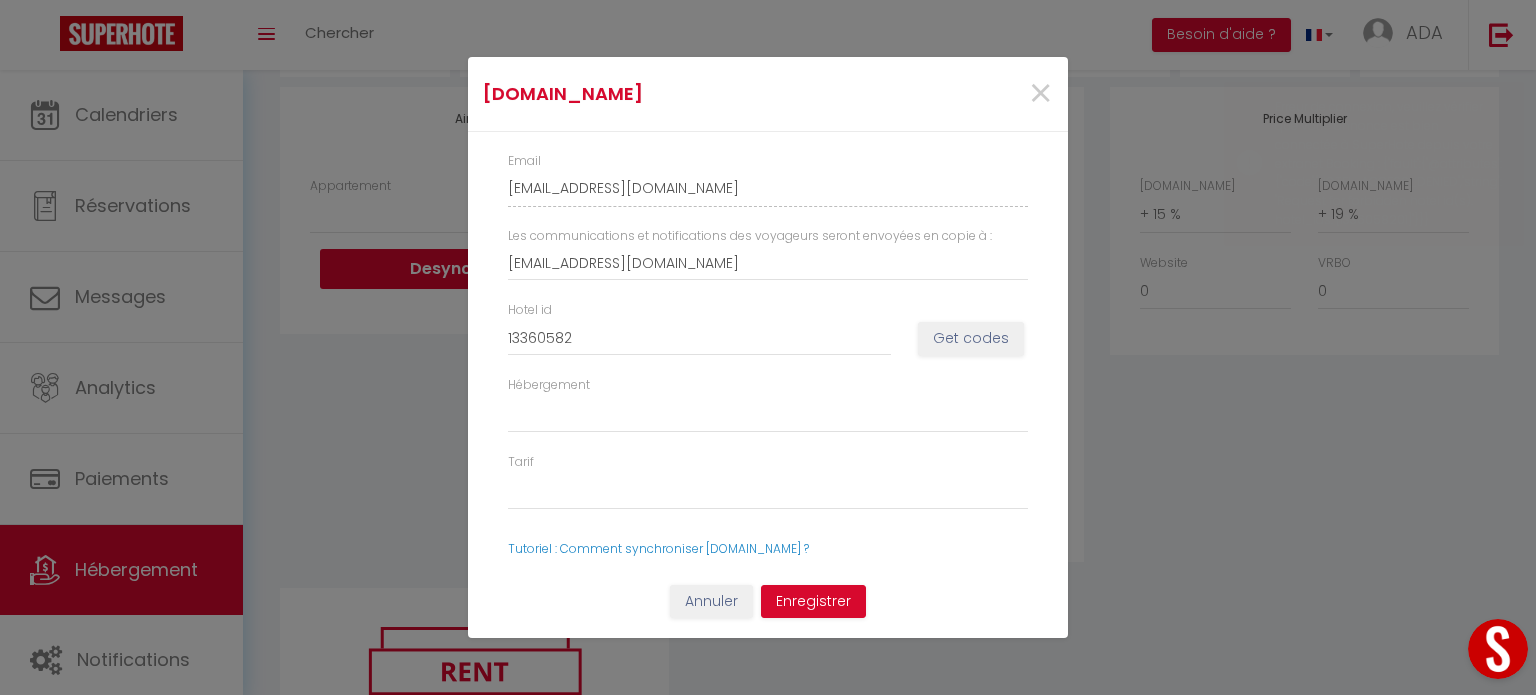 click on "Booking.com
×
Email
ada-wislawska-0kiohqiz_property@reply.superhote.com
Les communications et notifications des voyageurs seront envoyées en copie à :
adazurconciergerie@gmail.com
Hotel id
13360582
Get codes
Hébergement
Tarif
Tutoriel : Comment synchroniser Booking.com ?
Annuler
Enregistrer" at bounding box center [768, 347] 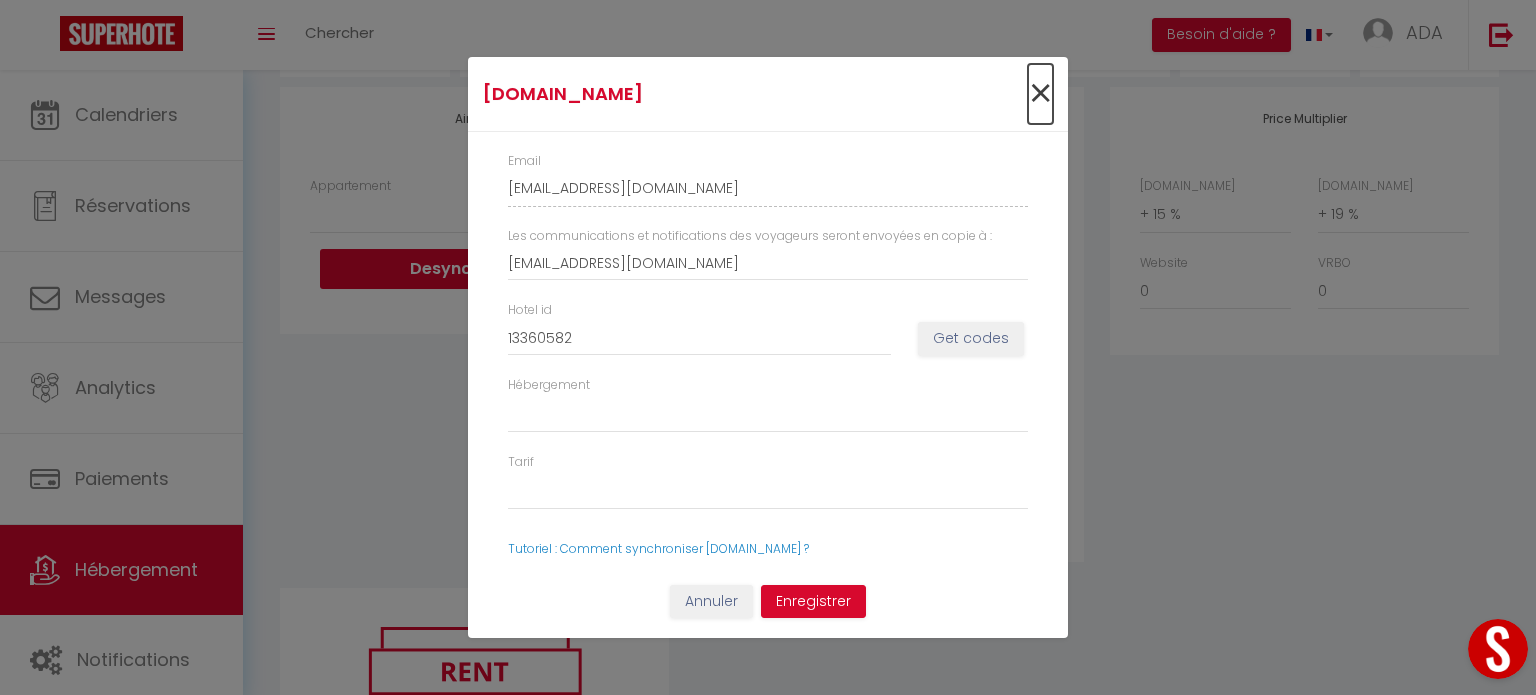 click on "×" at bounding box center [1040, 94] 